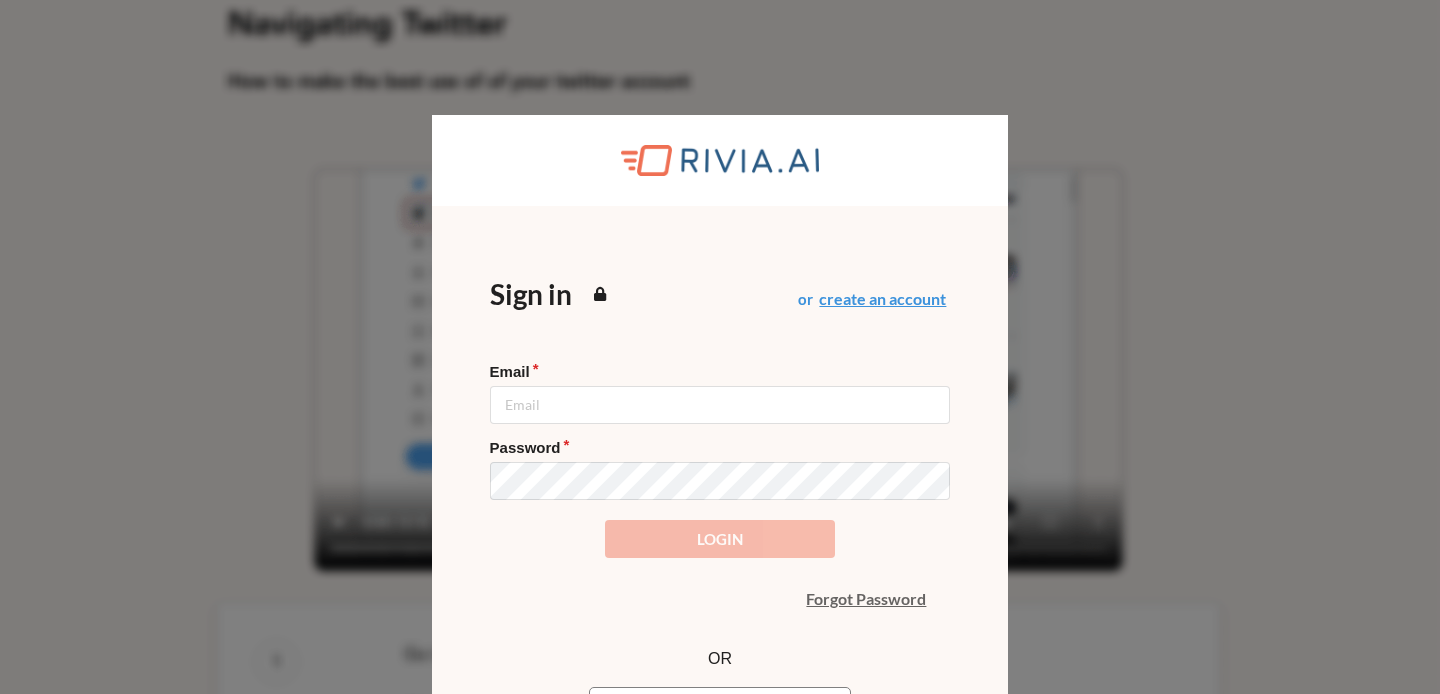 scroll, scrollTop: 0, scrollLeft: 0, axis: both 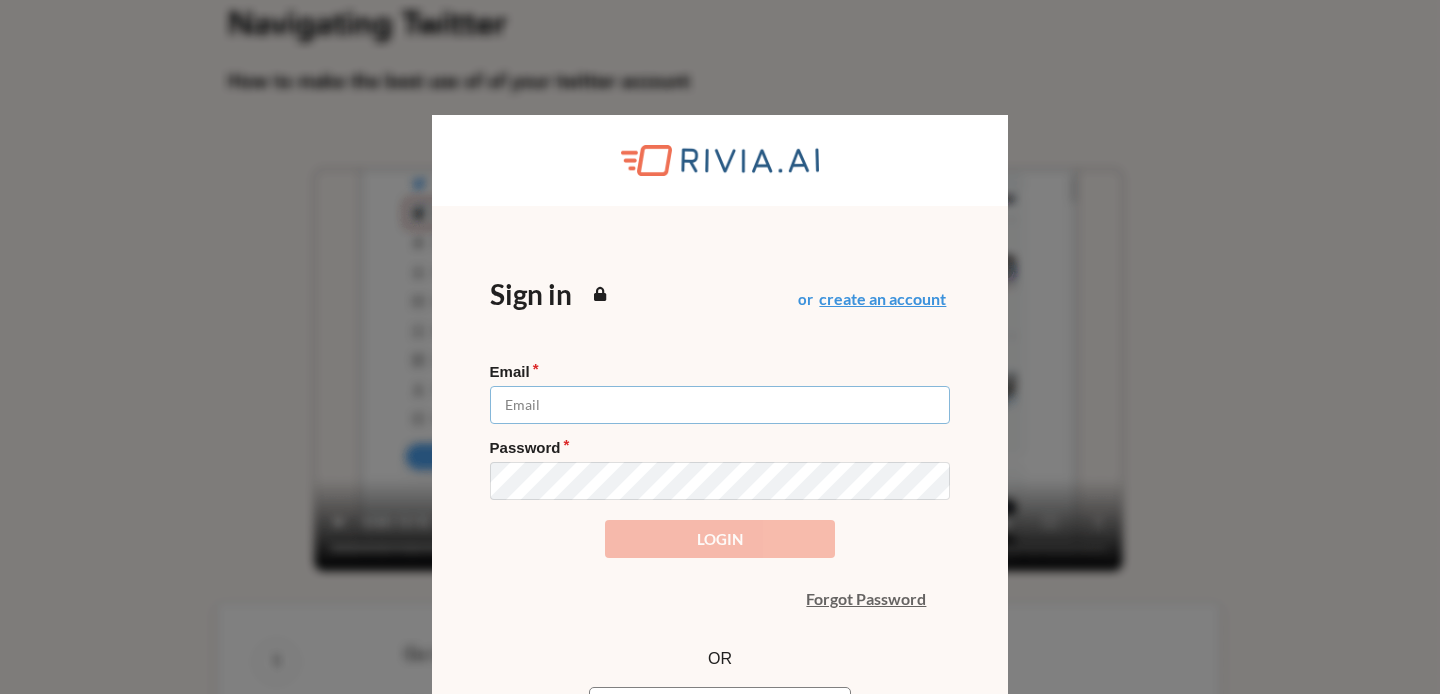 type on "[EMAIL]" 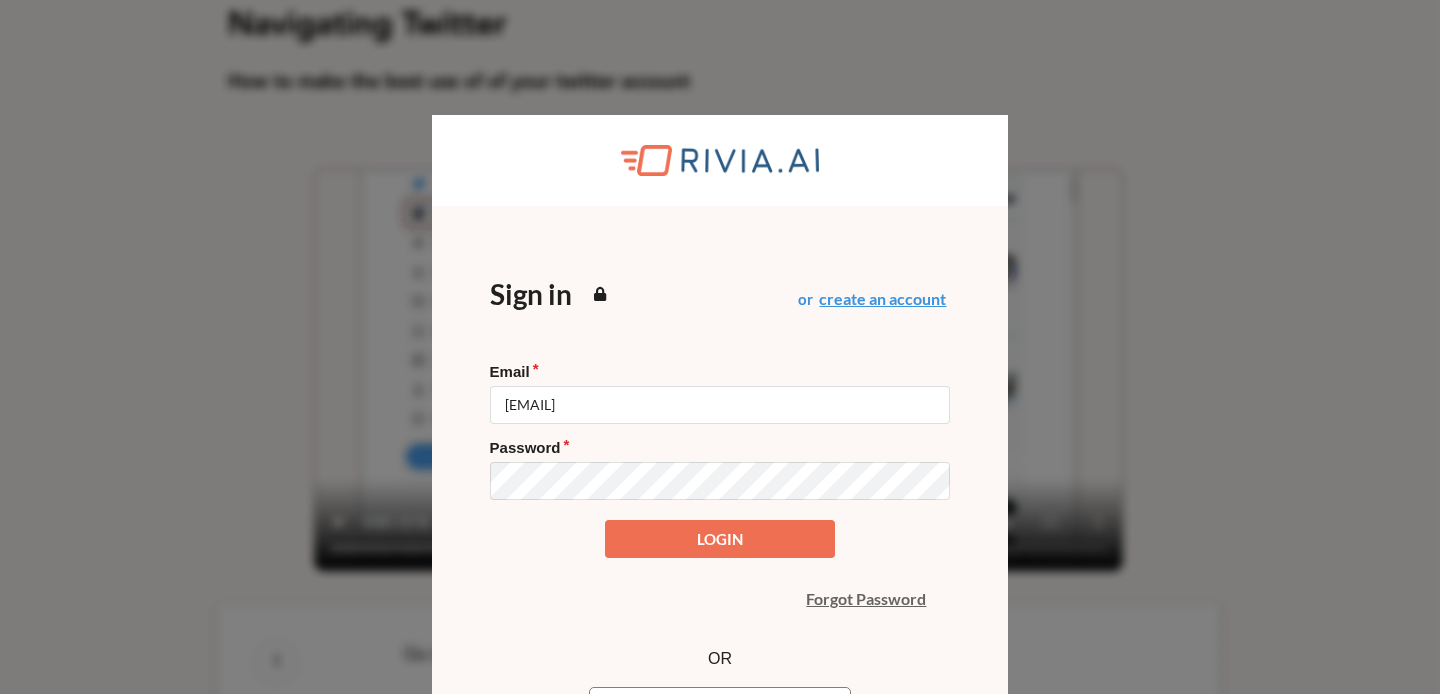 click on "Login" at bounding box center [720, 539] 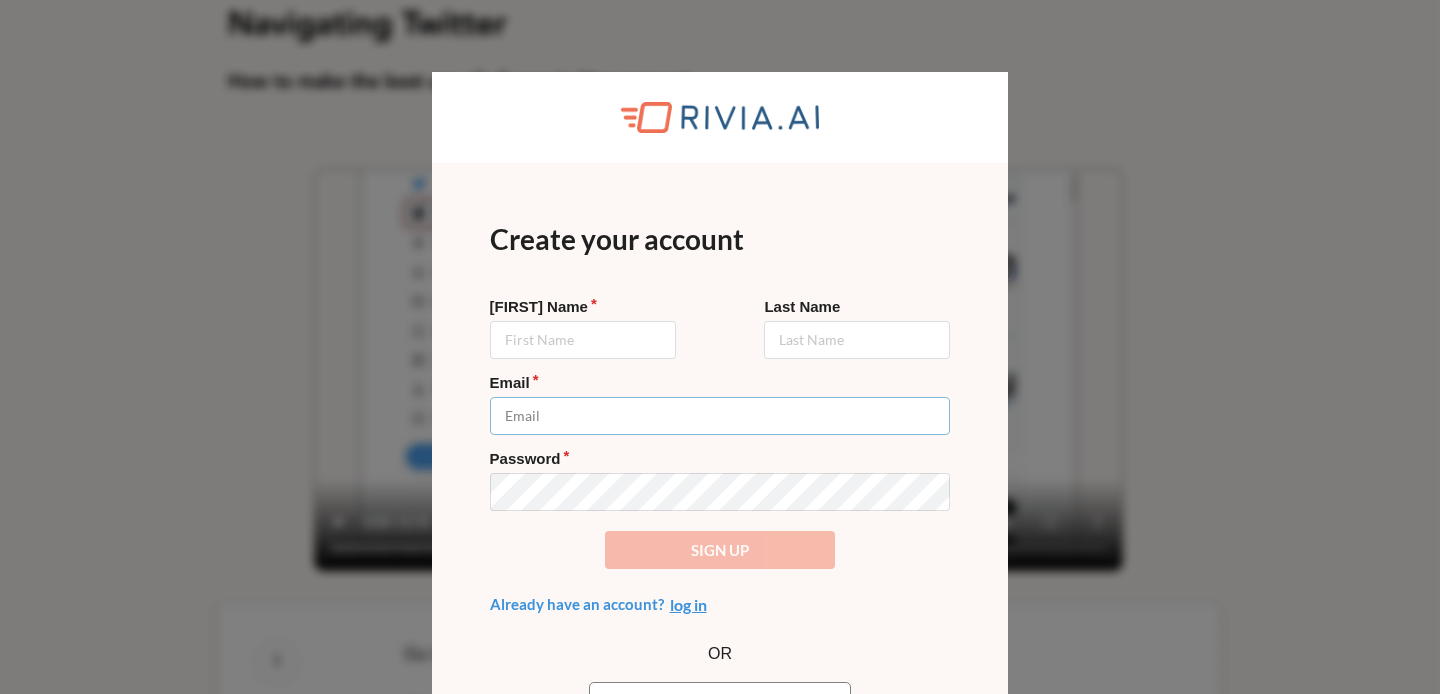 type on "gduran.ex@meacode.cl" 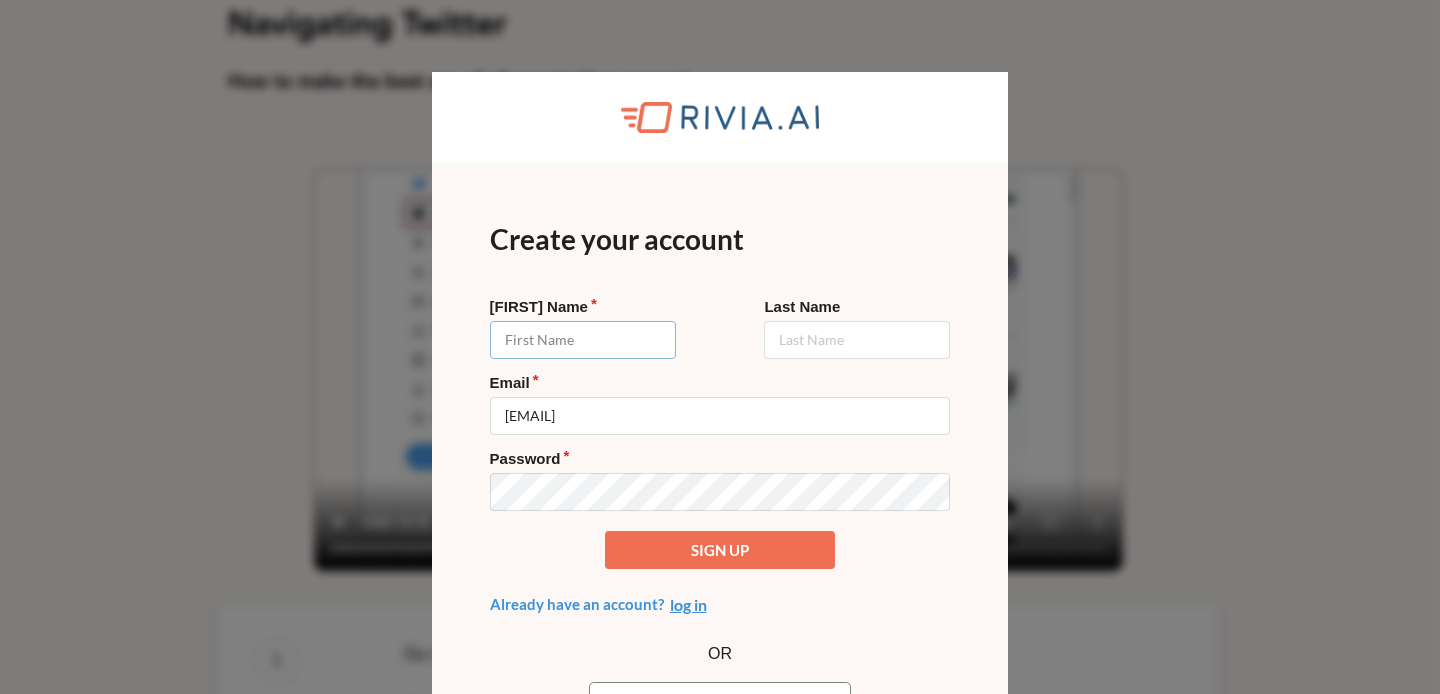click on "First Name" at bounding box center (583, 340) 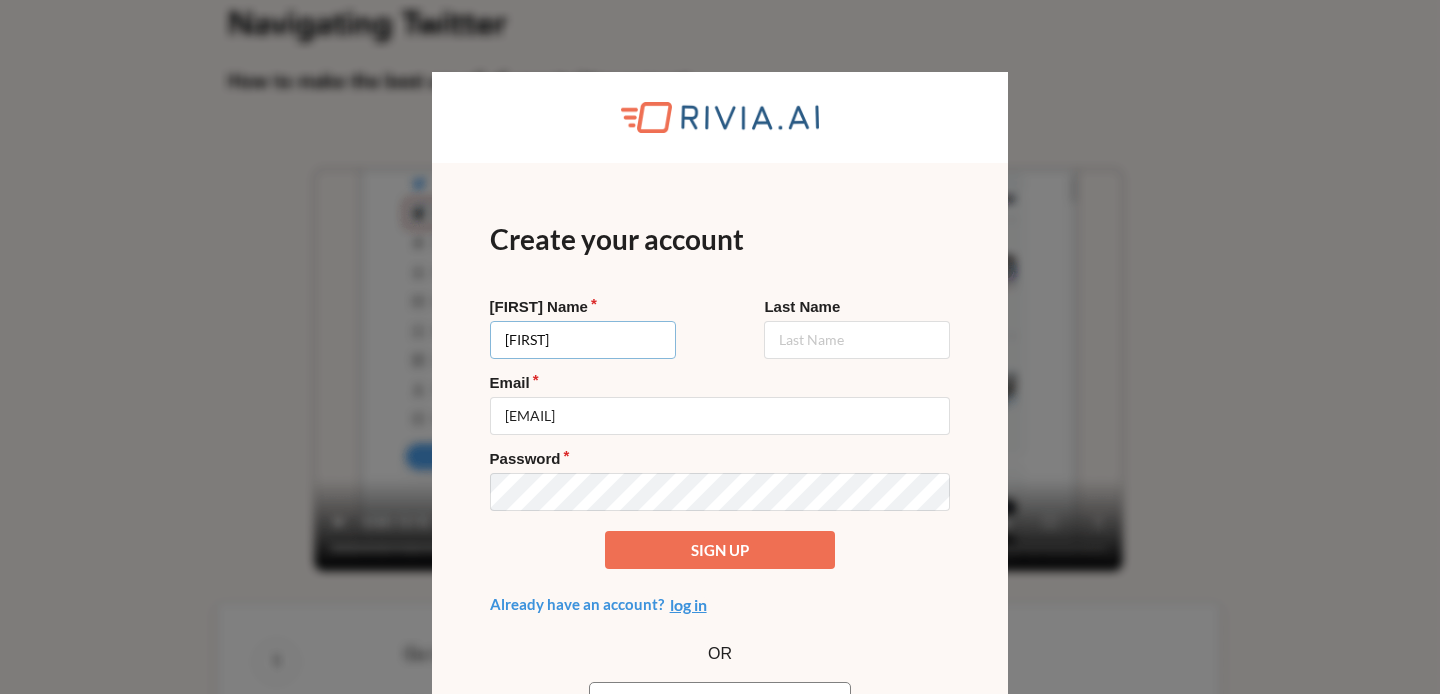 type on "Gbo" 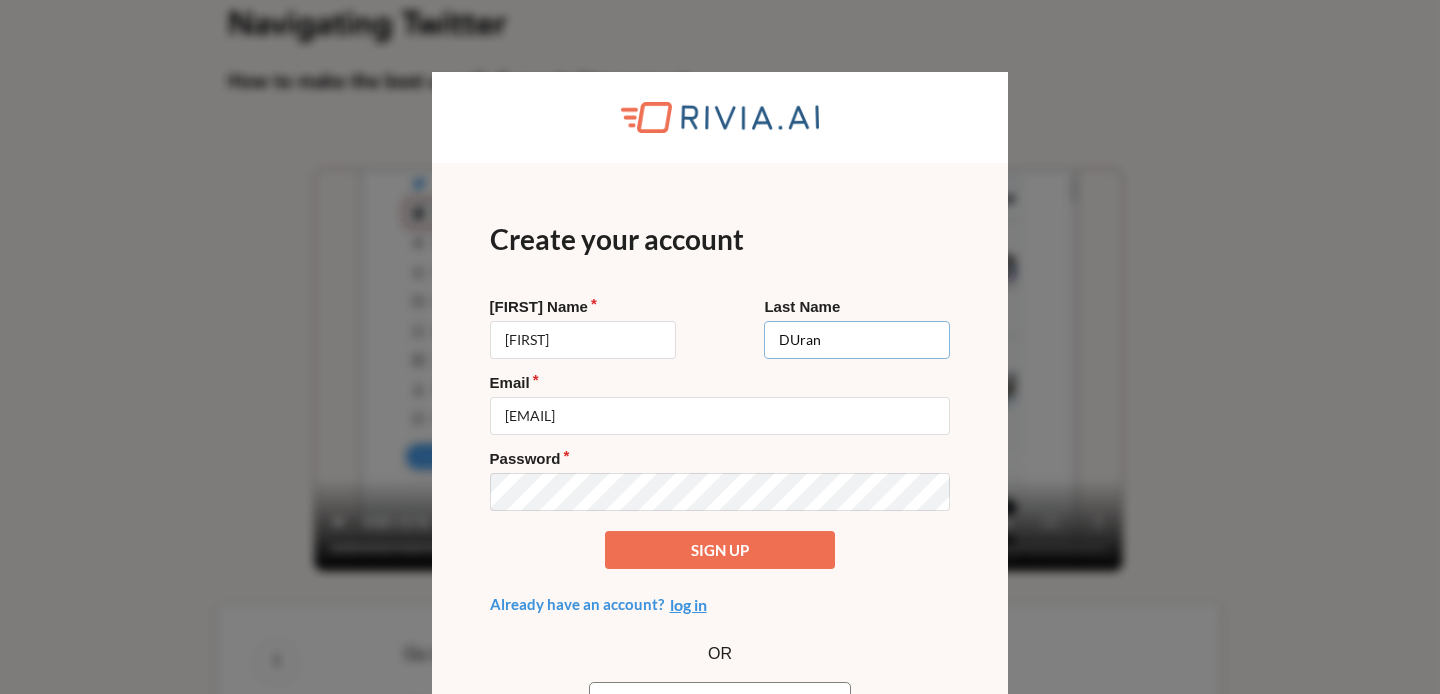 type on "DUran" 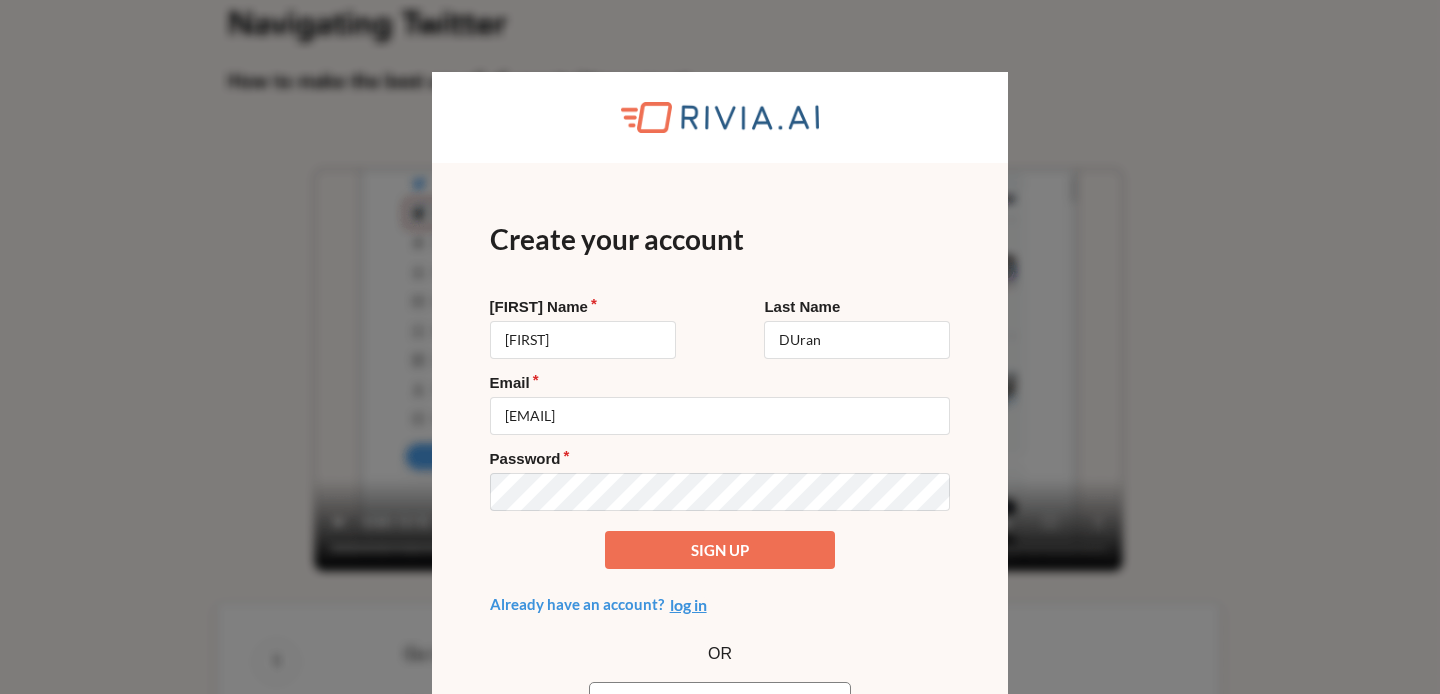 type 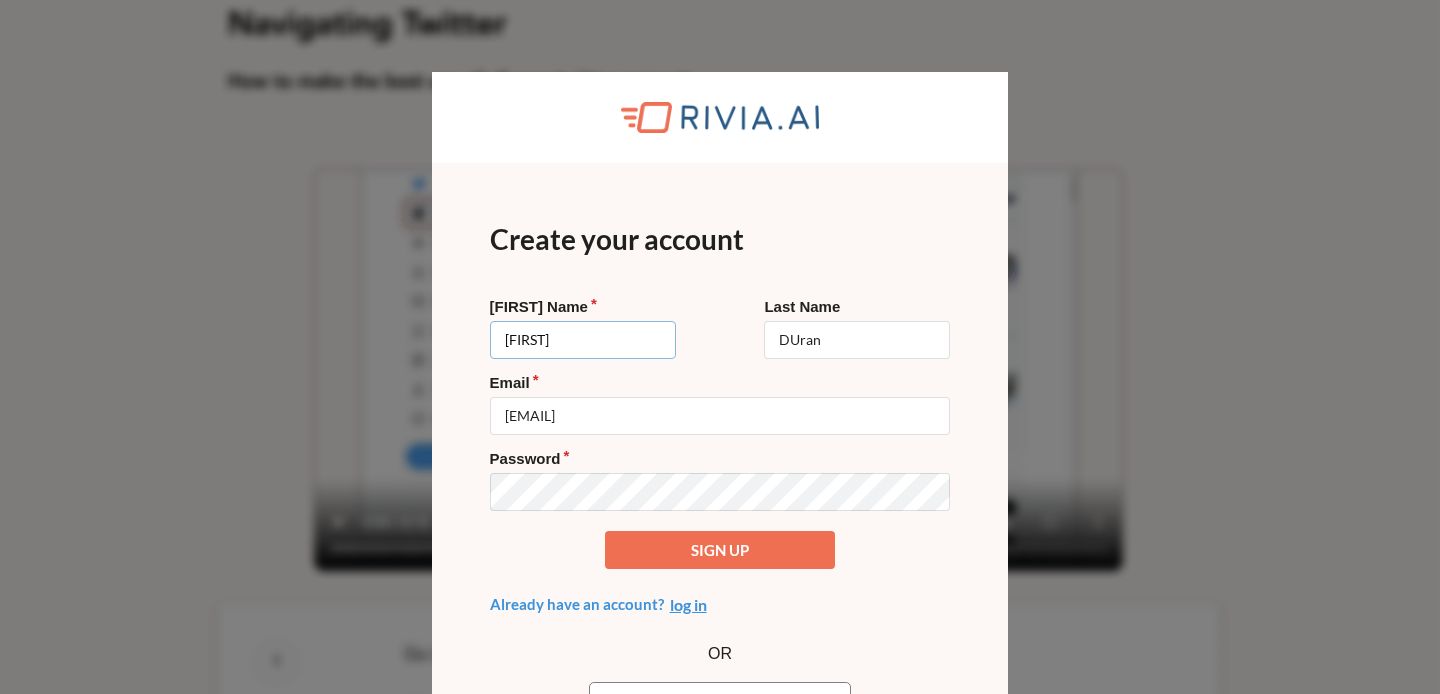 click on "Gbo" at bounding box center (583, 340) 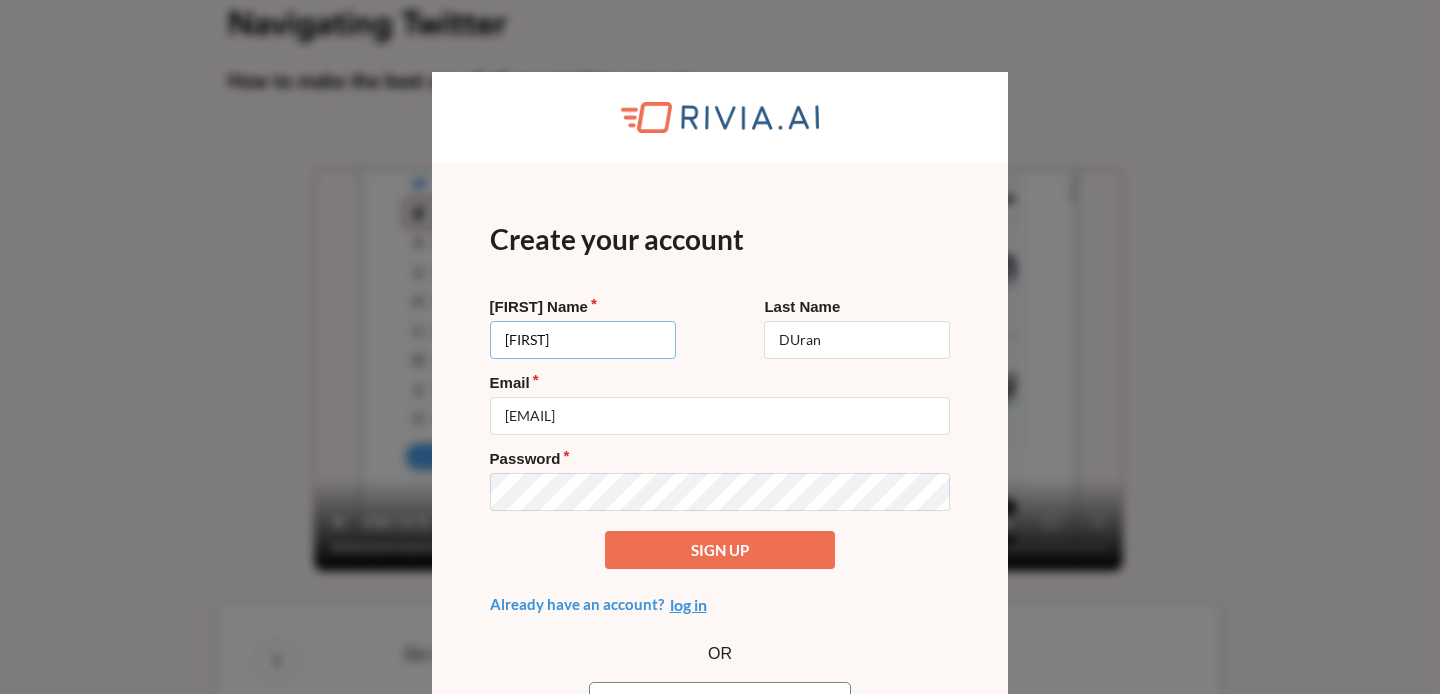 type on "Gabo" 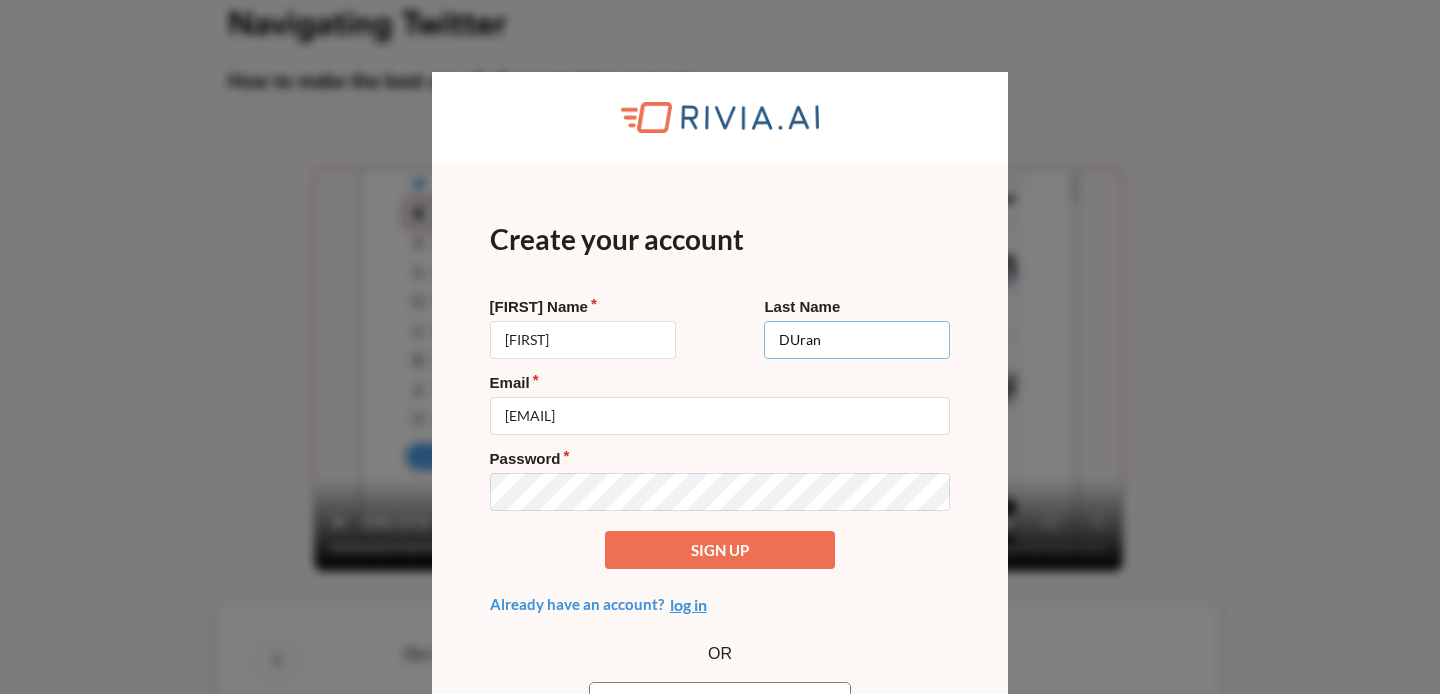 click on "DUran" at bounding box center [857, 340] 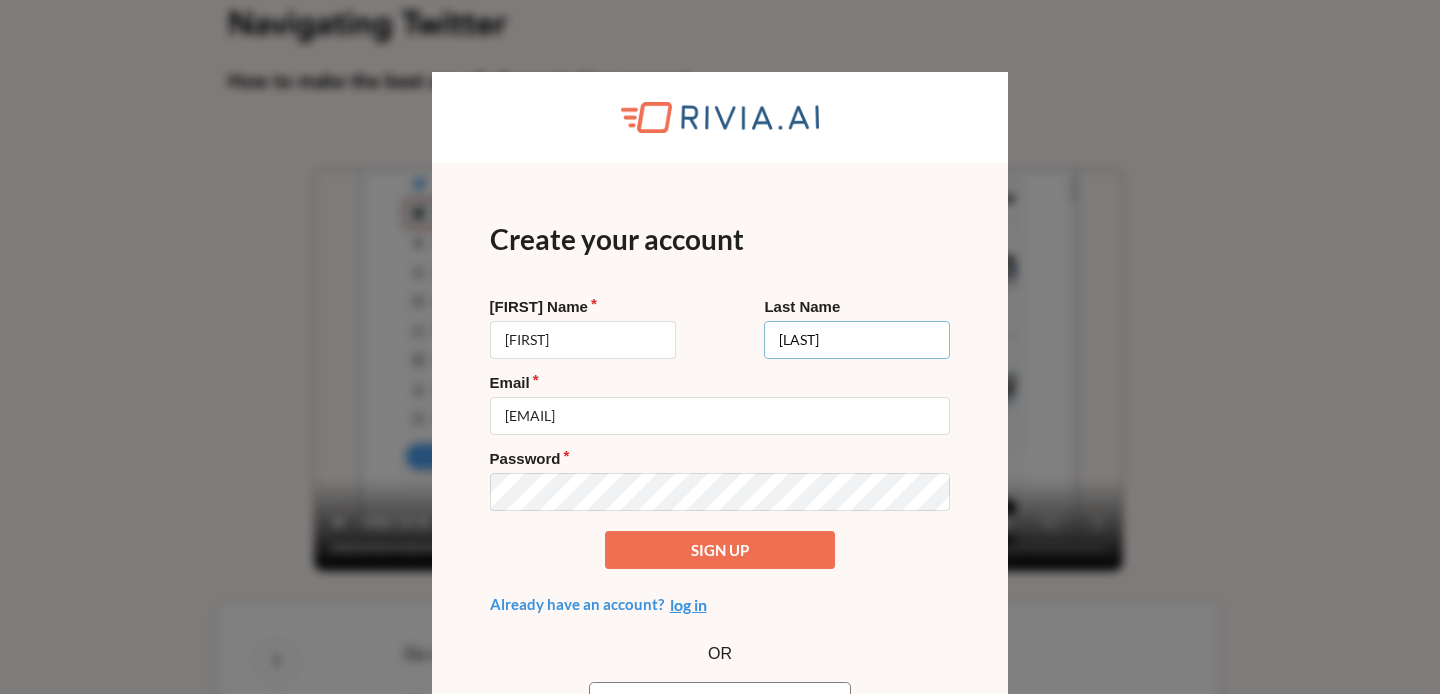type on "Duran" 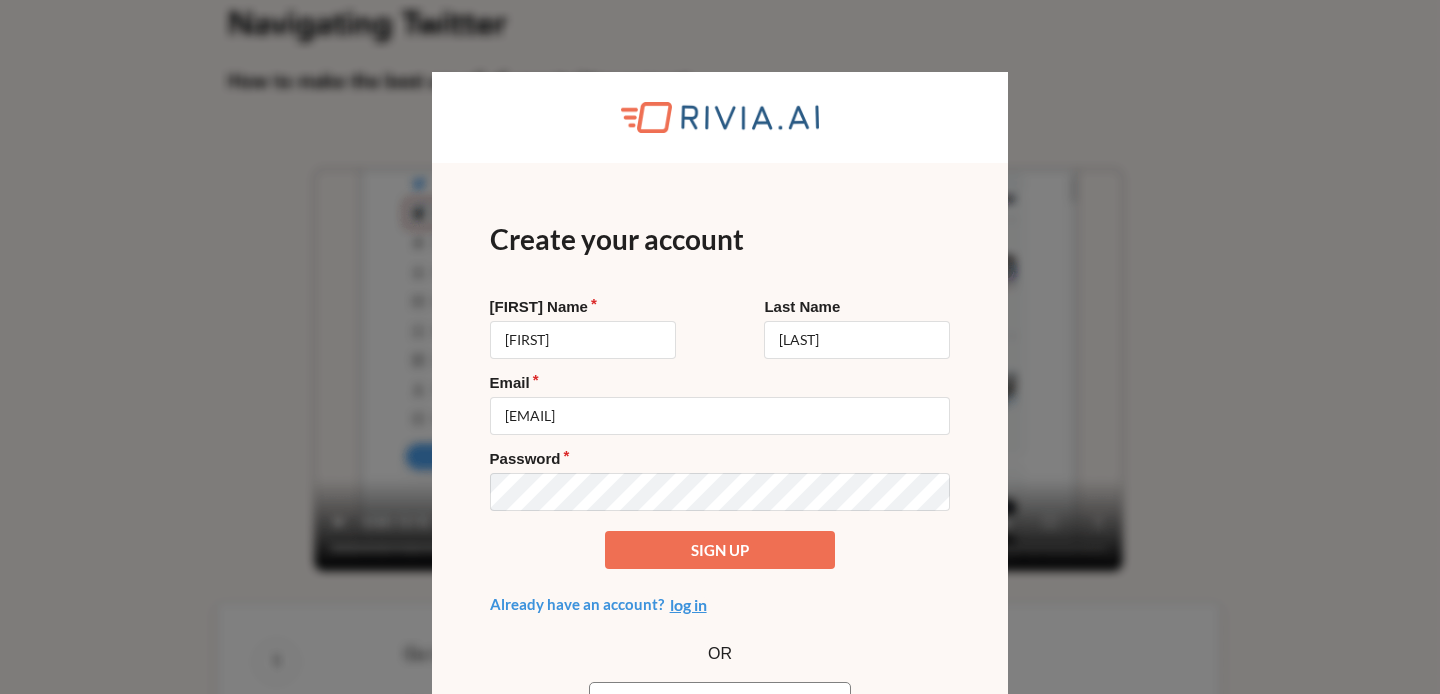 click on "Sign up" at bounding box center [720, 550] 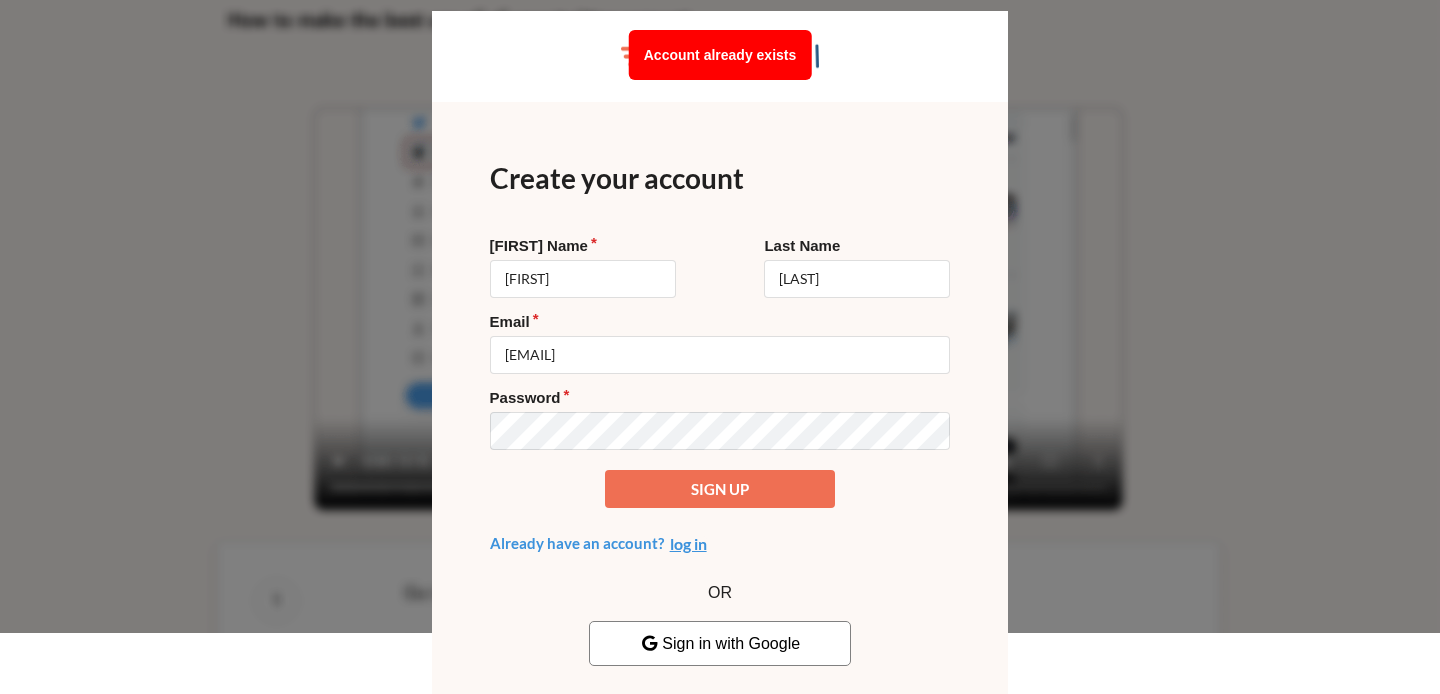 scroll, scrollTop: 62, scrollLeft: 0, axis: vertical 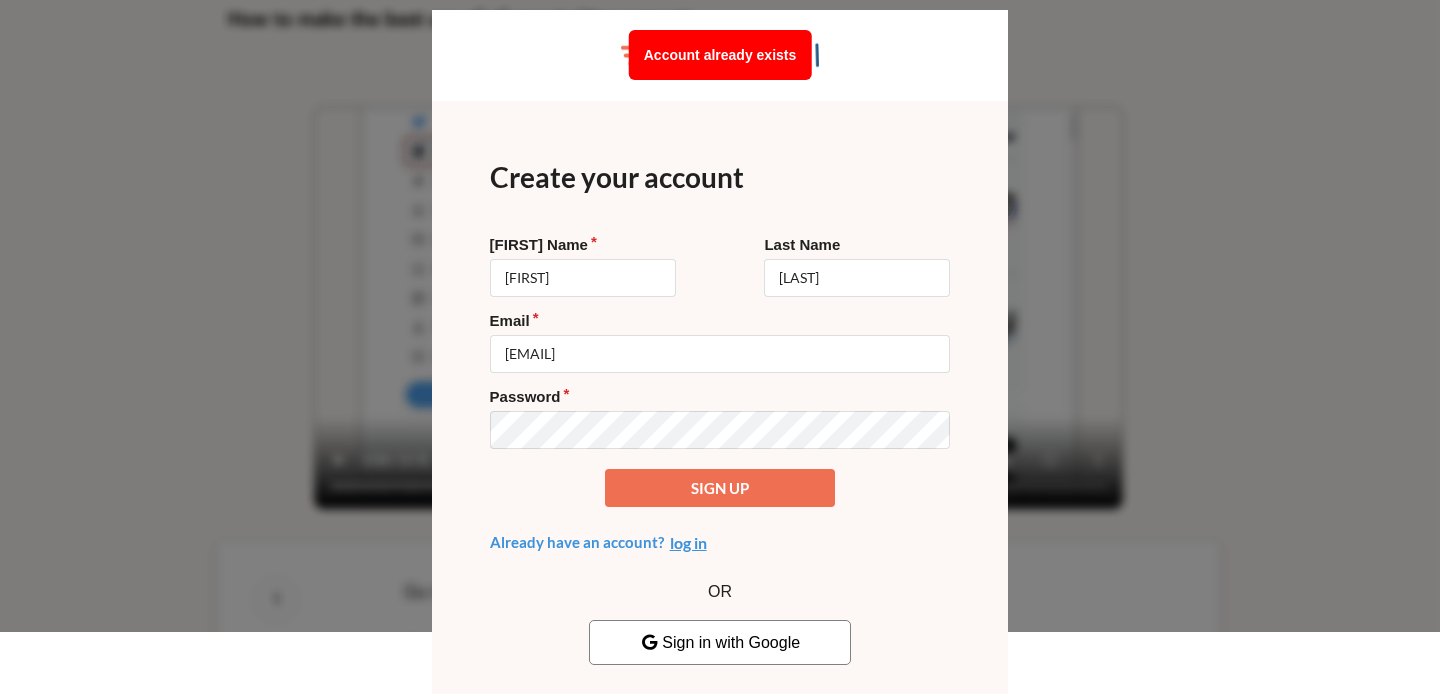 click on "log in" at bounding box center [688, 543] 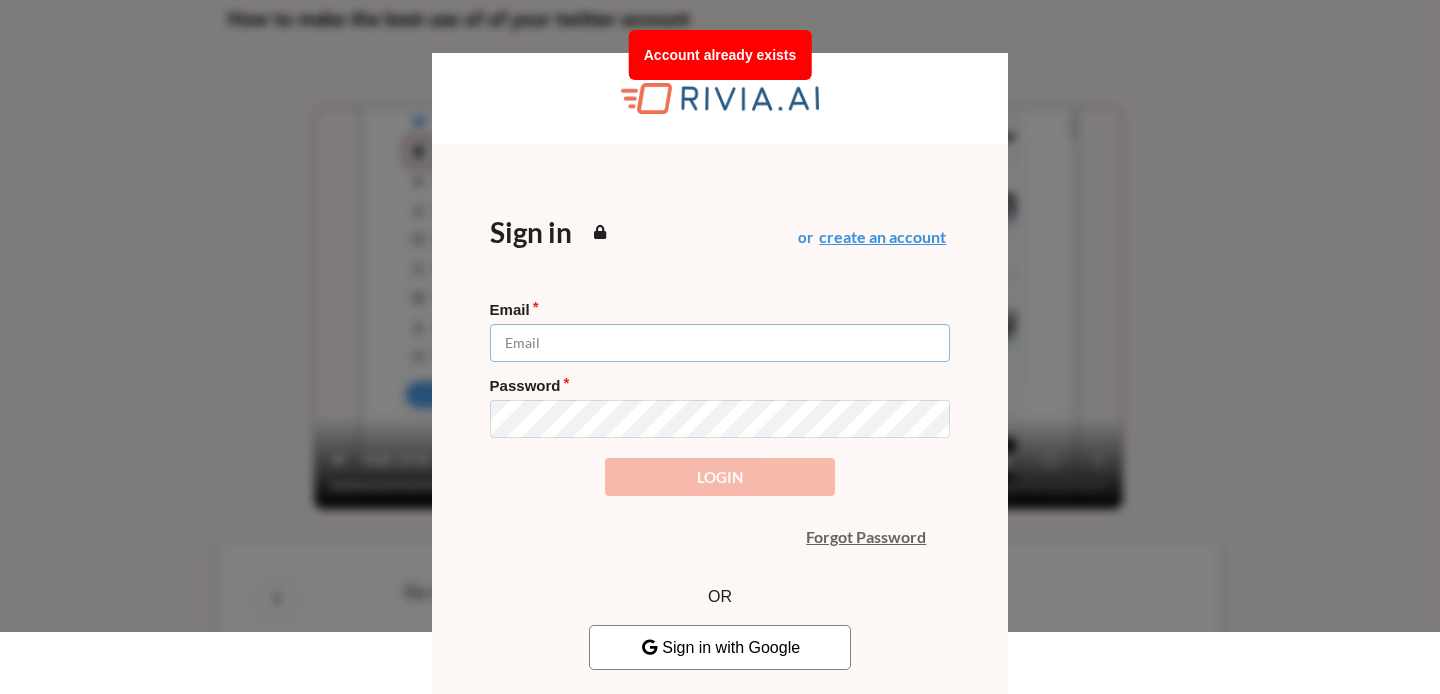 type on "gduran.ex@meacode.cl" 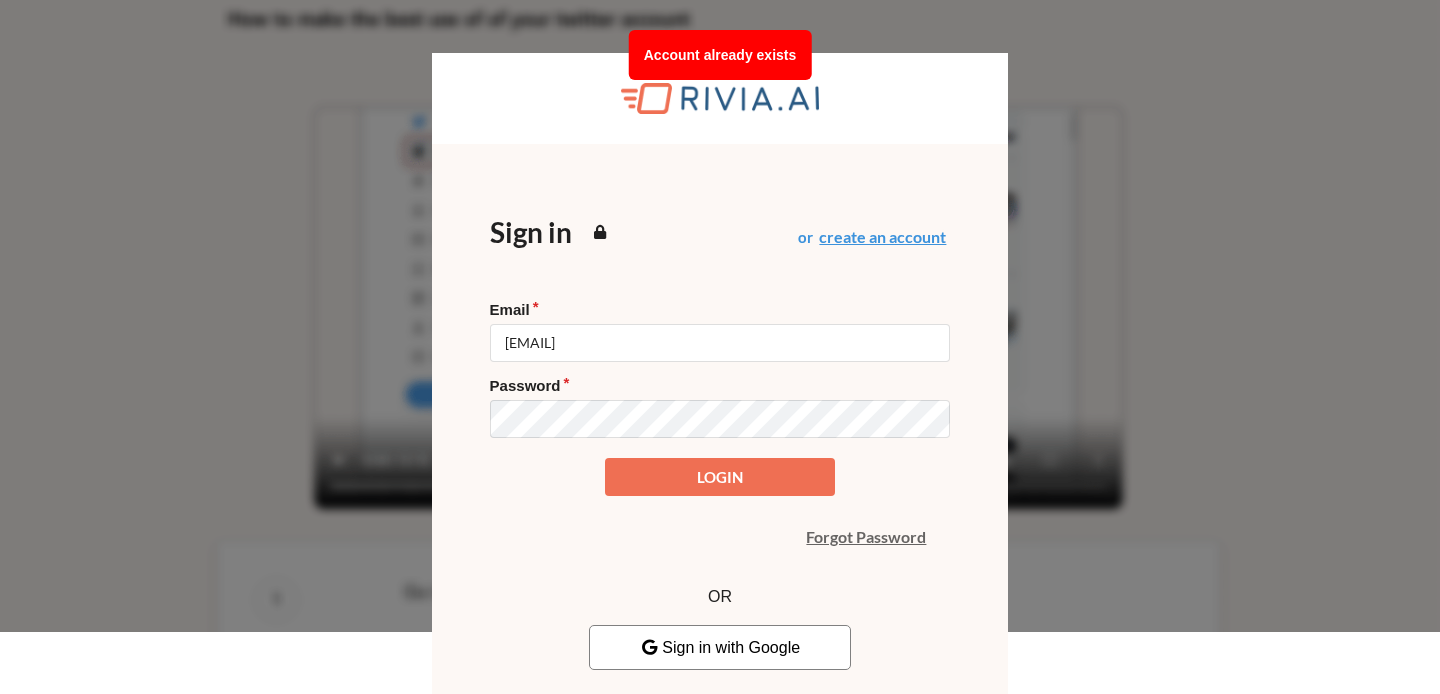 click on "Sign in with Google" at bounding box center (720, 647) 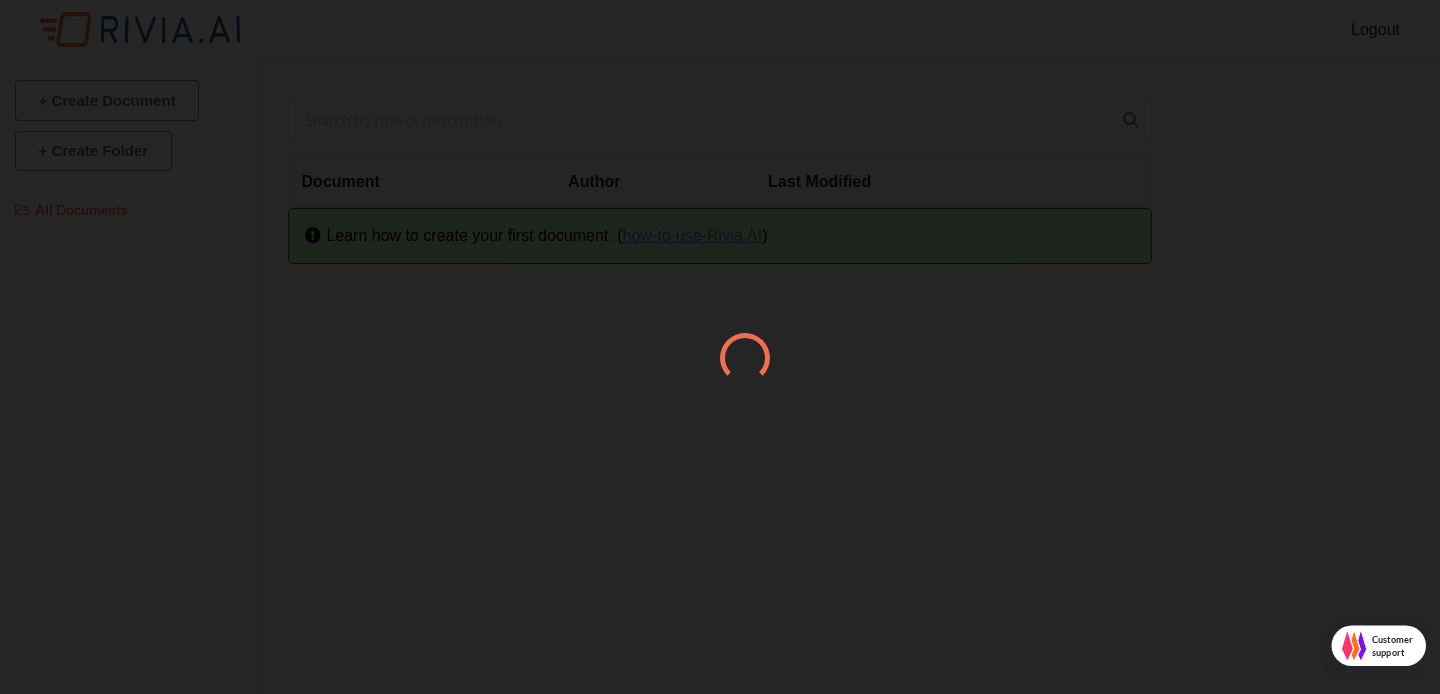 scroll, scrollTop: 0, scrollLeft: 0, axis: both 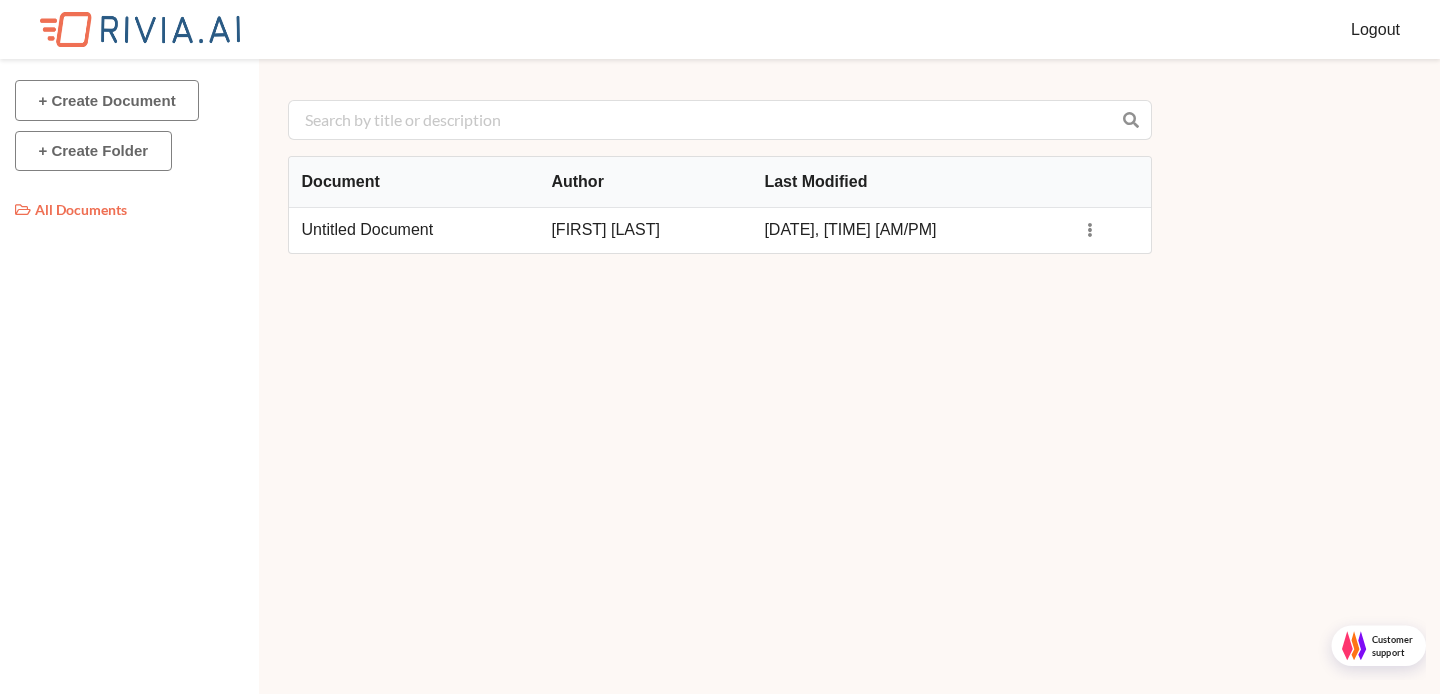 click on "Gabo Duran" at bounding box center [645, 230] 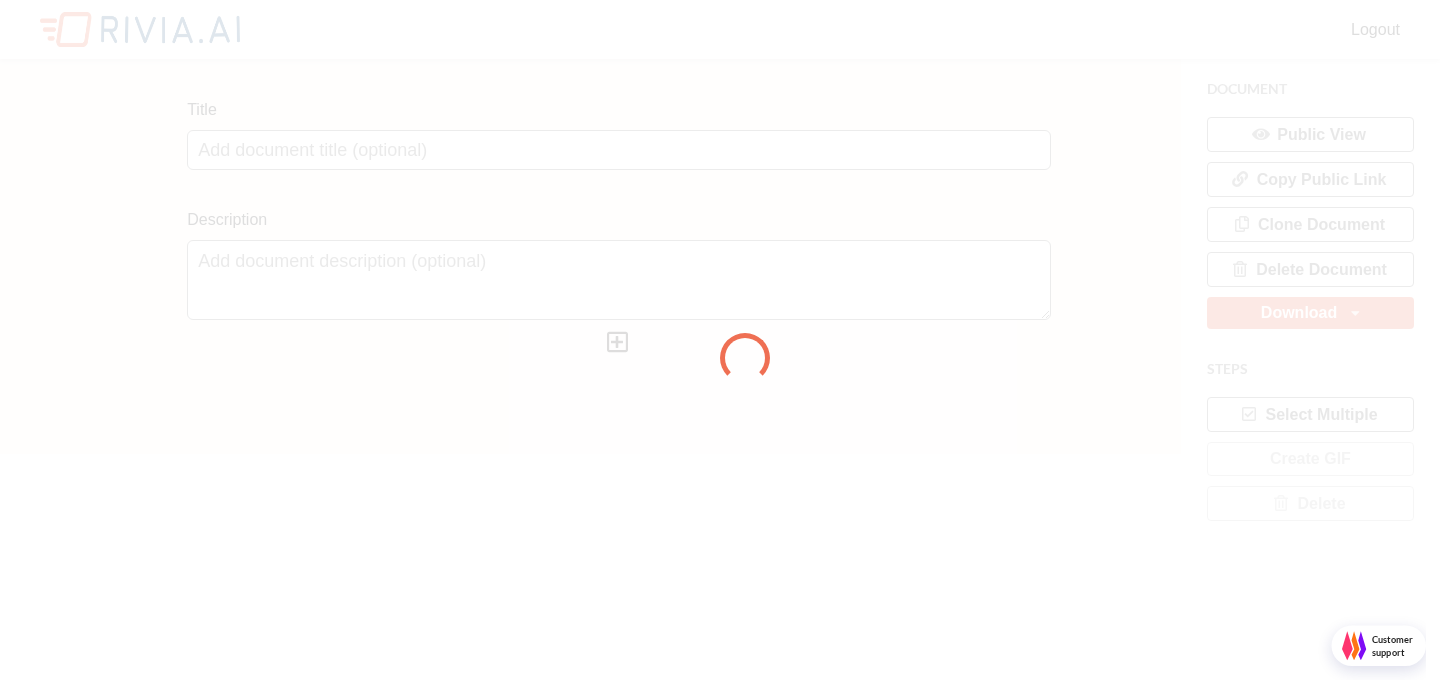 scroll, scrollTop: 10, scrollLeft: 10, axis: both 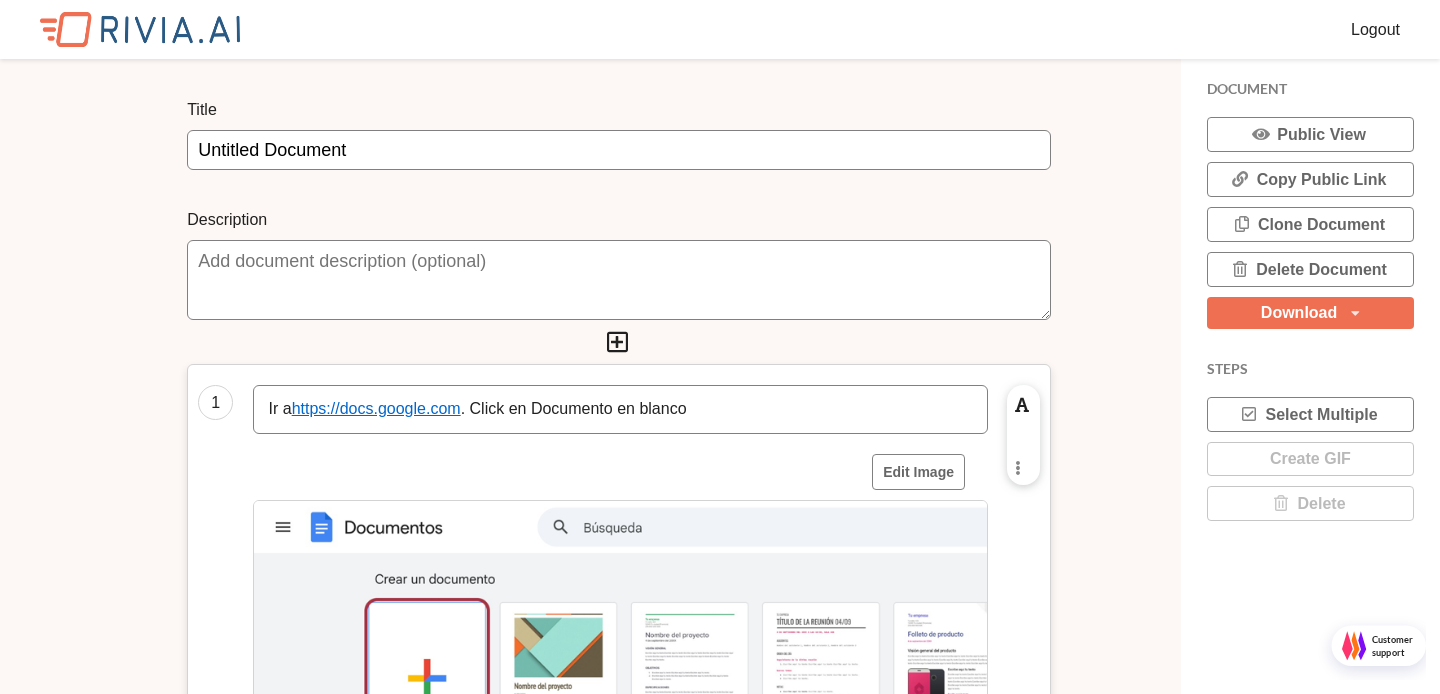 click at bounding box center (140, 29) 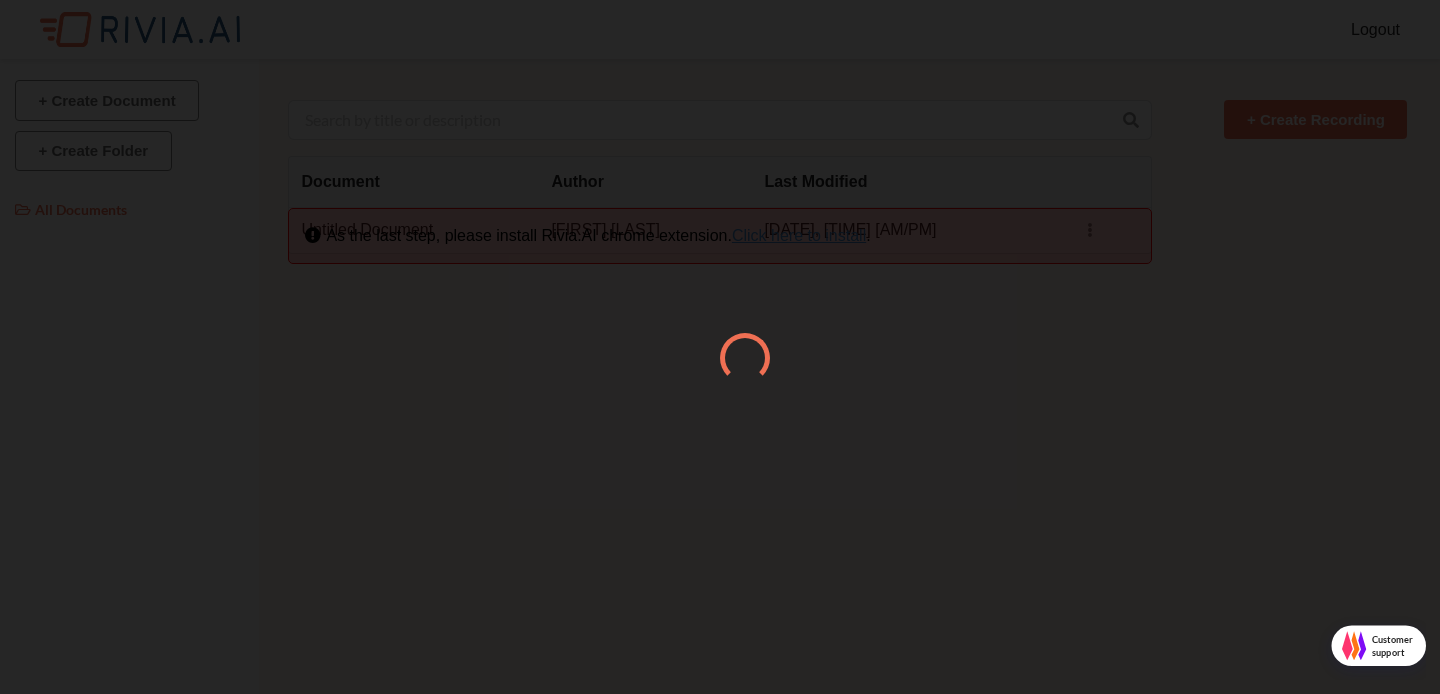 scroll, scrollTop: 10, scrollLeft: 10, axis: both 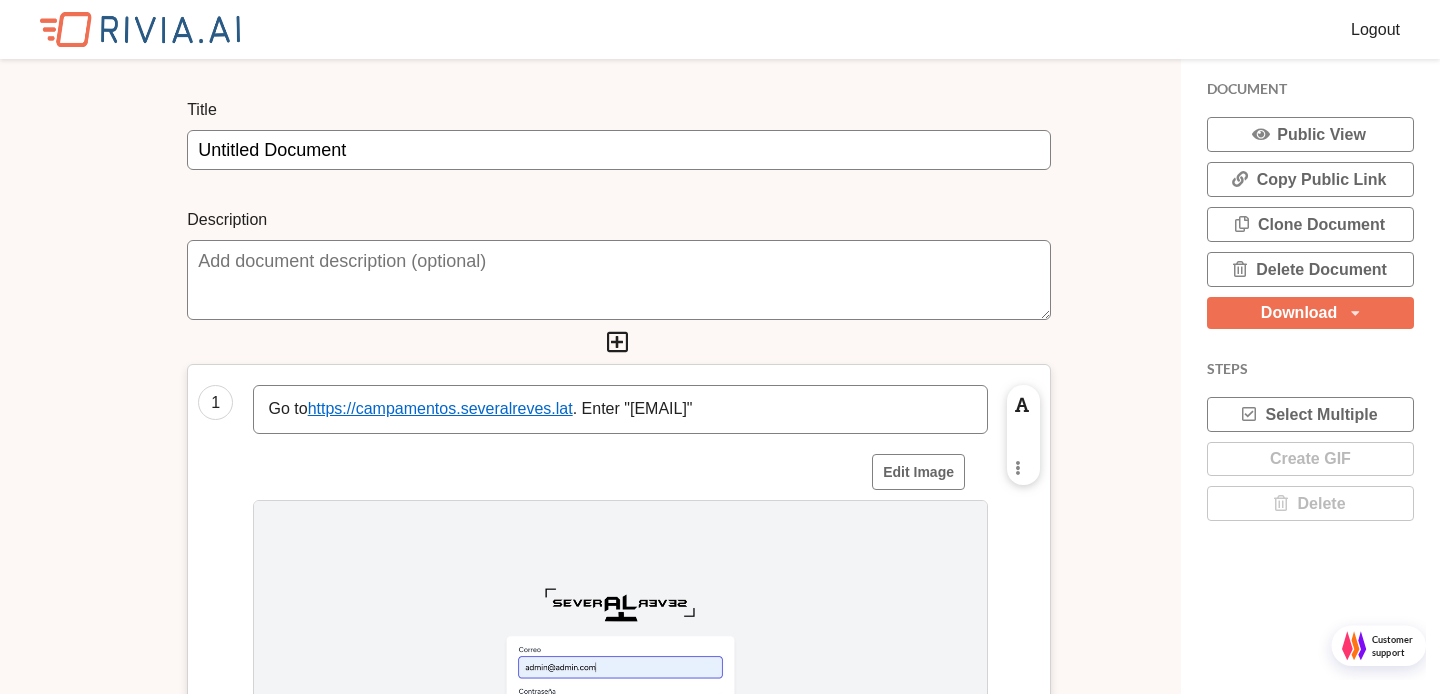 click on "Untitled Document" at bounding box center (619, 150) 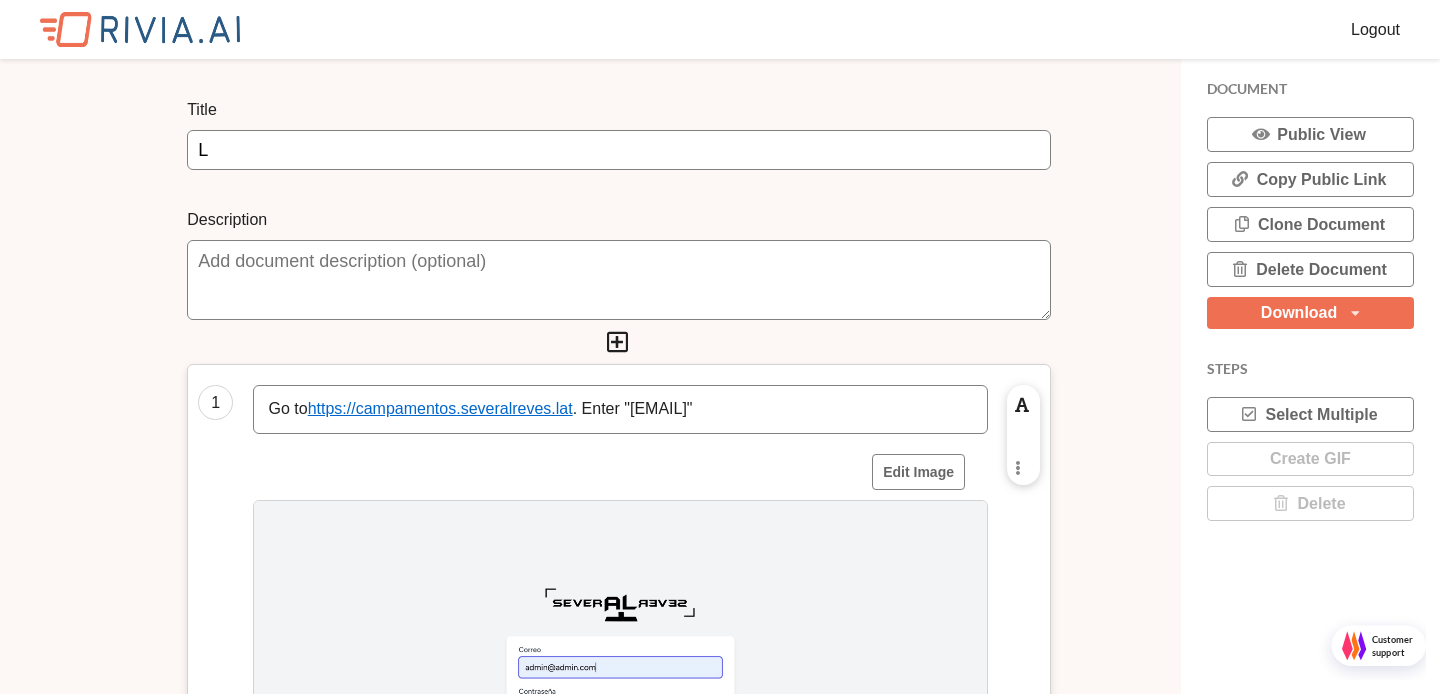 scroll, scrollTop: 10, scrollLeft: 10, axis: both 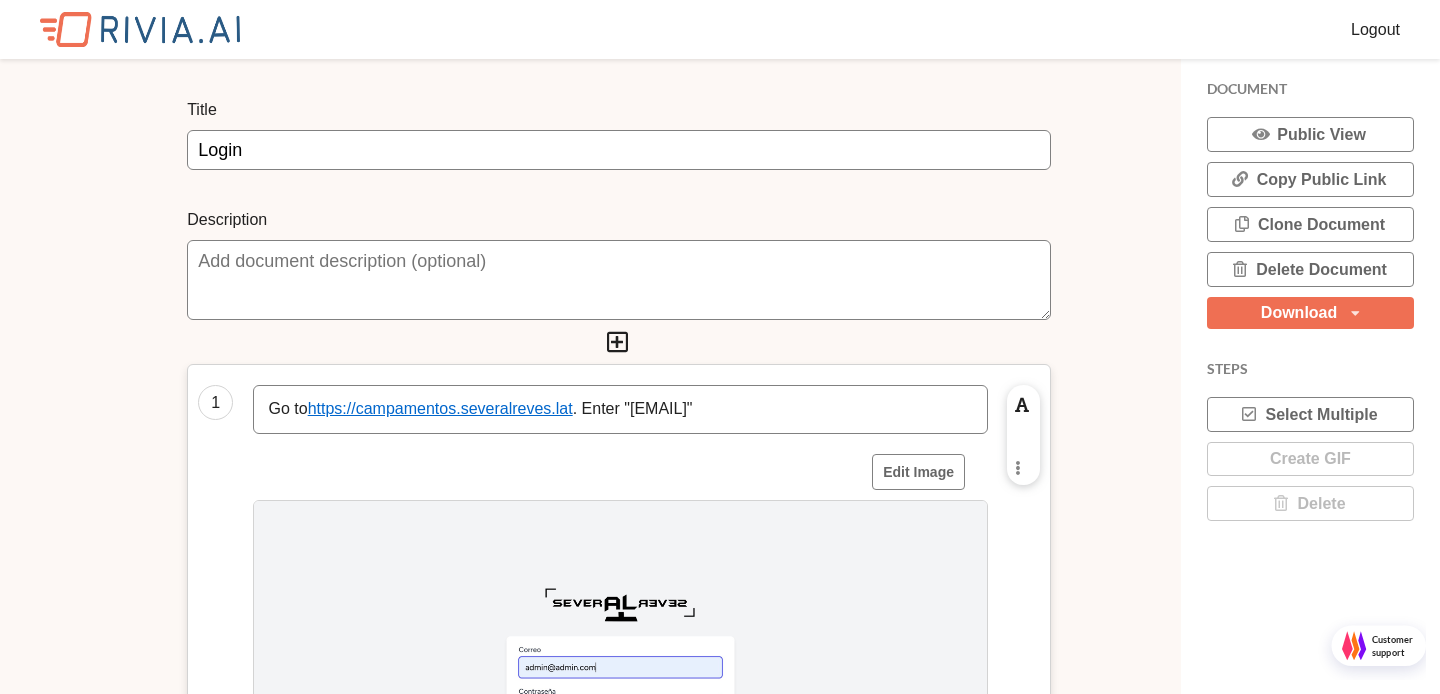 type on "Login" 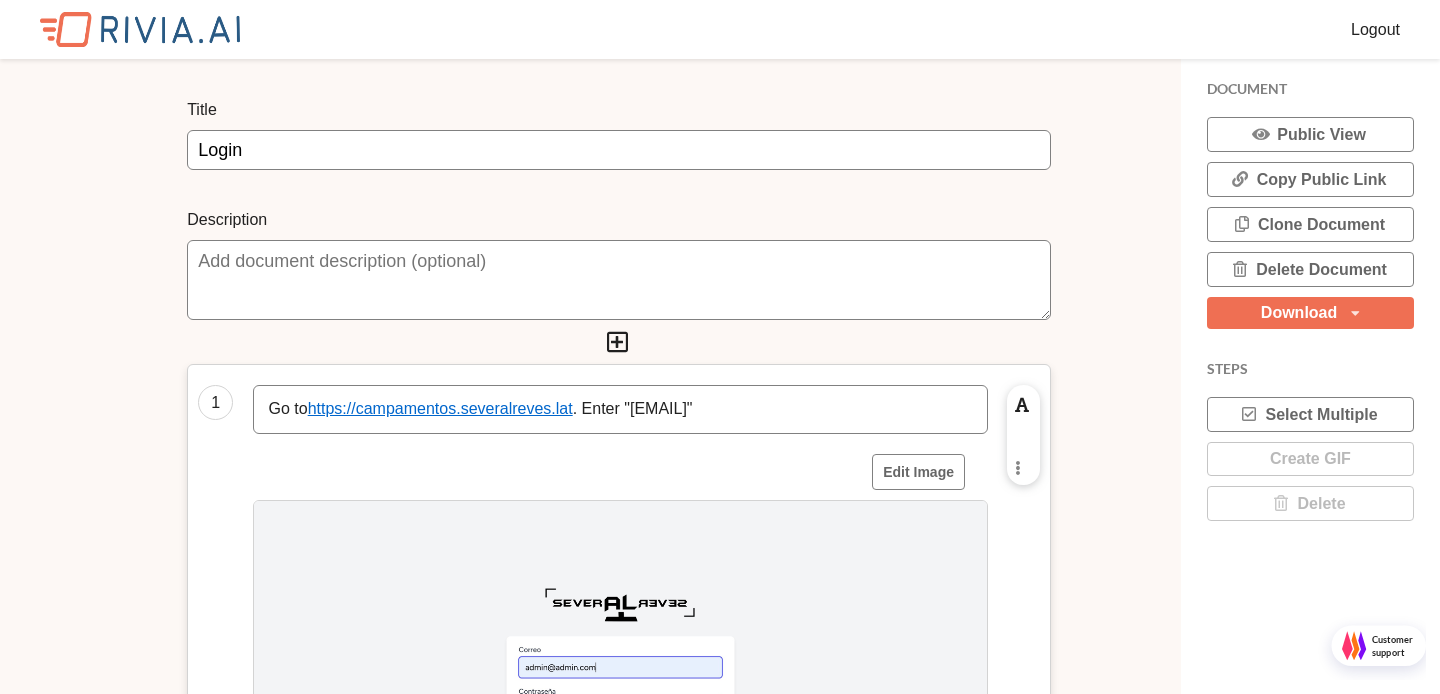 scroll, scrollTop: 10, scrollLeft: 10, axis: both 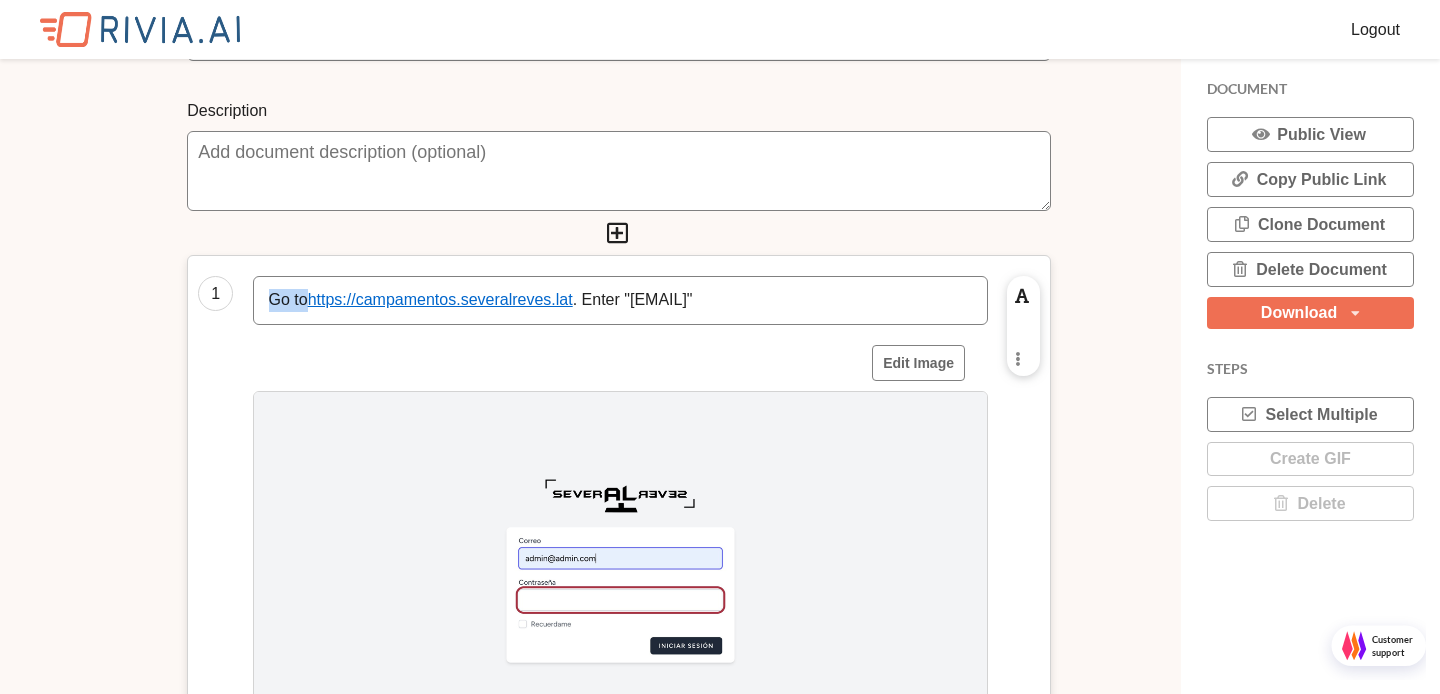 drag, startPoint x: 311, startPoint y: 297, endPoint x: 238, endPoint y: 308, distance: 73.82411 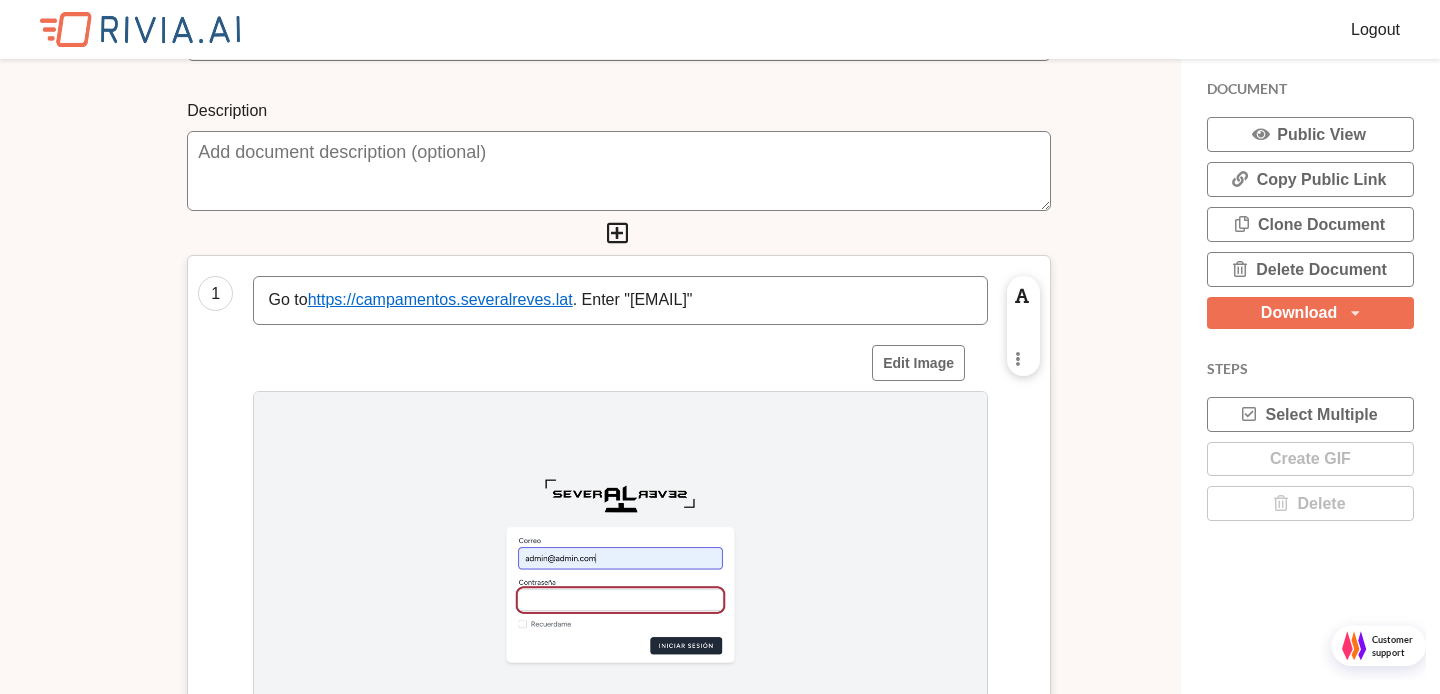 type 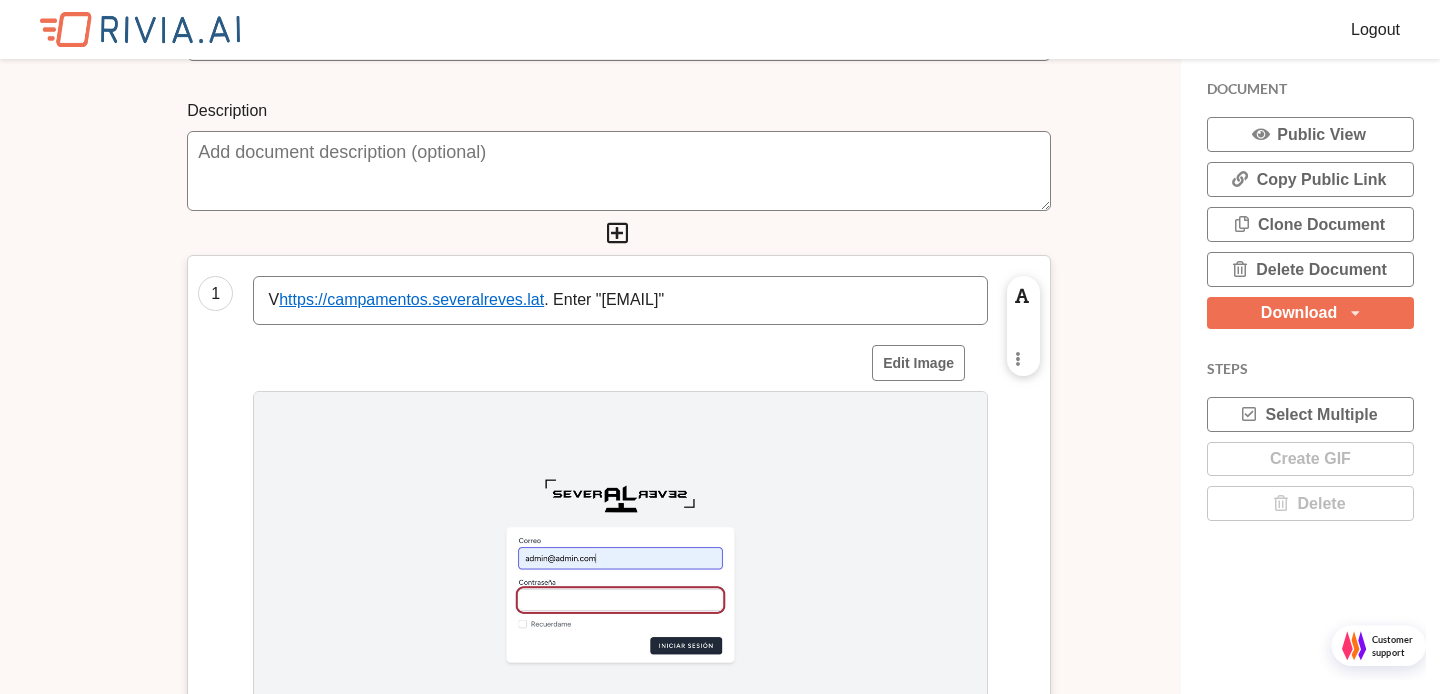 scroll, scrollTop: 10, scrollLeft: 10, axis: both 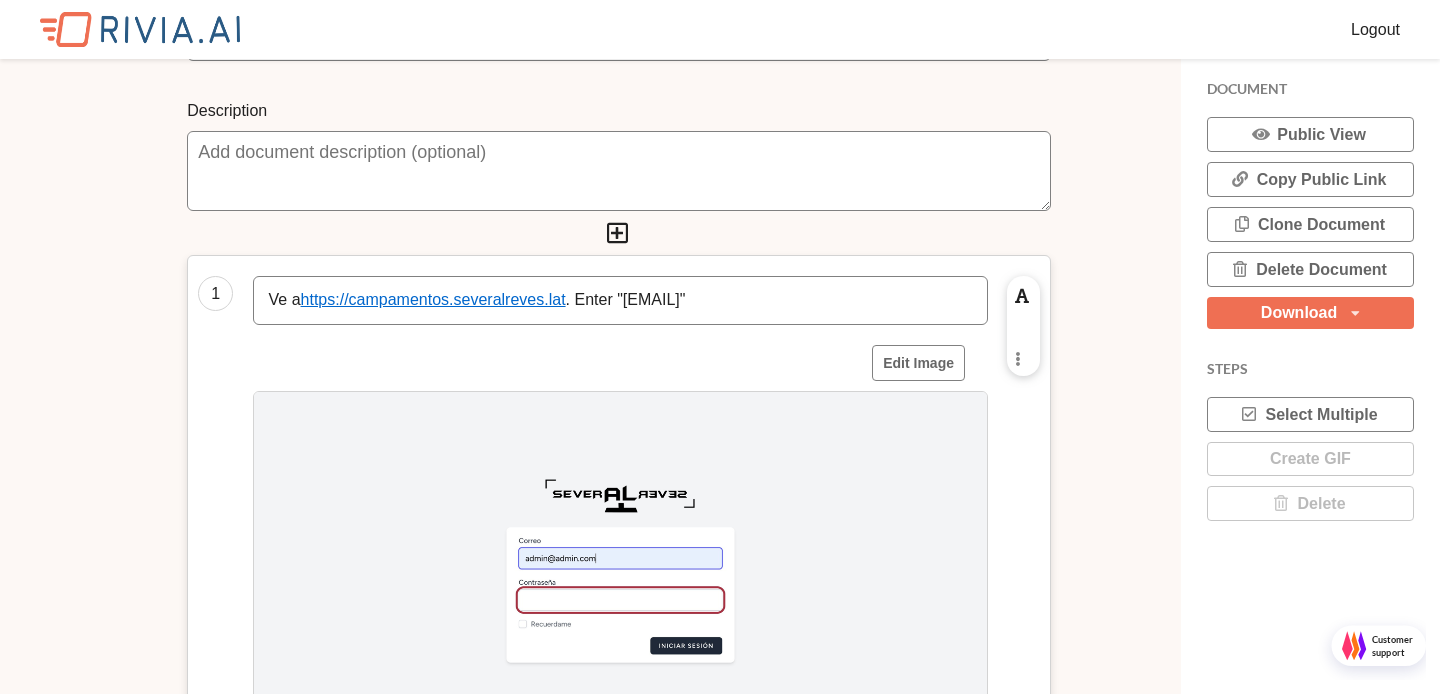 click on "Ve a  https://campamentos.severalreves.lat . Enter "admin@admin.com"" at bounding box center [620, 300] 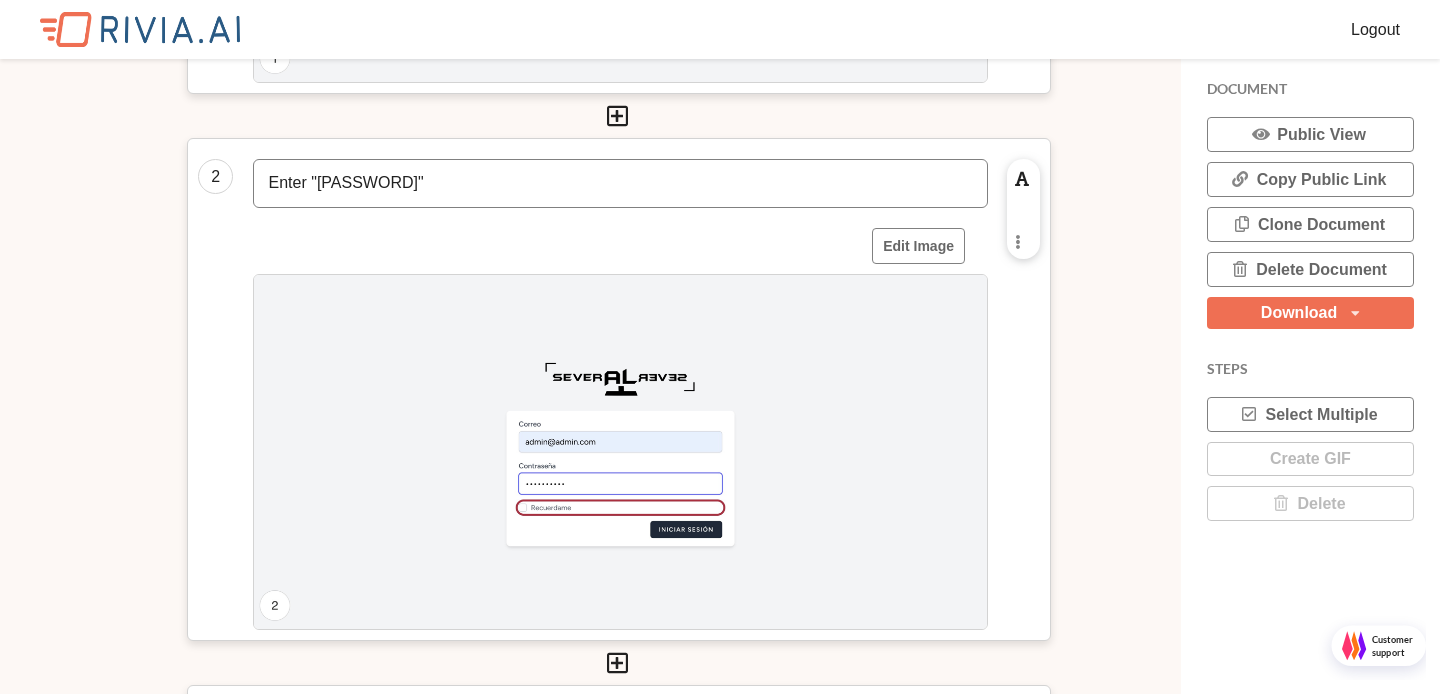 scroll, scrollTop: 765, scrollLeft: 0, axis: vertical 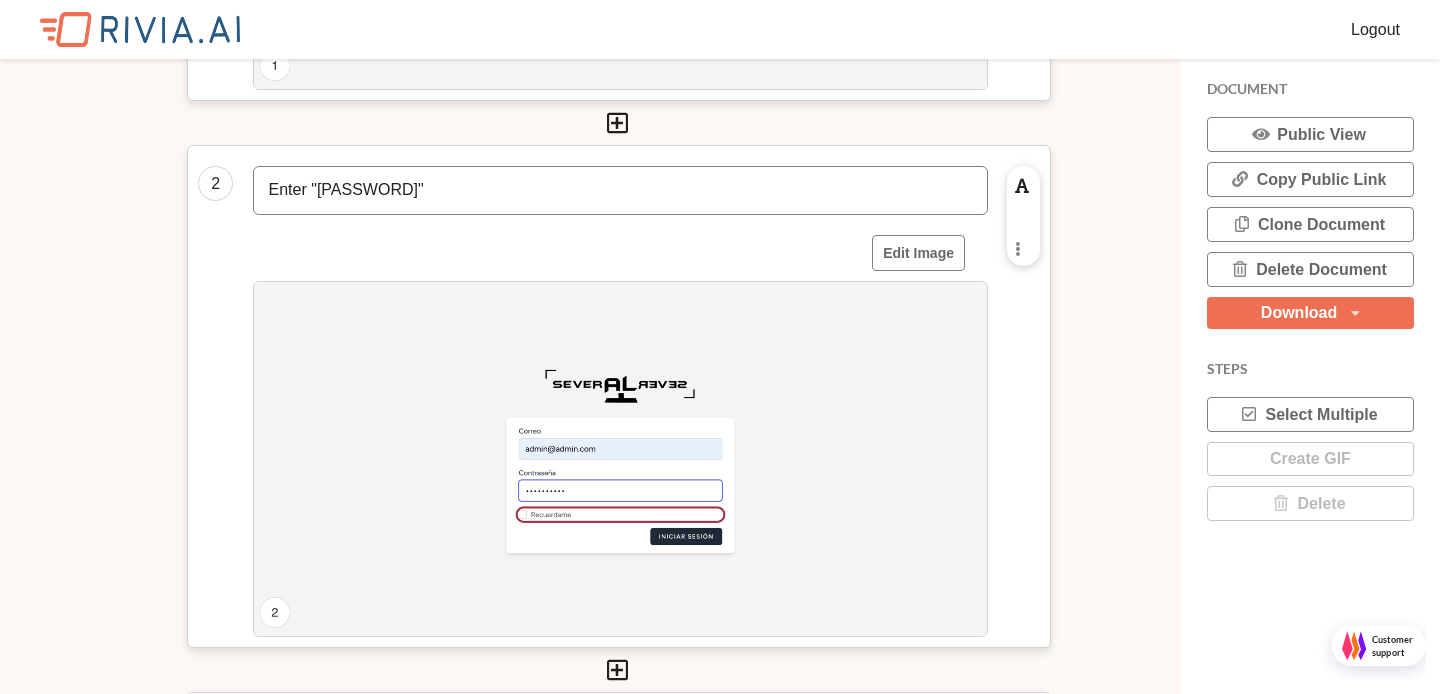 click on "Enter "PASSWORD"" at bounding box center (620, 190) 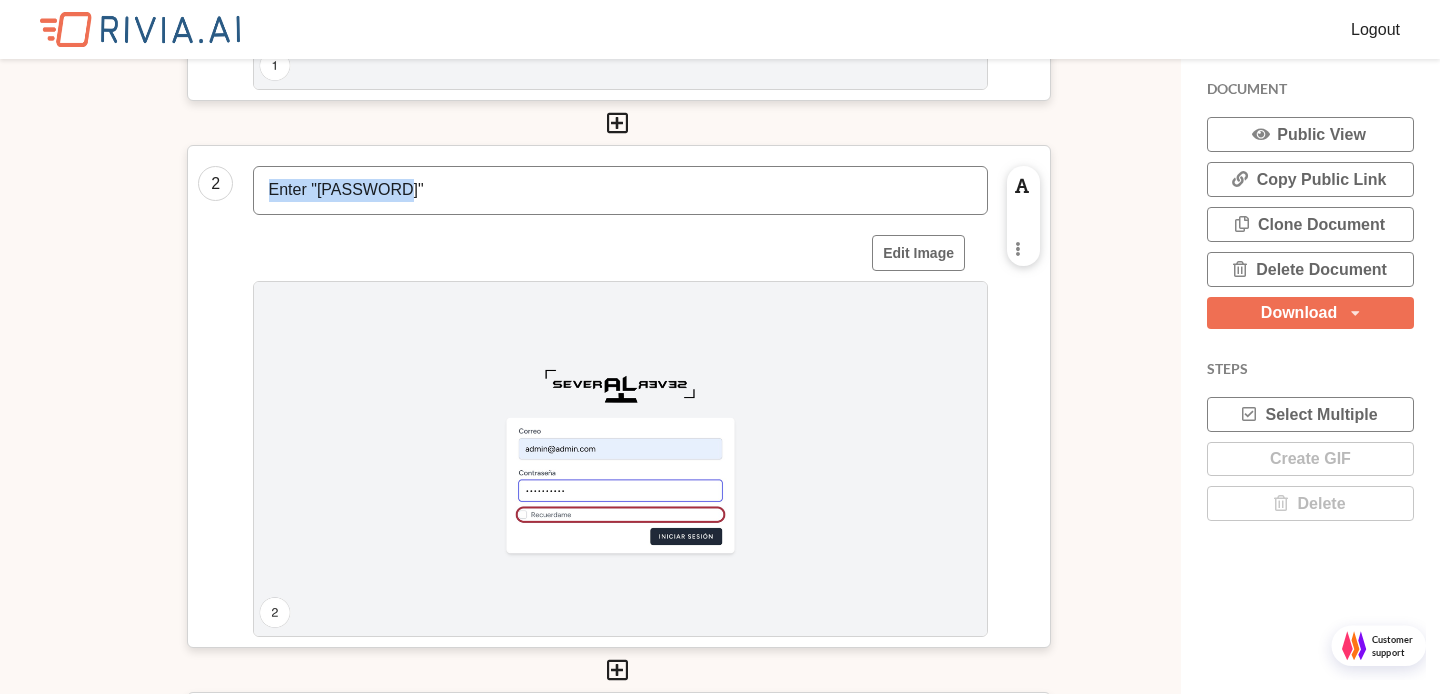 type 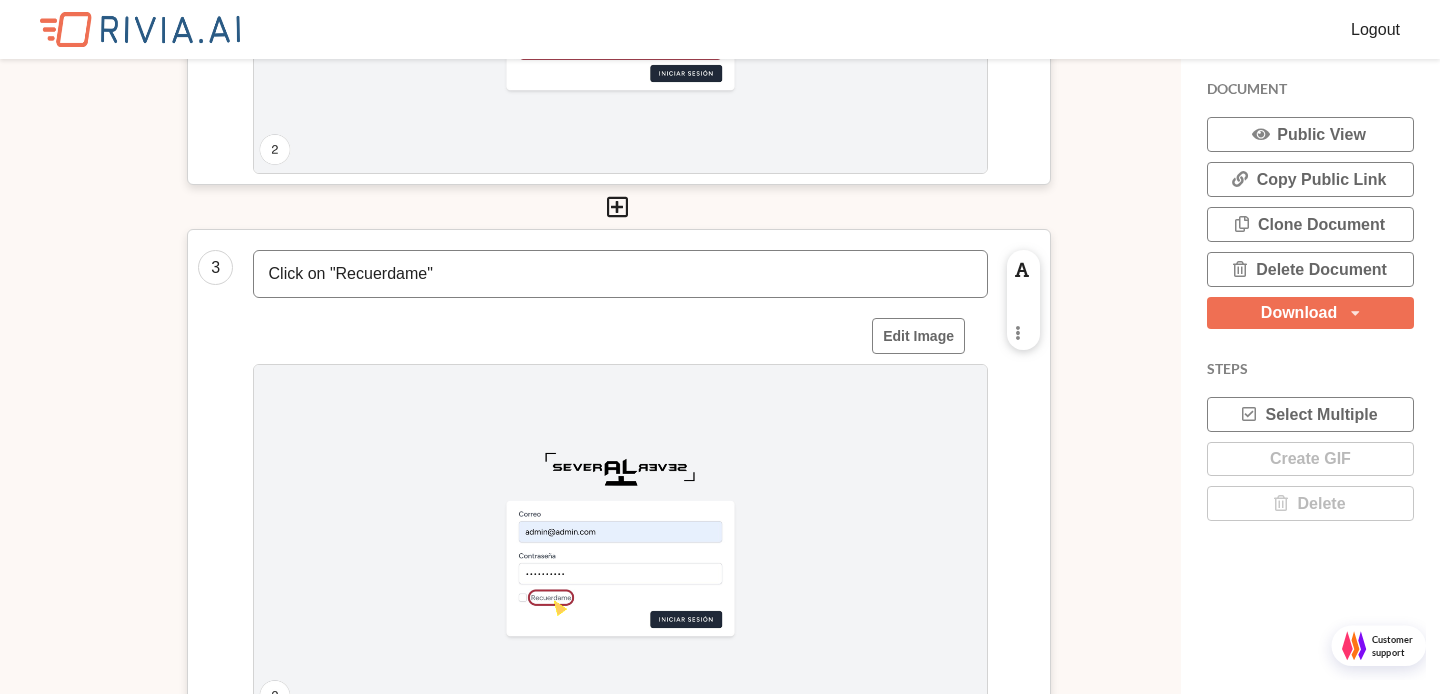 click on "Click on "Recuerdame"" at bounding box center (620, 274) 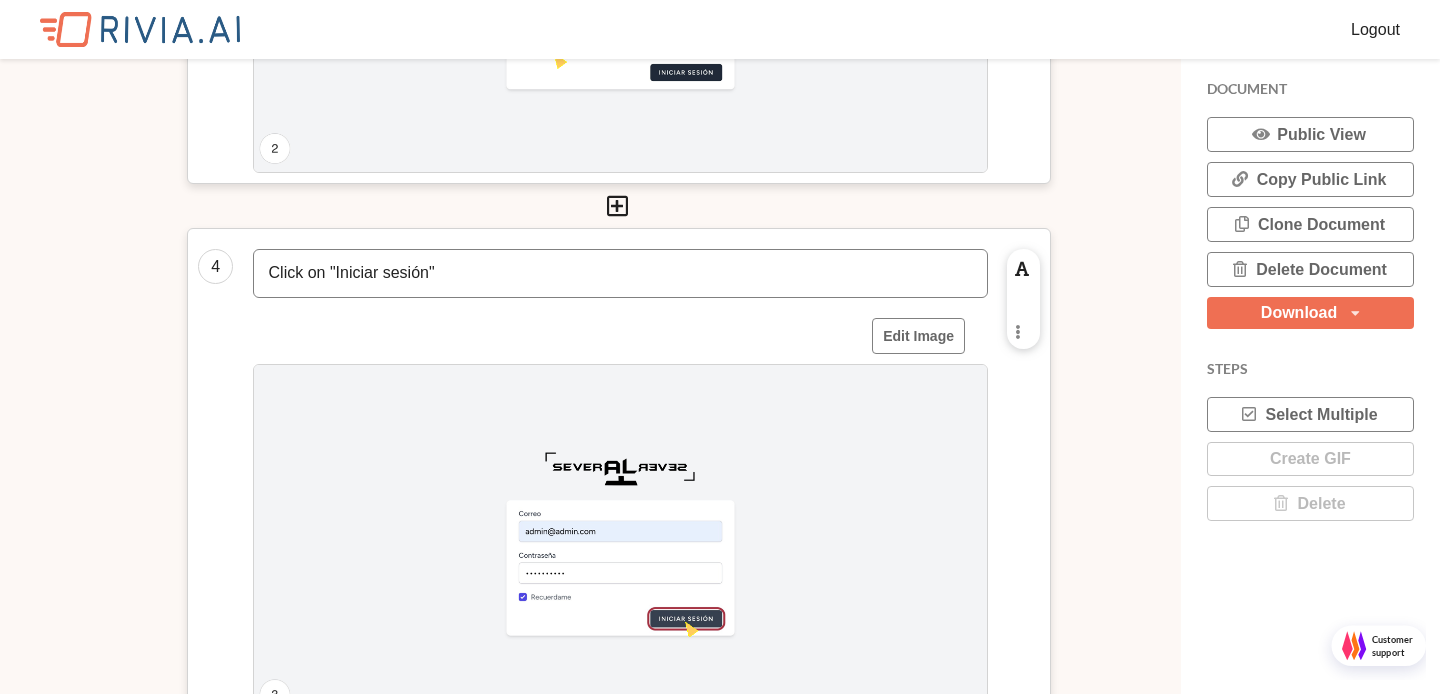 scroll, scrollTop: 1776, scrollLeft: 0, axis: vertical 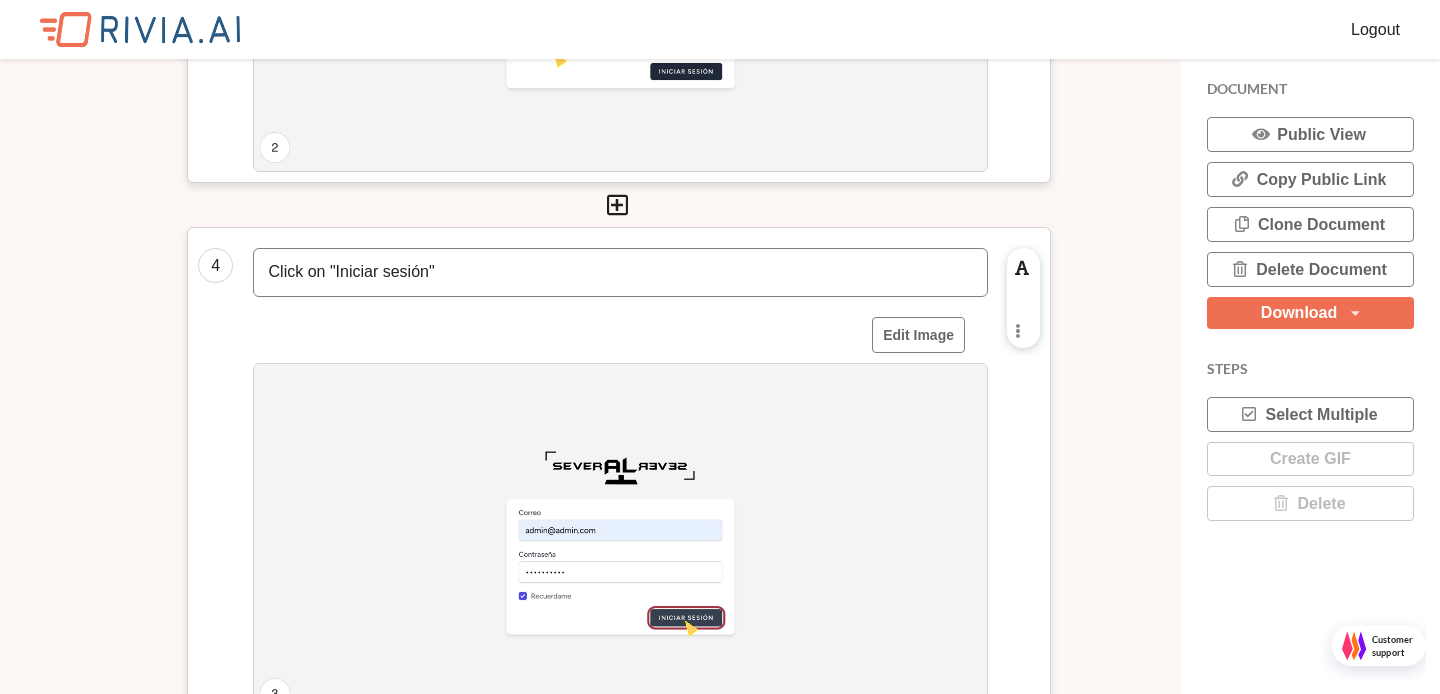 click on "Click on "Iniciar sesión"" at bounding box center [620, 272] 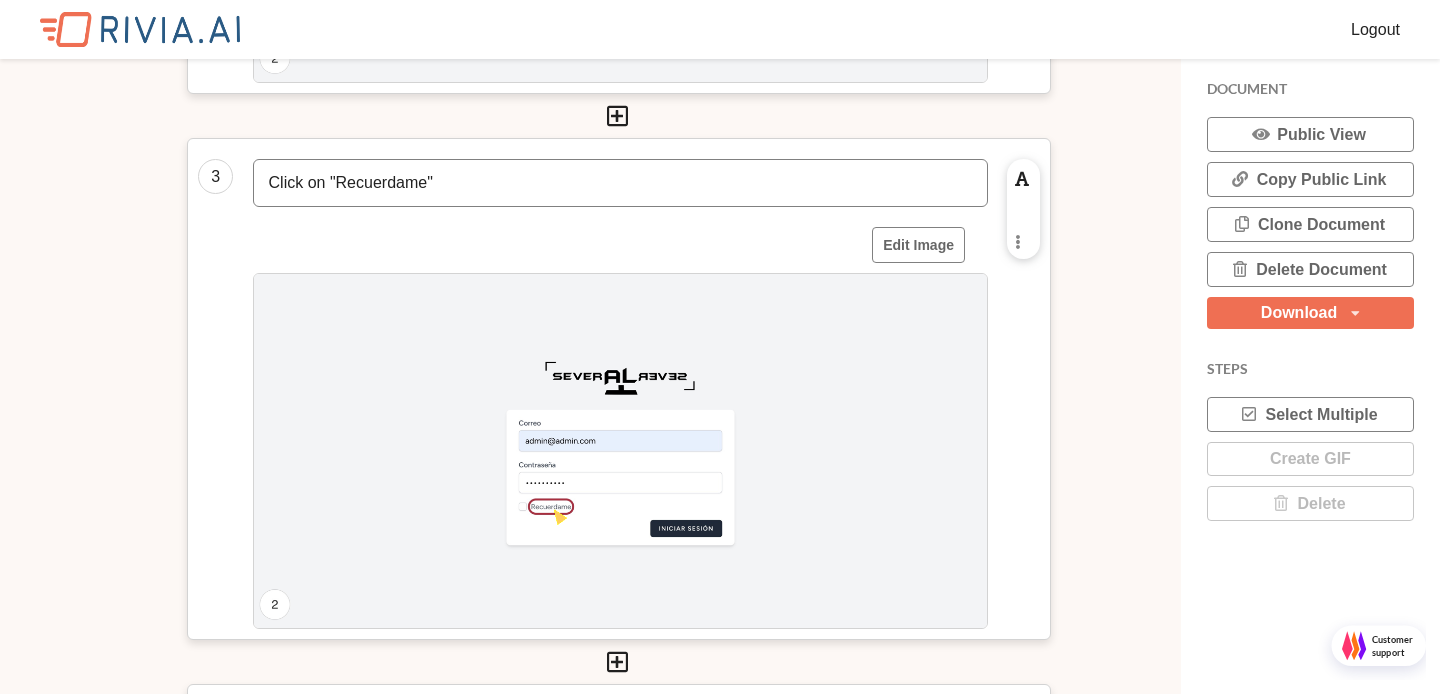scroll, scrollTop: 1149, scrollLeft: 0, axis: vertical 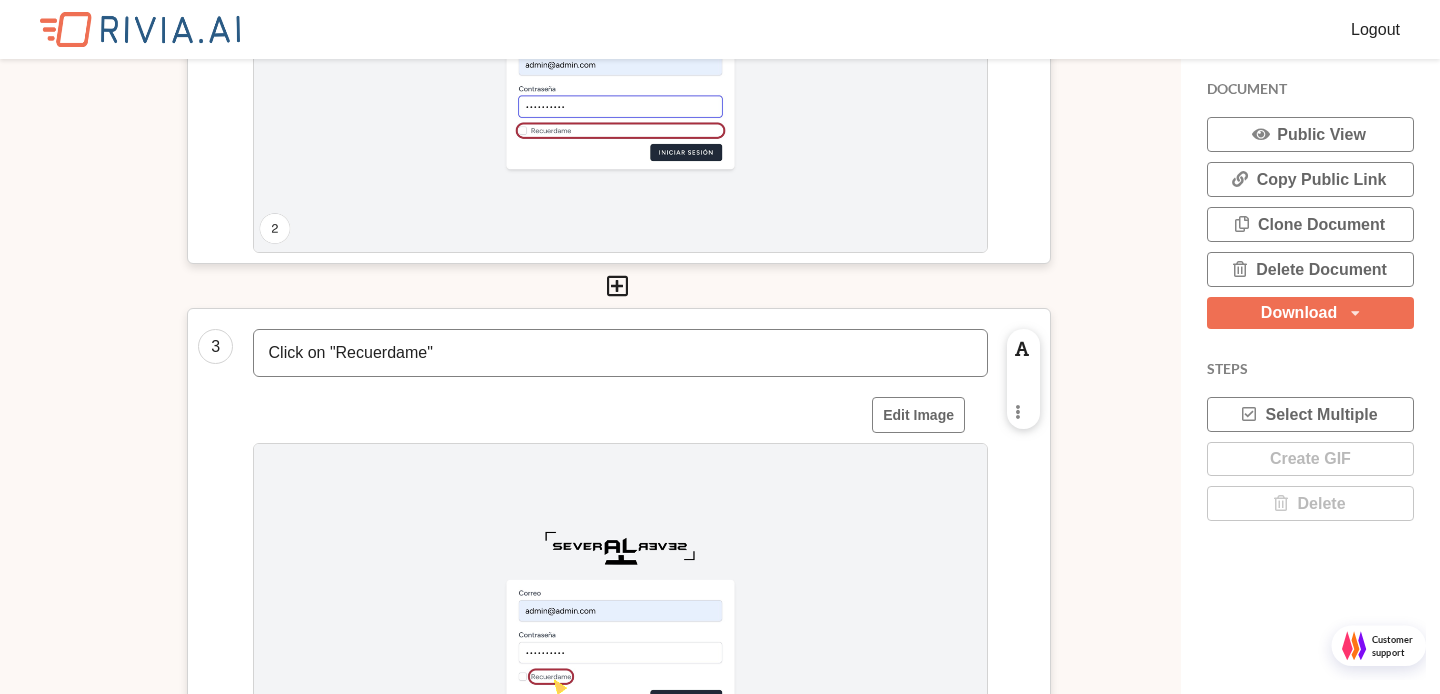 click on "Click on "Recuerdame"" at bounding box center (620, 353) 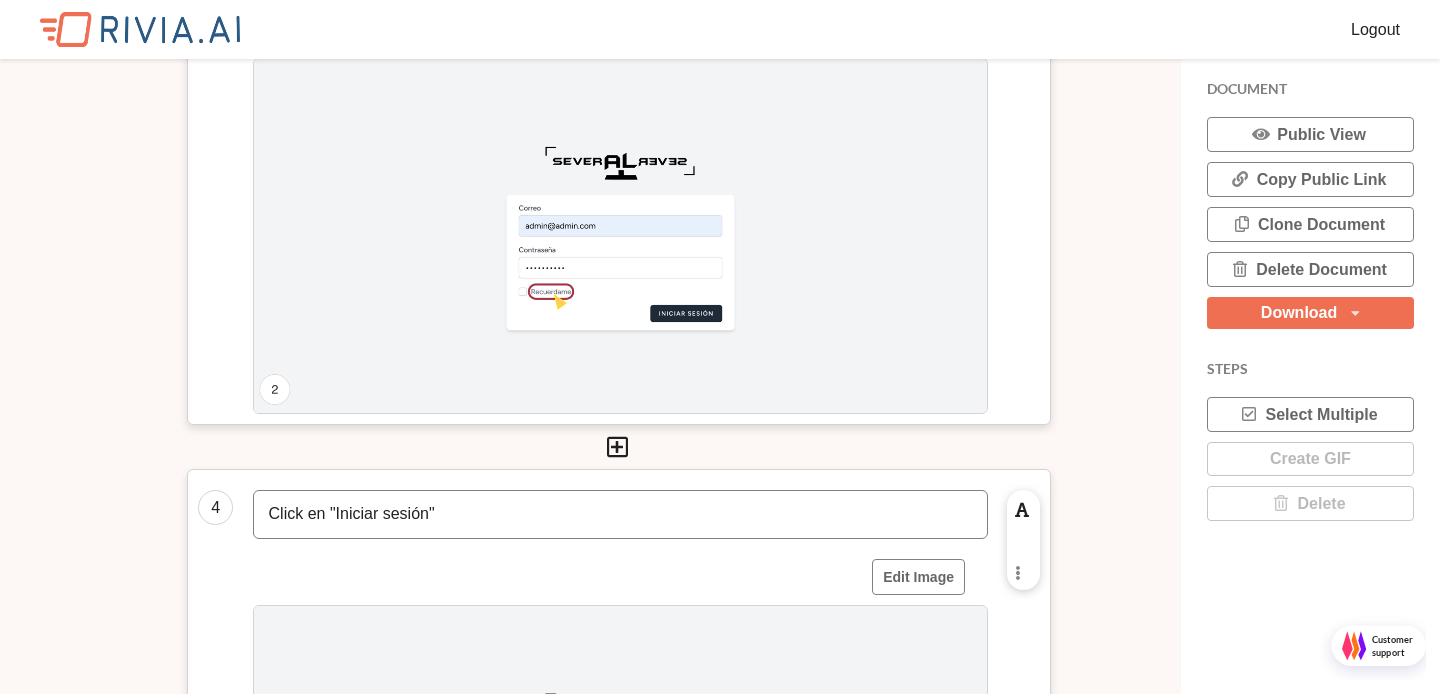 scroll, scrollTop: 1946, scrollLeft: 0, axis: vertical 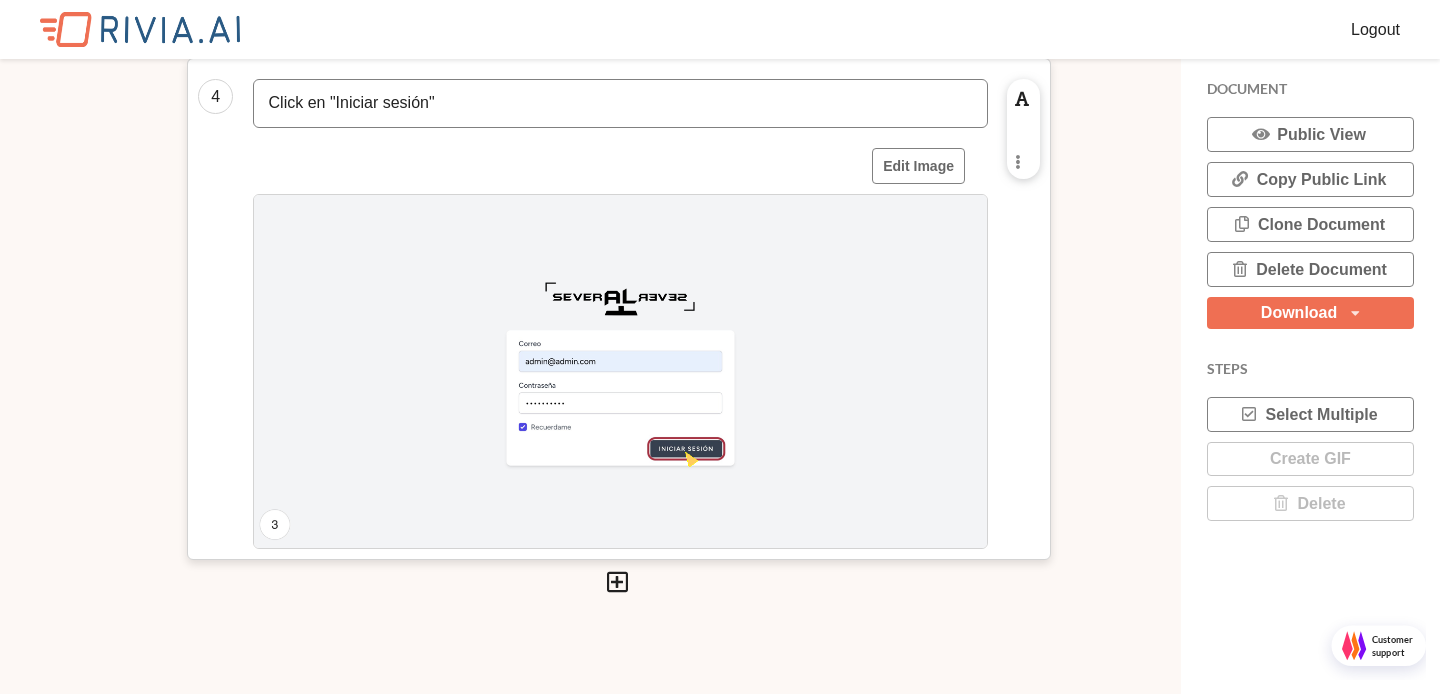 click on "Download" at bounding box center (1299, 313) 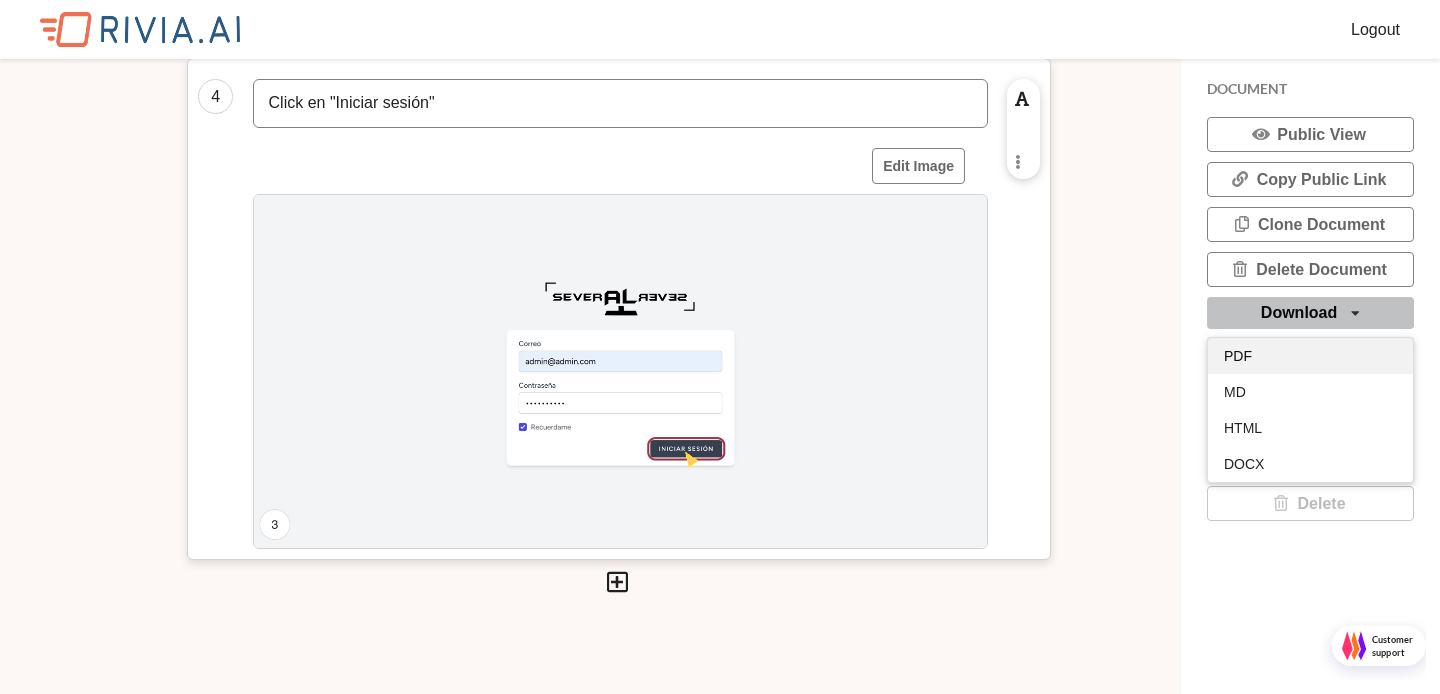 click on "PDF" at bounding box center (1310, 356) 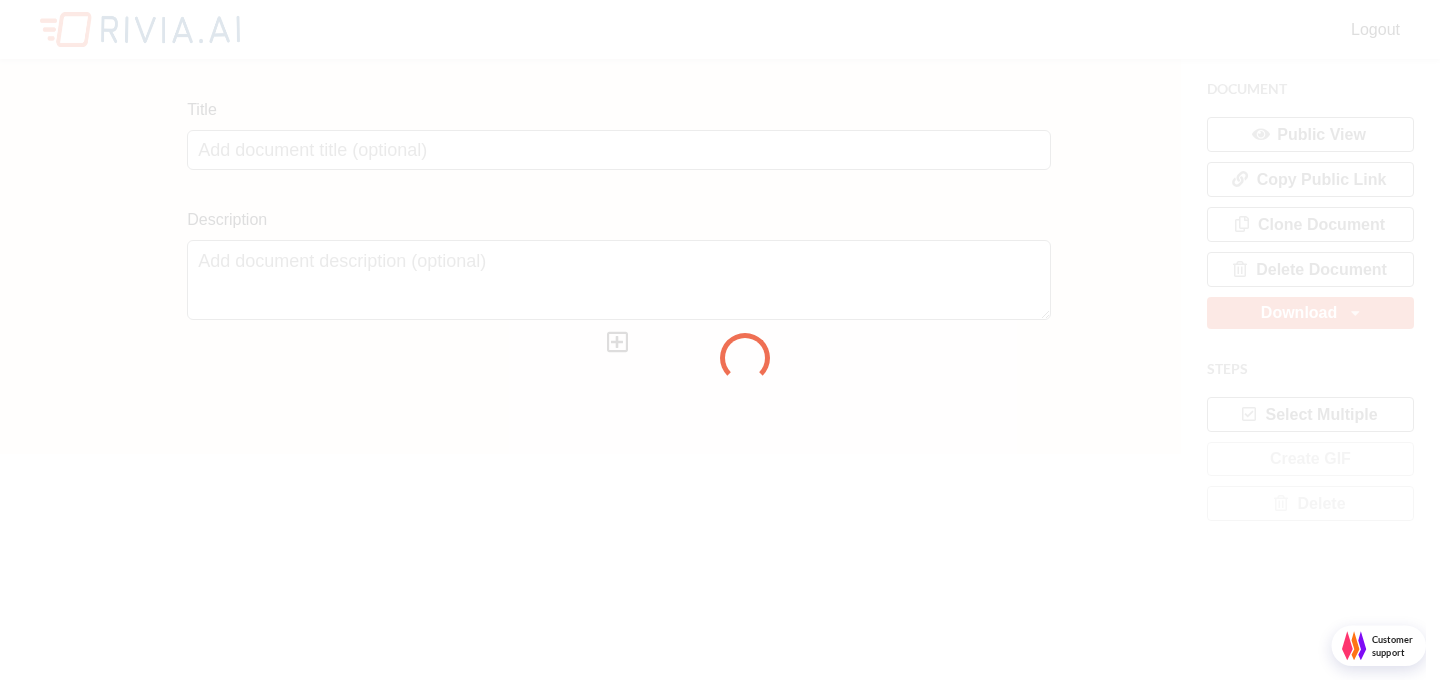 scroll, scrollTop: 0, scrollLeft: 0, axis: both 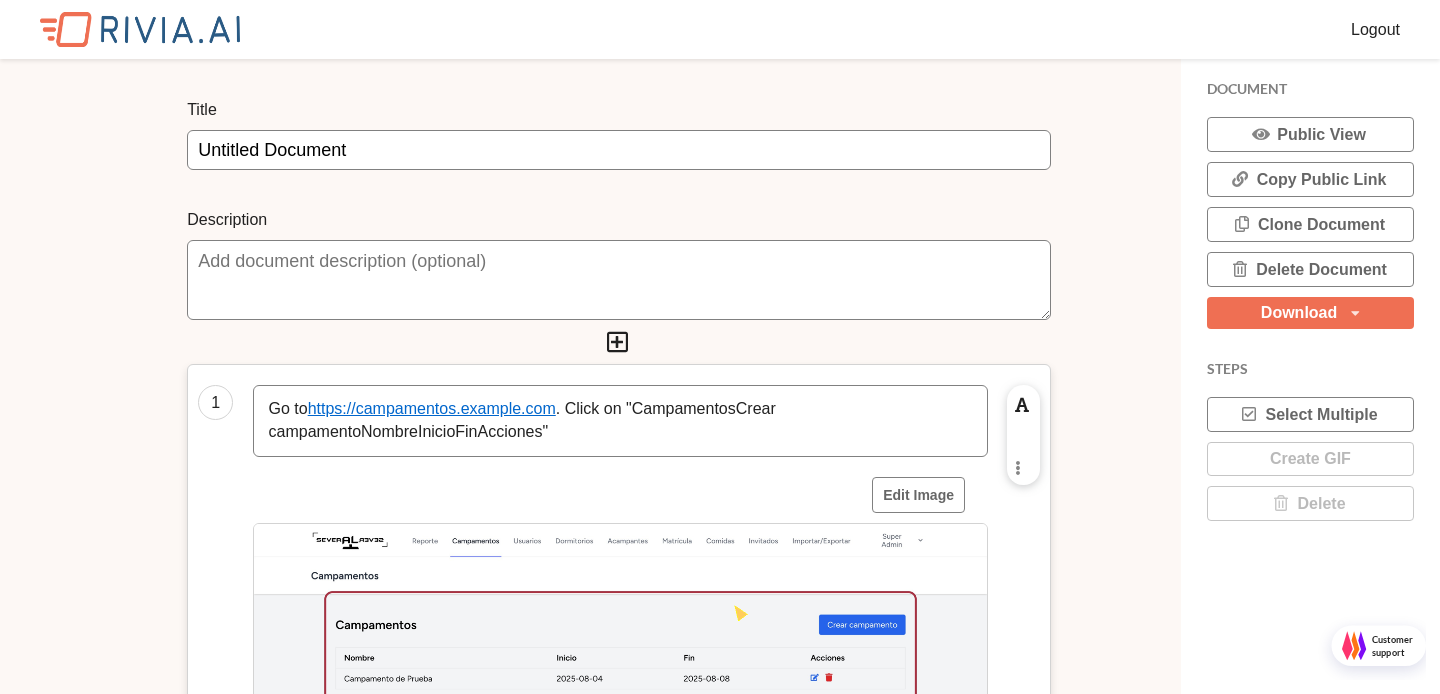 click on "Untitled Document" at bounding box center [619, 150] 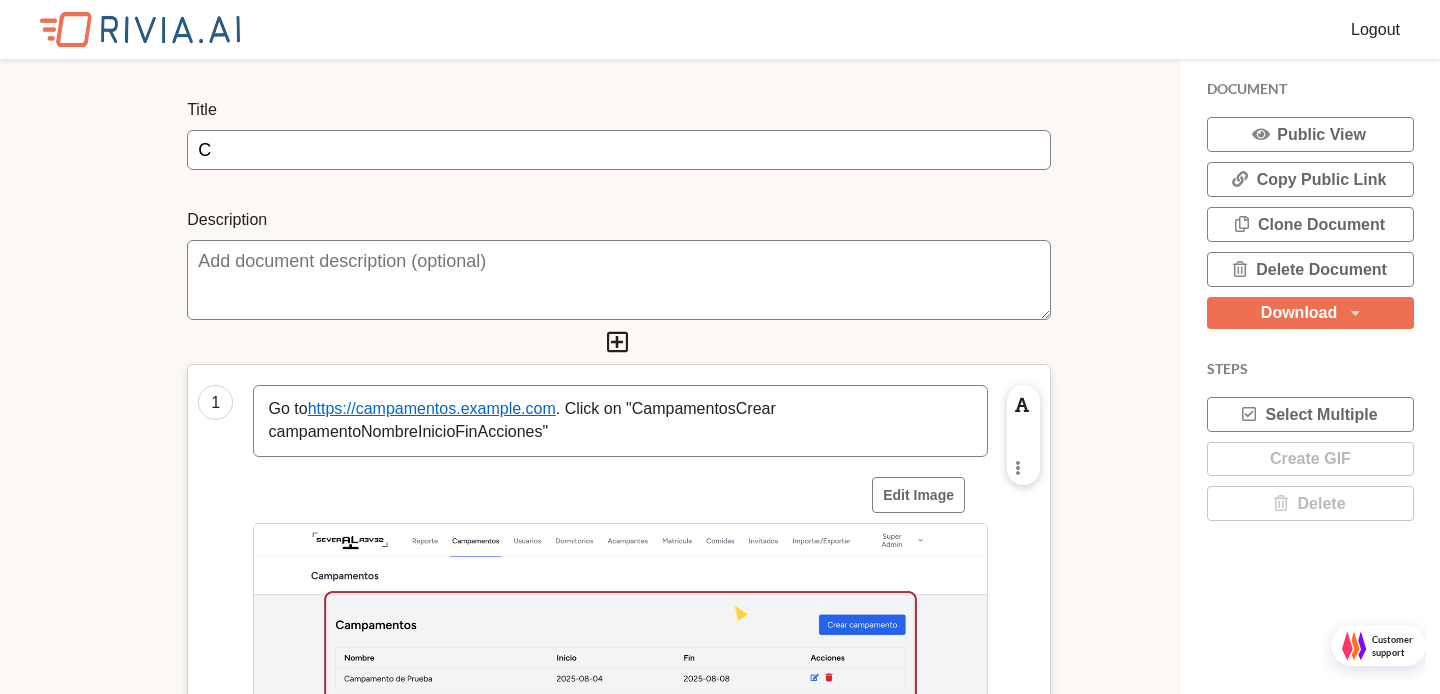 scroll, scrollTop: 10, scrollLeft: 10, axis: both 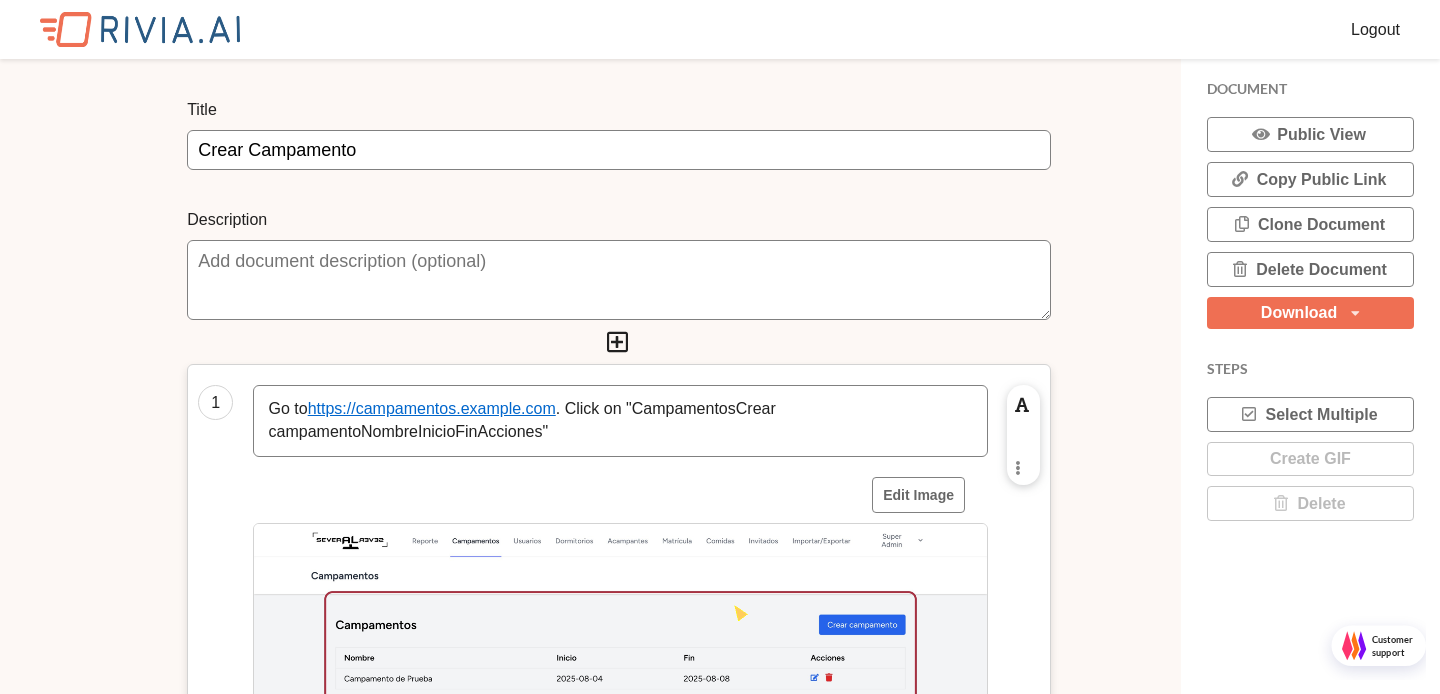 type on "Crear Campamento" 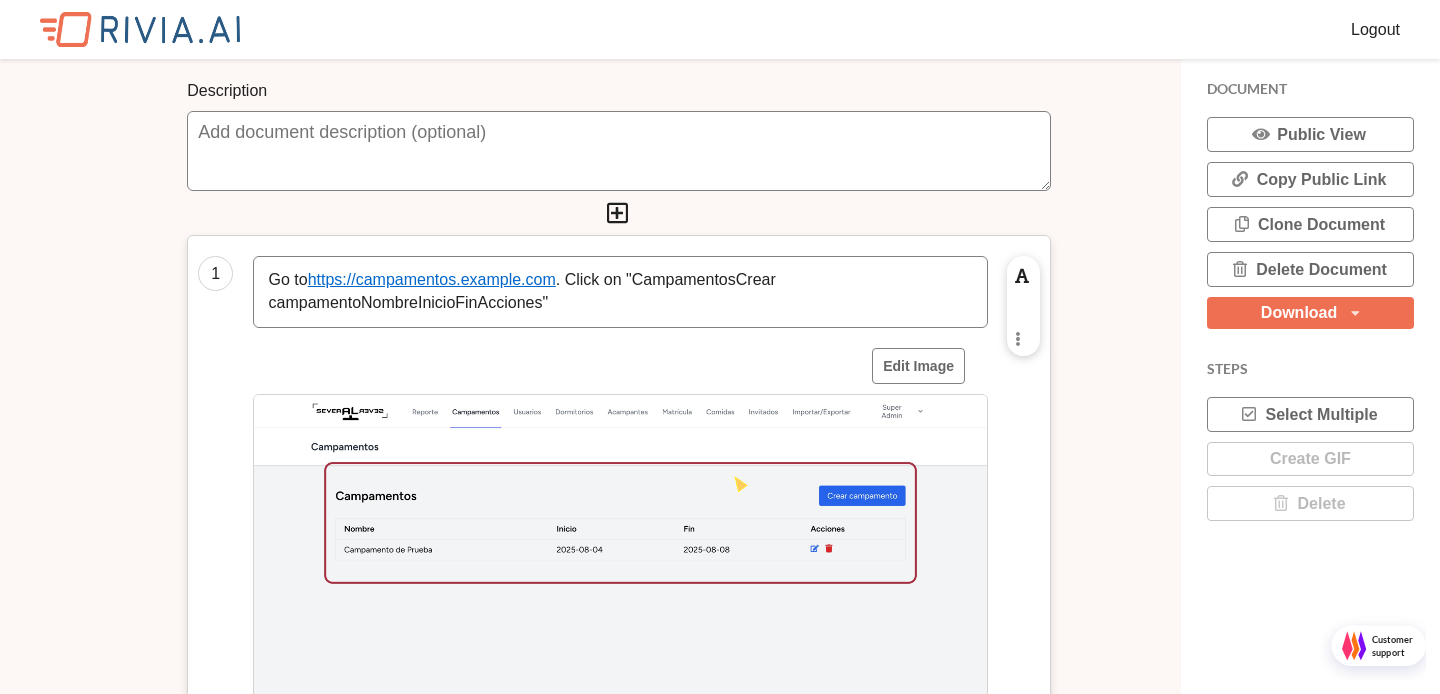 scroll, scrollTop: 10, scrollLeft: 10, axis: both 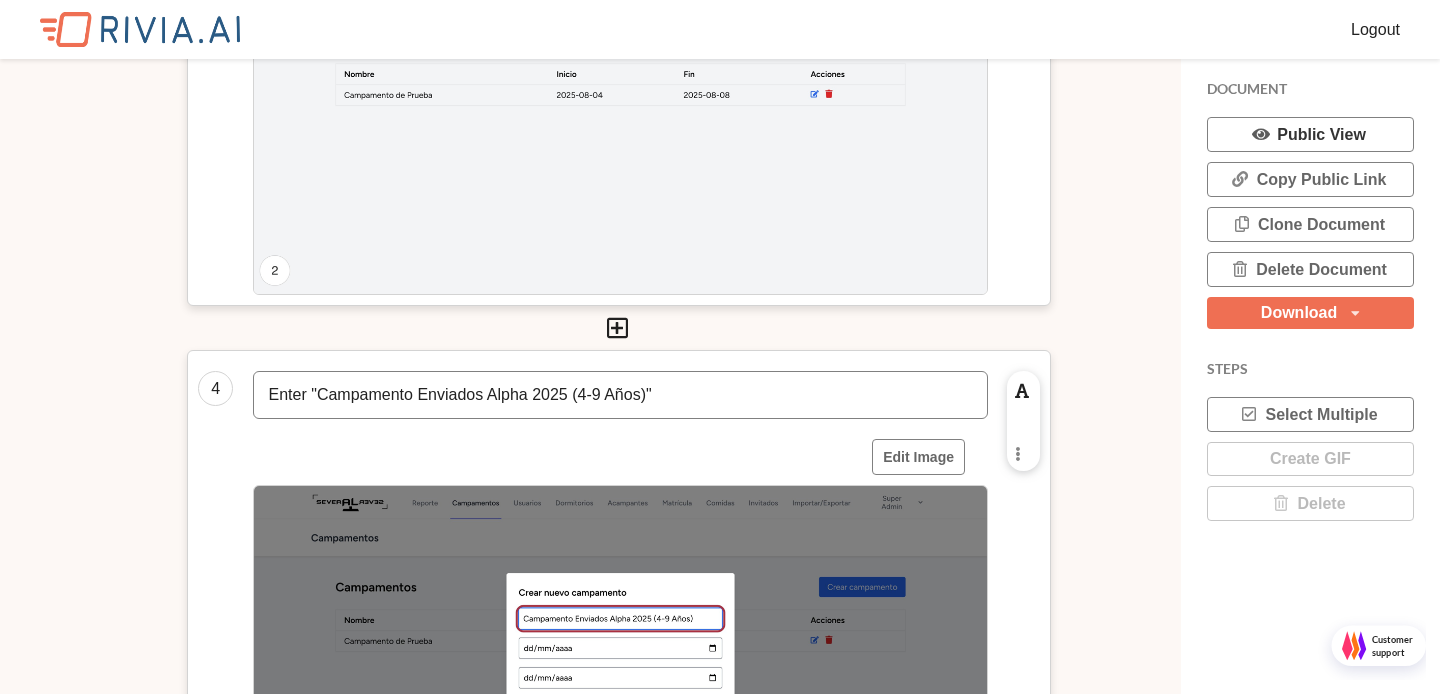 click on "Public View" at bounding box center (1310, 134) 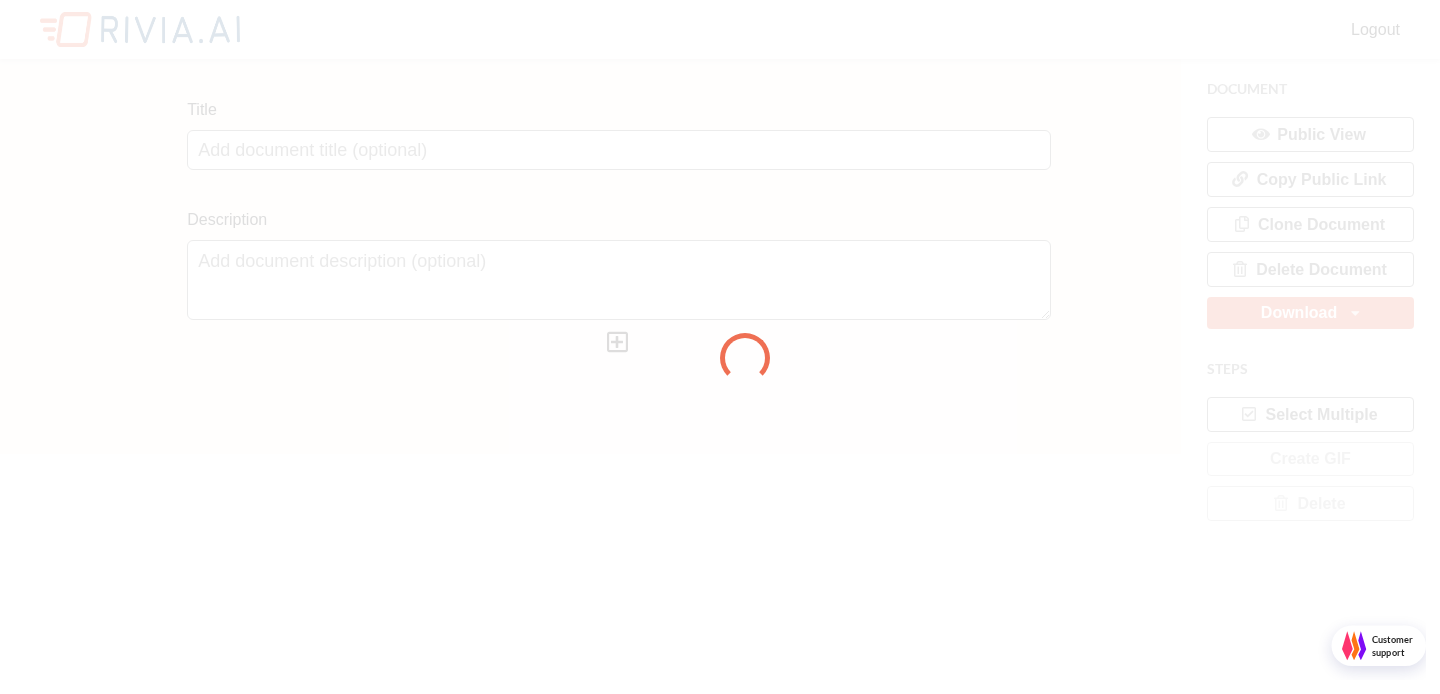scroll, scrollTop: 0, scrollLeft: 0, axis: both 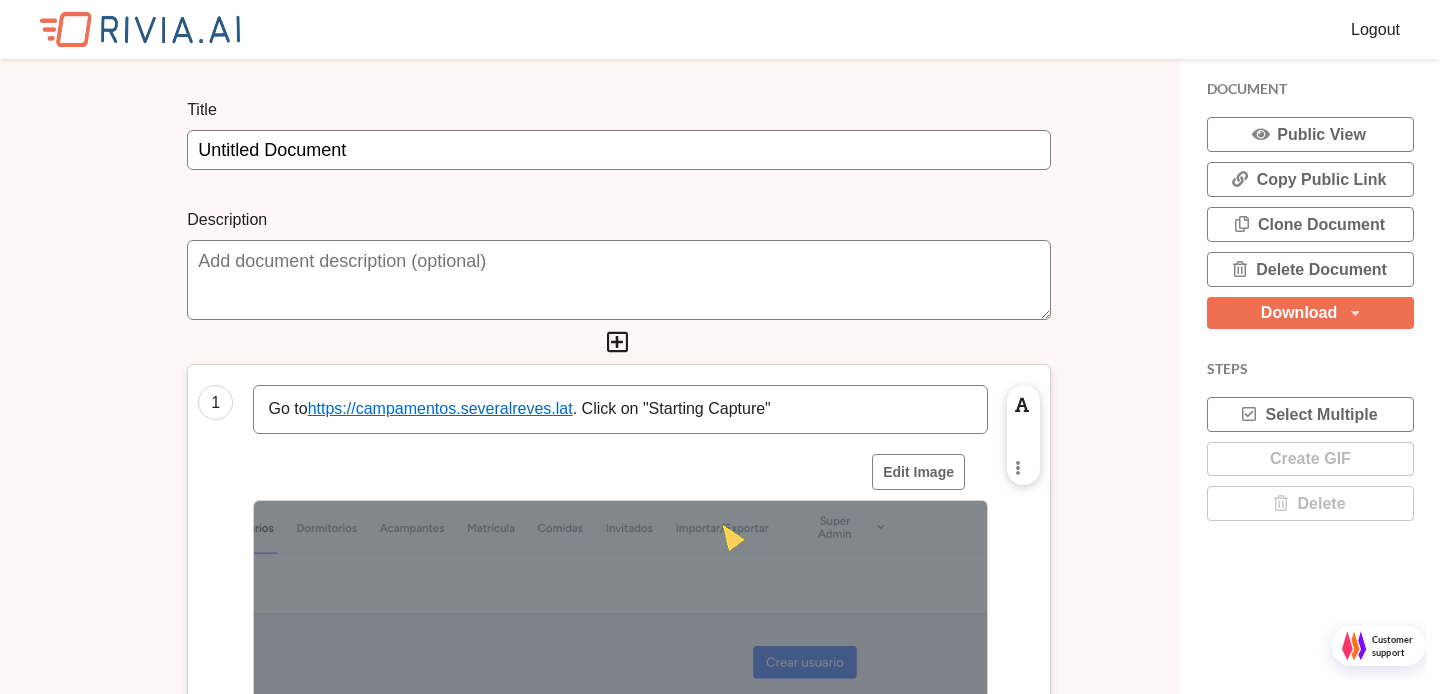 click on "Untitled Document" at bounding box center [619, 150] 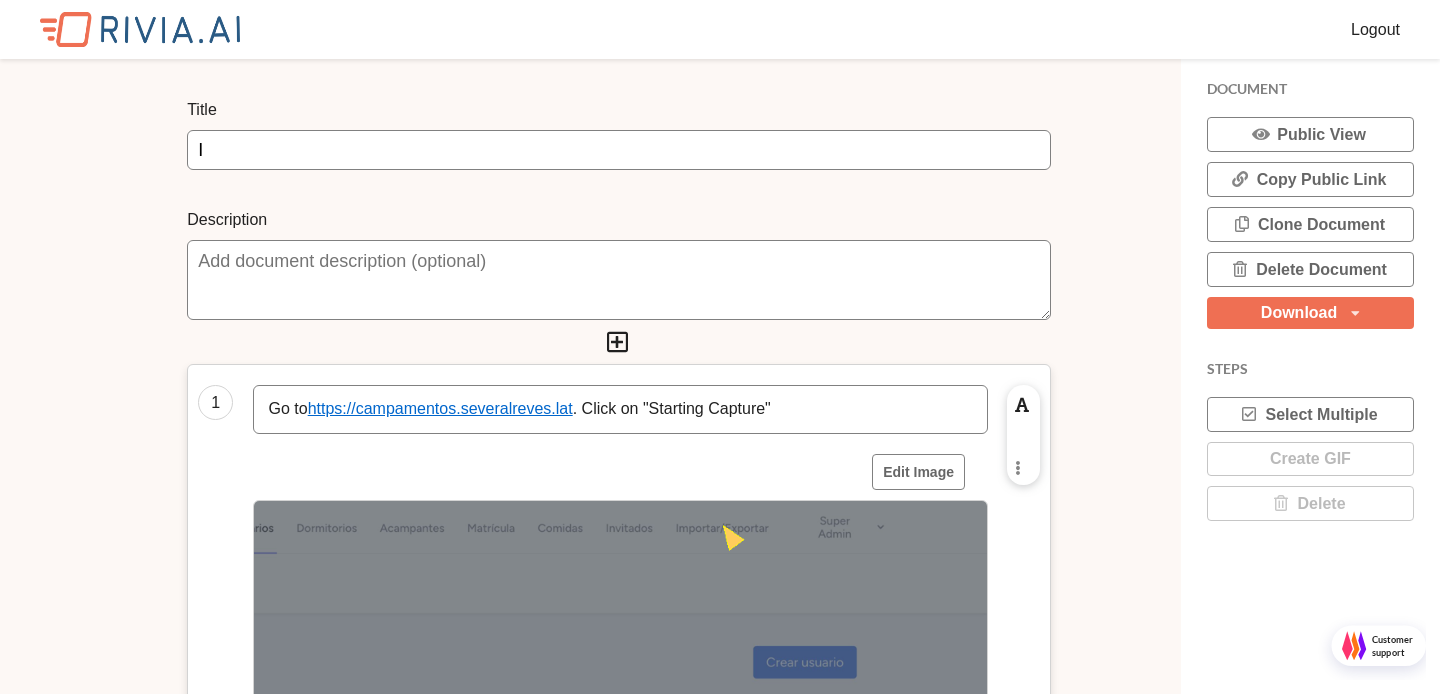 scroll, scrollTop: 10, scrollLeft: 10, axis: both 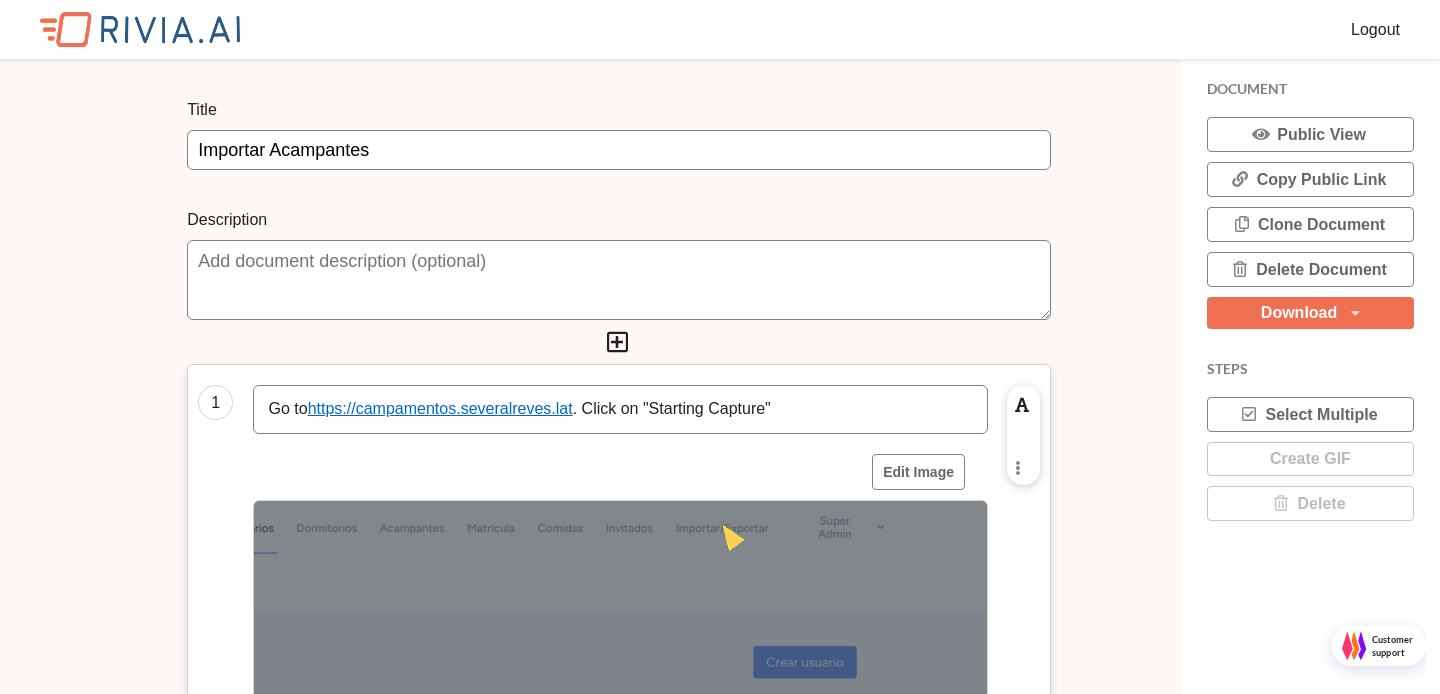 type on "Importar Acampantes" 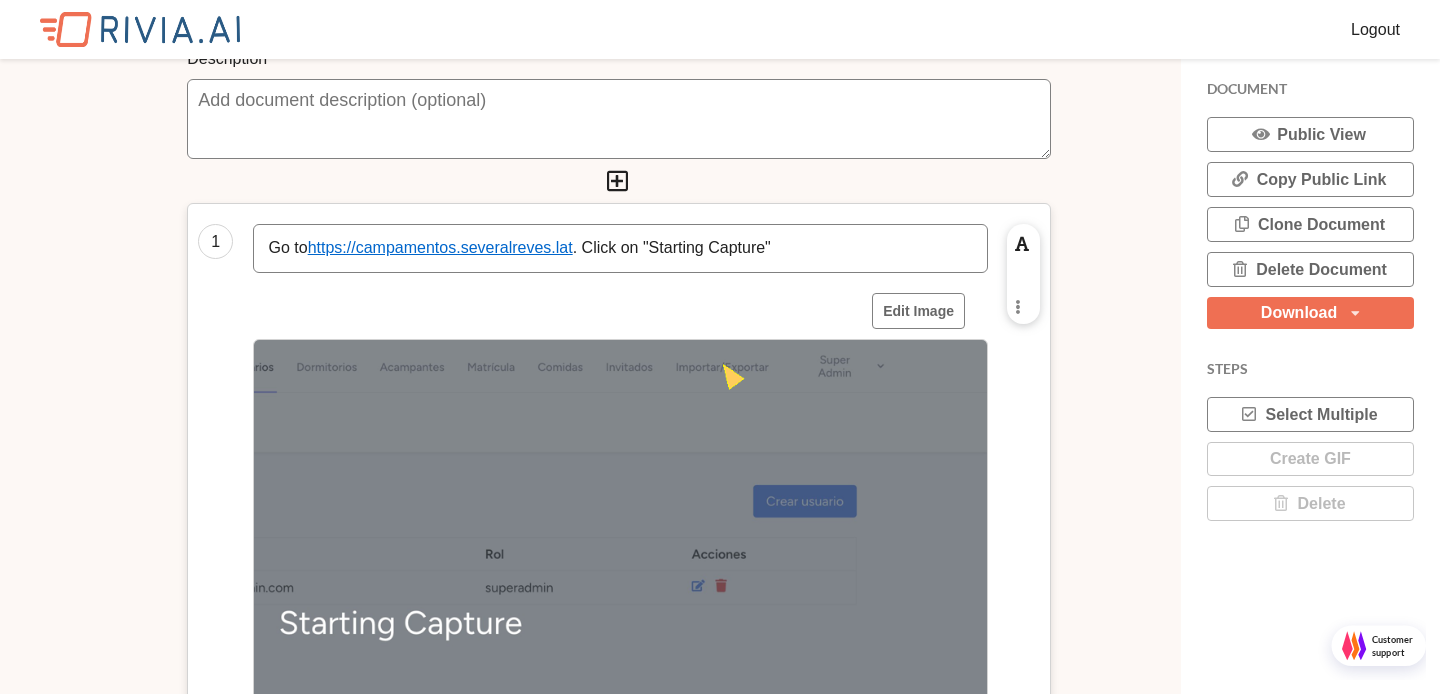 scroll, scrollTop: 170, scrollLeft: 0, axis: vertical 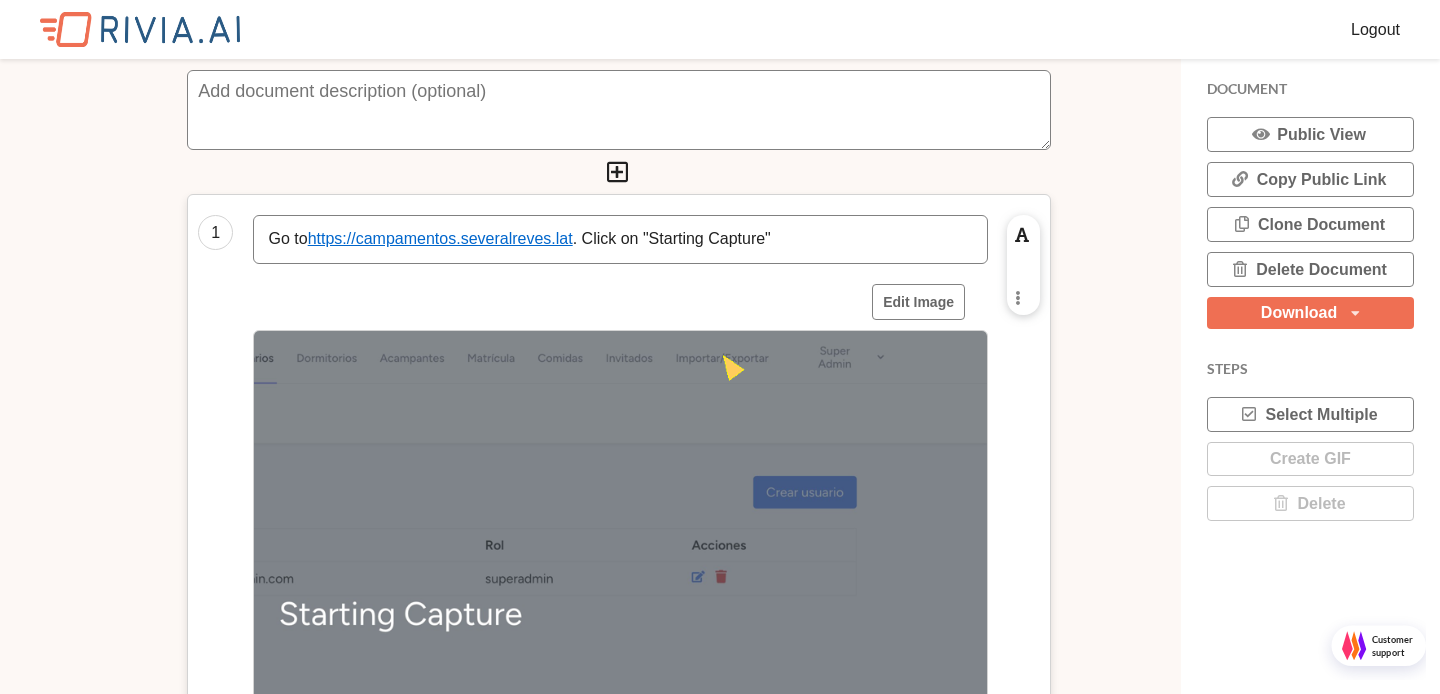 click on "Go to  https://campamentos.severalreves.lat . Click on "Starting Capture"" at bounding box center [620, 239] 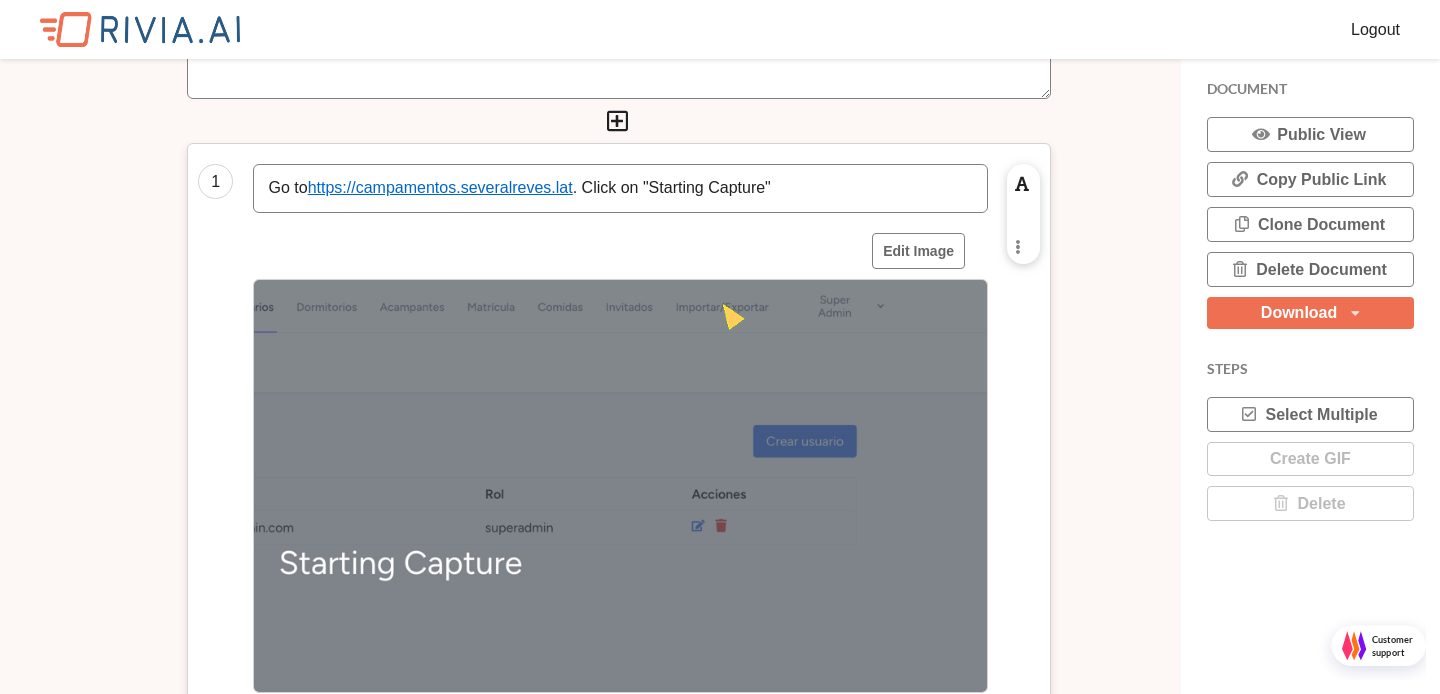 scroll, scrollTop: 90, scrollLeft: 0, axis: vertical 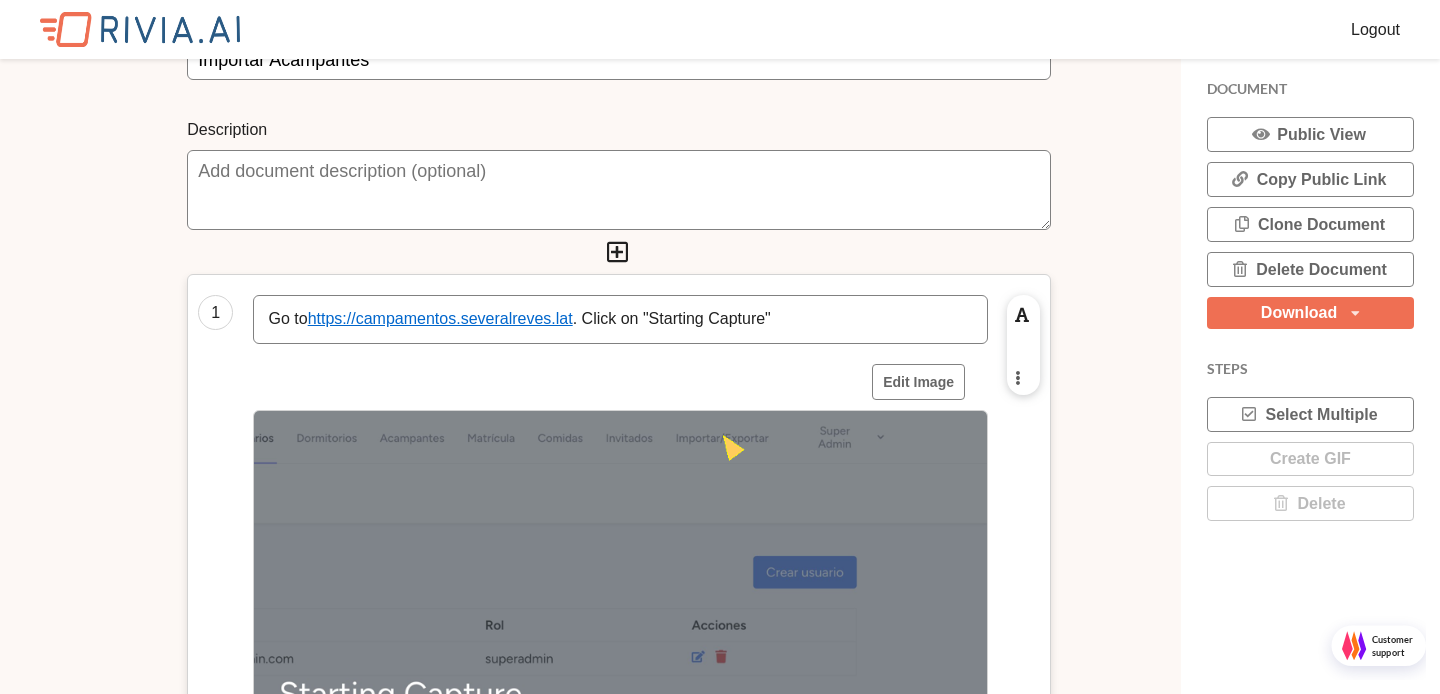 click at bounding box center (1017, 377) 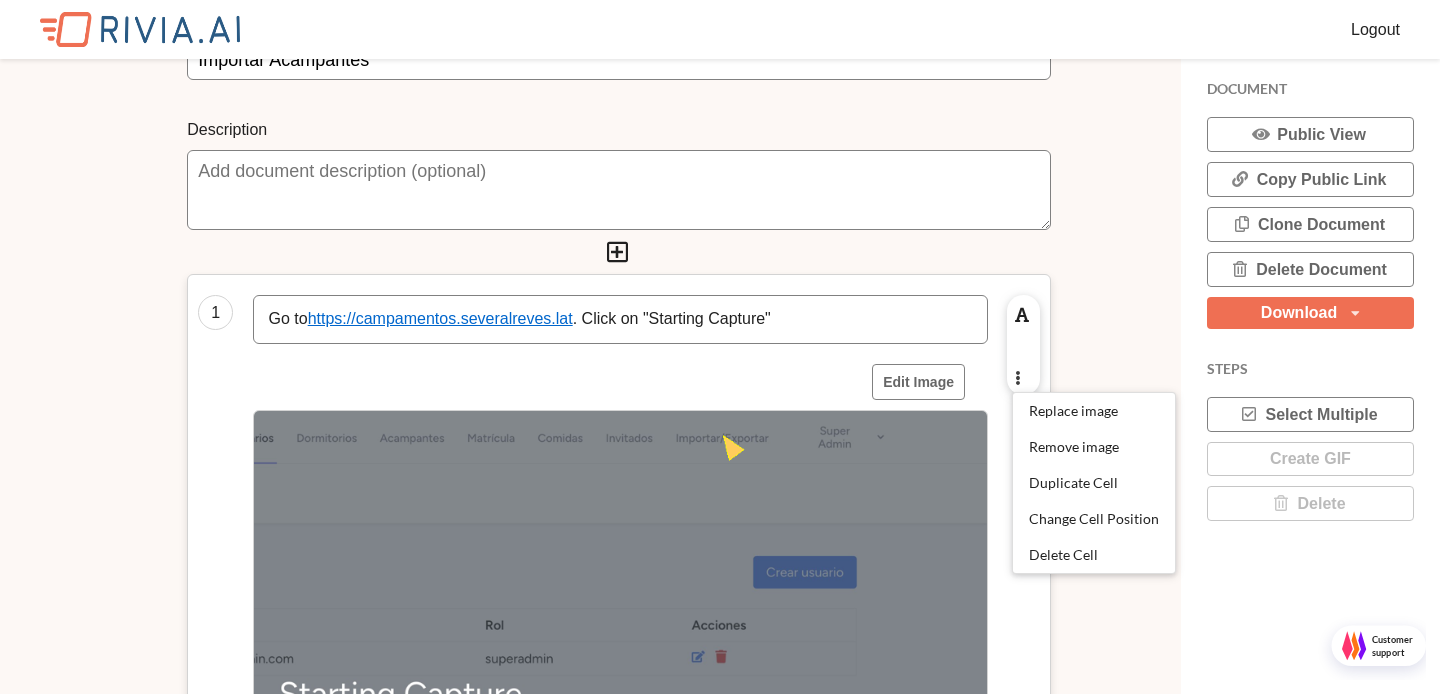 click on "Go to  https://campamentos.severalreves.lat . Click on "Starting Capture"" at bounding box center (620, 319) 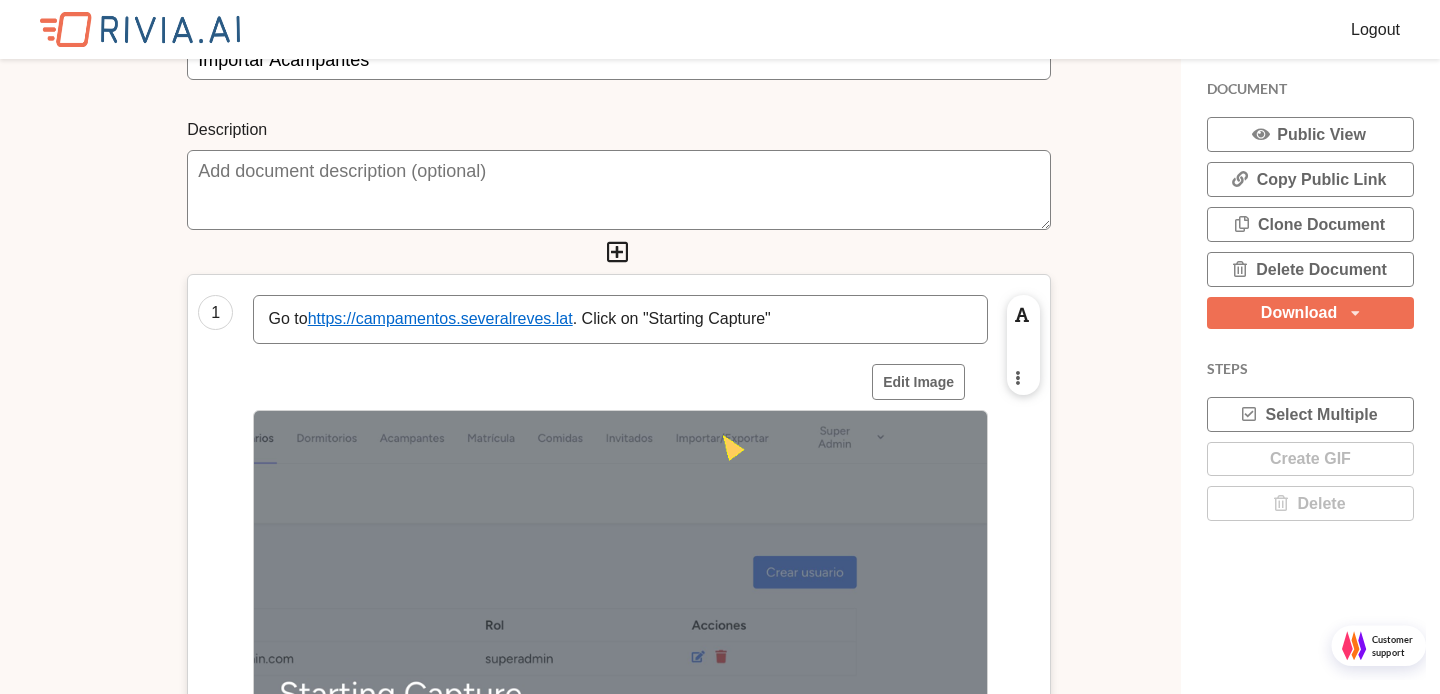 click at bounding box center (1017, 377) 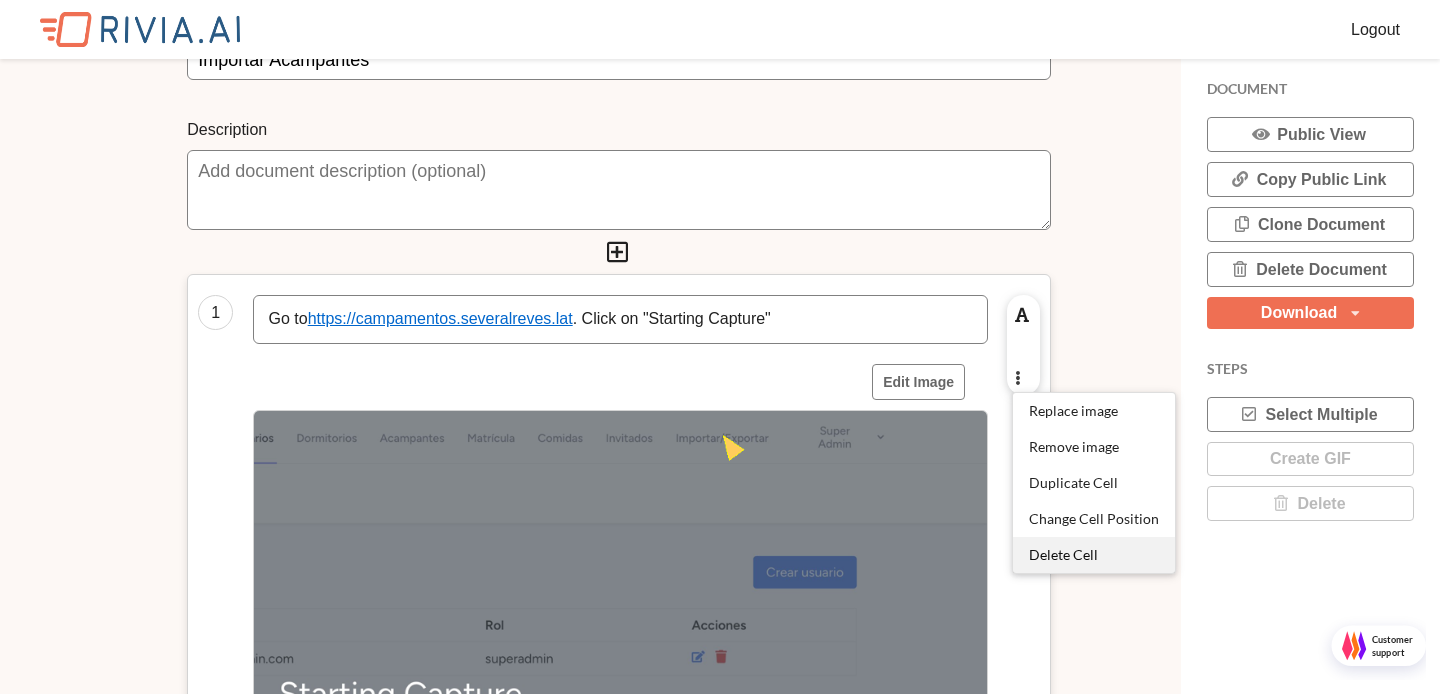 click on "Delete Cell" at bounding box center (1094, 555) 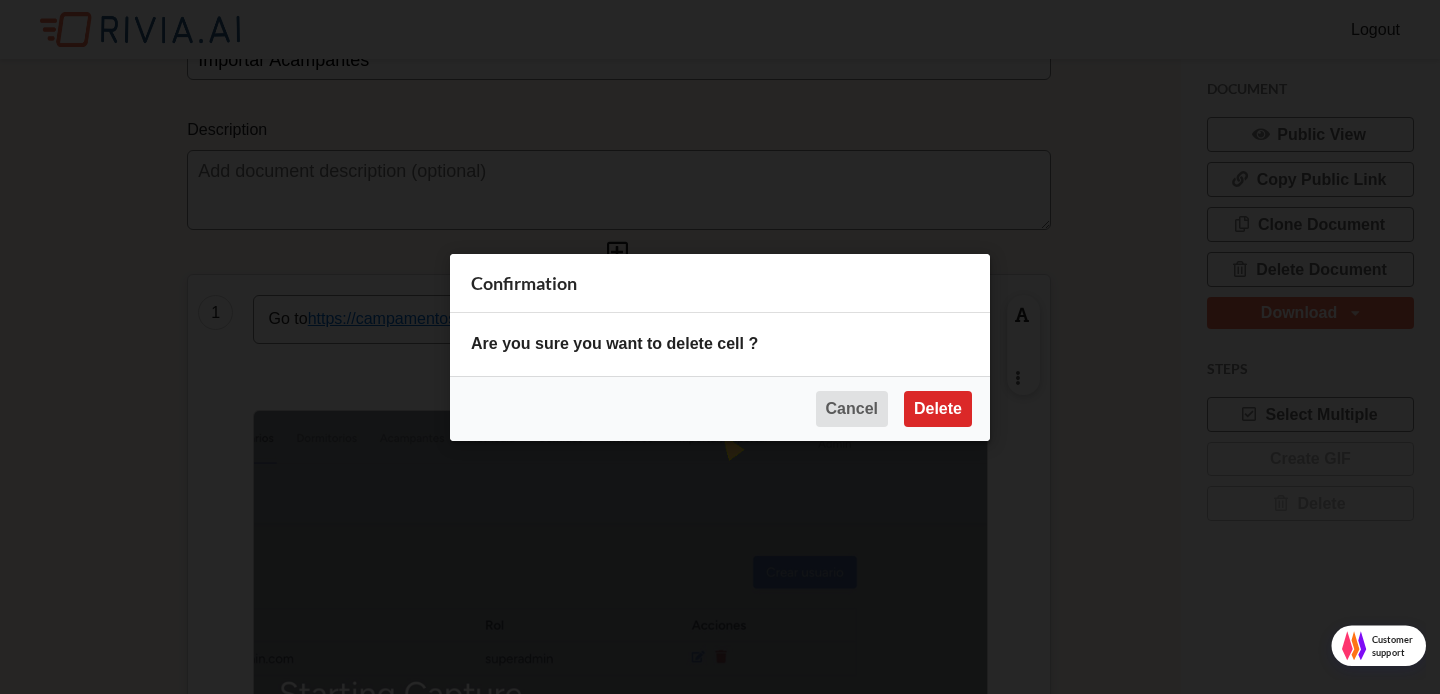 scroll, scrollTop: 10, scrollLeft: 10, axis: both 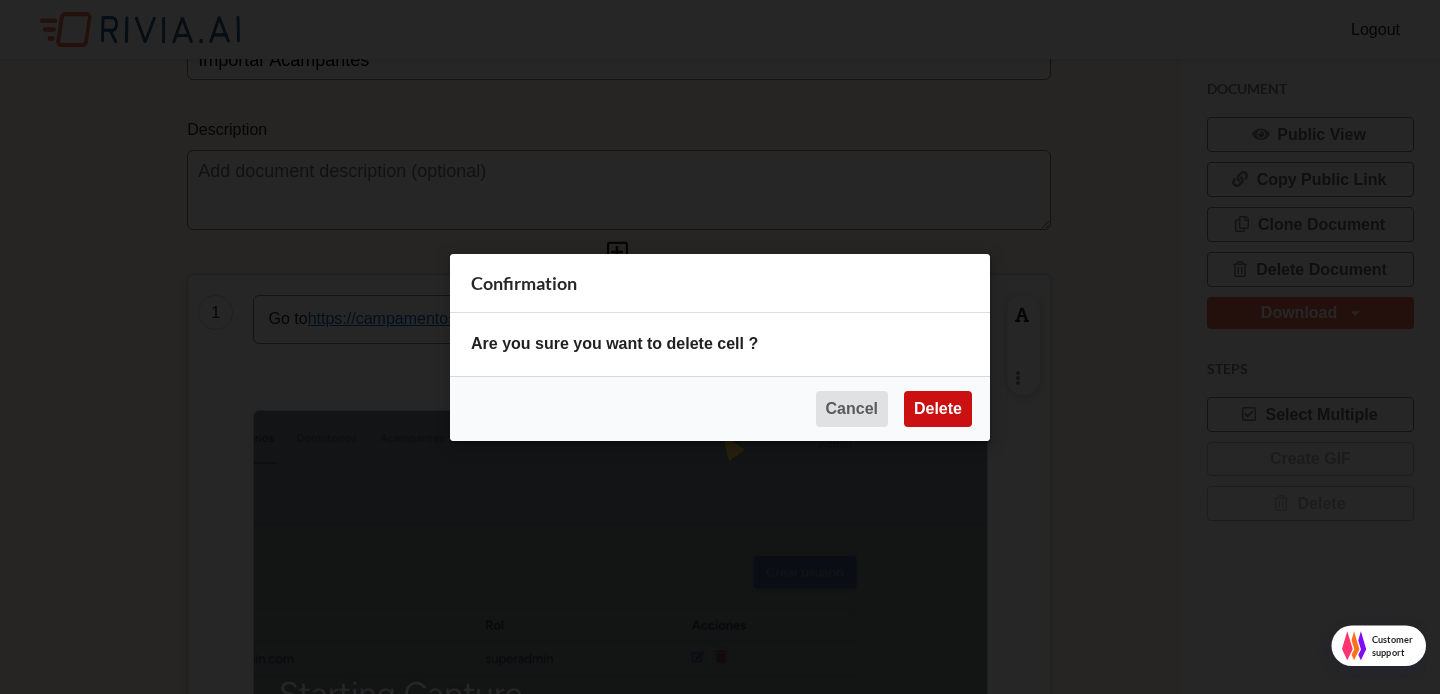 click on "Delete" at bounding box center [938, 408] 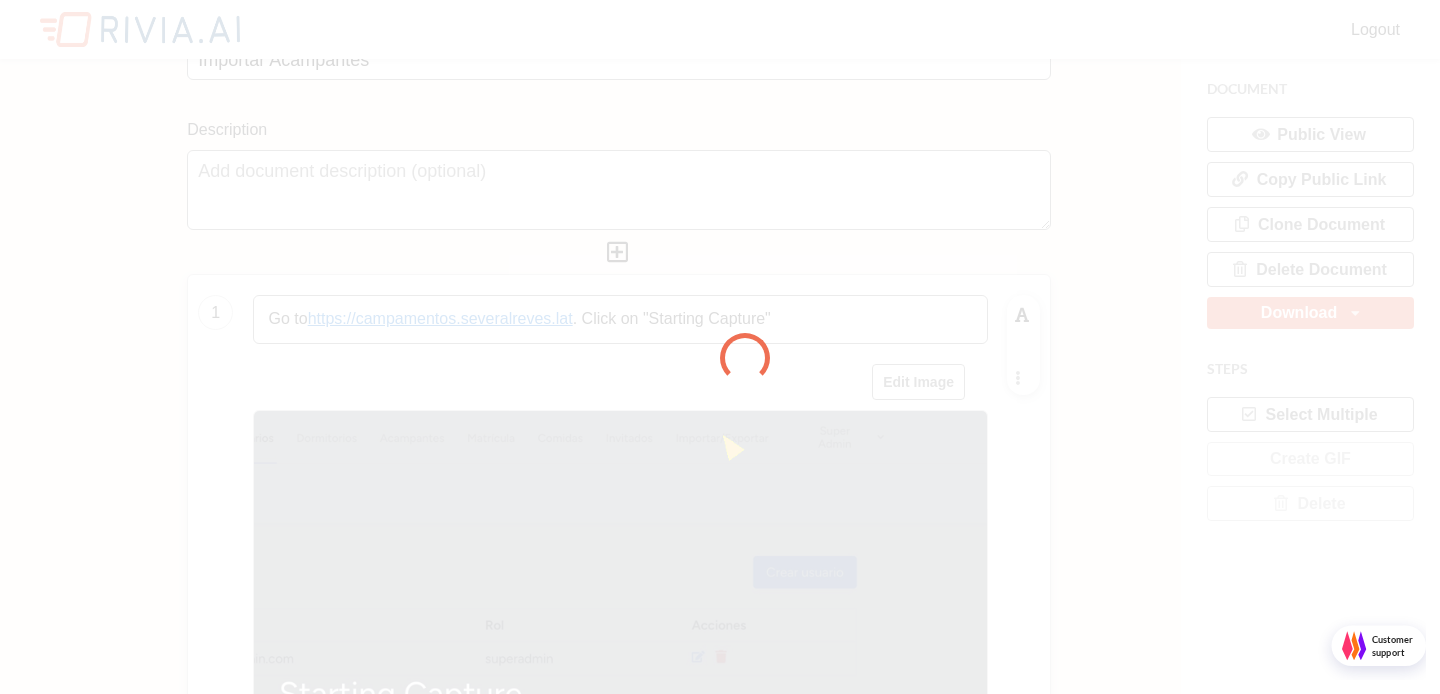scroll, scrollTop: 10, scrollLeft: 10, axis: both 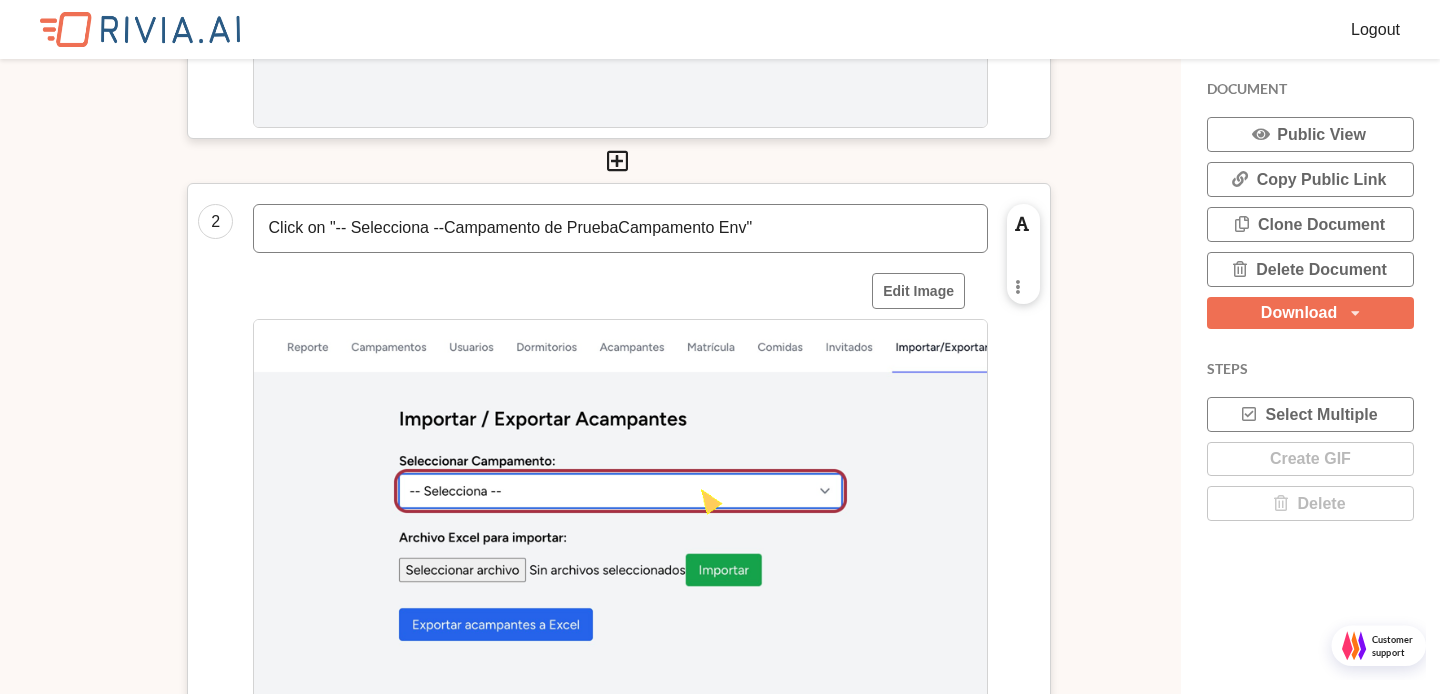 click on "Click on "-- Selecciona --Campamento de PruebaCampamento Env"" at bounding box center (620, 228) 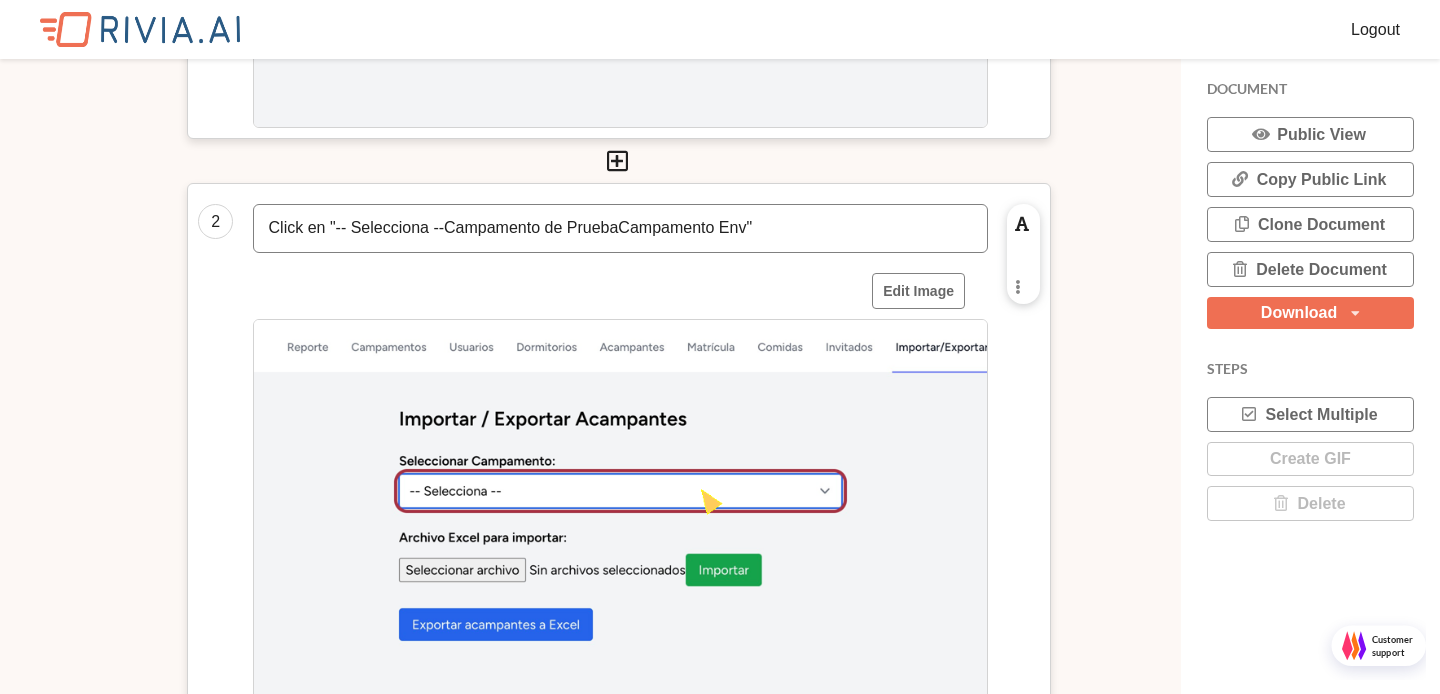 click on "Click en "-- Selecciona --Campamento de PruebaCampamento Env"" at bounding box center [620, 228] 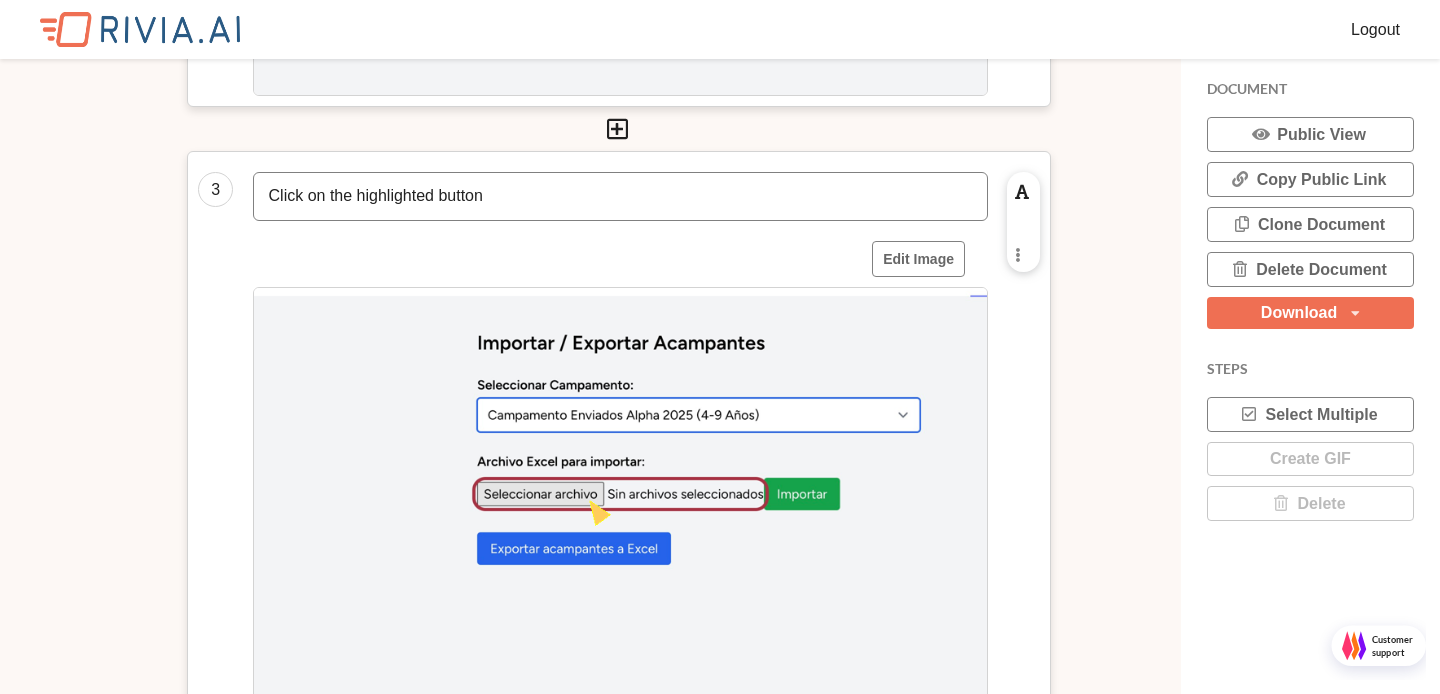 scroll, scrollTop: 1420, scrollLeft: 0, axis: vertical 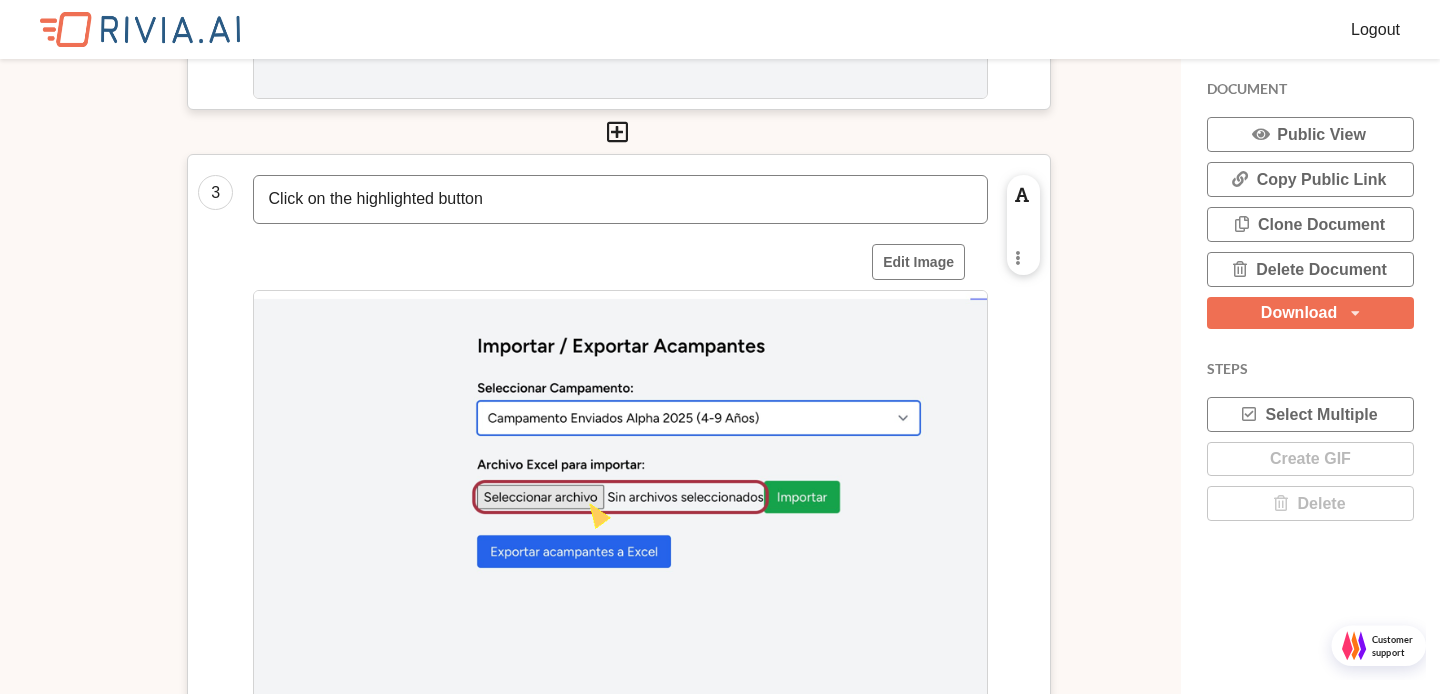 click on "Click on the highlighted button" at bounding box center (620, 199) 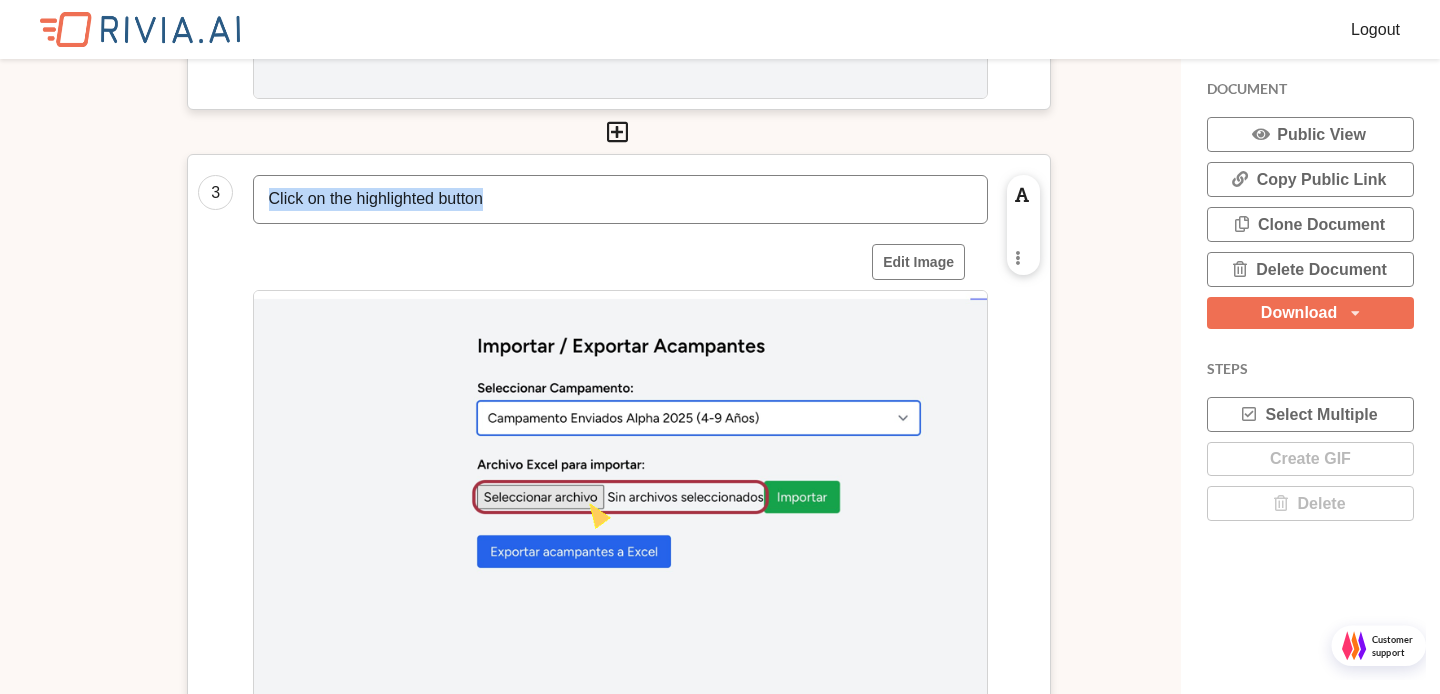 type 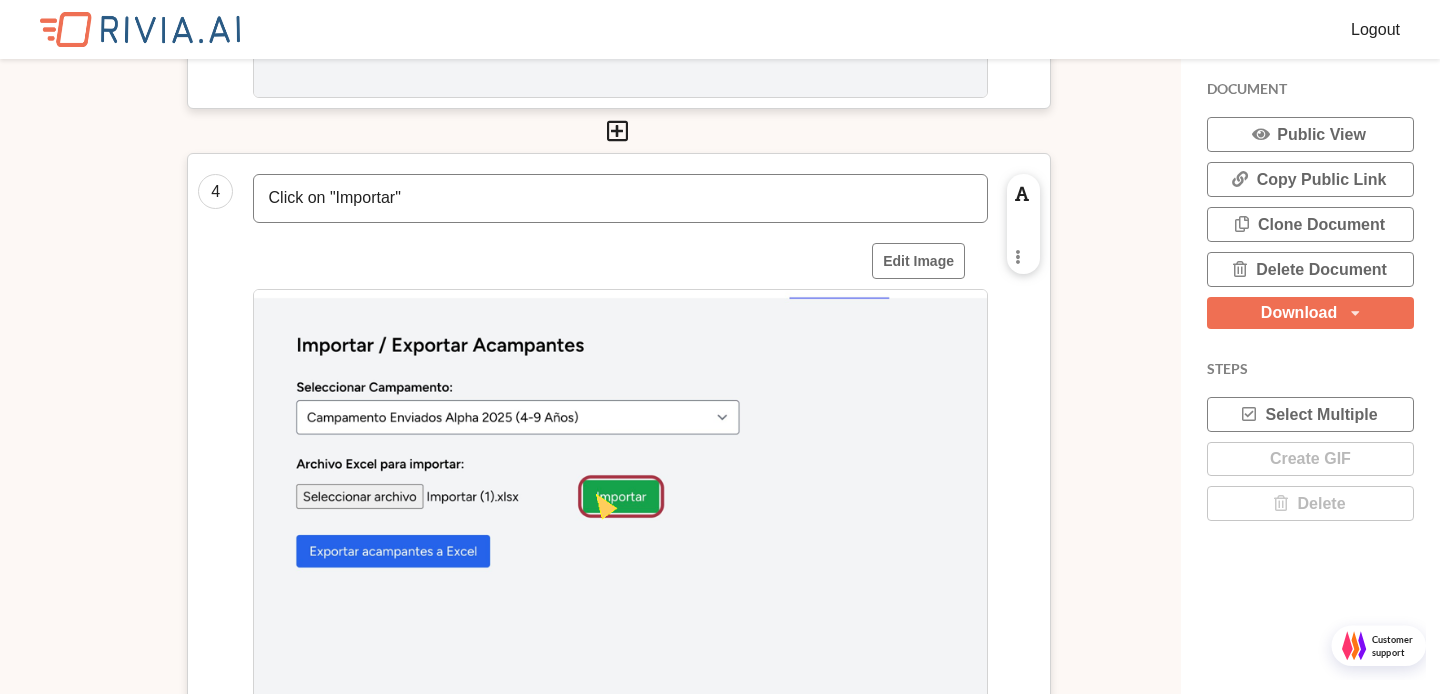 scroll, scrollTop: 2066, scrollLeft: 0, axis: vertical 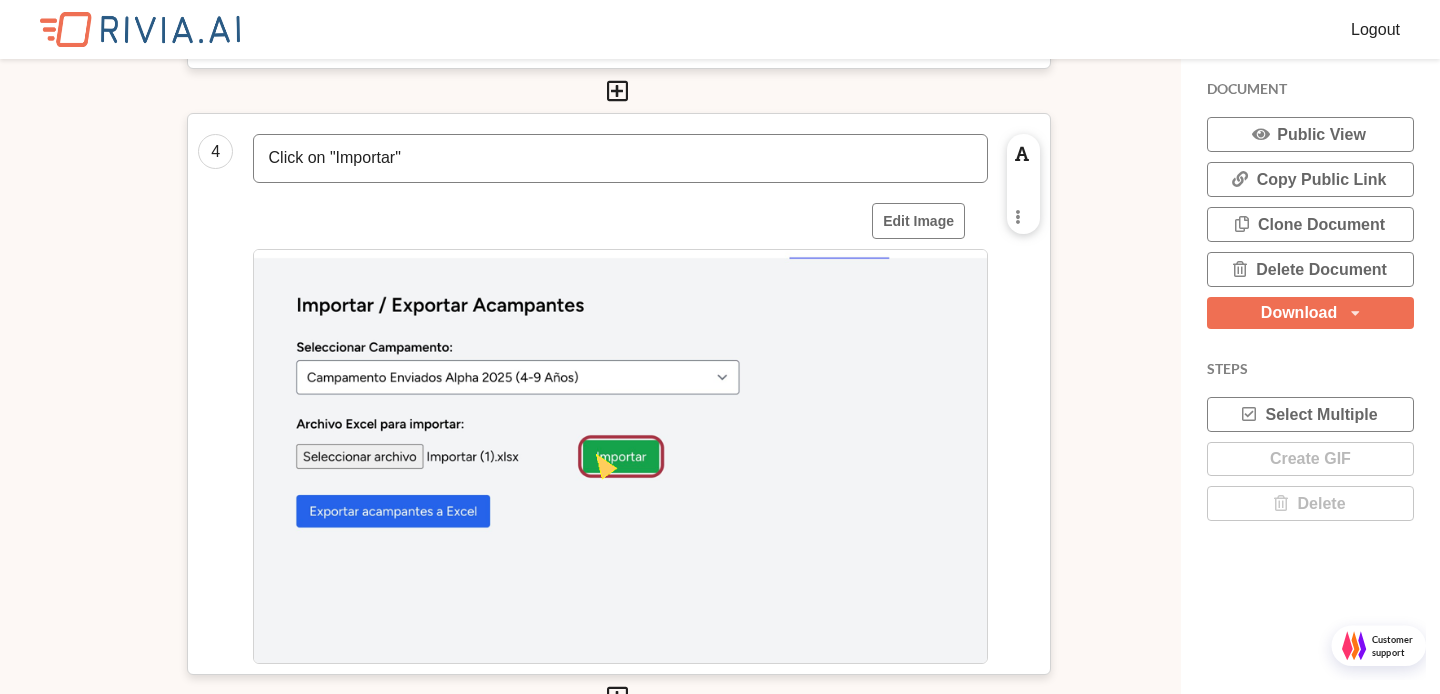 click on "Click on "Importar"" at bounding box center [620, 158] 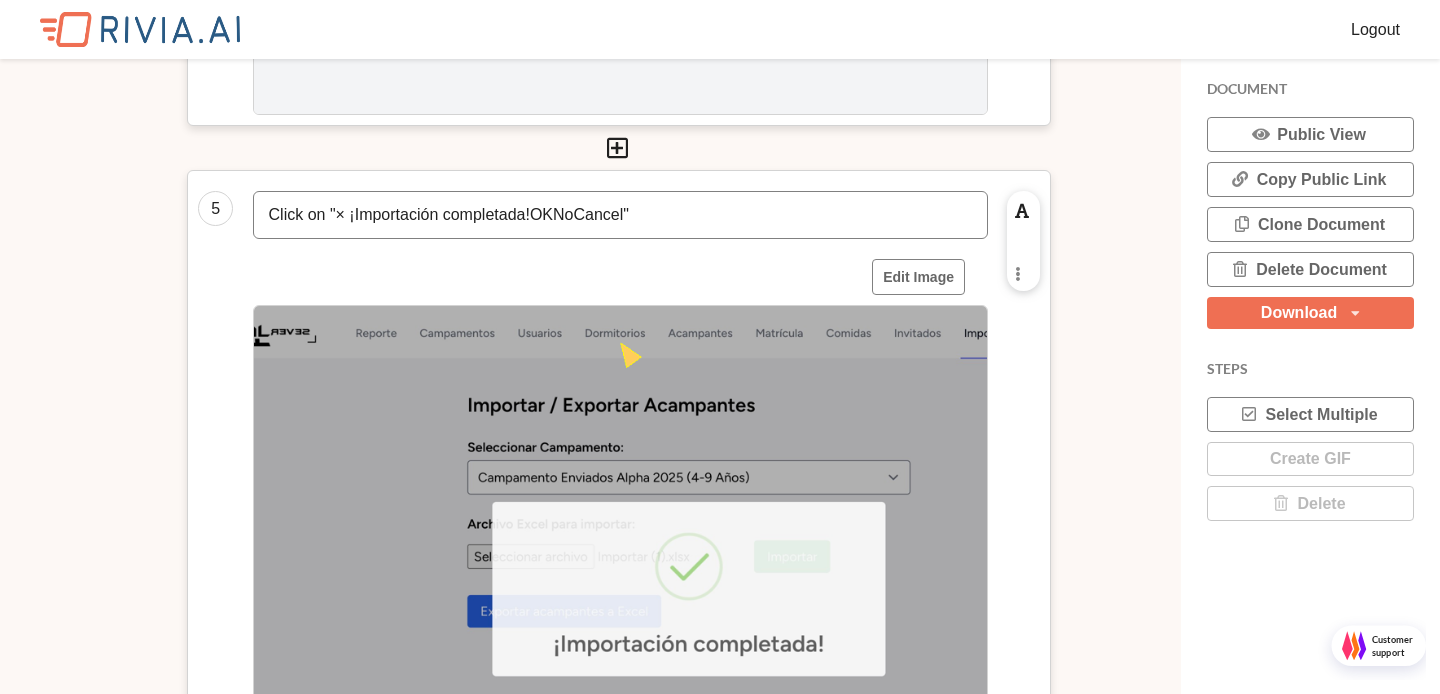 scroll, scrollTop: 2646, scrollLeft: 0, axis: vertical 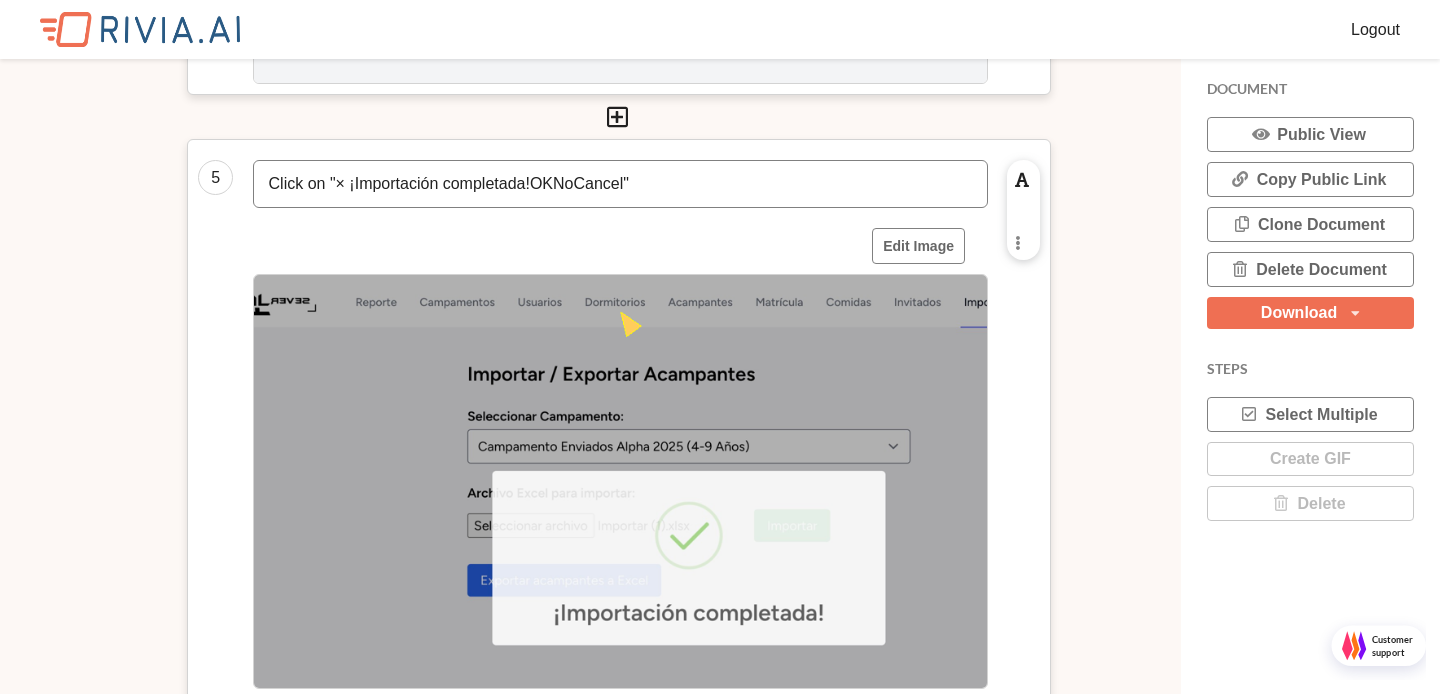click on "Click on "× ¡Importación completada!OKNoCancel"" at bounding box center (620, 184) 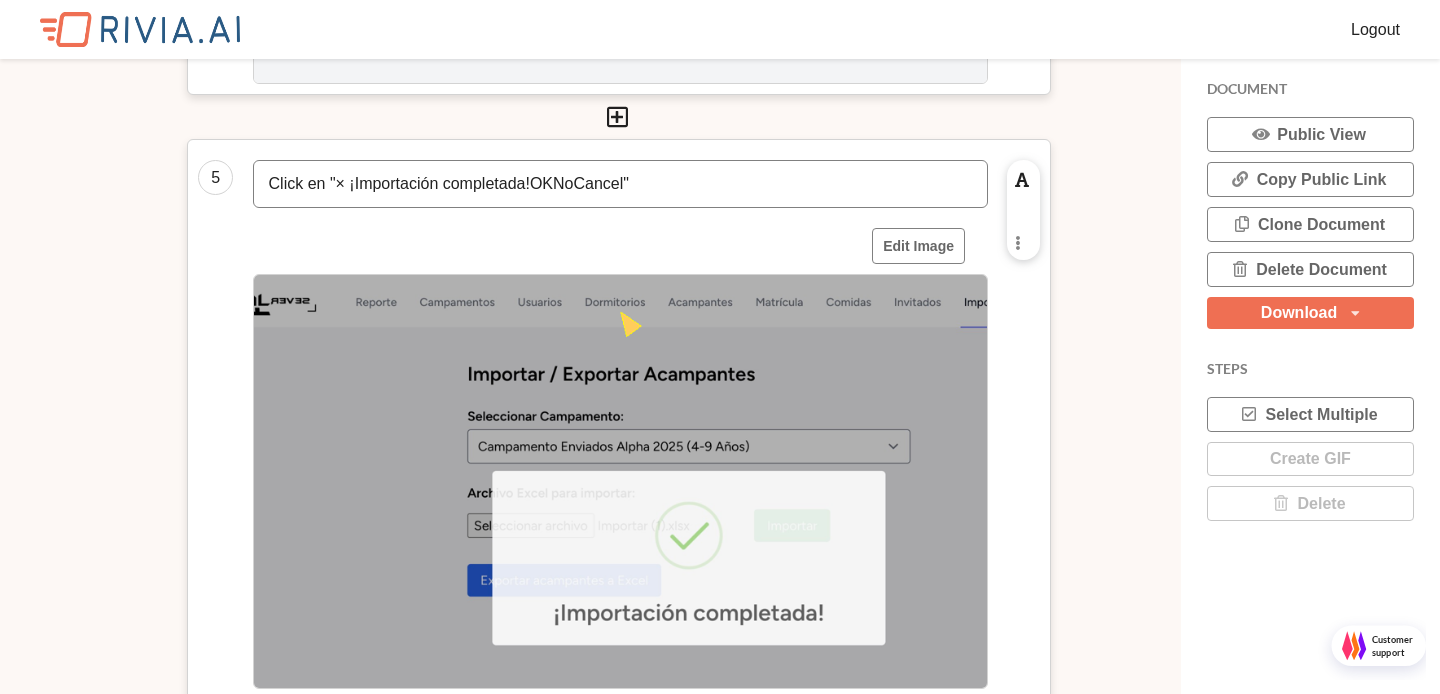 click on "Click en "× ¡Importación completada!OKNoCancel"" at bounding box center [620, 184] 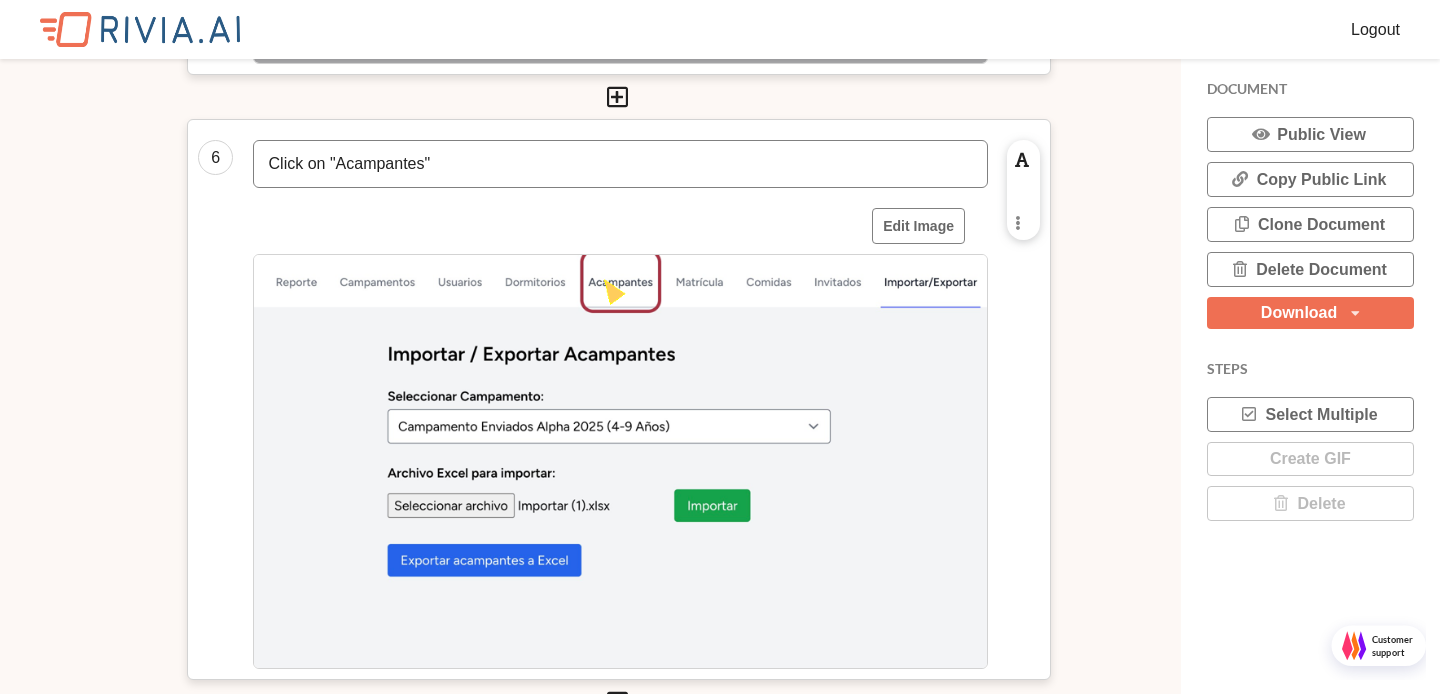 scroll, scrollTop: 3268, scrollLeft: 0, axis: vertical 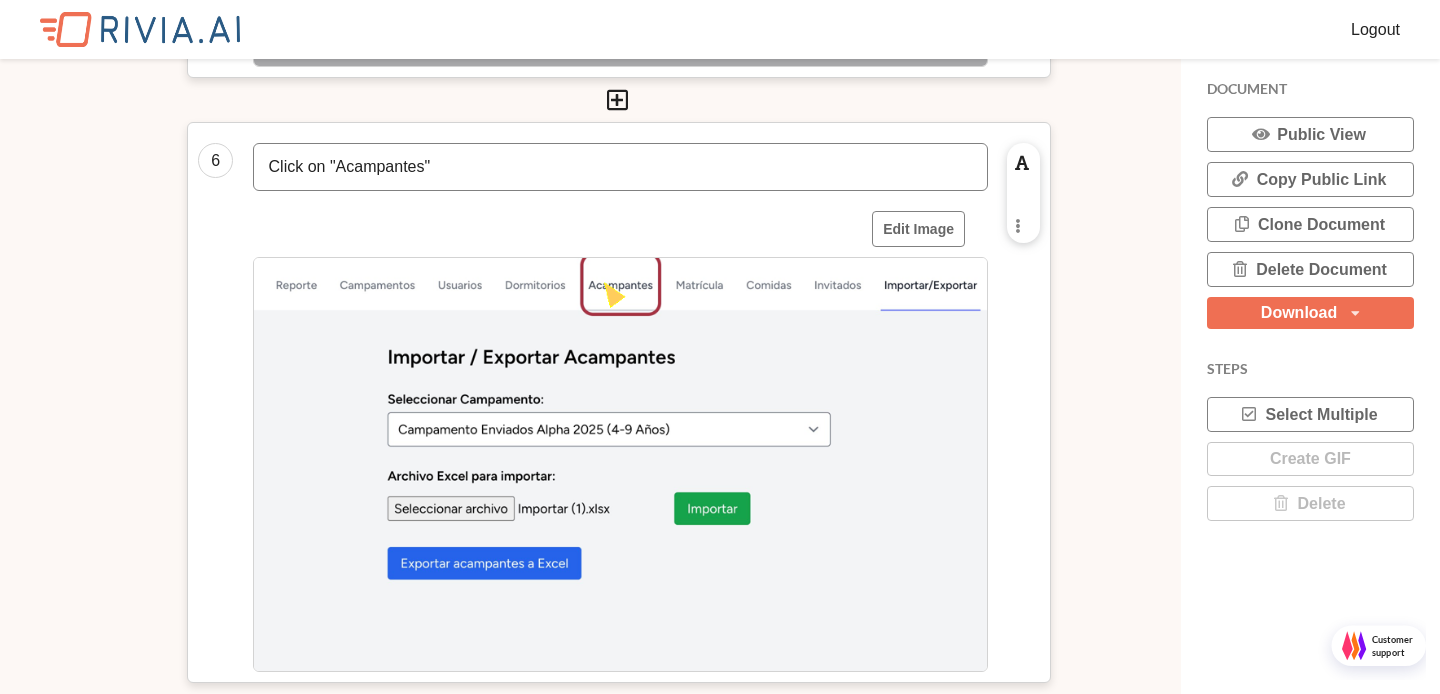 click on "Click on "Acampantes"" at bounding box center [620, 167] 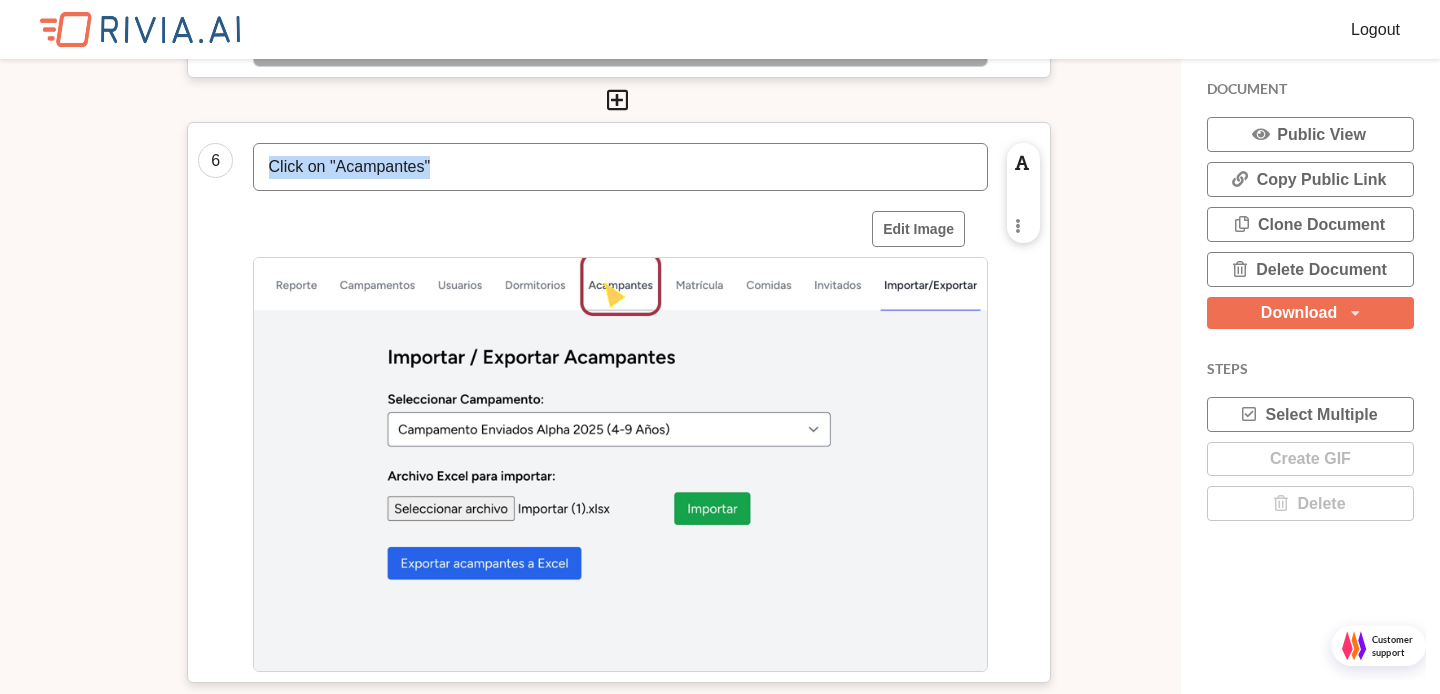 type 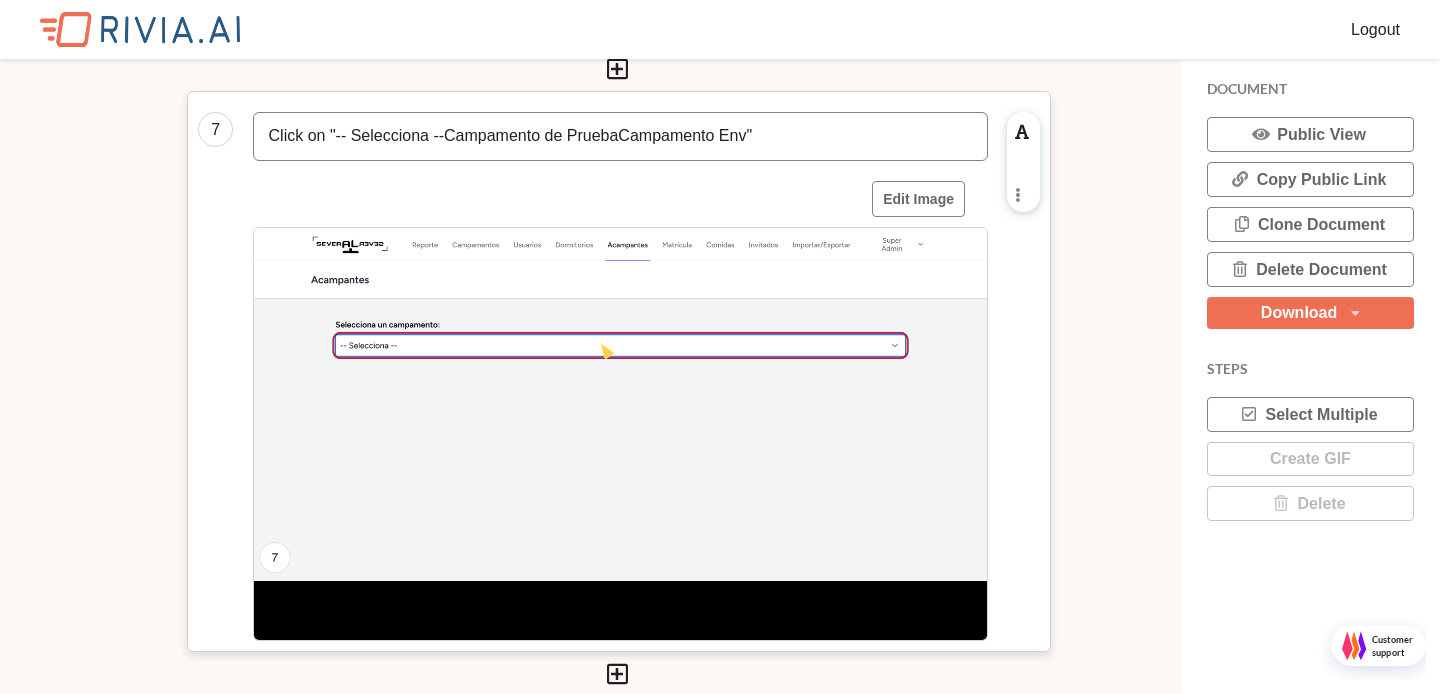 scroll, scrollTop: 3947, scrollLeft: 0, axis: vertical 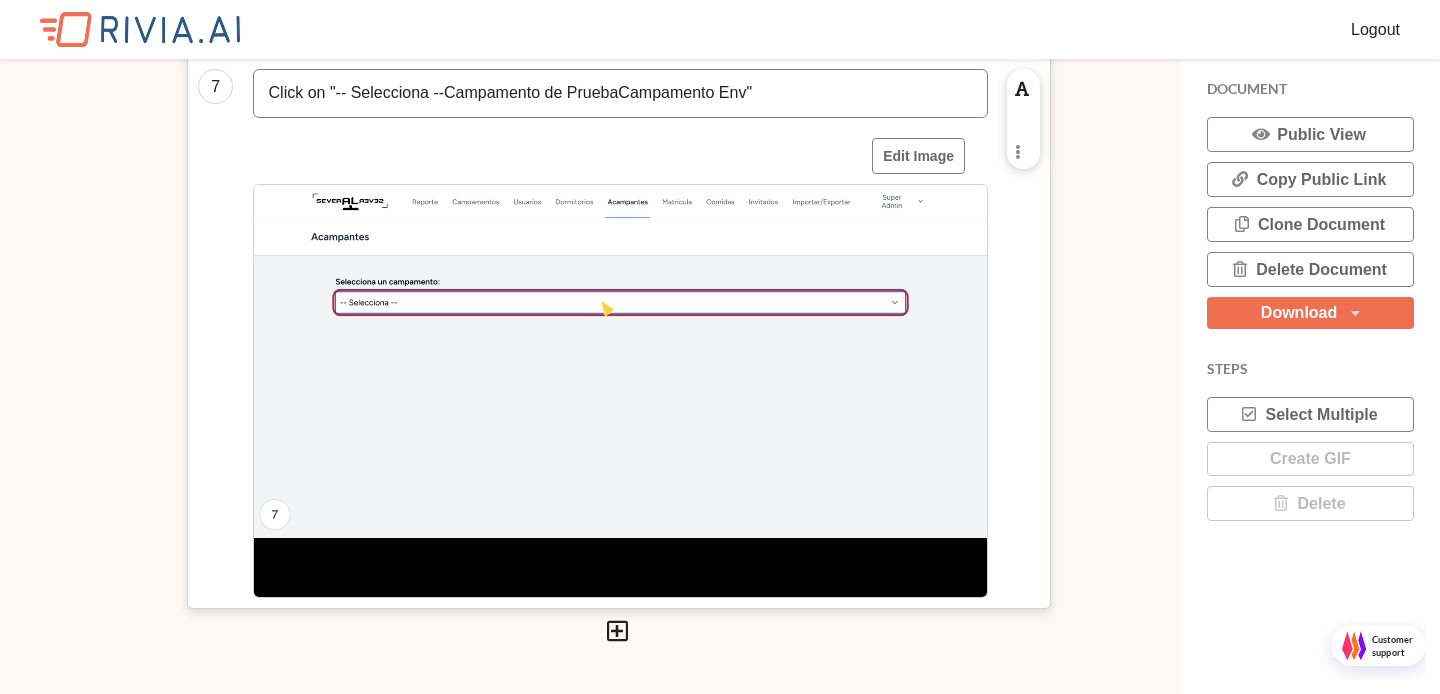 click on "Click on "-- Selecciona --Campamento de PruebaCampamento Env"" at bounding box center (620, 93) 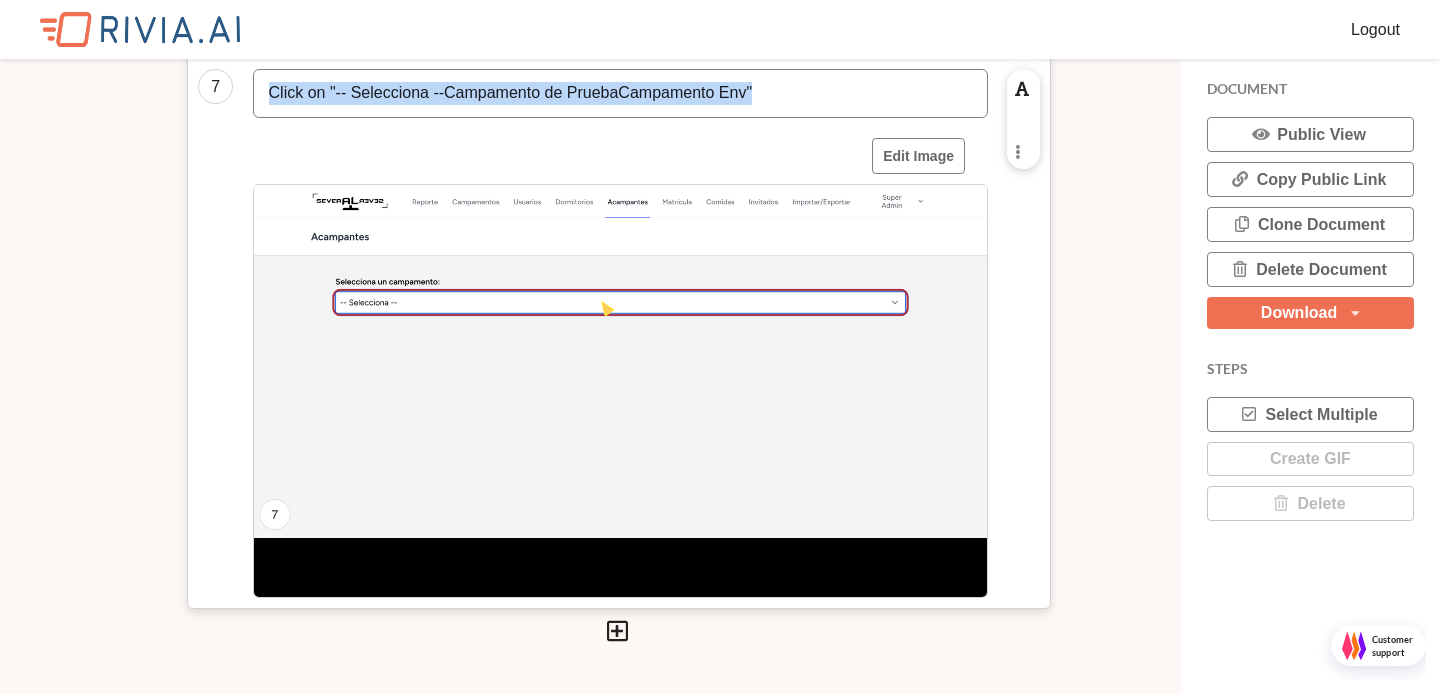 type 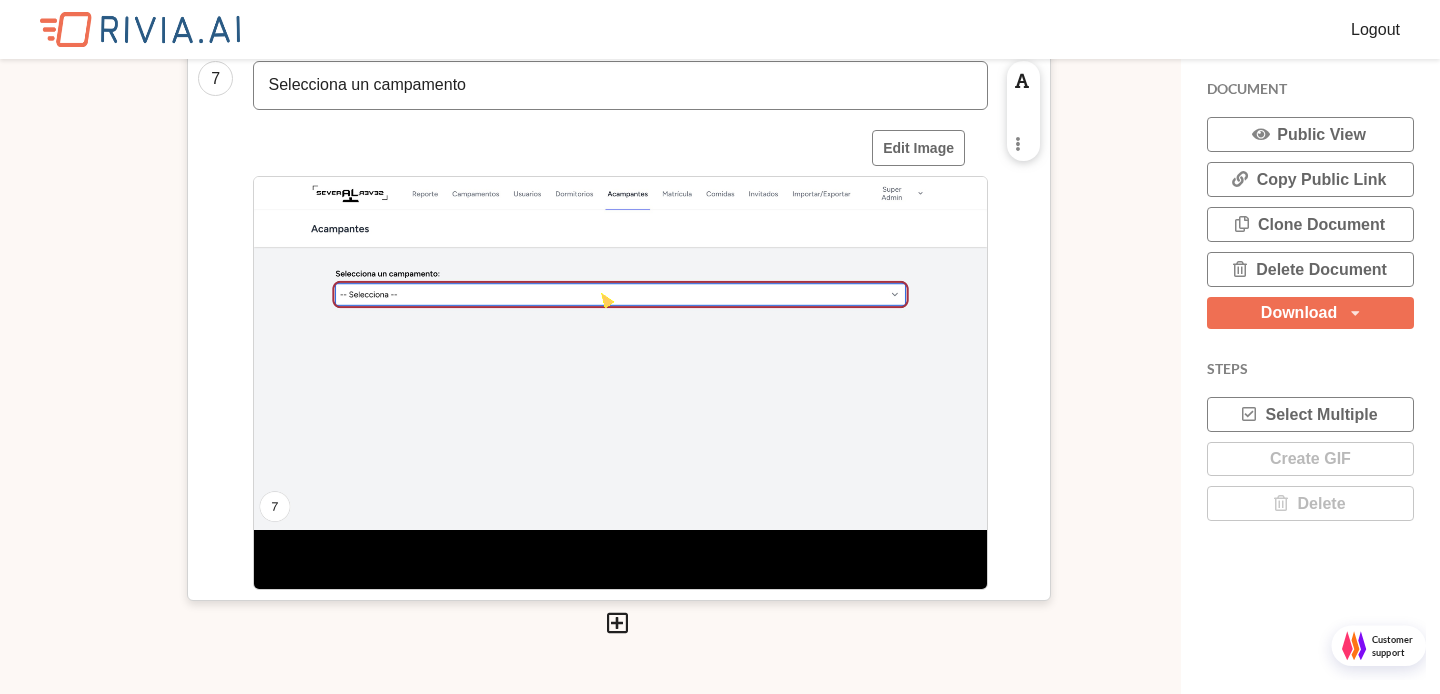 scroll, scrollTop: 3998, scrollLeft: 0, axis: vertical 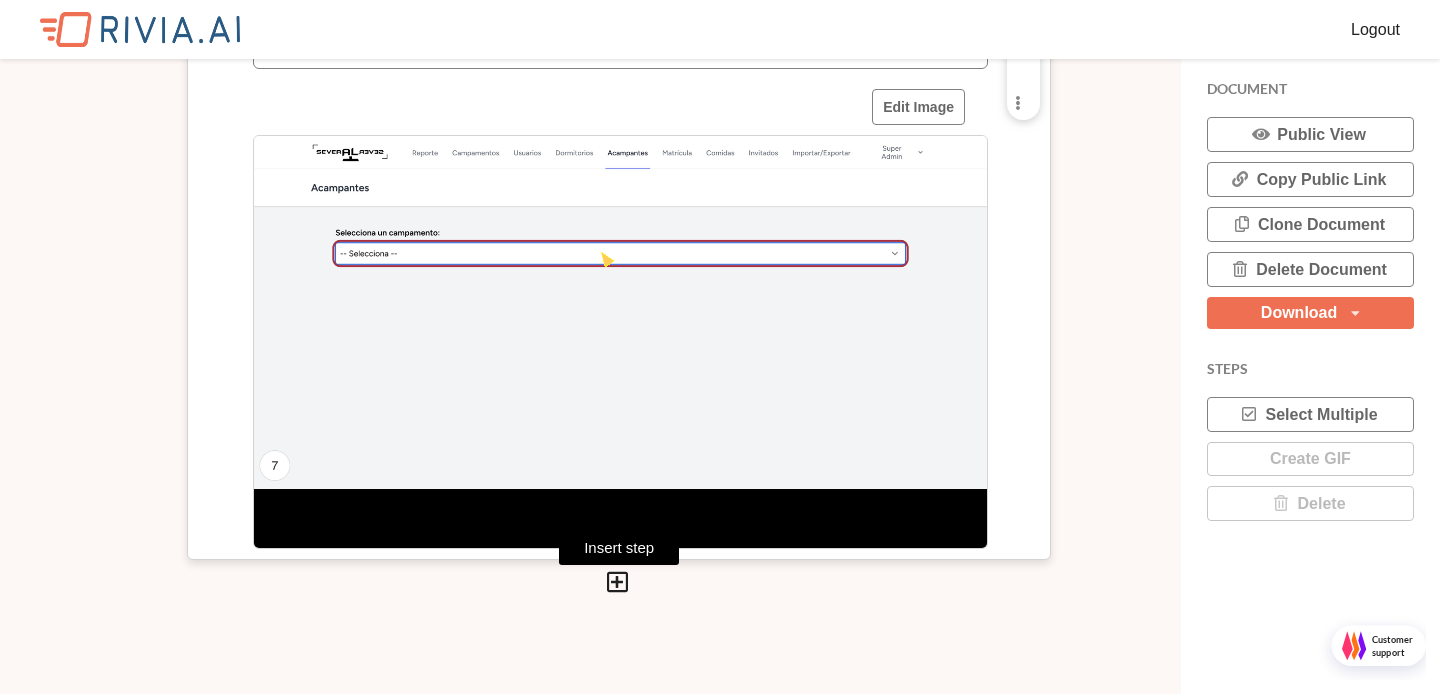 click at bounding box center (617, 582) 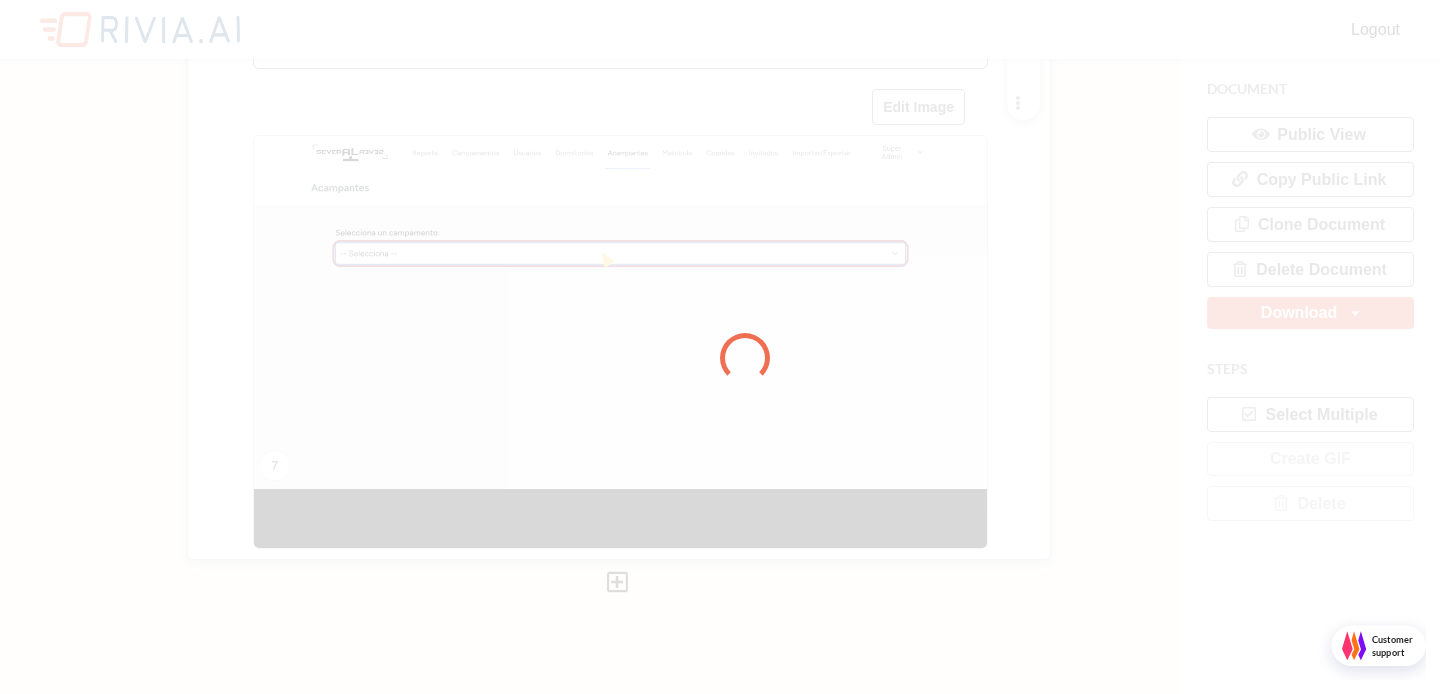 scroll, scrollTop: 10, scrollLeft: 10, axis: both 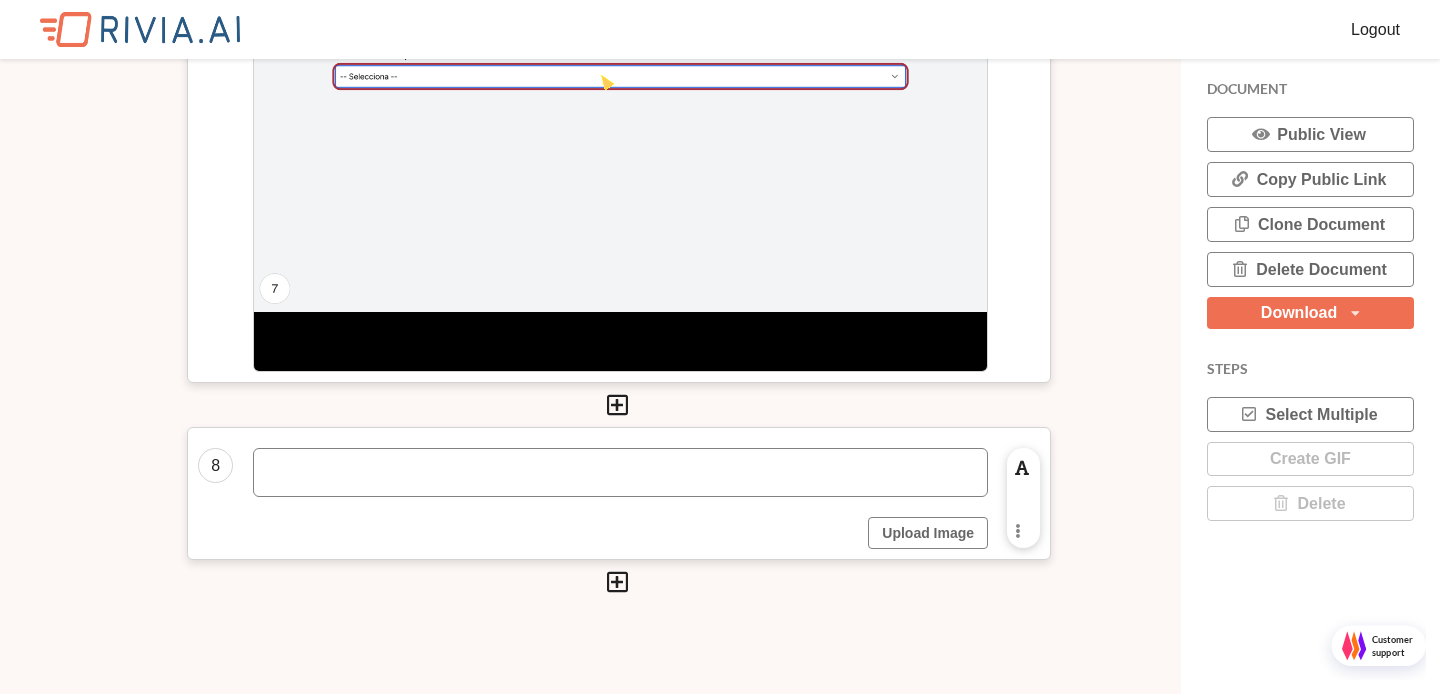 click at bounding box center (620, 472) 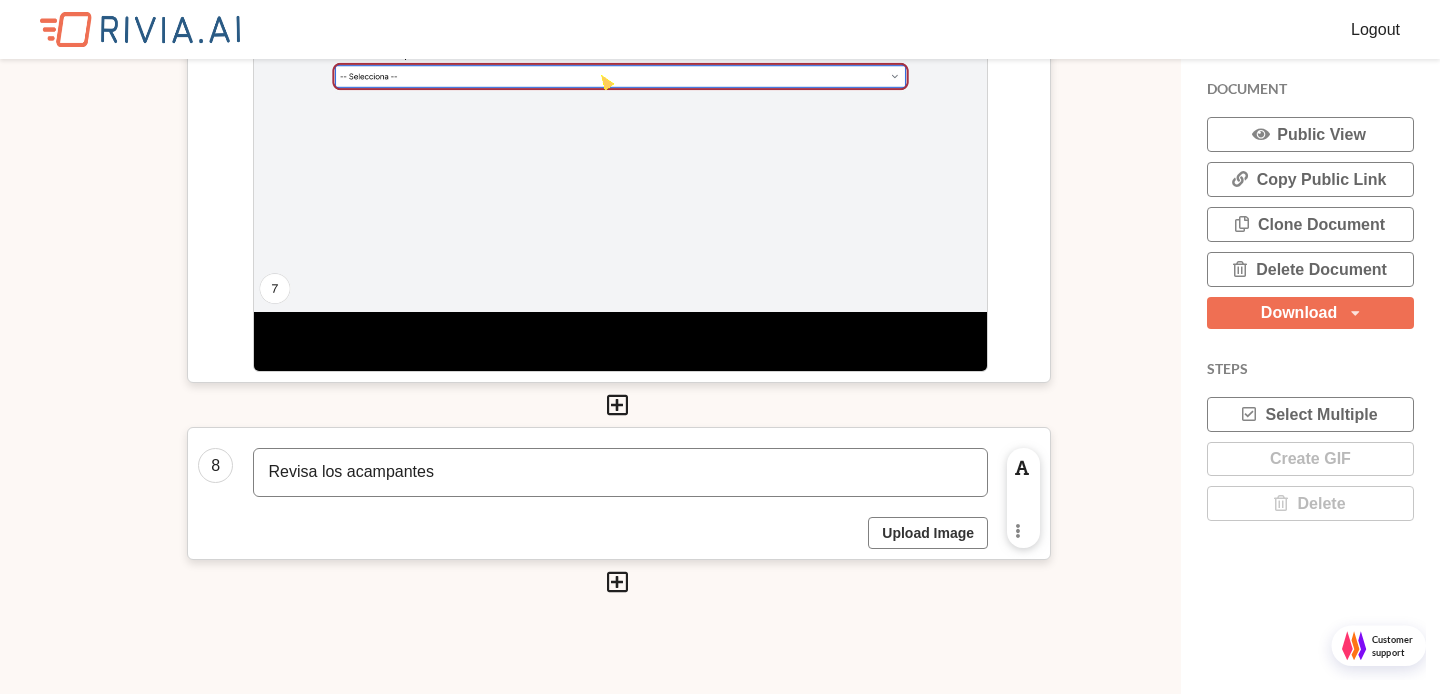 click on "Upload Image" at bounding box center [928, 533] 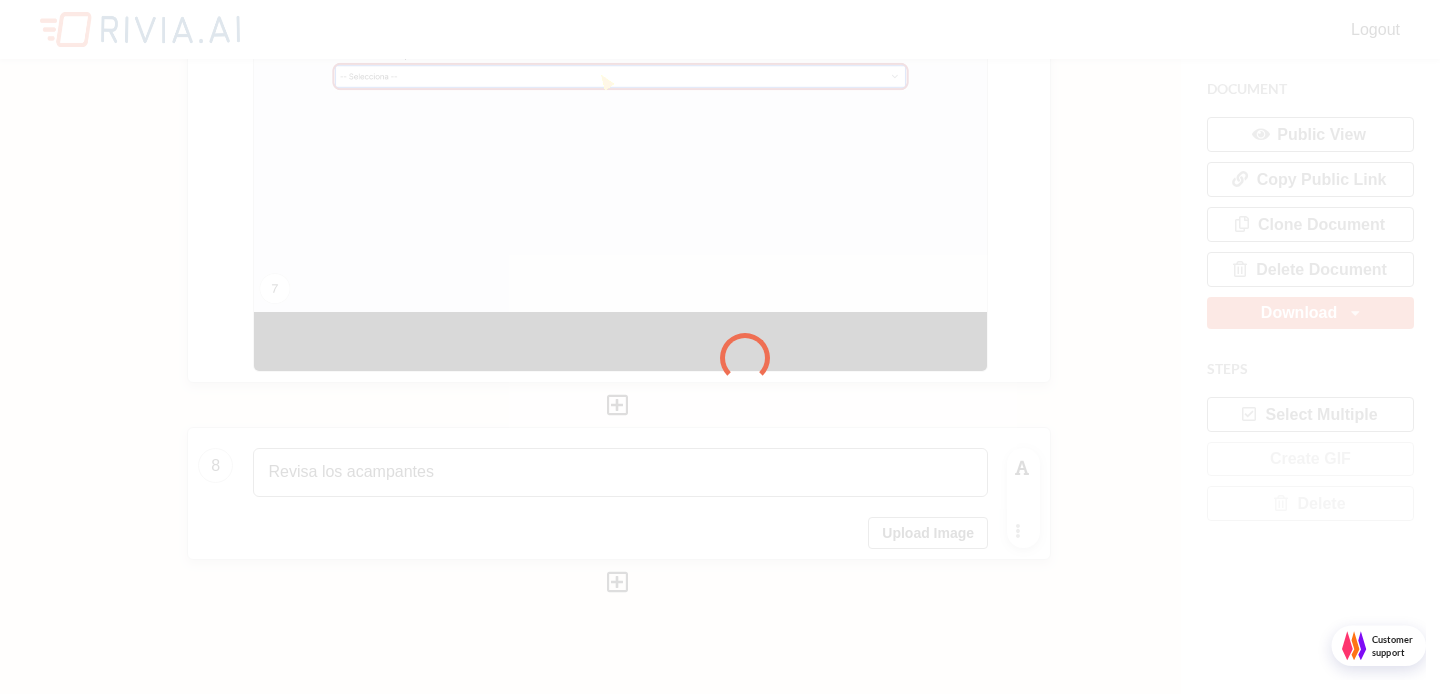 scroll, scrollTop: 10, scrollLeft: 10, axis: both 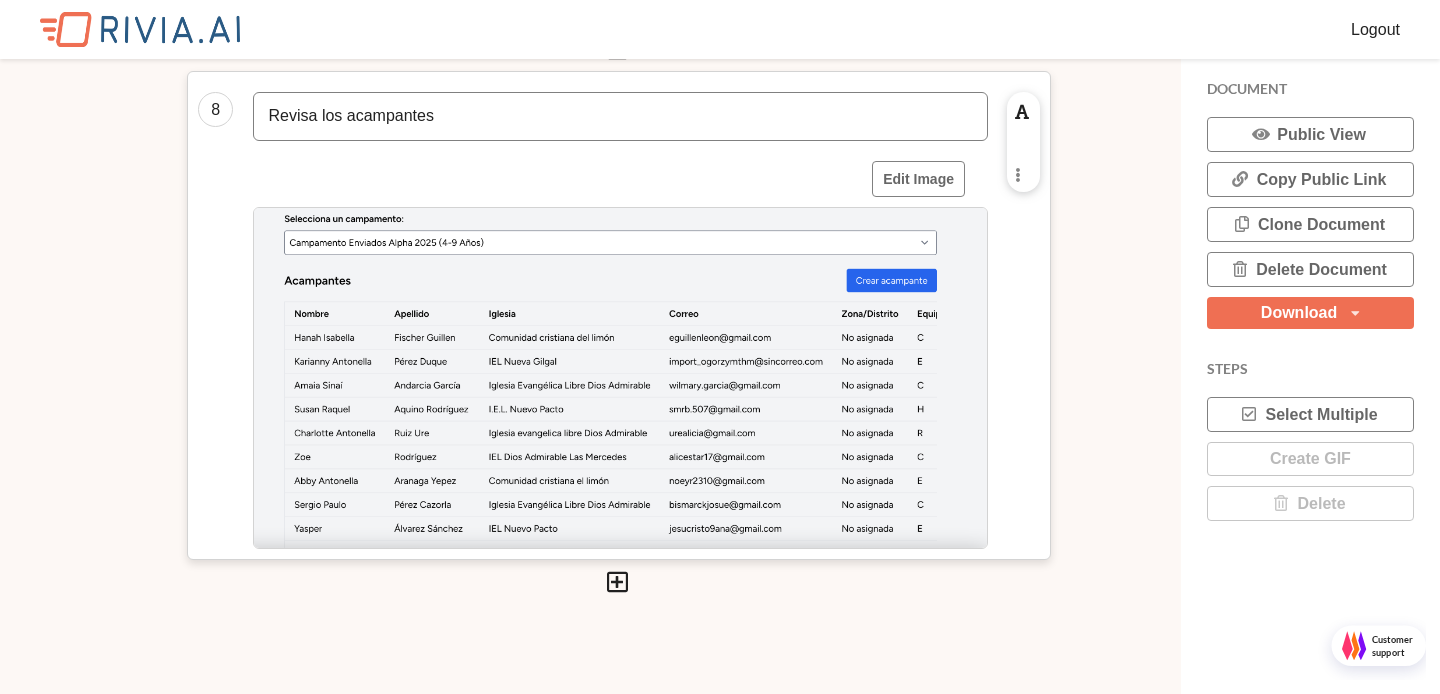 click on "Download PDF MD HTML DOCX" at bounding box center [1310, 313] 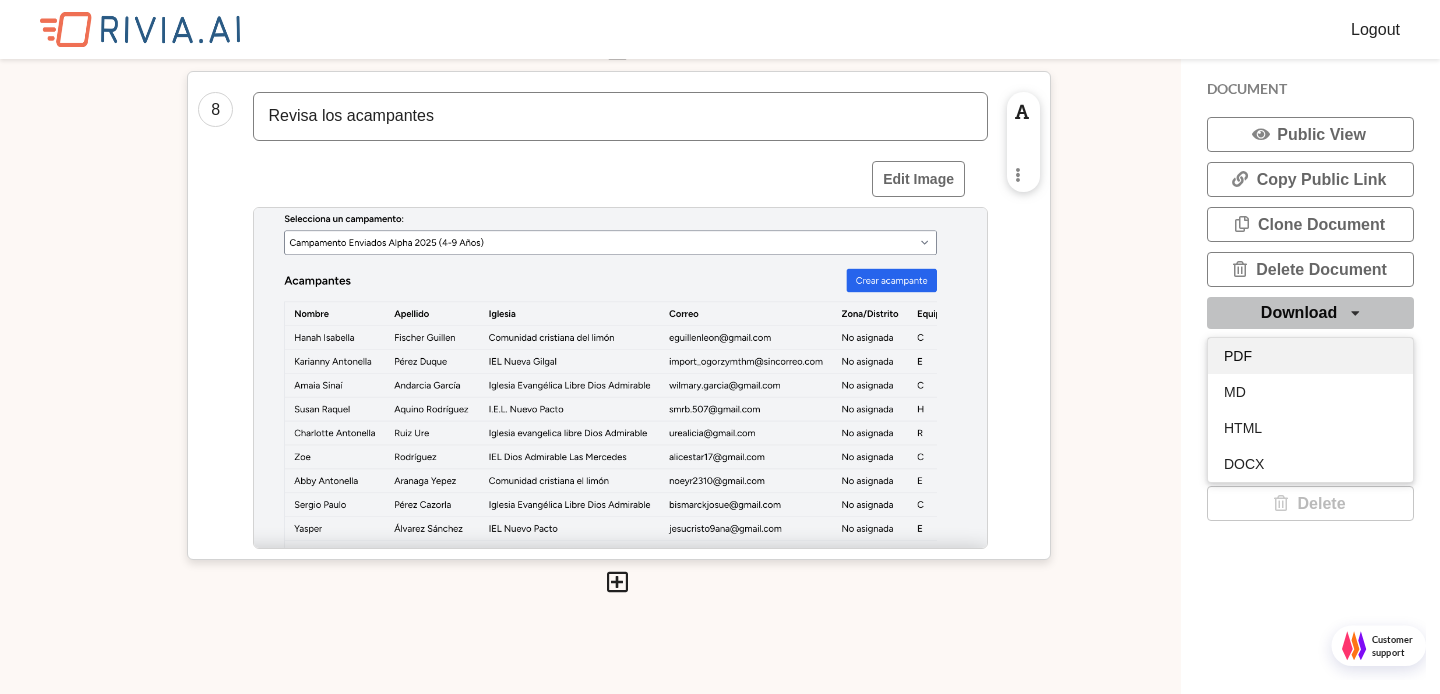 click on "PDF" at bounding box center [1238, 356] 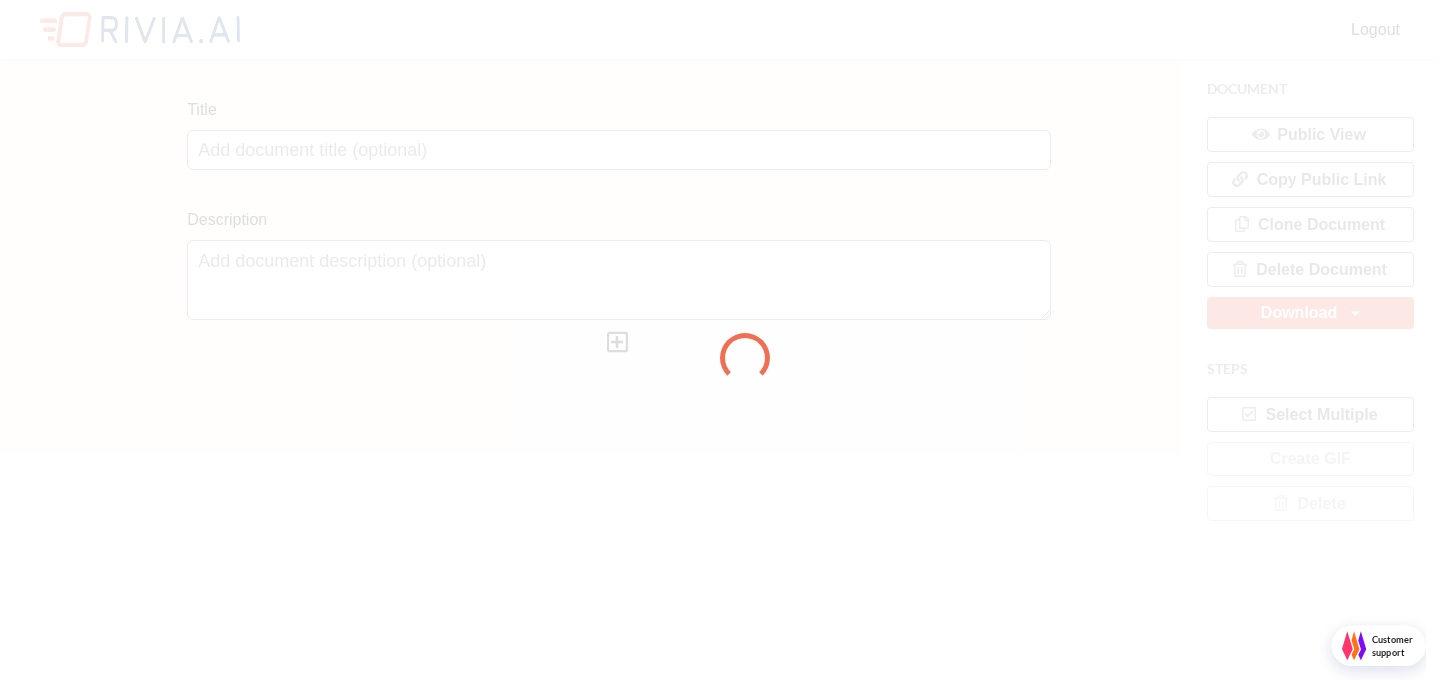 scroll, scrollTop: 0, scrollLeft: 0, axis: both 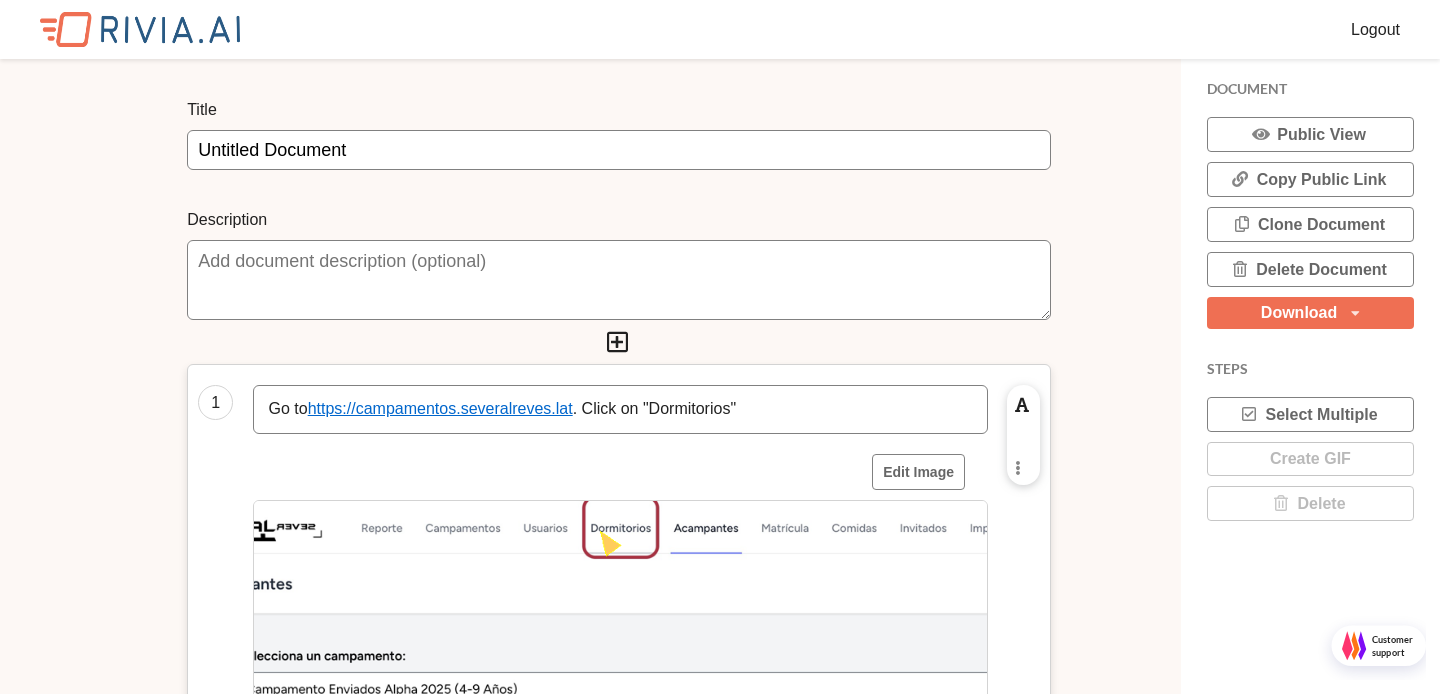 click on "Untitled Document" at bounding box center (619, 150) 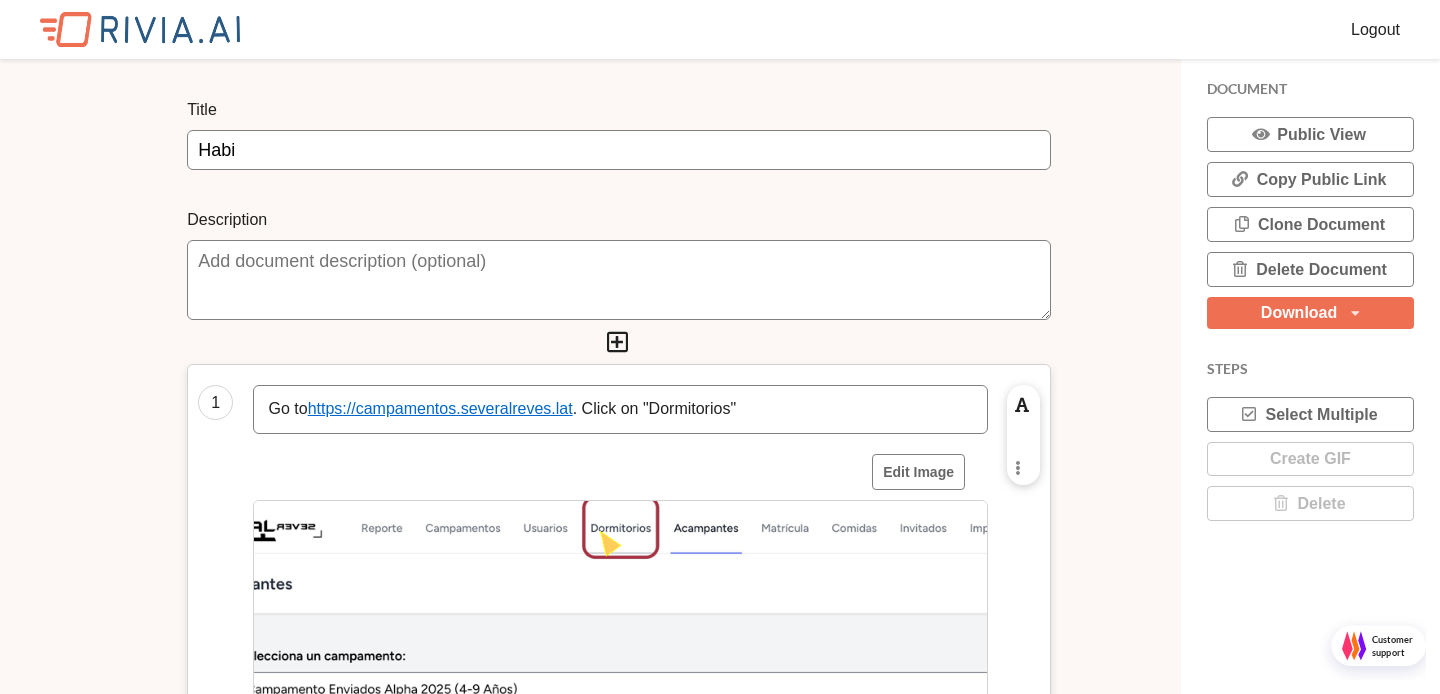 scroll, scrollTop: 0, scrollLeft: 0, axis: both 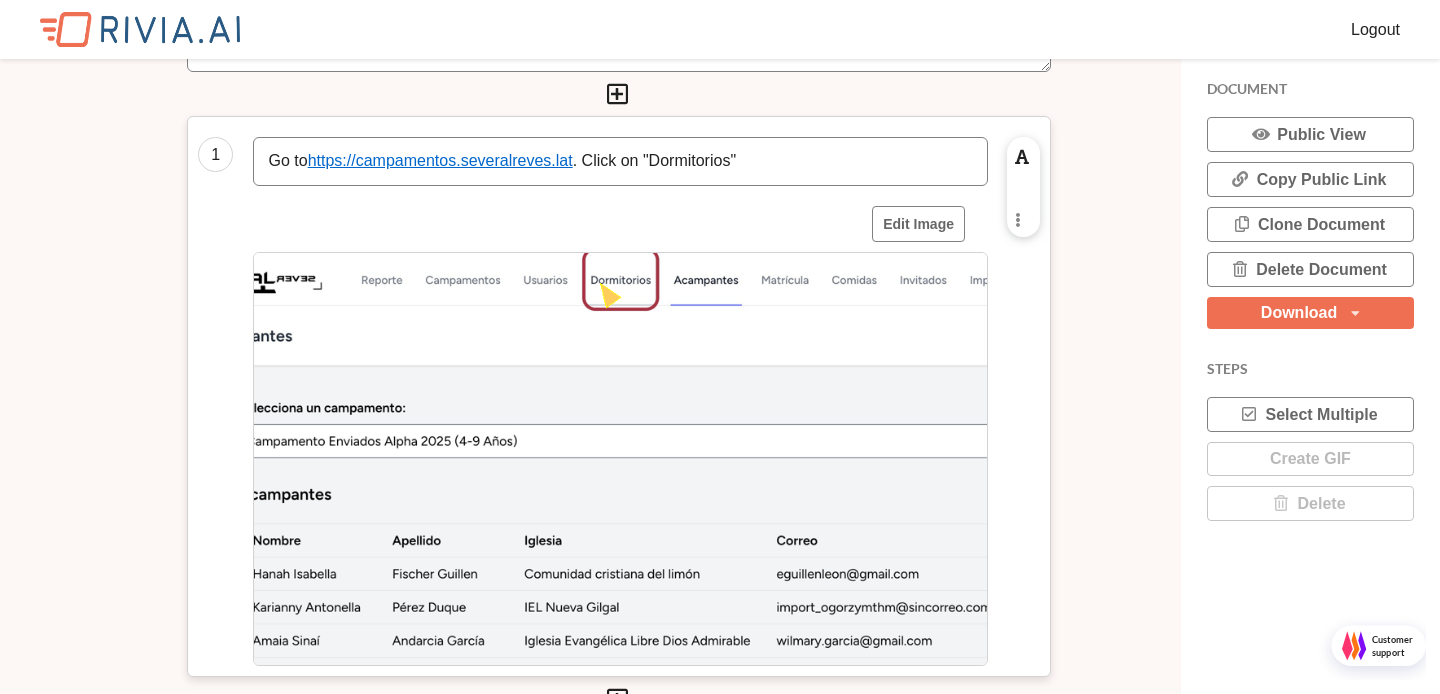 type on "Habitaciones" 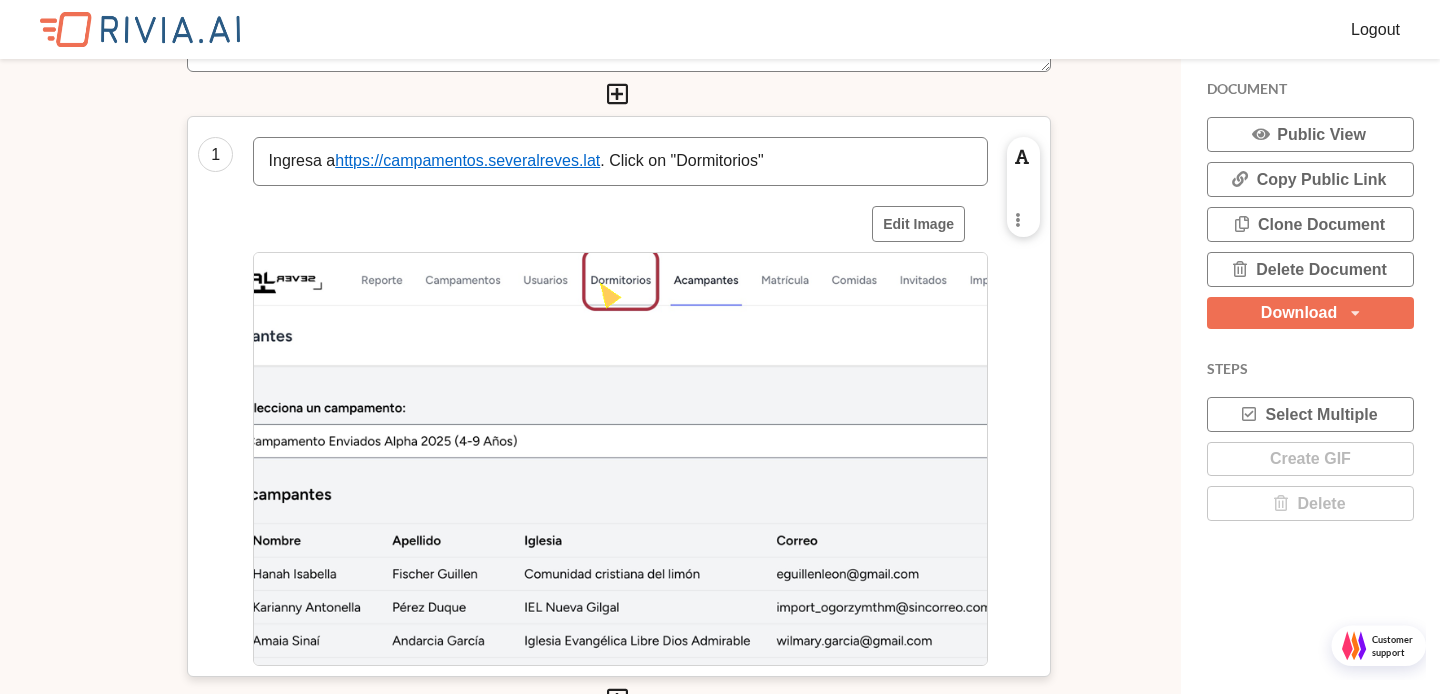 click on "Ingresa a  https://campamentos.severalreves.lat . Click on "Dormitorios"" at bounding box center [620, 161] 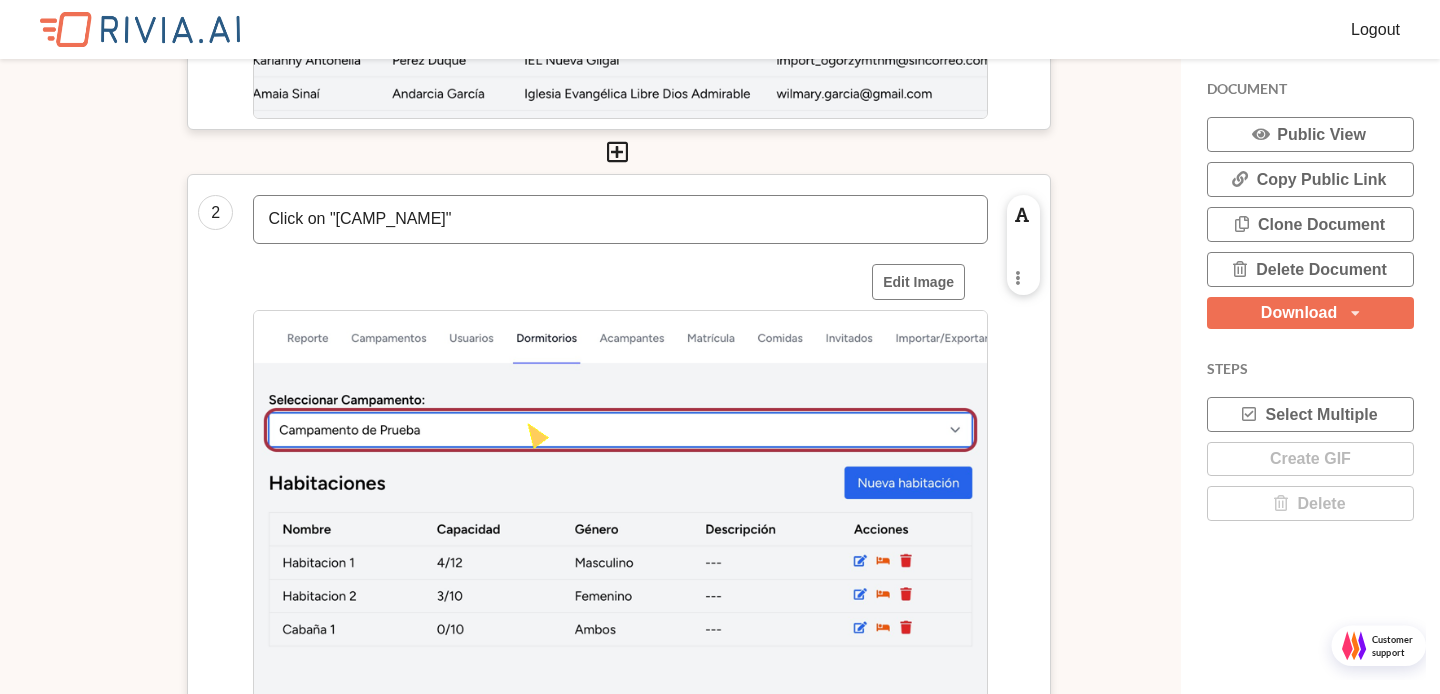 scroll, scrollTop: 843, scrollLeft: 0, axis: vertical 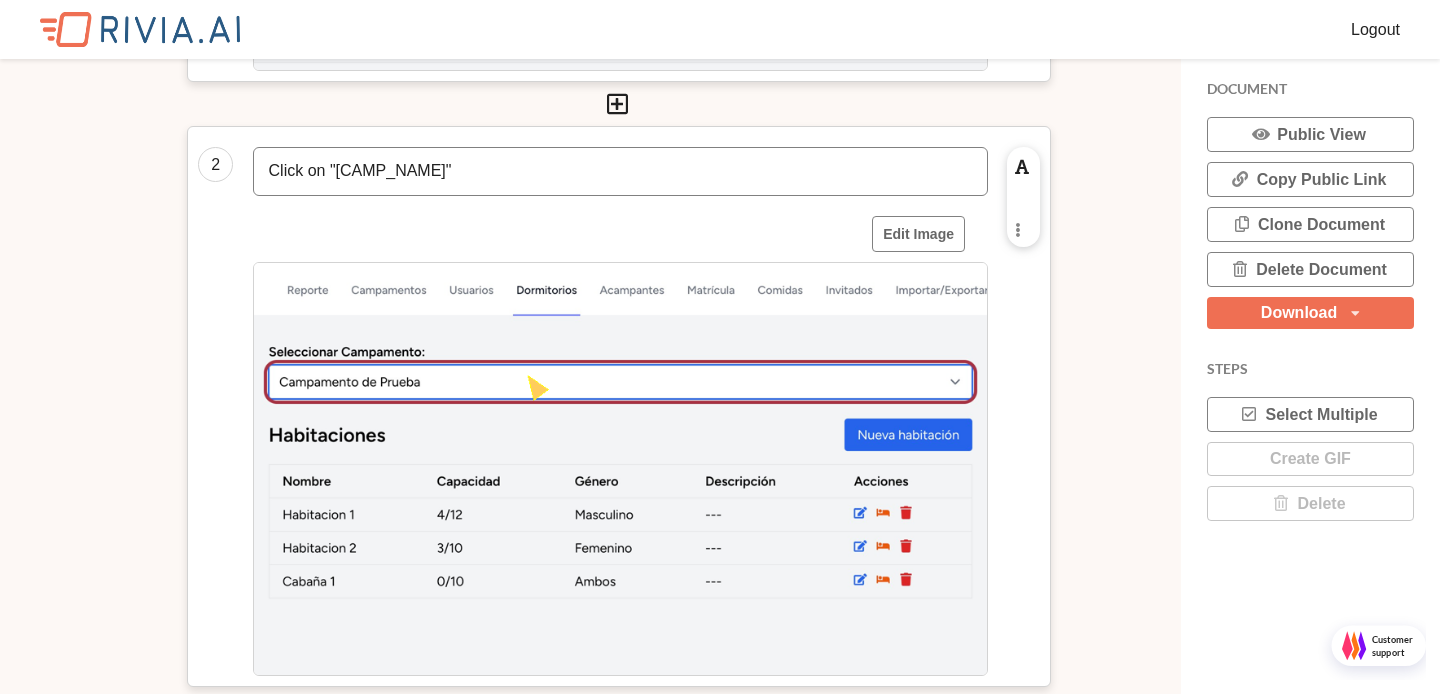 click on "Click on "Campamento de PruebaCampamento Enviados Alpha 2025"" at bounding box center [620, 171] 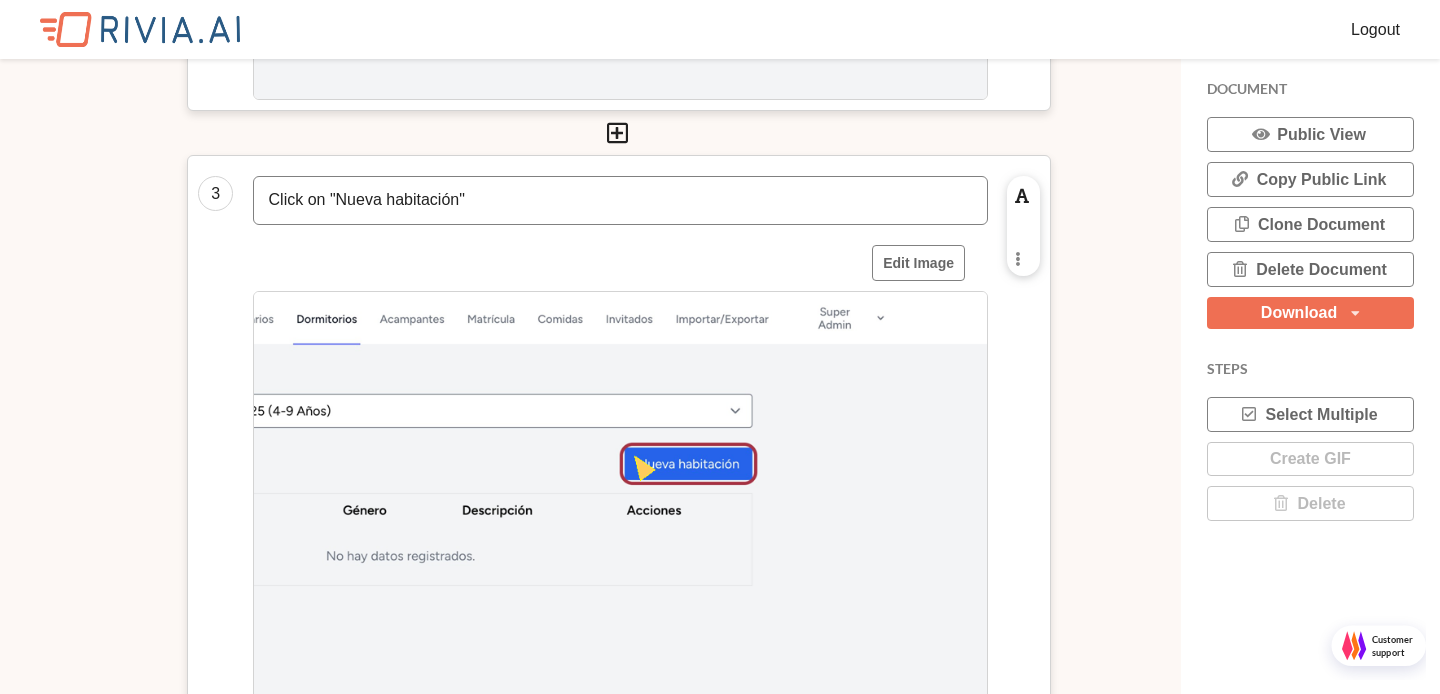 scroll, scrollTop: 1441, scrollLeft: 0, axis: vertical 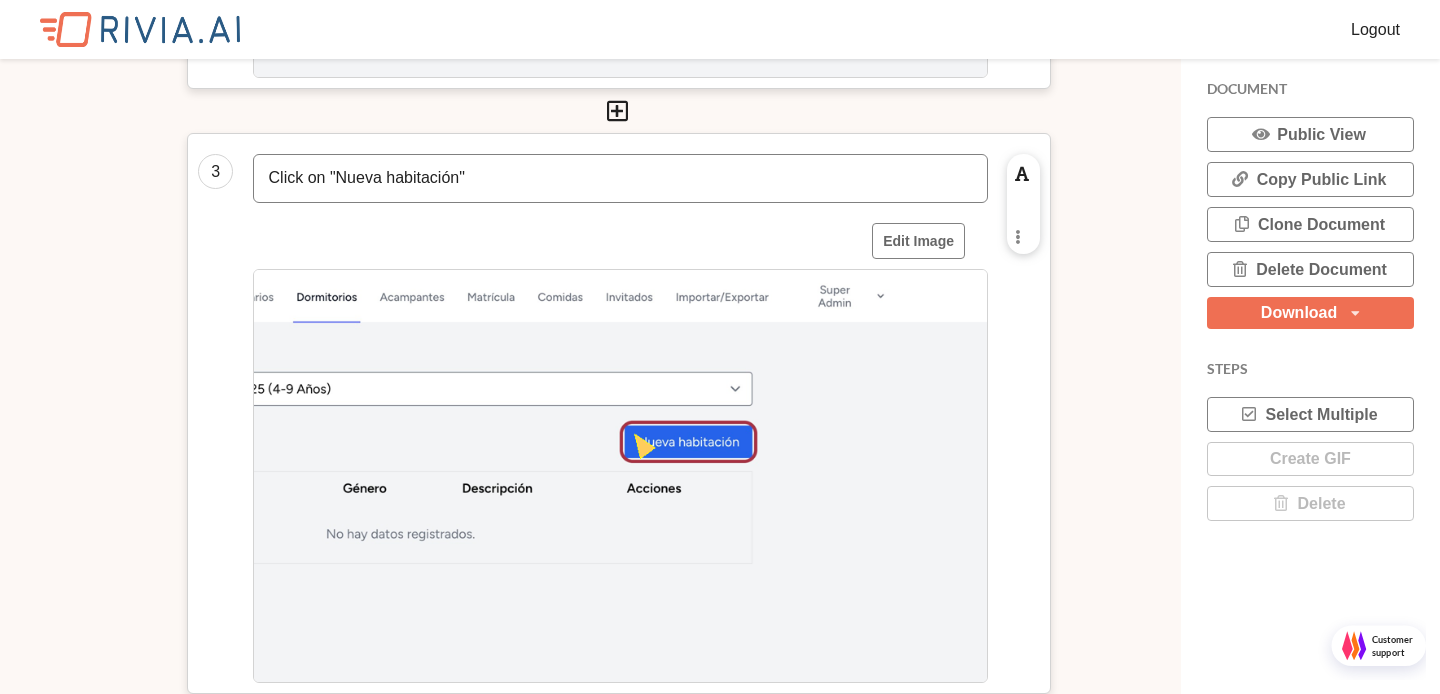 click on "Click on "Nueva habitación"" at bounding box center [620, 178] 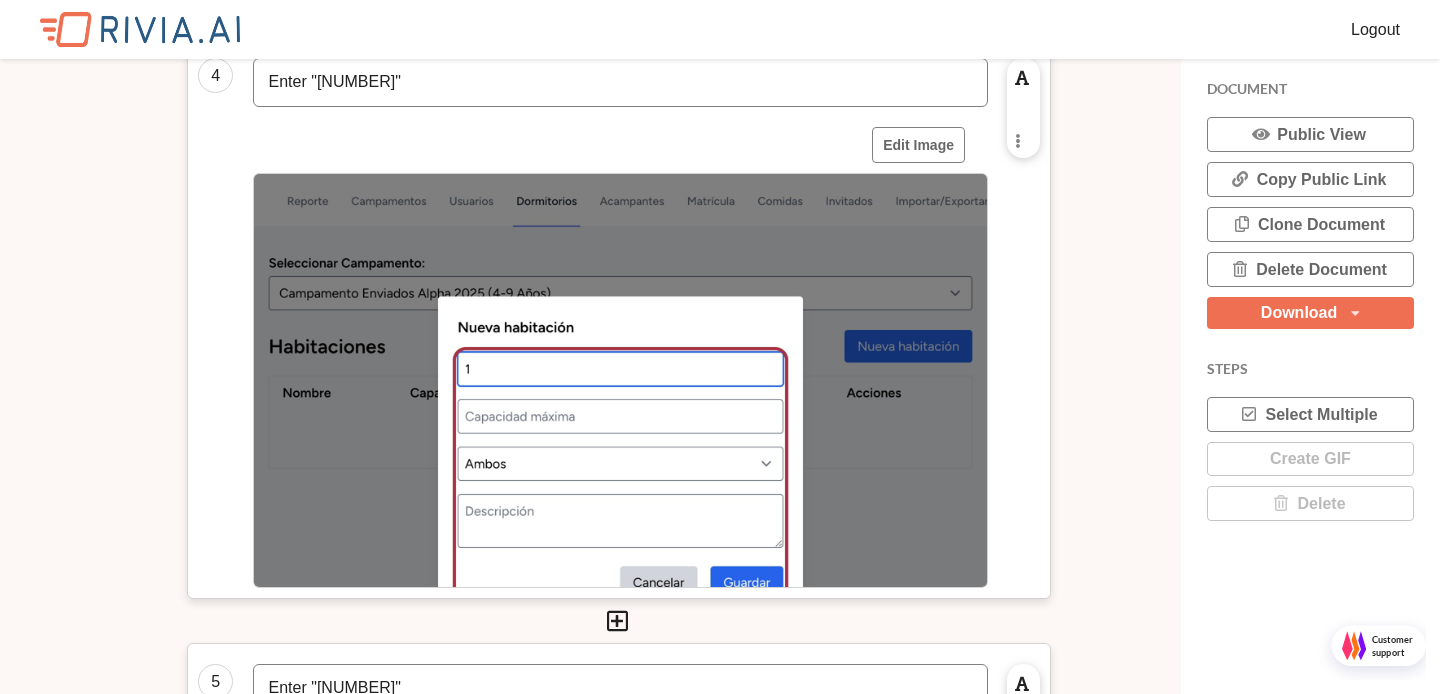 scroll, scrollTop: 2079, scrollLeft: 0, axis: vertical 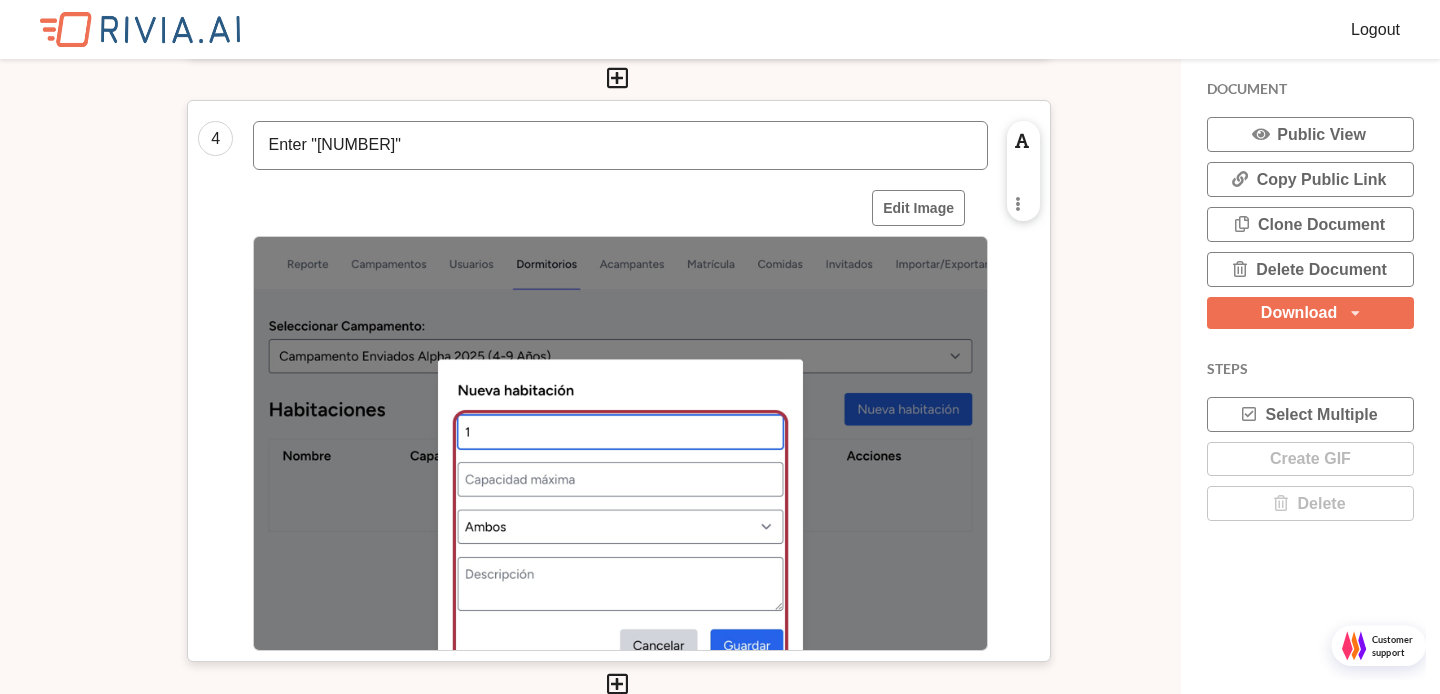 click on "Enter "1"" at bounding box center [620, 145] 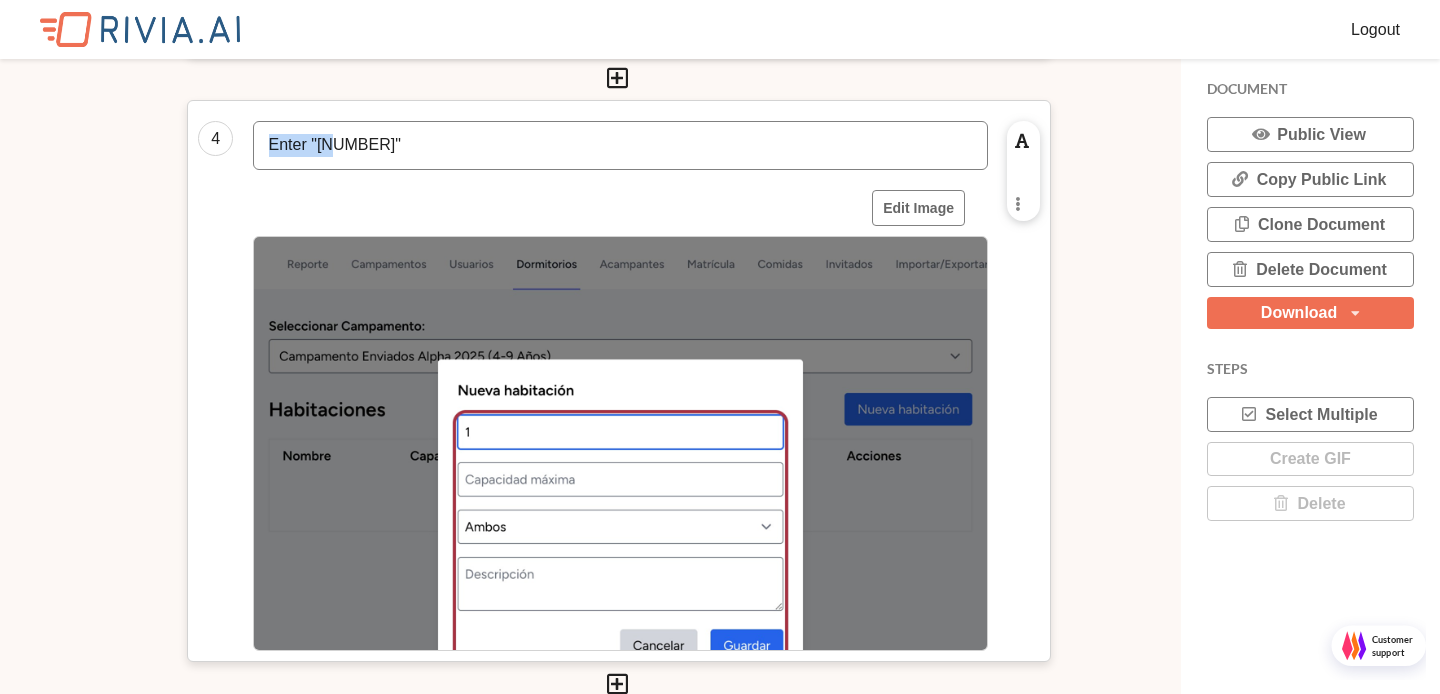 type 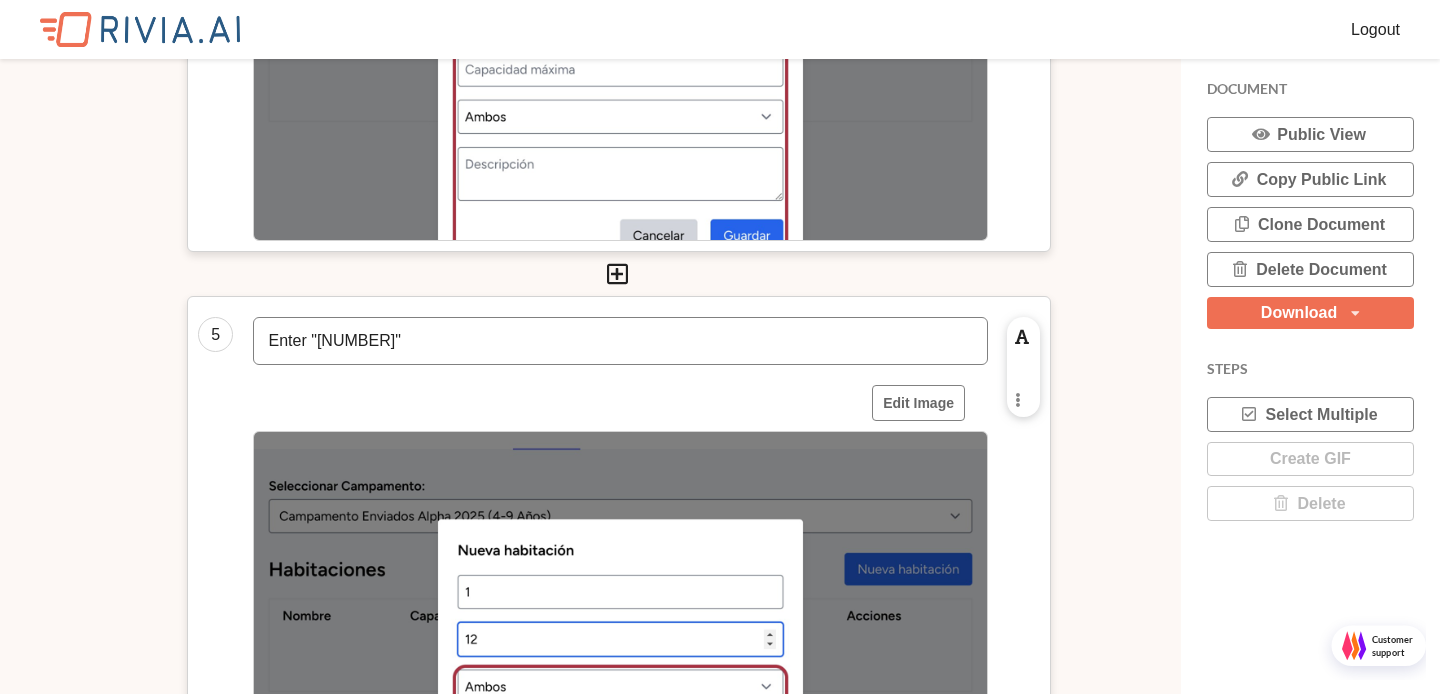scroll, scrollTop: 2539, scrollLeft: 0, axis: vertical 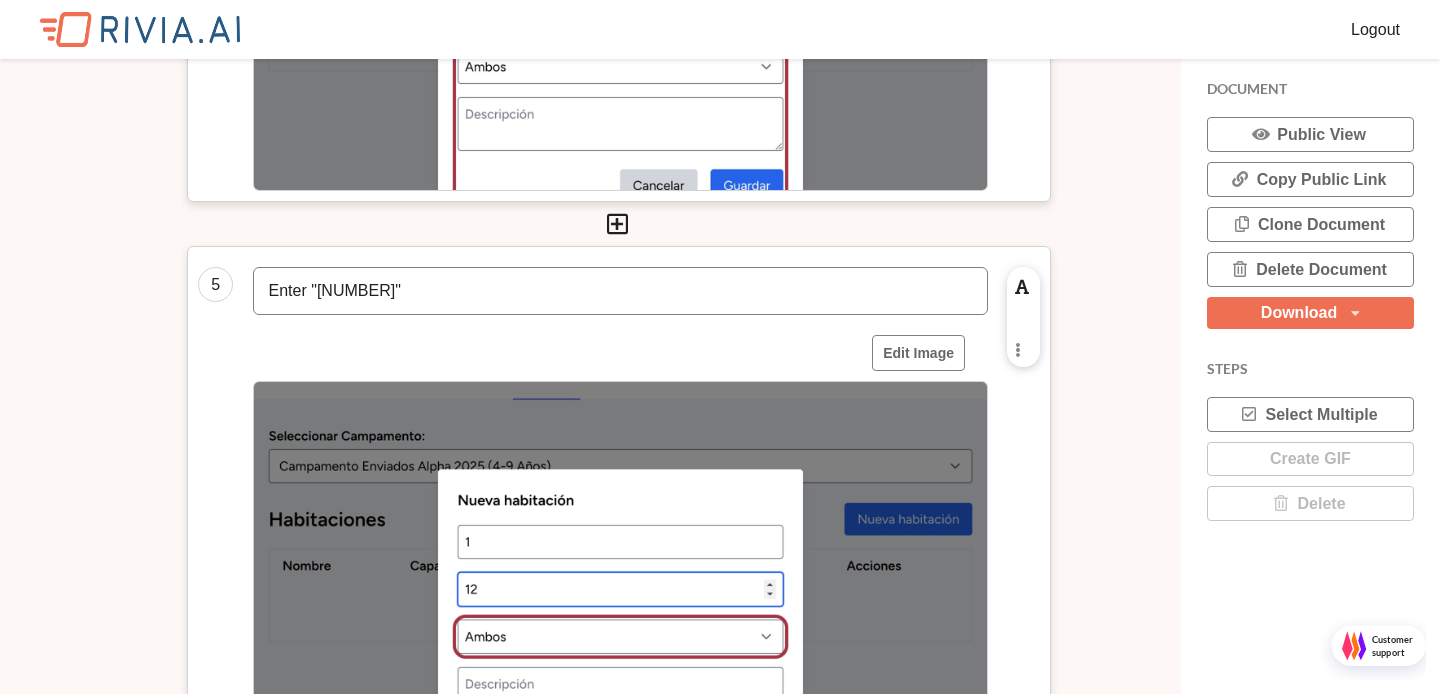 click on "Enter "12"" at bounding box center [620, 291] 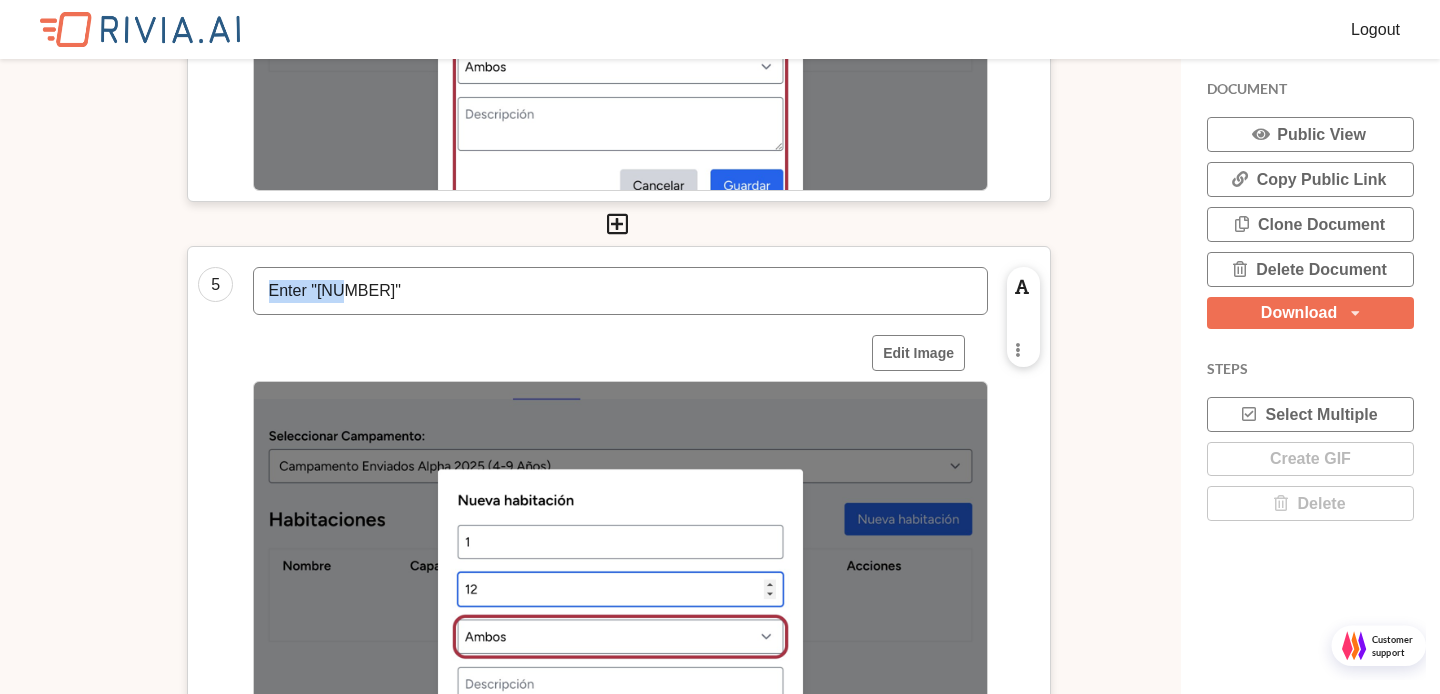 type 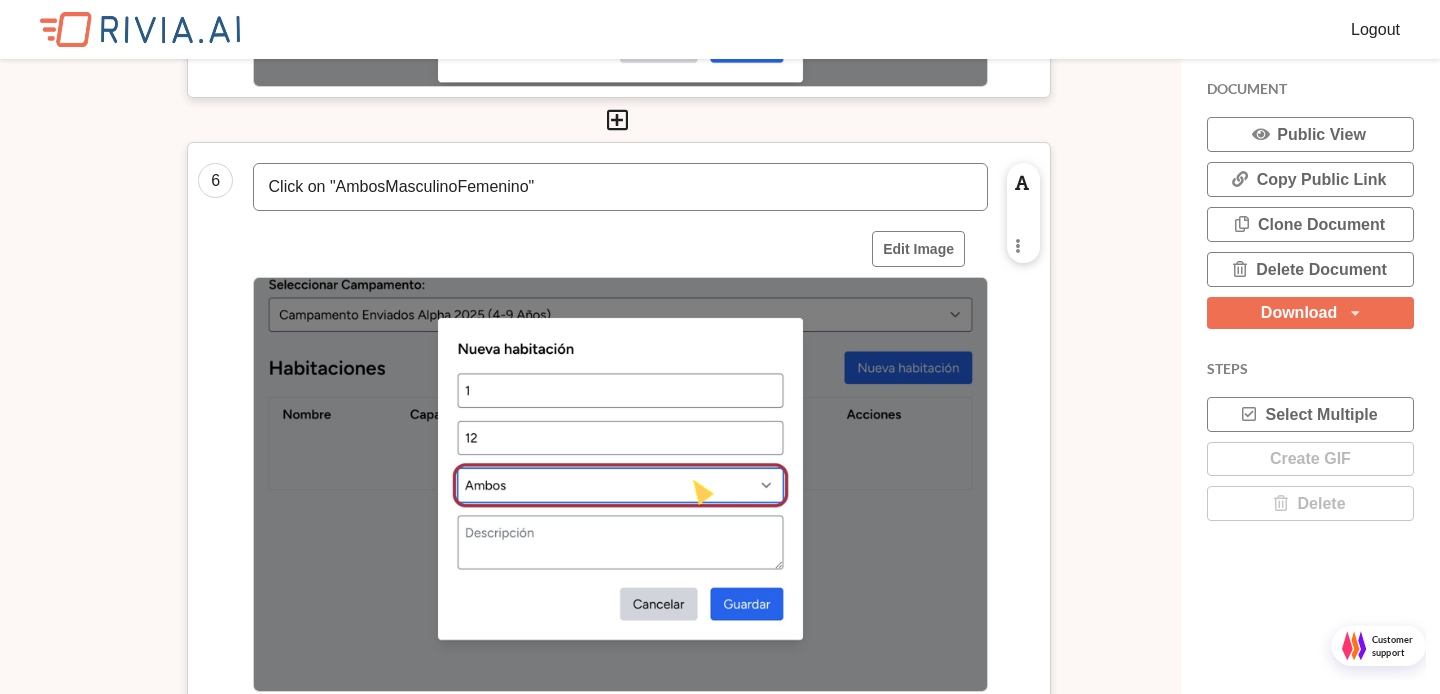 scroll, scrollTop: 3247, scrollLeft: 0, axis: vertical 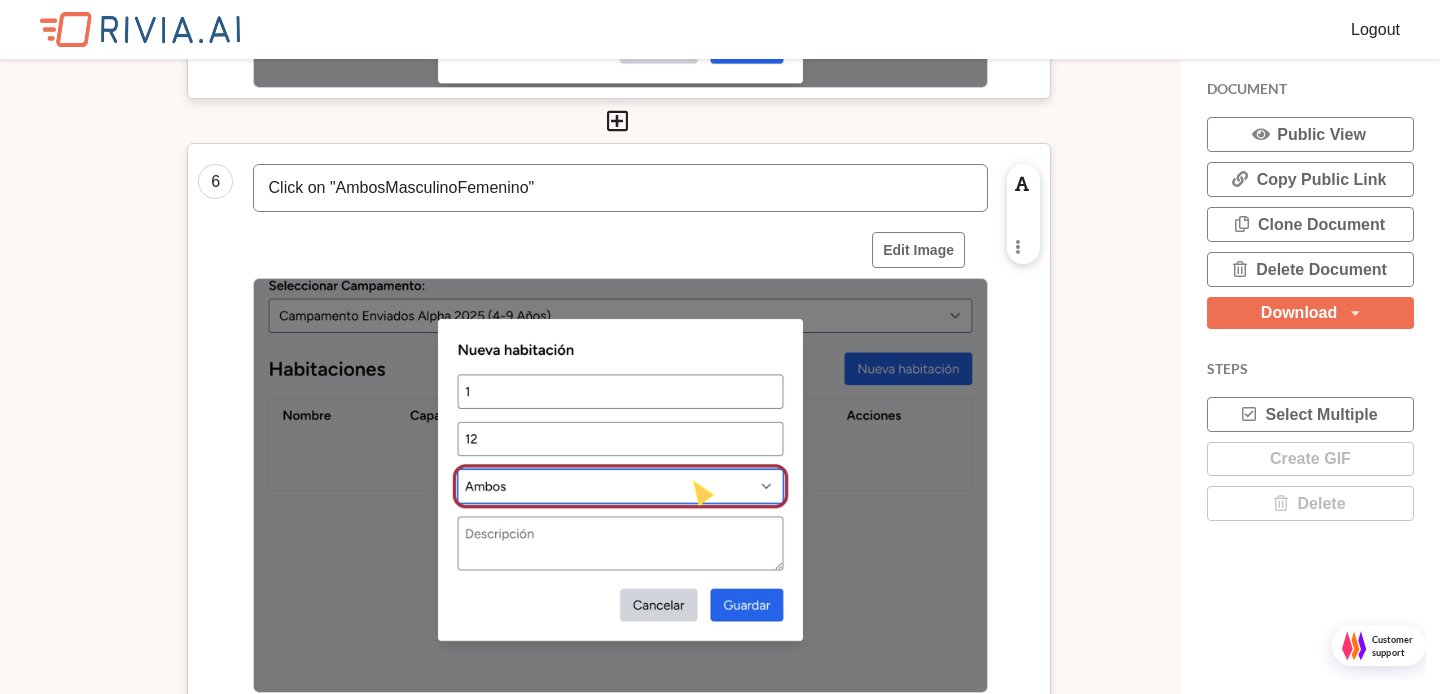click on "Click on "AmbosMasculinoFemenino"" at bounding box center [620, 188] 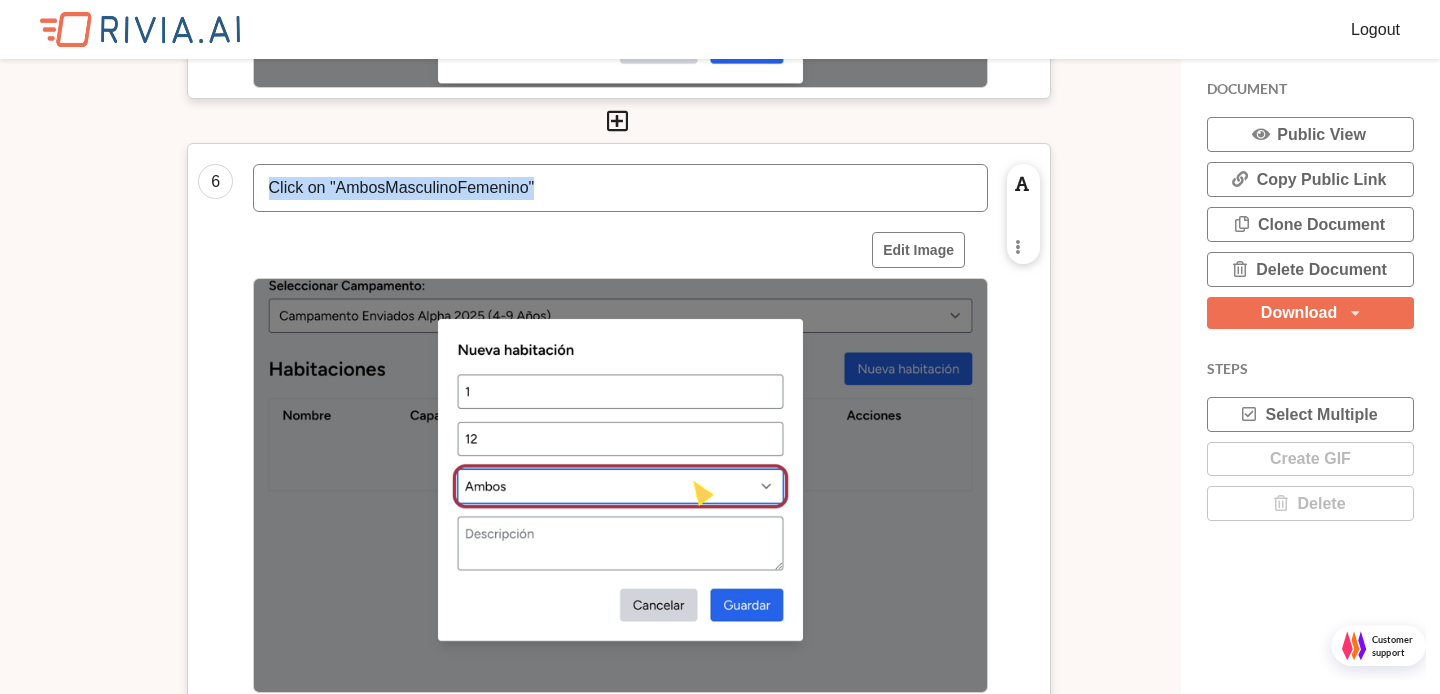 type 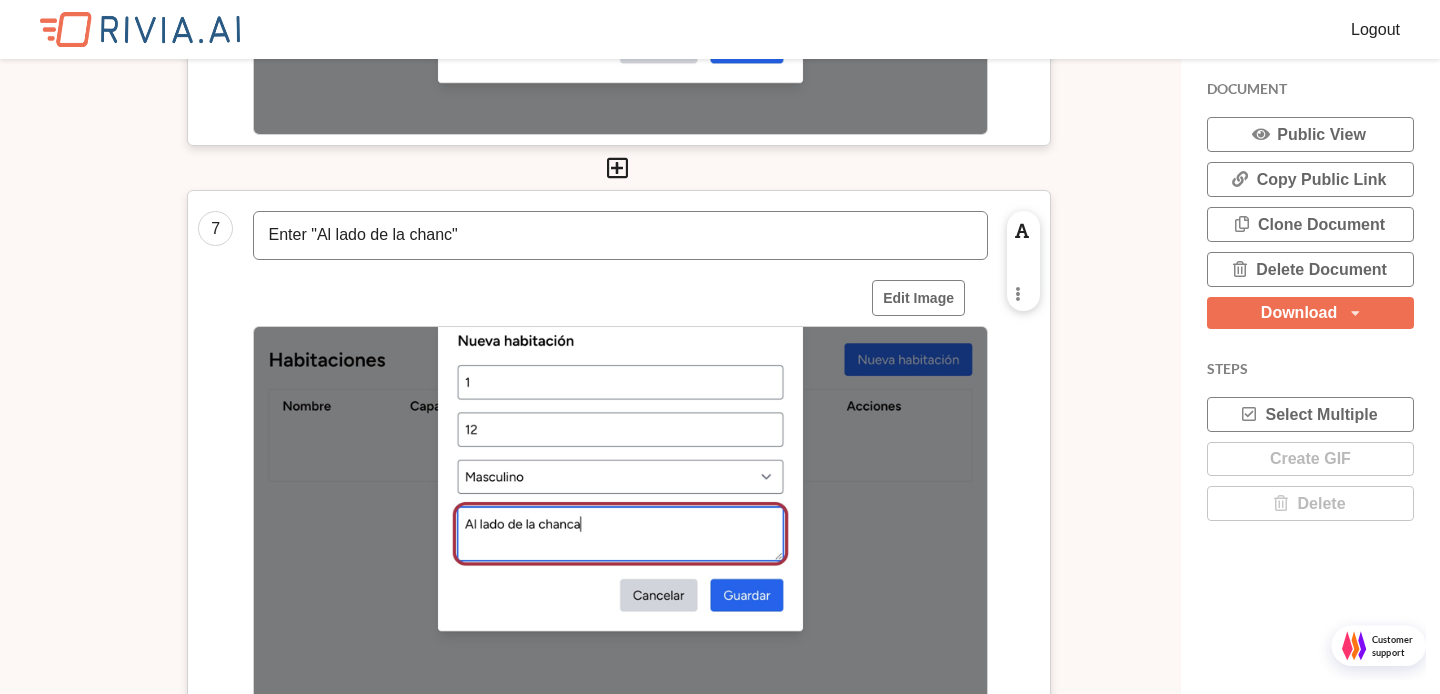 scroll, scrollTop: 3949, scrollLeft: 0, axis: vertical 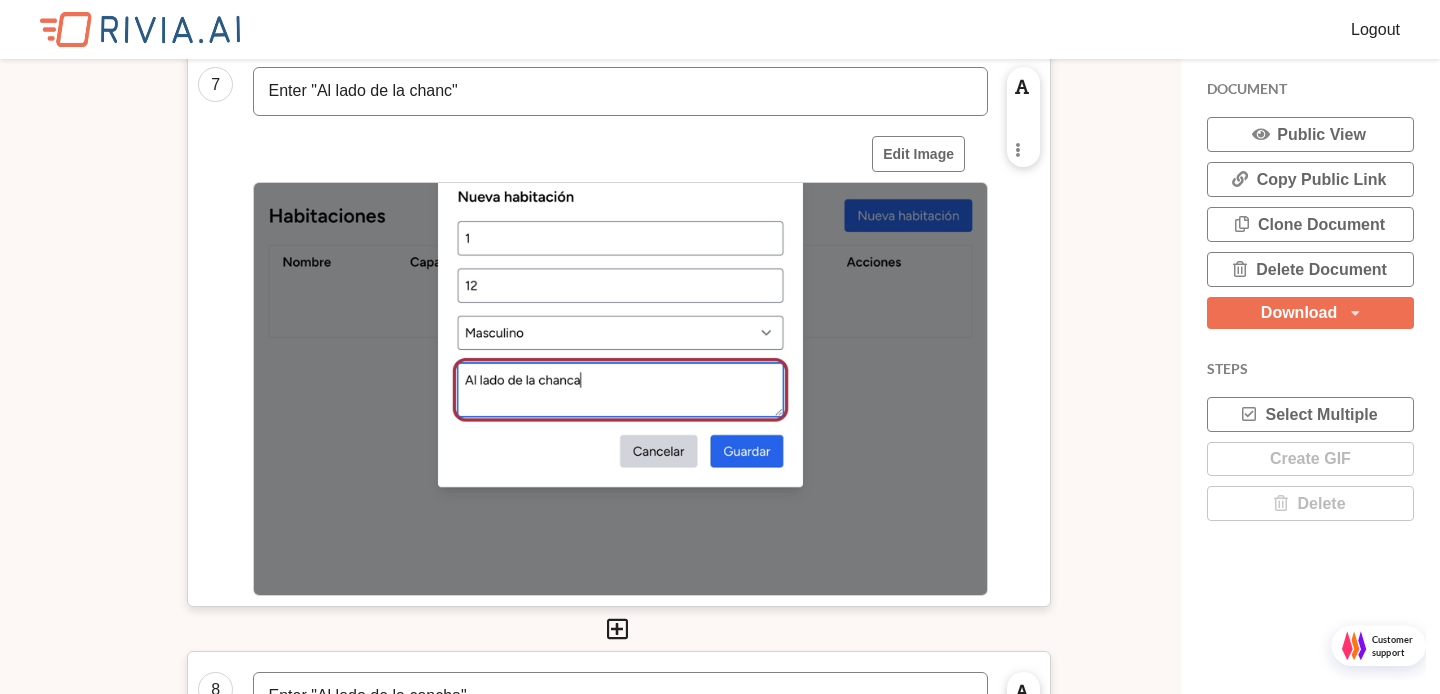 click on "Enter "Al lado de la chanc"" at bounding box center (620, 91) 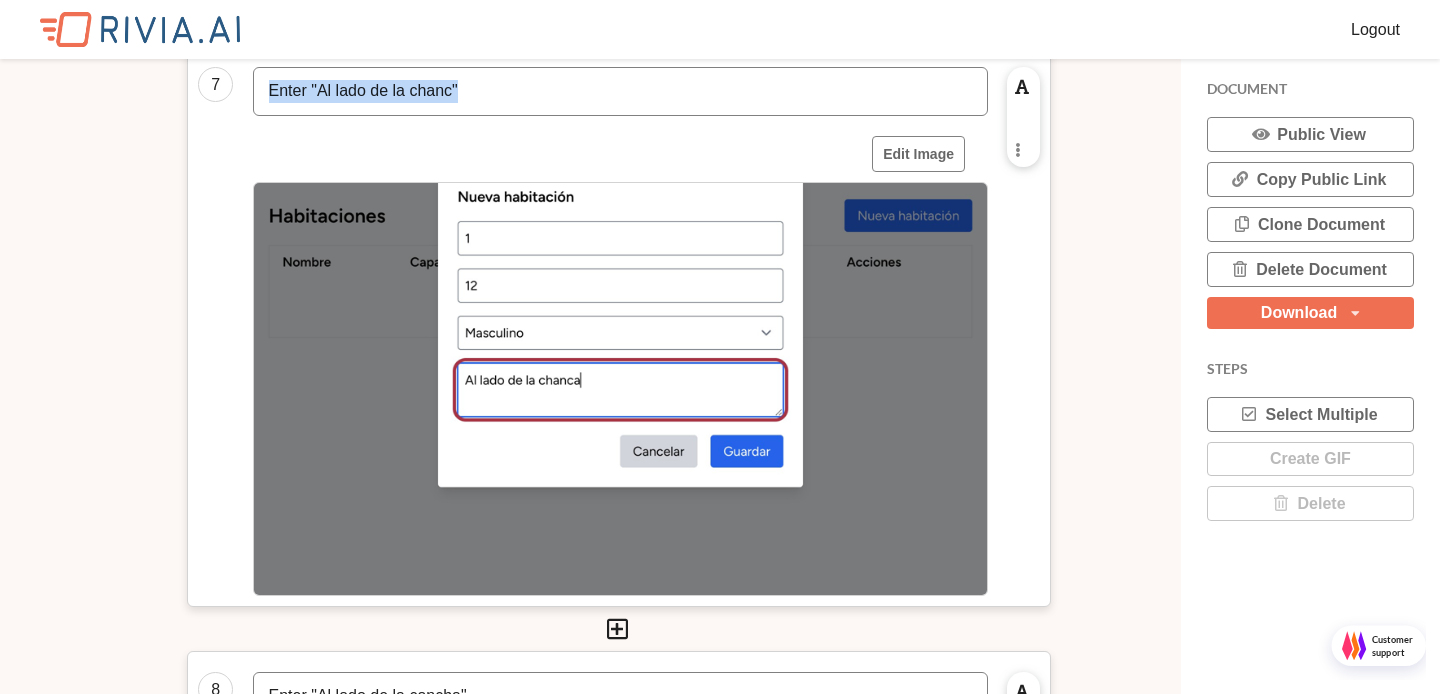 type 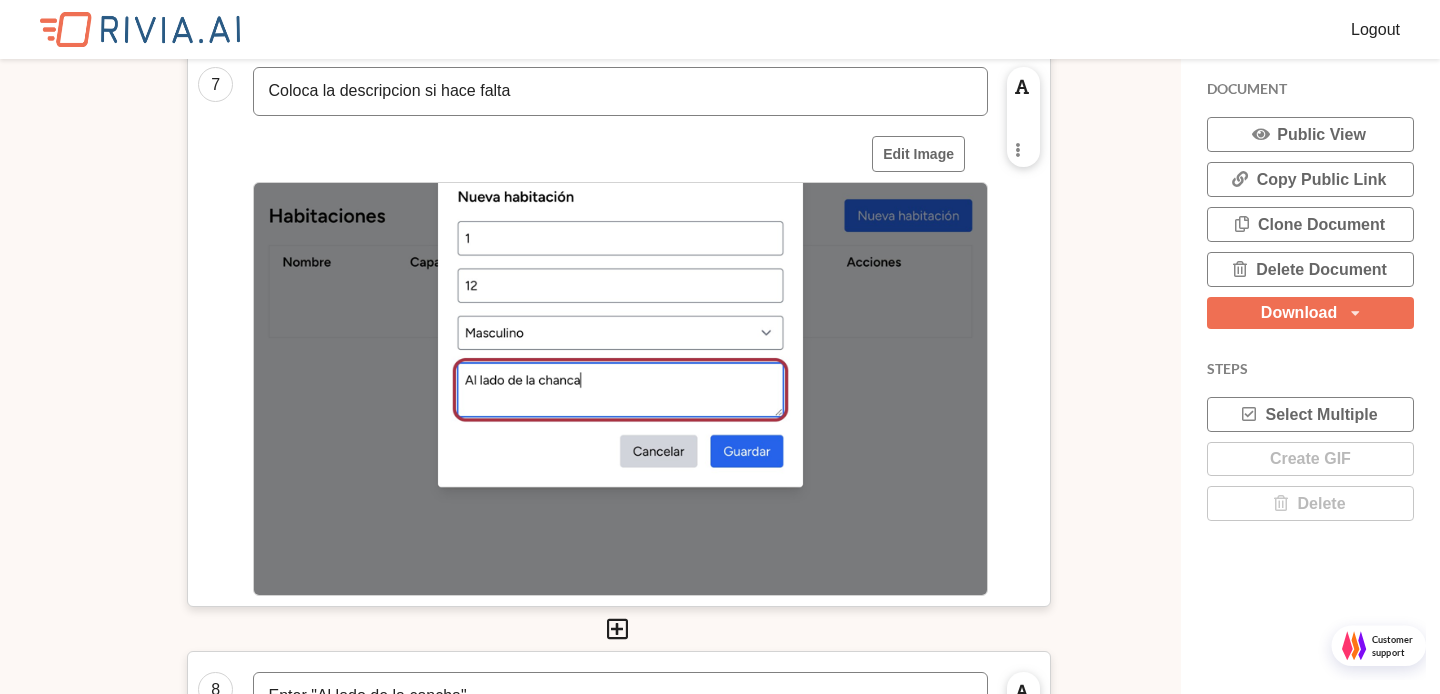 click on "Coloca la descripcion si hace falta" at bounding box center [620, 91] 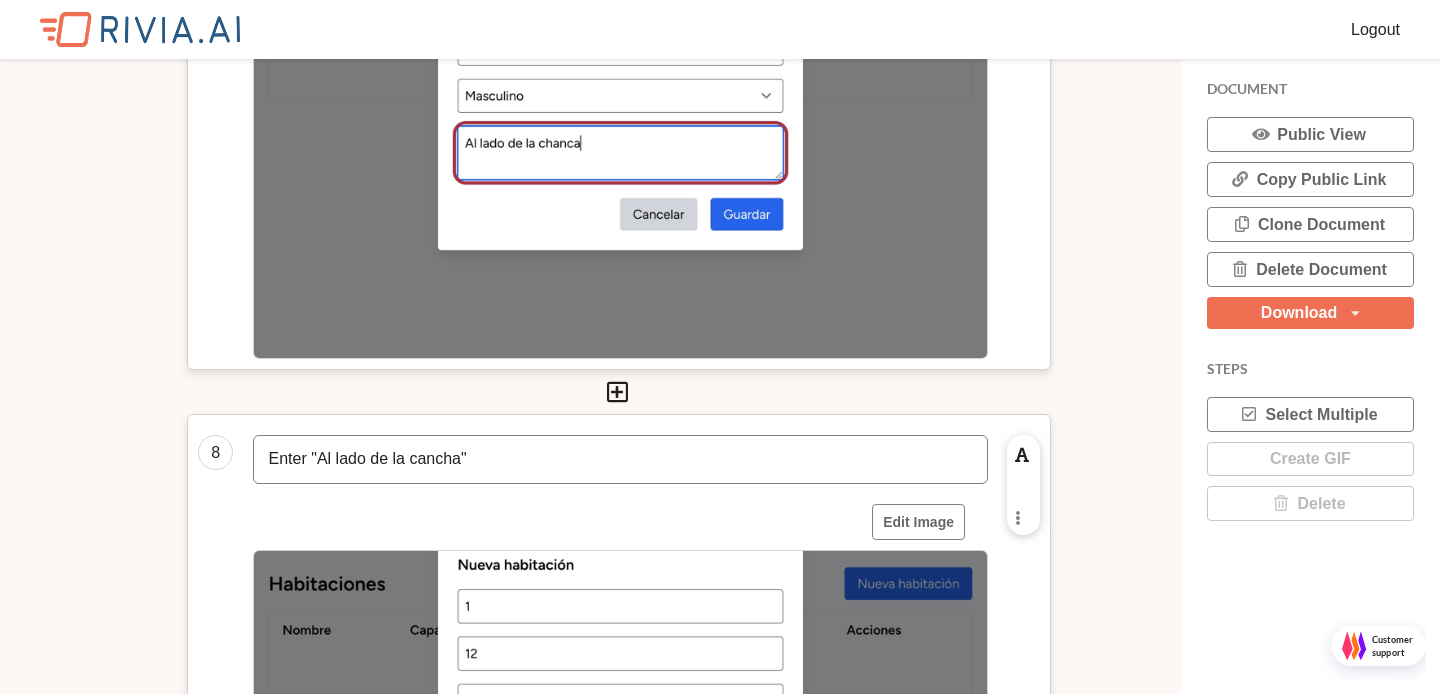 scroll, scrollTop: 4215, scrollLeft: 0, axis: vertical 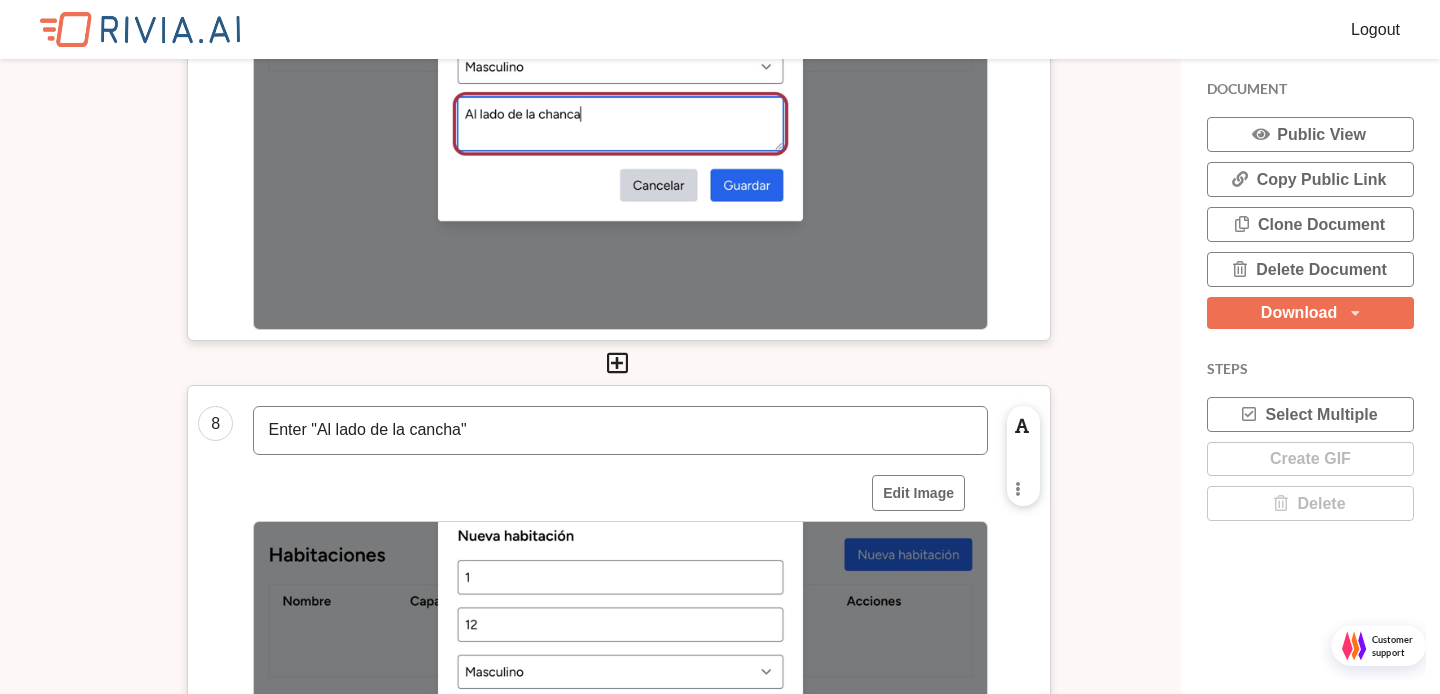 click on "Enter "Al lado de la cancha"" at bounding box center [620, 430] 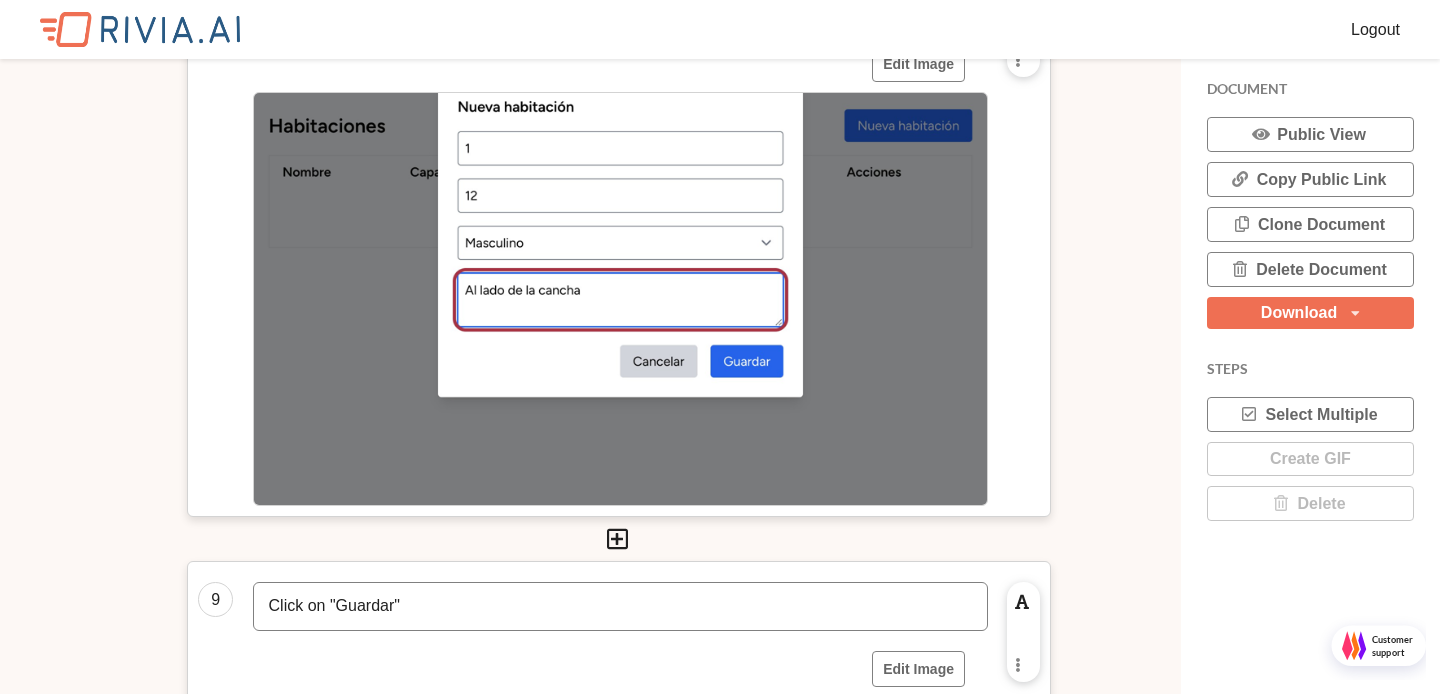 type 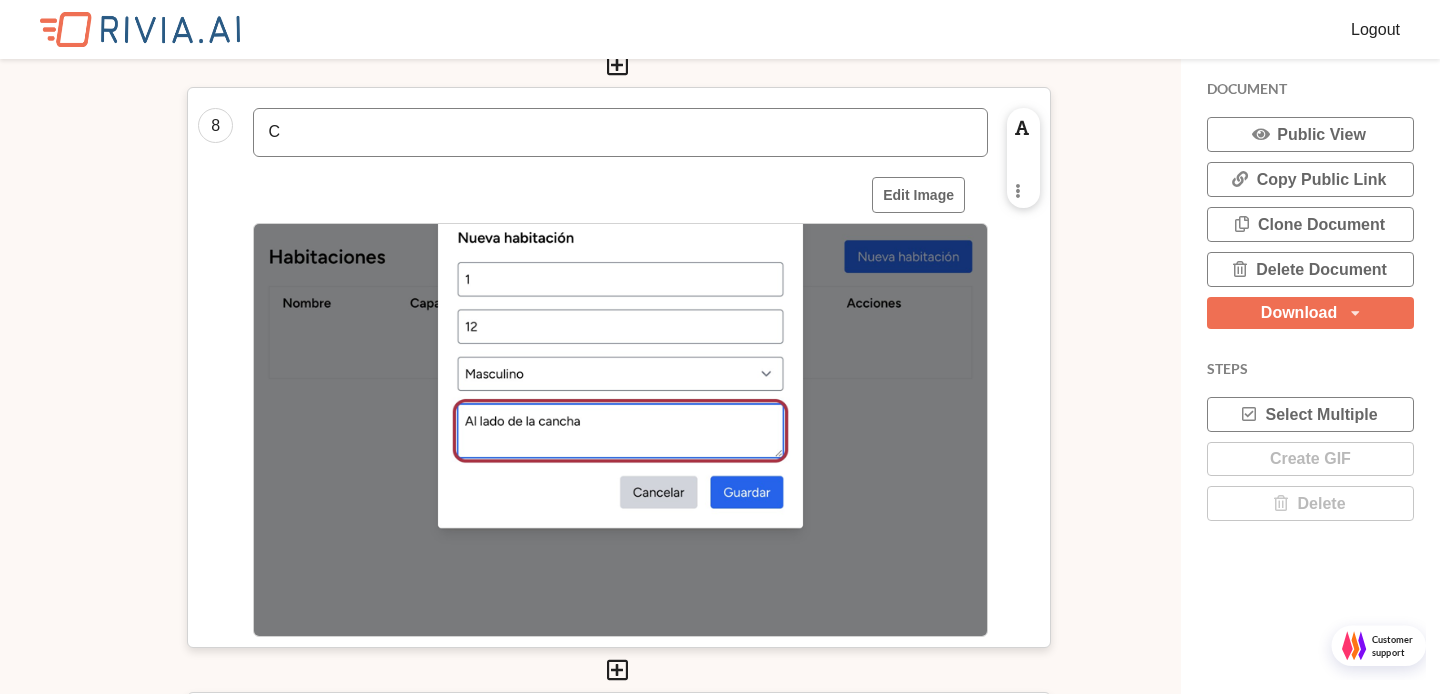 scroll, scrollTop: 4337, scrollLeft: 0, axis: vertical 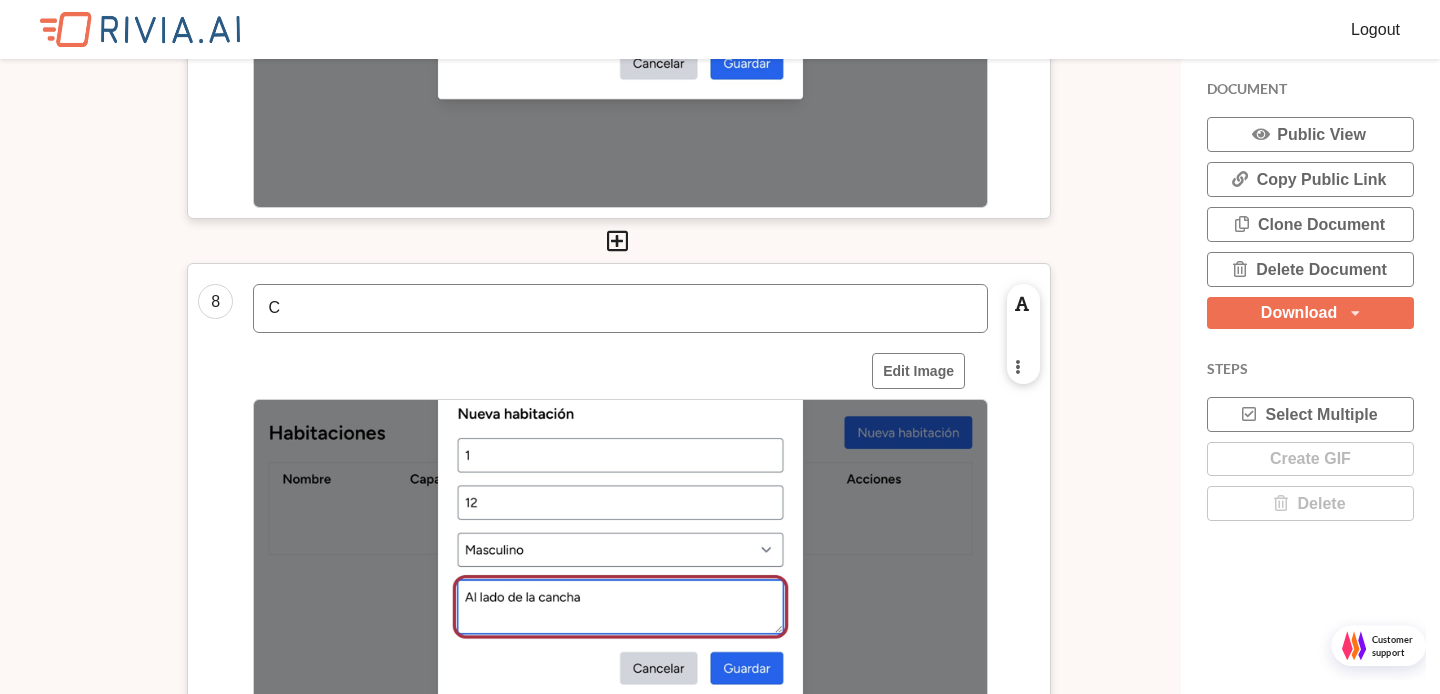 click at bounding box center [1017, 366] 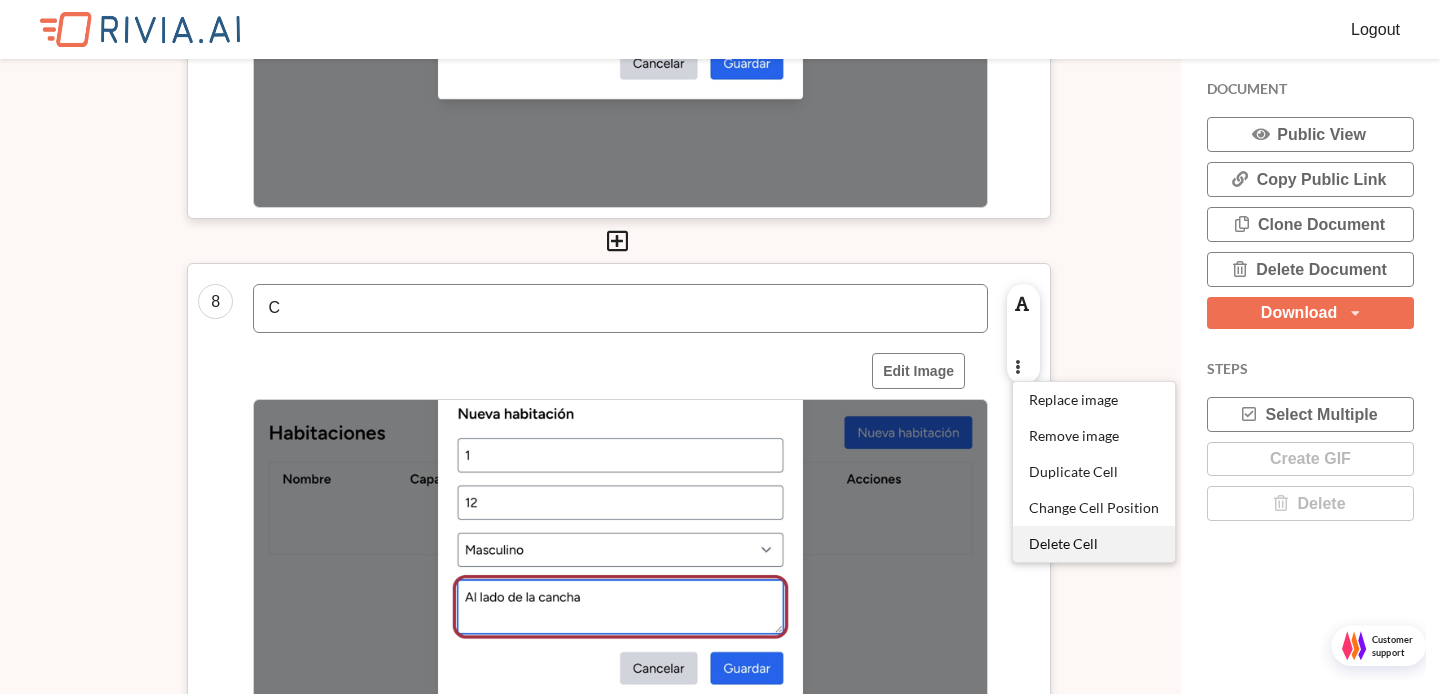 drag, startPoint x: 1038, startPoint y: 445, endPoint x: 1049, endPoint y: 533, distance: 88.68484 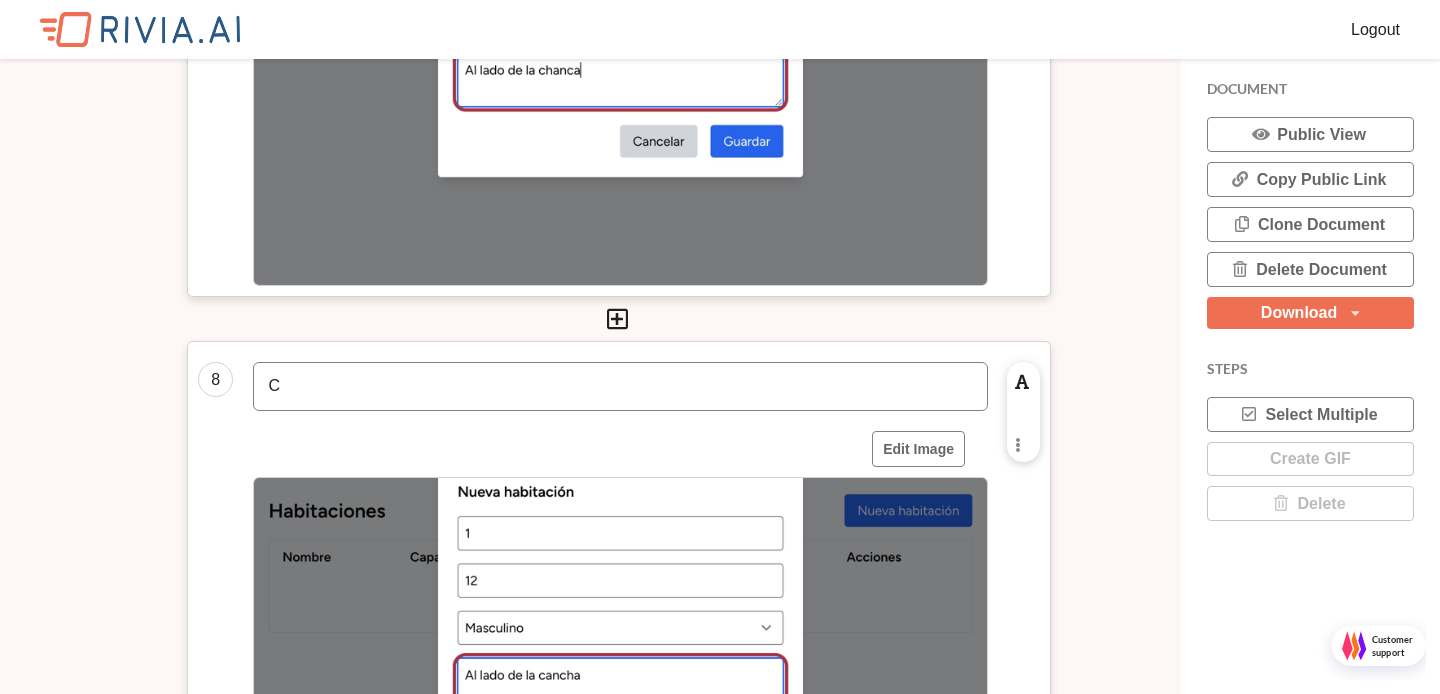 scroll, scrollTop: 4275, scrollLeft: 0, axis: vertical 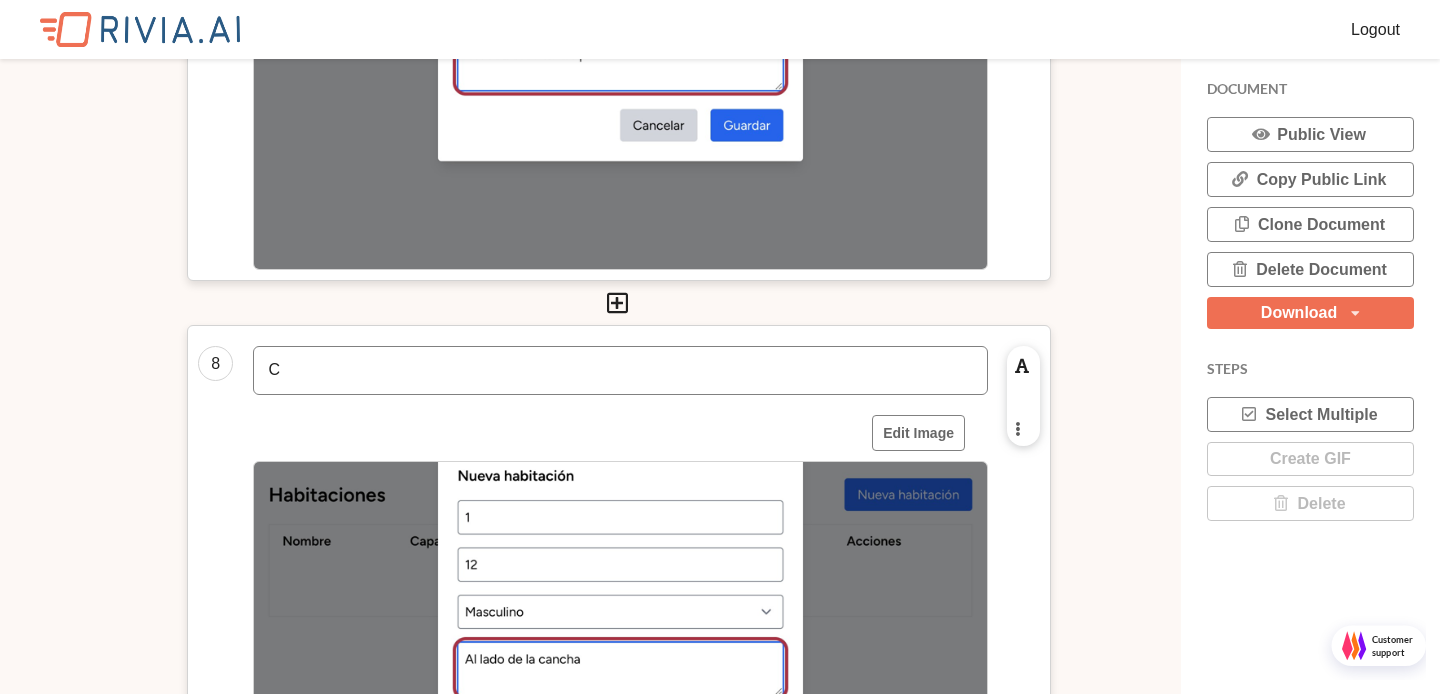click on "Replace image Remove image Duplicate Cell Change Cell Position Delete Cell" at bounding box center (1022, 429) 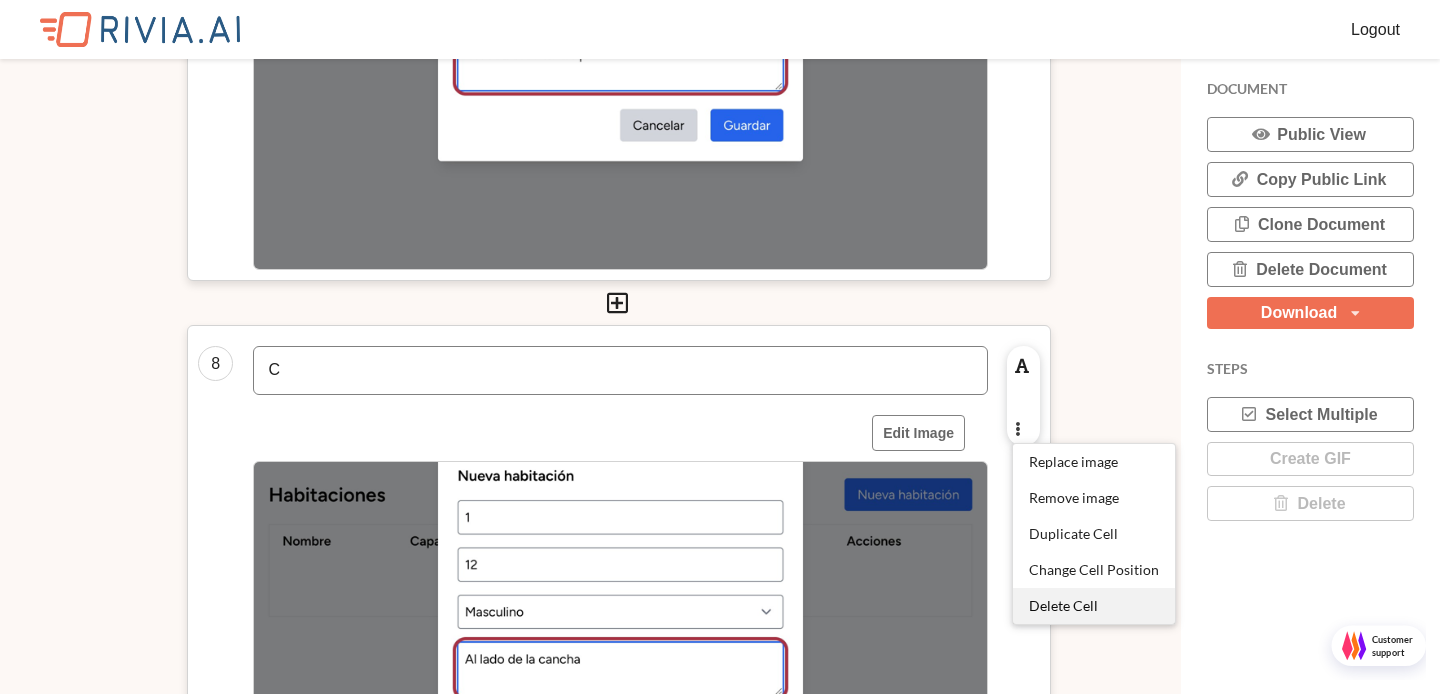 click on "Delete Cell" at bounding box center [1063, 605] 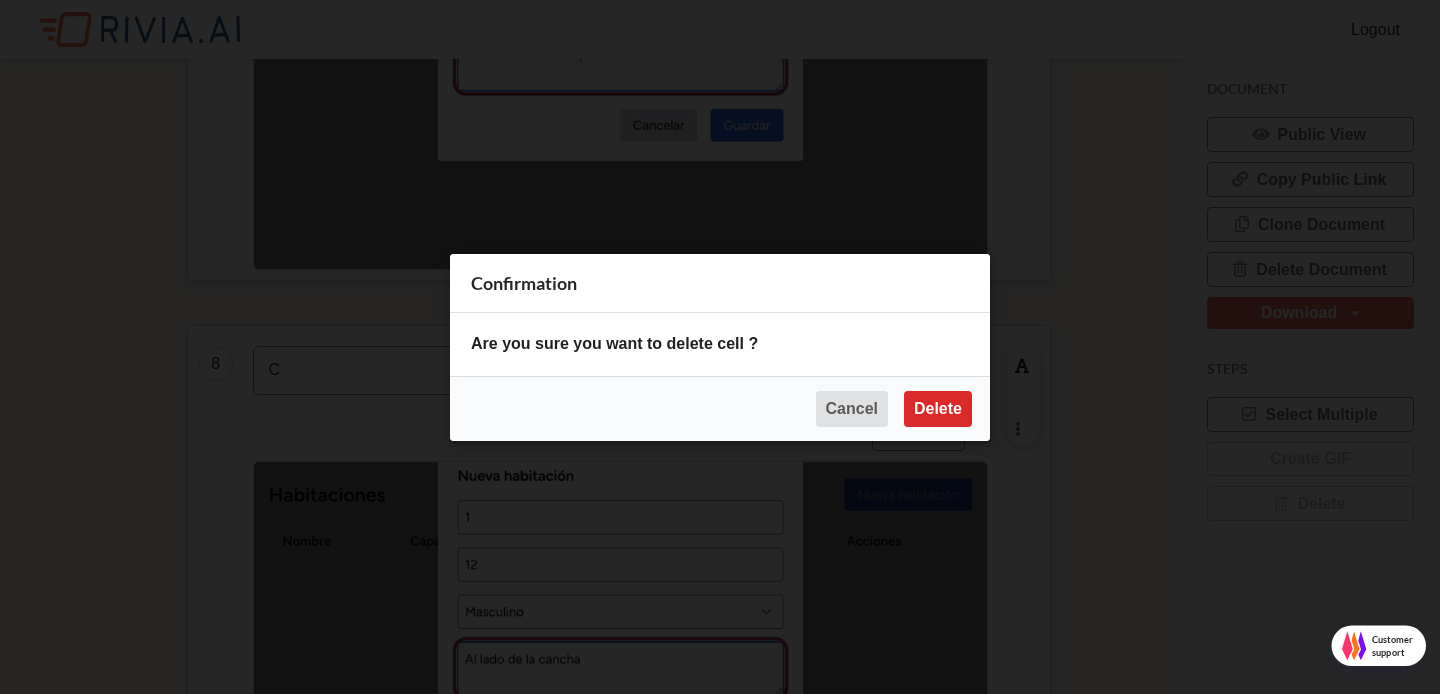 scroll, scrollTop: 10, scrollLeft: 10, axis: both 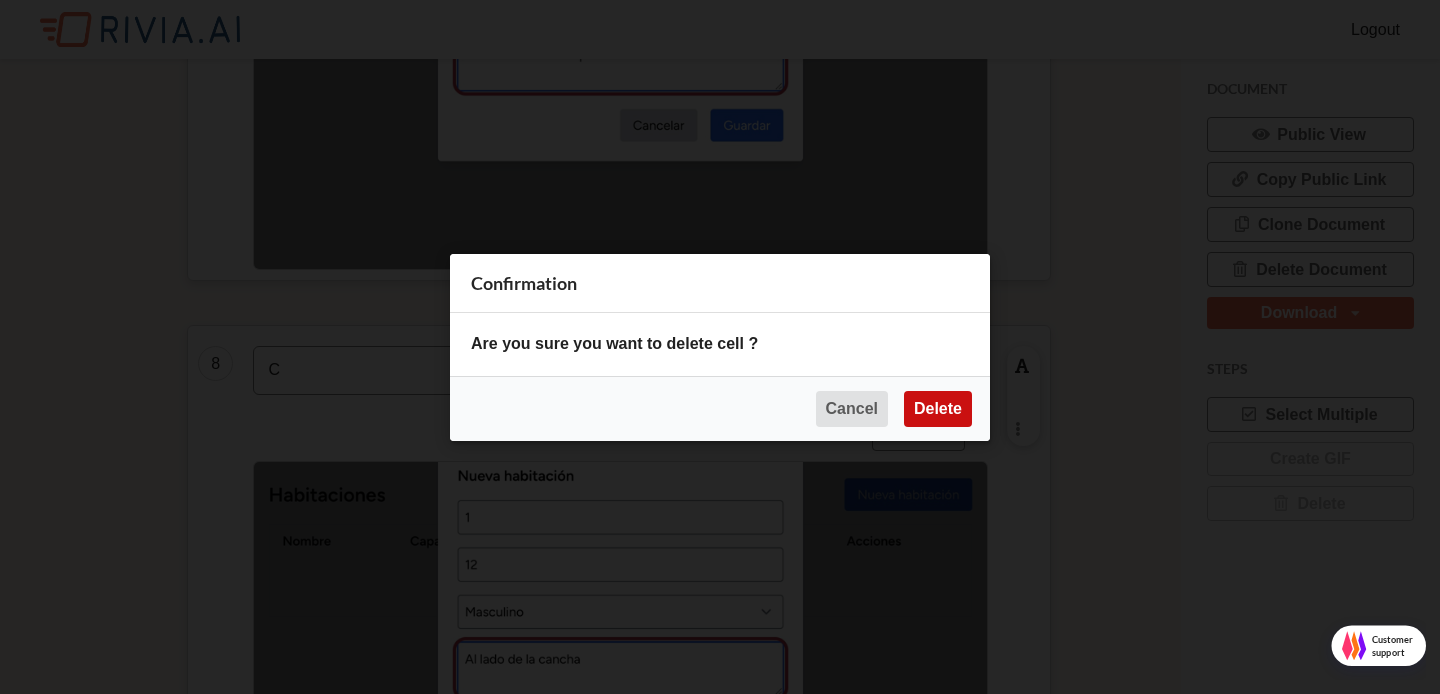 click on "Delete" at bounding box center (938, 408) 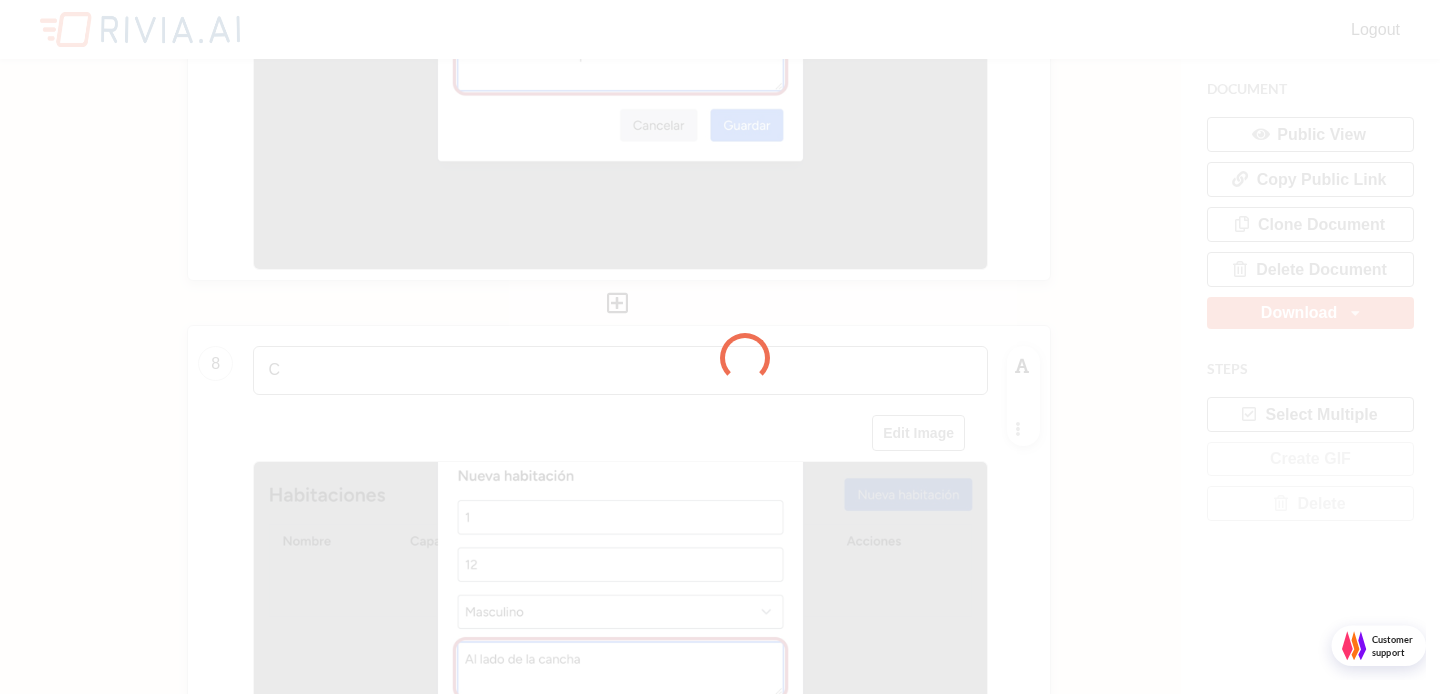 scroll, scrollTop: 10, scrollLeft: 10, axis: both 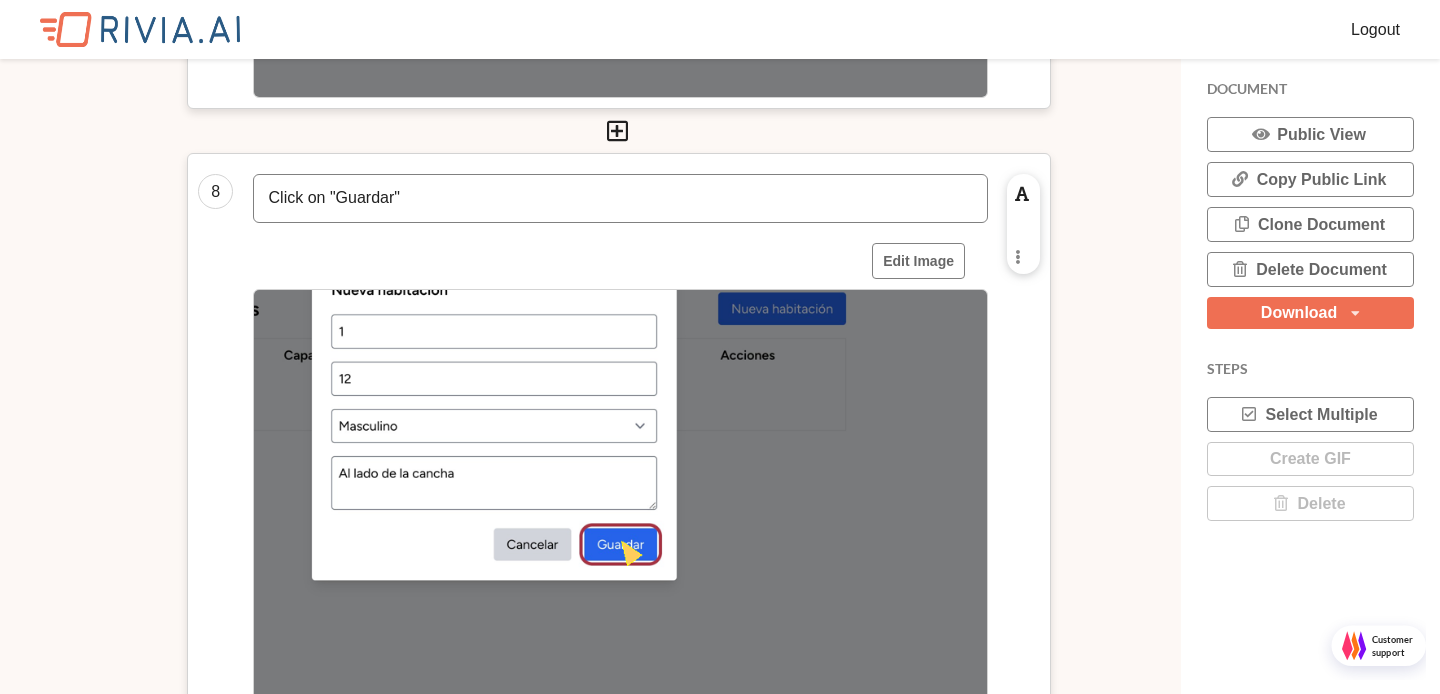 click on "Click on "Guardar"" at bounding box center (620, 198) 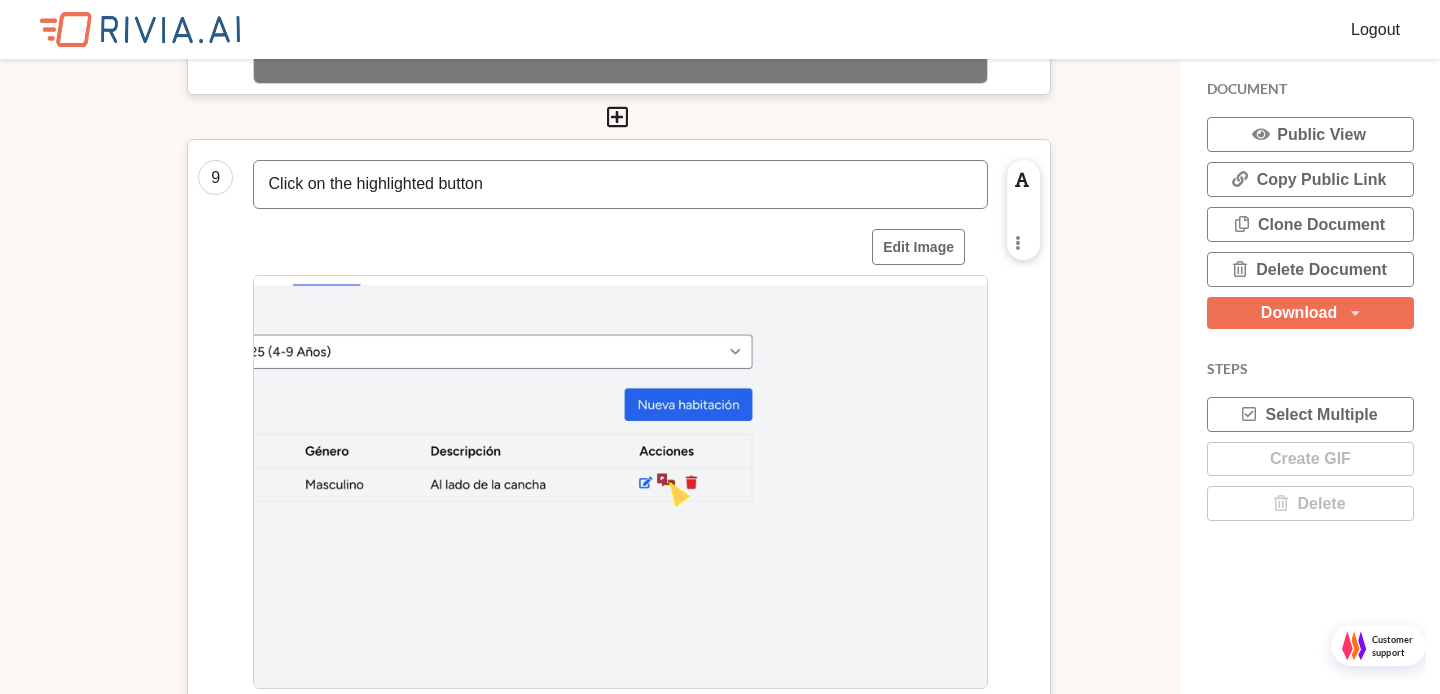 scroll, scrollTop: 5068, scrollLeft: 0, axis: vertical 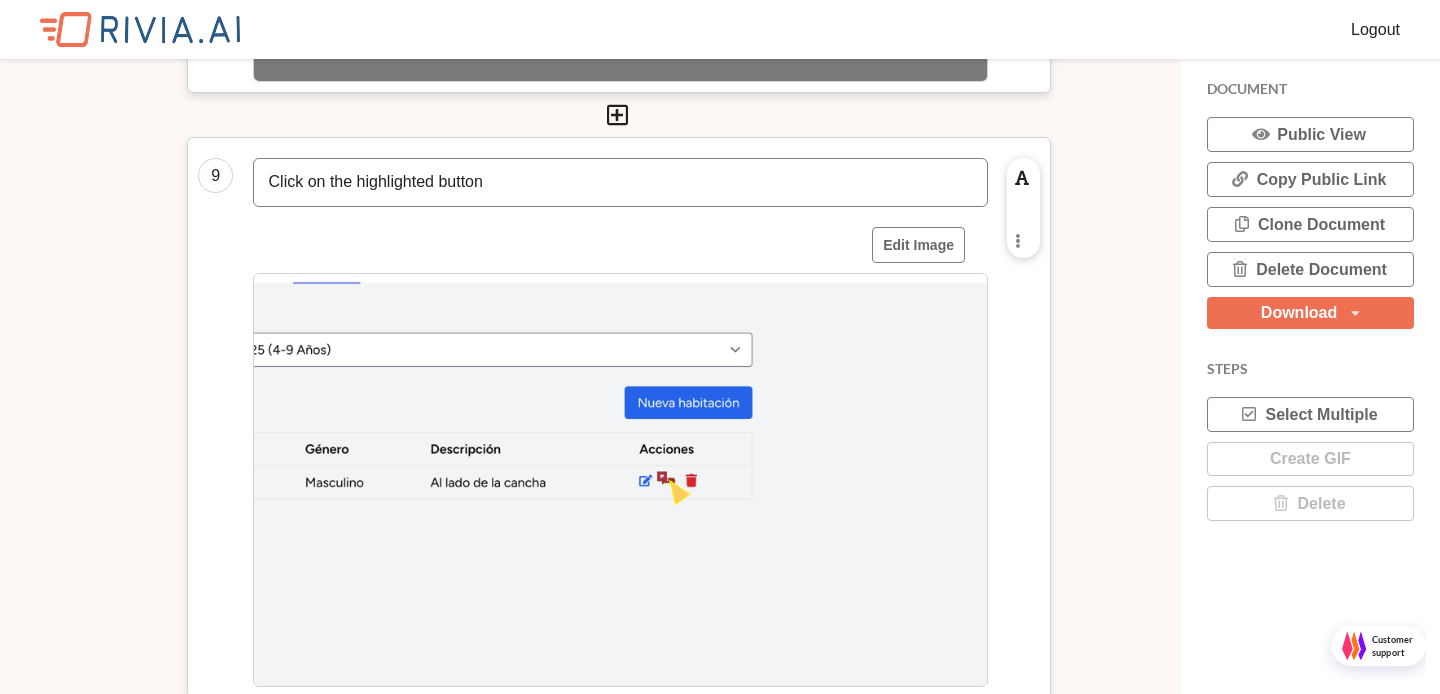 click on "Click on the highlighted button" at bounding box center (620, 182) 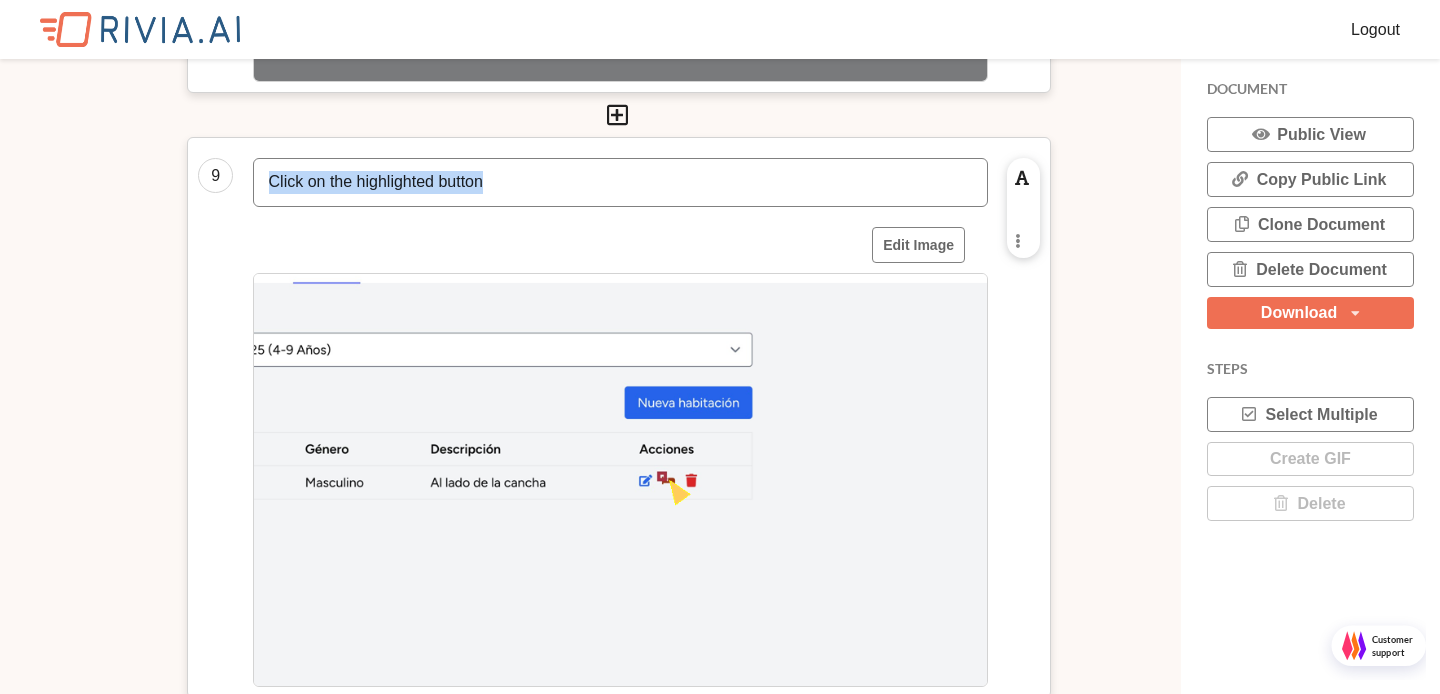type 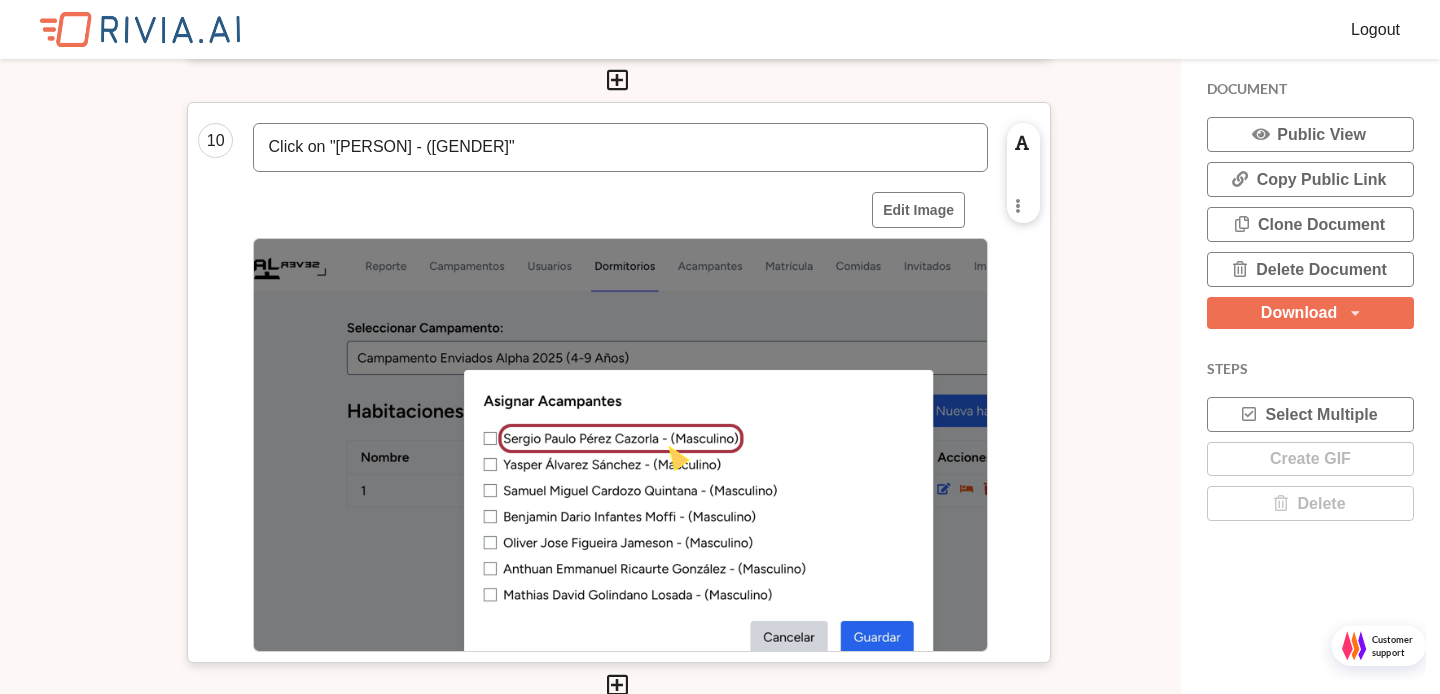 scroll, scrollTop: 5702, scrollLeft: 0, axis: vertical 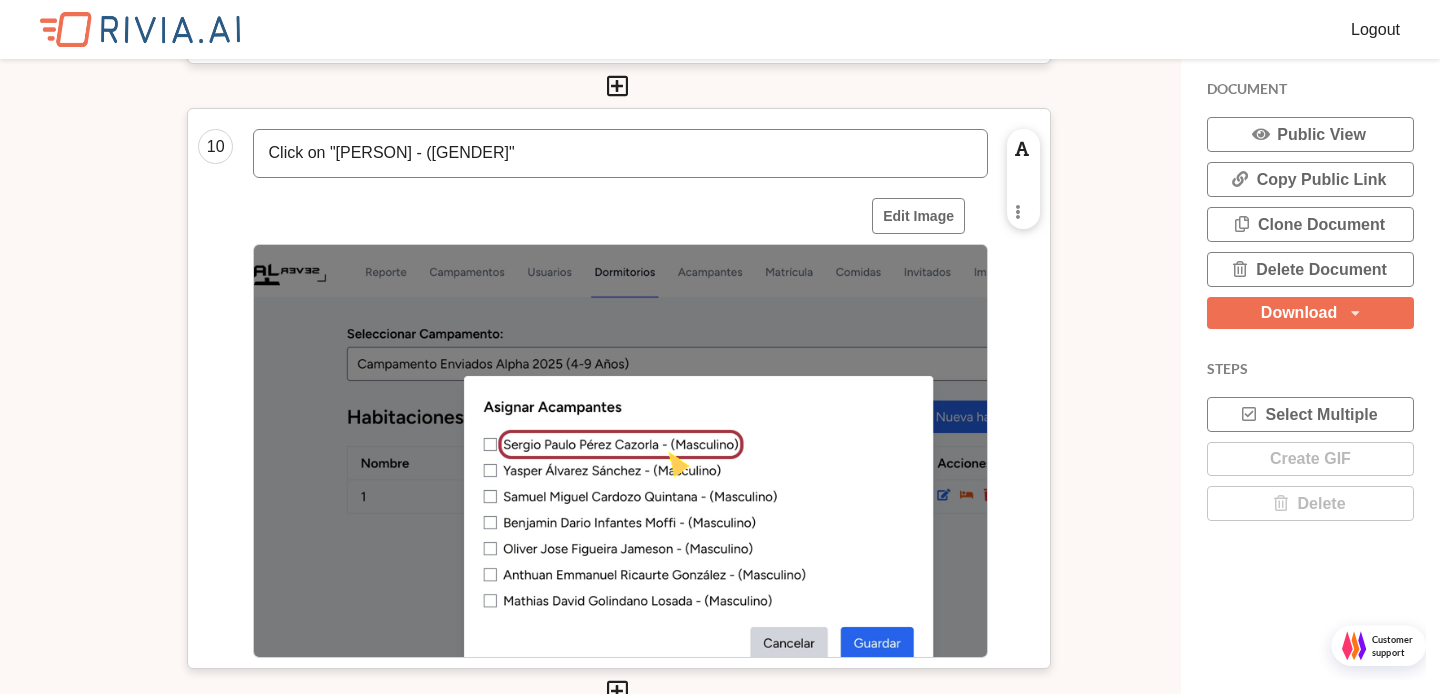 click on "Click on "Sergio Paulo Pérez Cazorla - (Masculino)"" at bounding box center (620, 153) 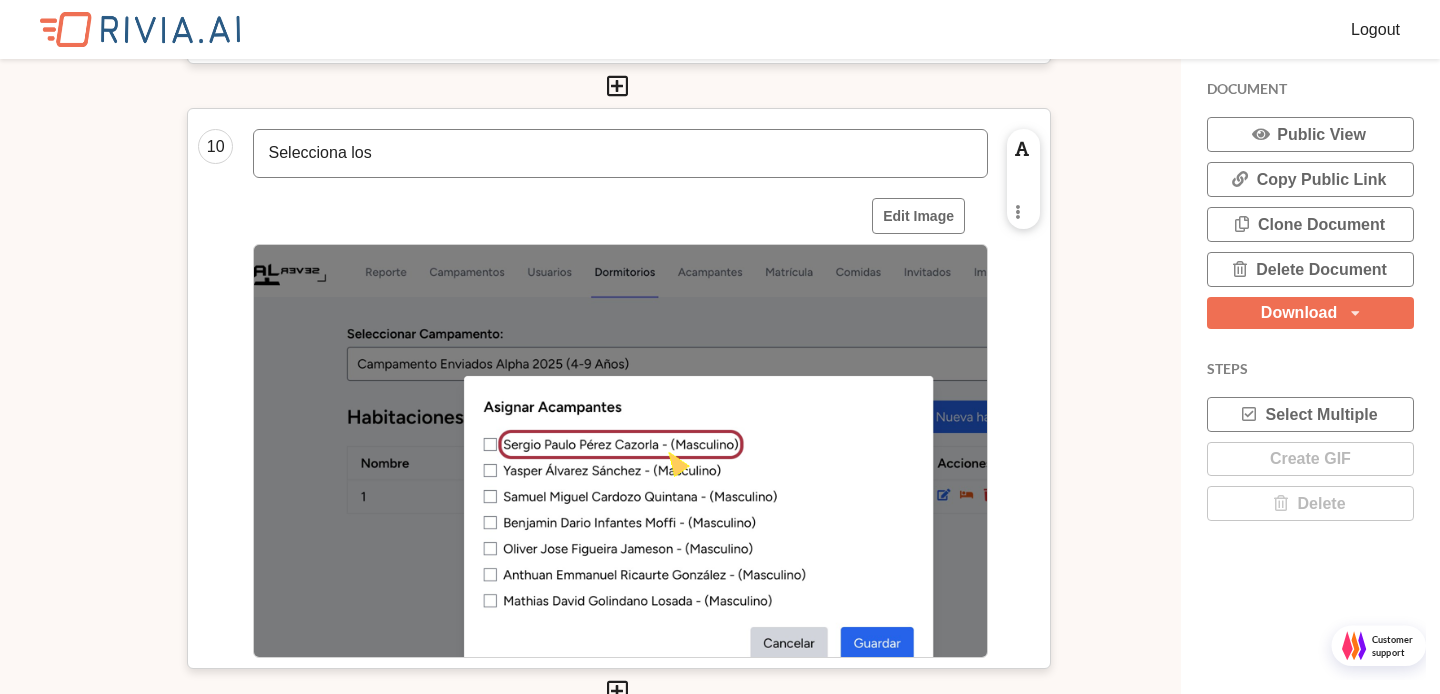click on "Selecciona los" at bounding box center (620, 153) 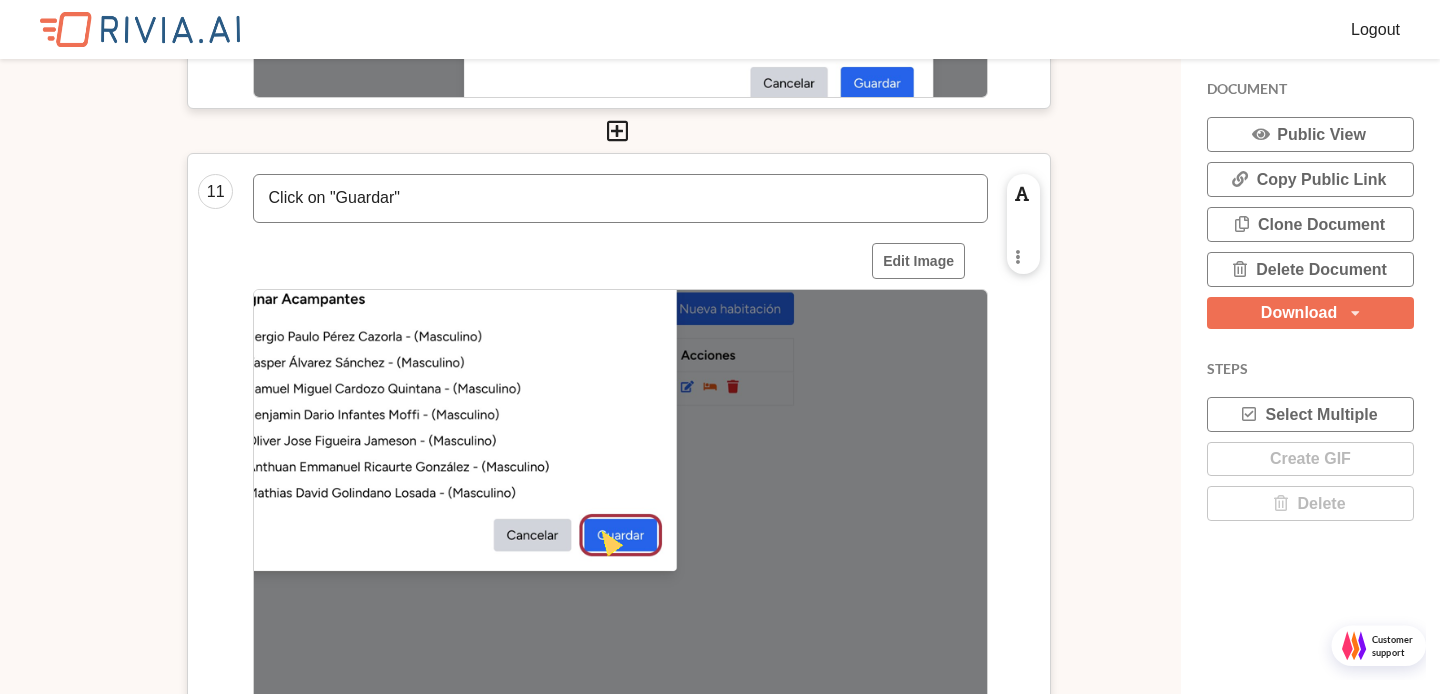 scroll, scrollTop: 6309, scrollLeft: 0, axis: vertical 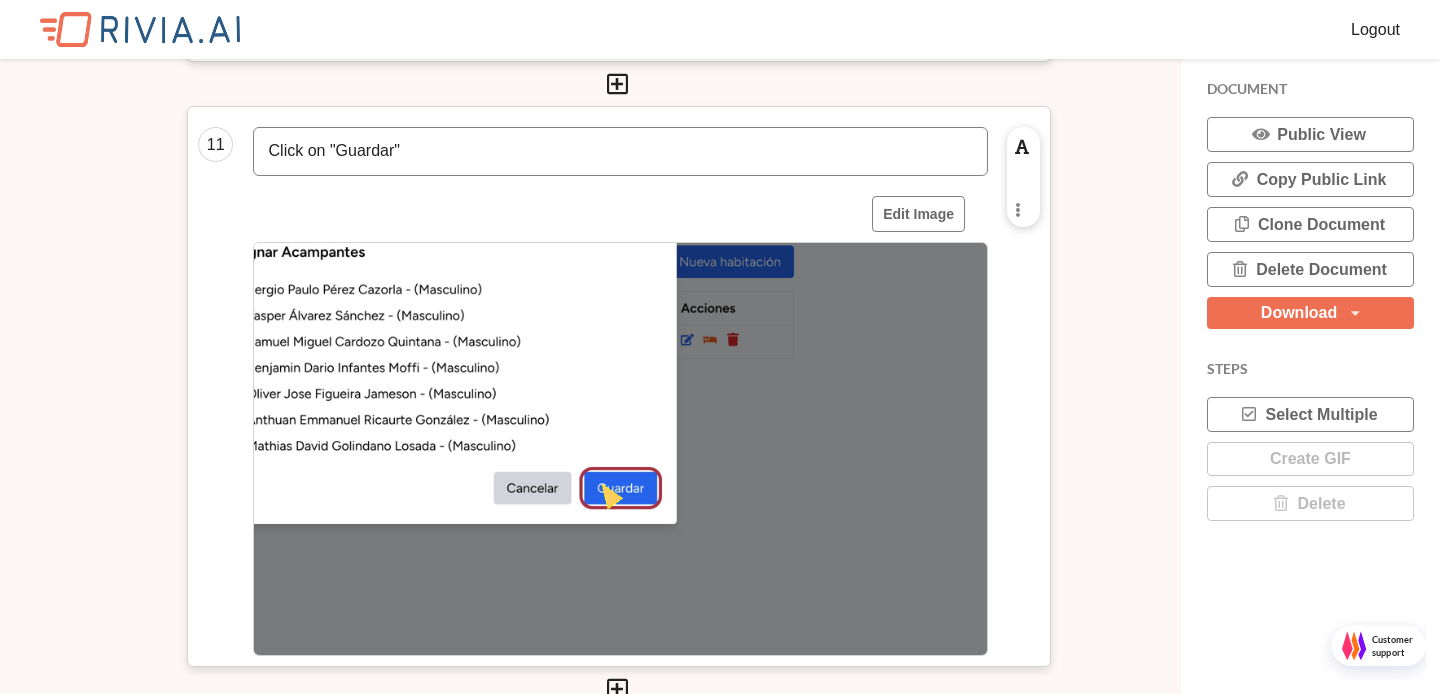 click on "Click on "Guardar"" at bounding box center (620, 151) 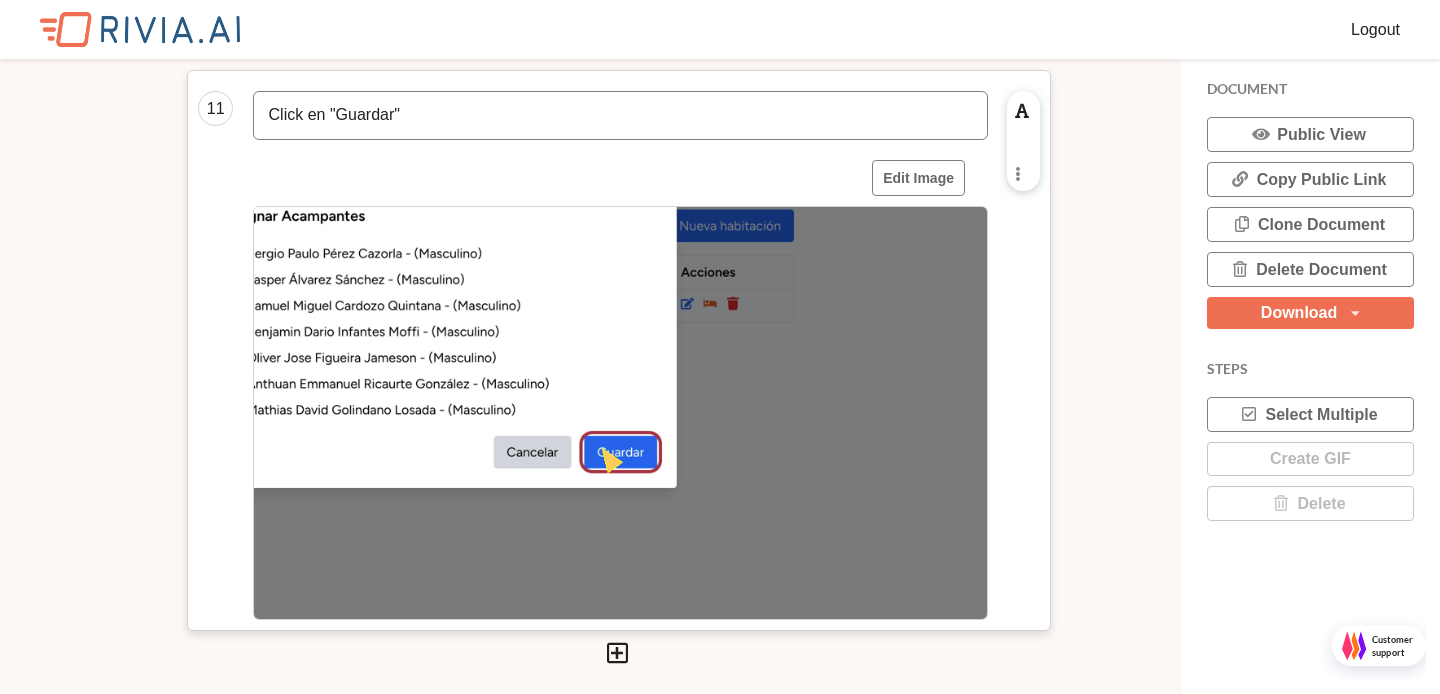 scroll, scrollTop: 6335, scrollLeft: 0, axis: vertical 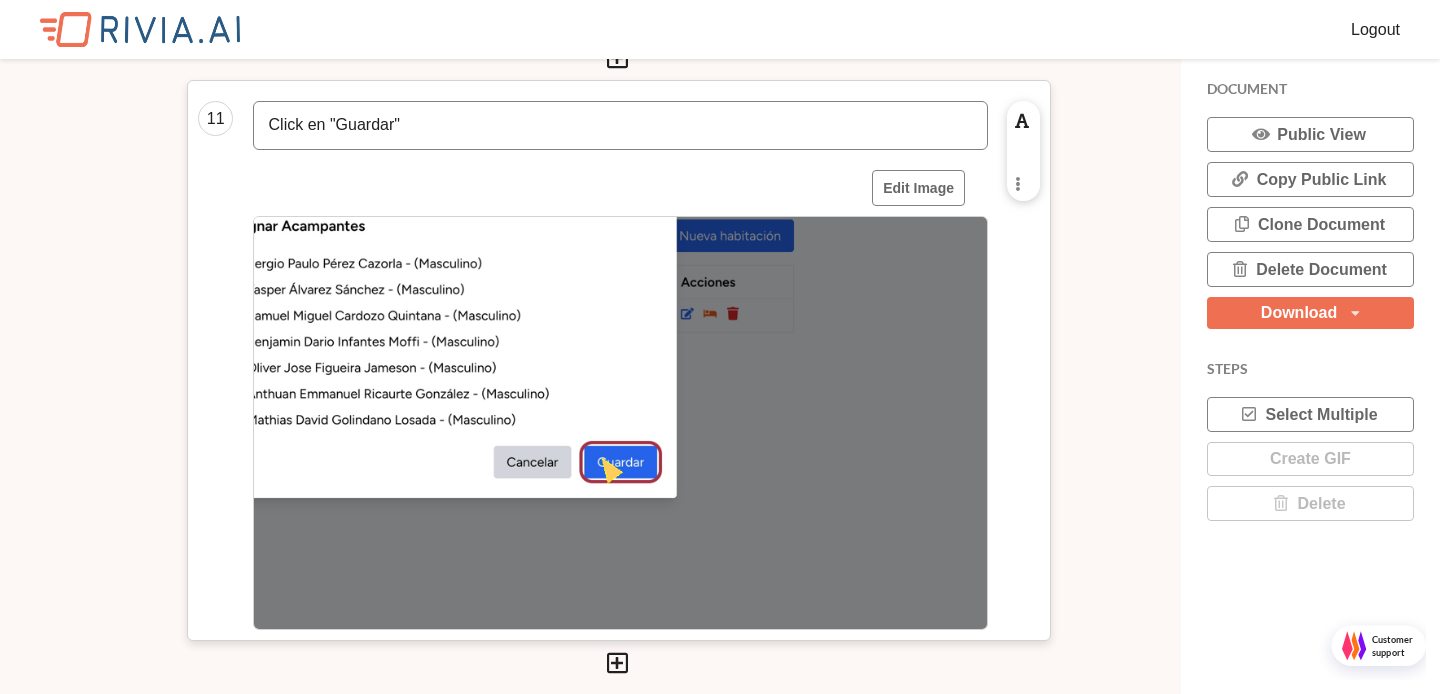 click on "Download PDF MD HTML DOCX" at bounding box center (1310, 313) 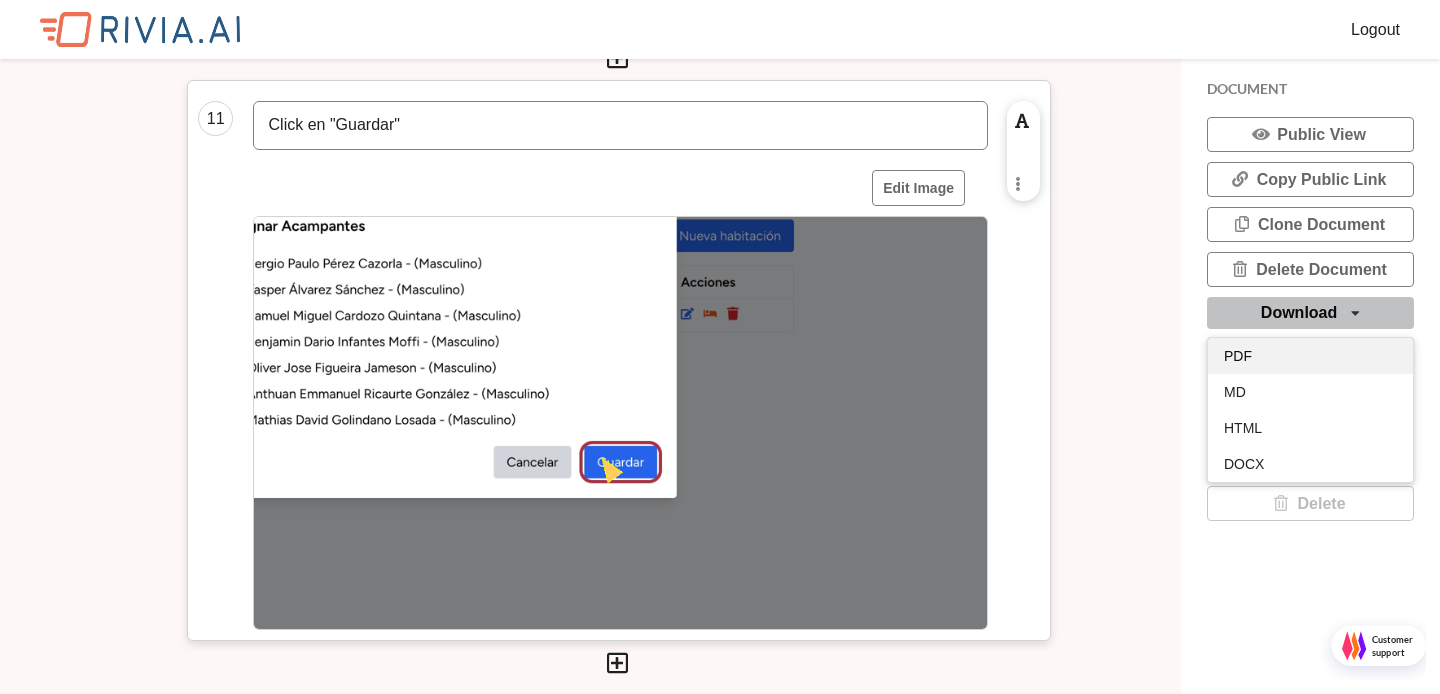 click on "PDF" at bounding box center [1310, 356] 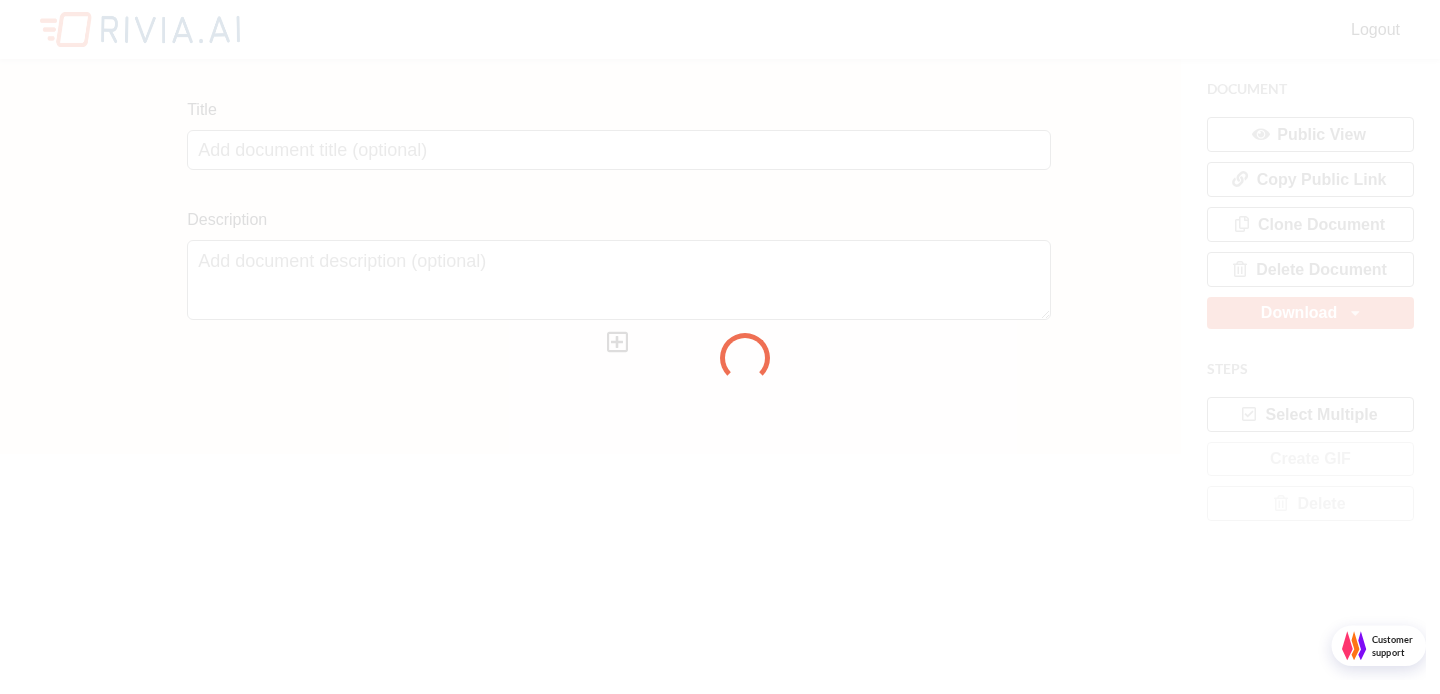 scroll, scrollTop: 0, scrollLeft: 0, axis: both 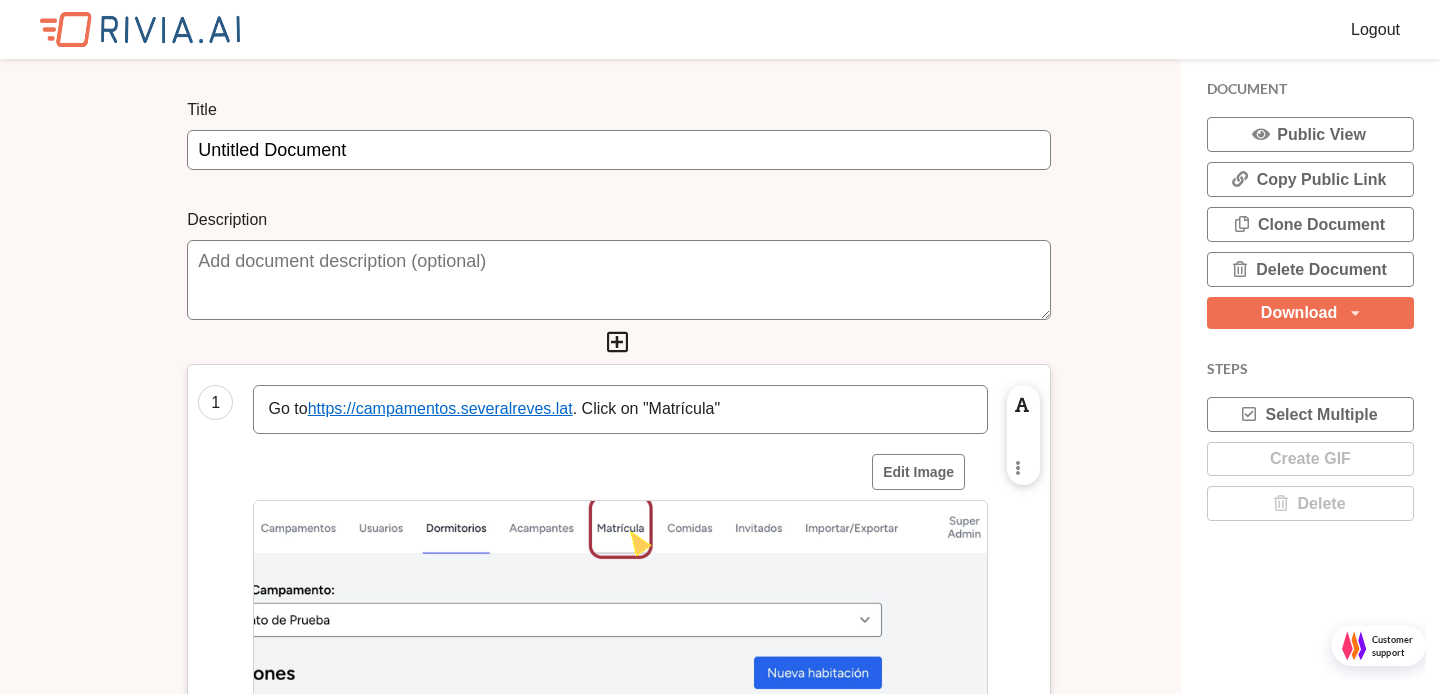 click at bounding box center [619, 150] 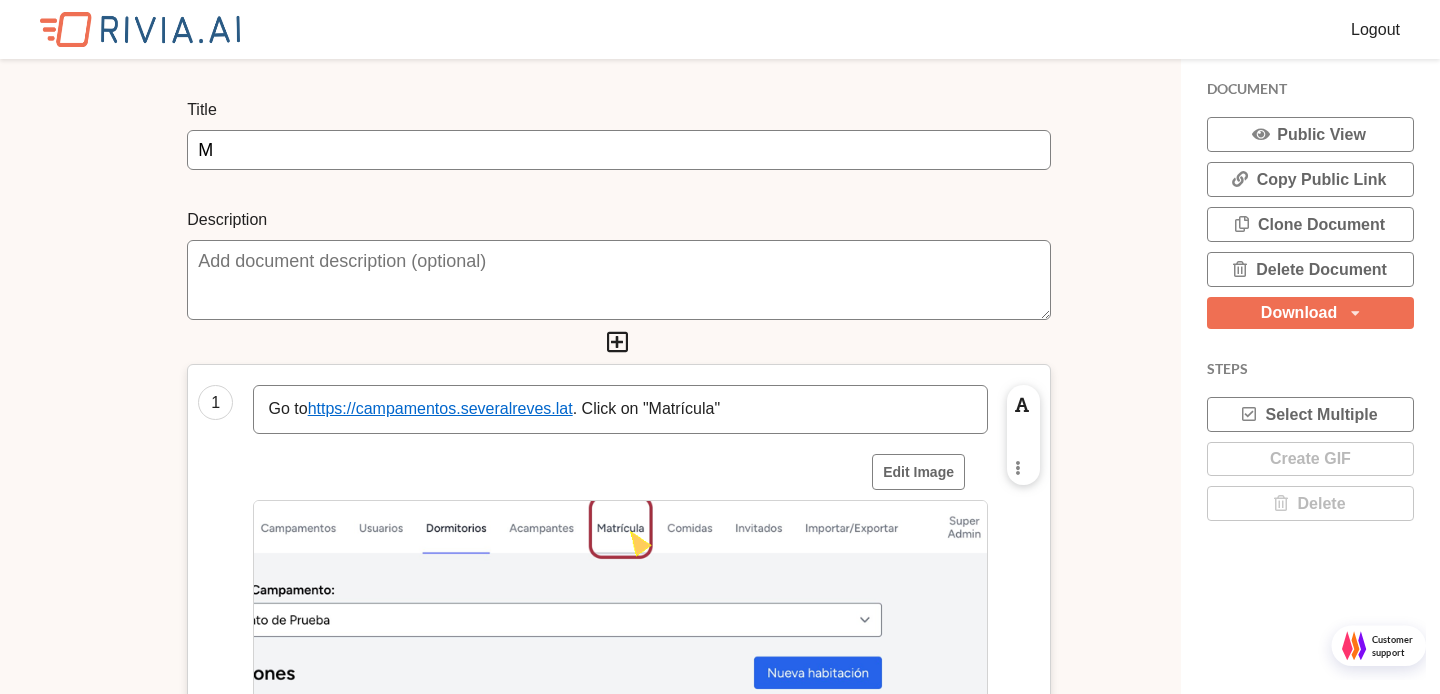 scroll, scrollTop: 10, scrollLeft: 10, axis: both 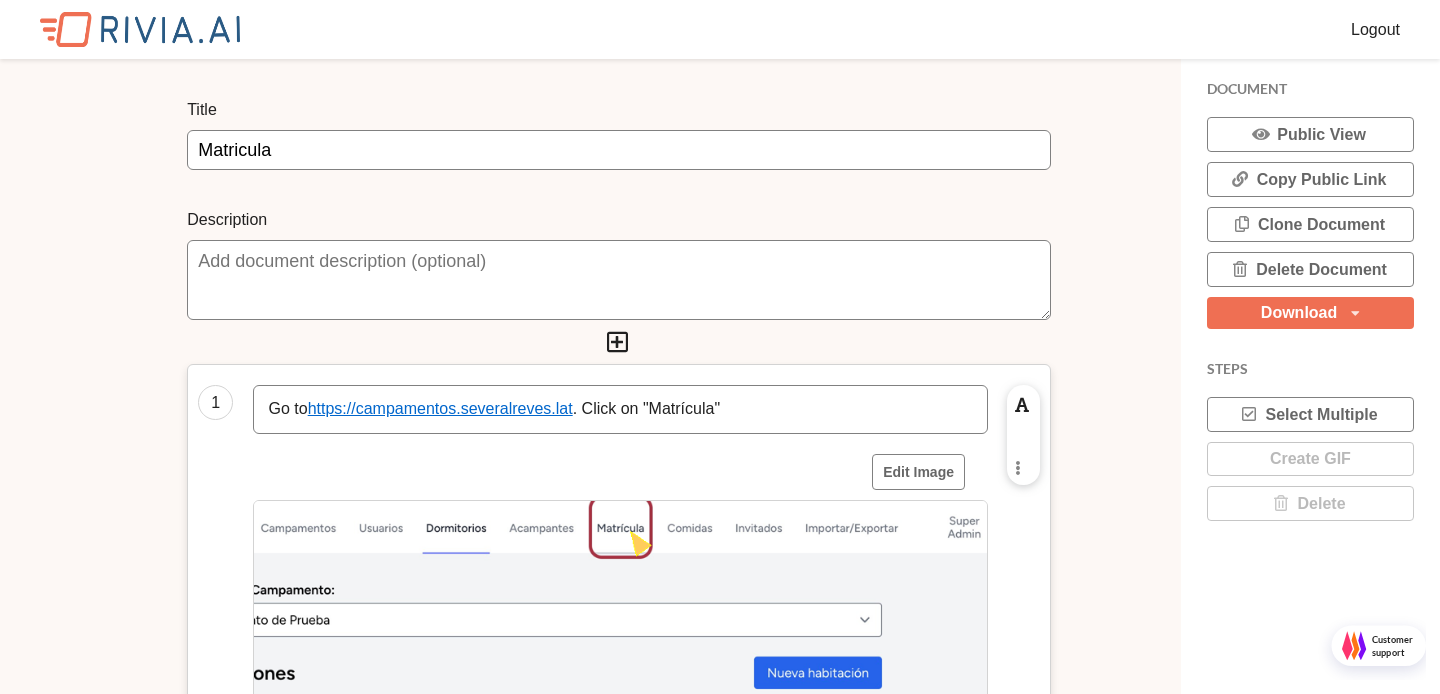 type on "Matricula" 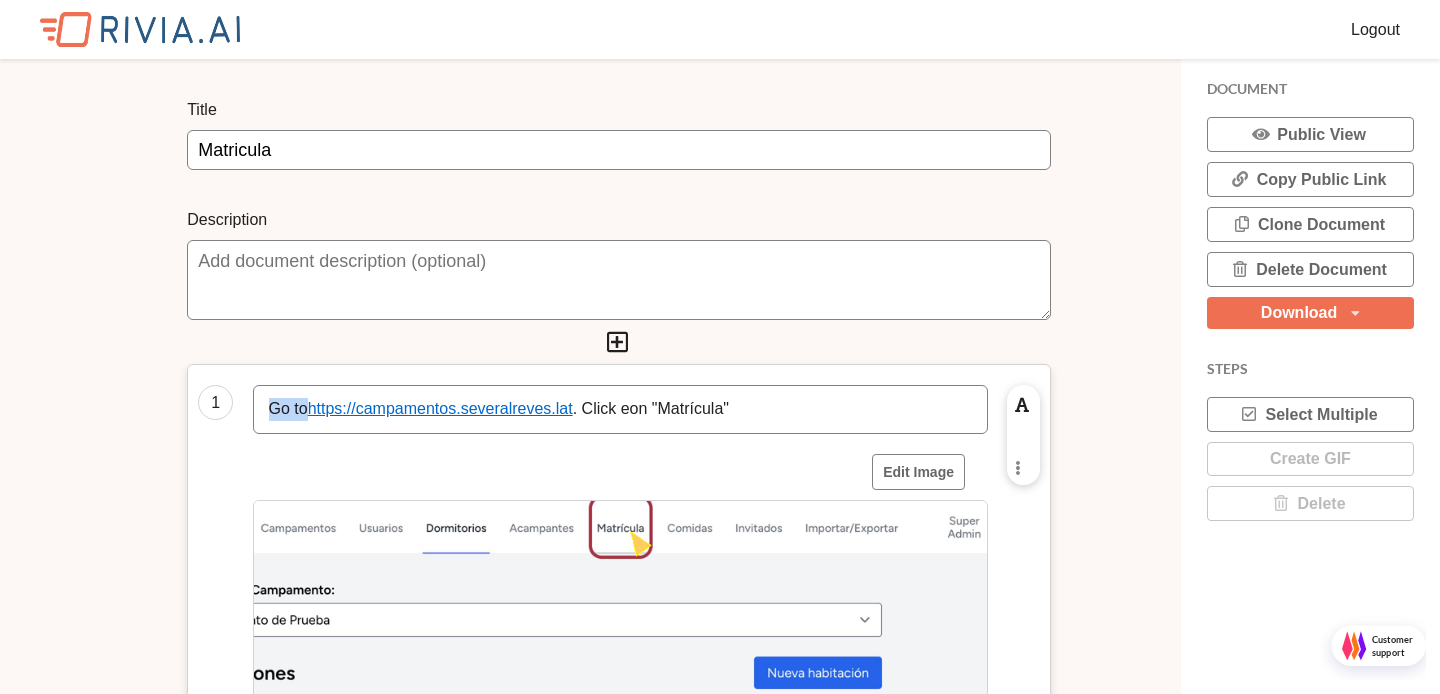 drag, startPoint x: 309, startPoint y: 415, endPoint x: 169, endPoint y: 413, distance: 140.01428 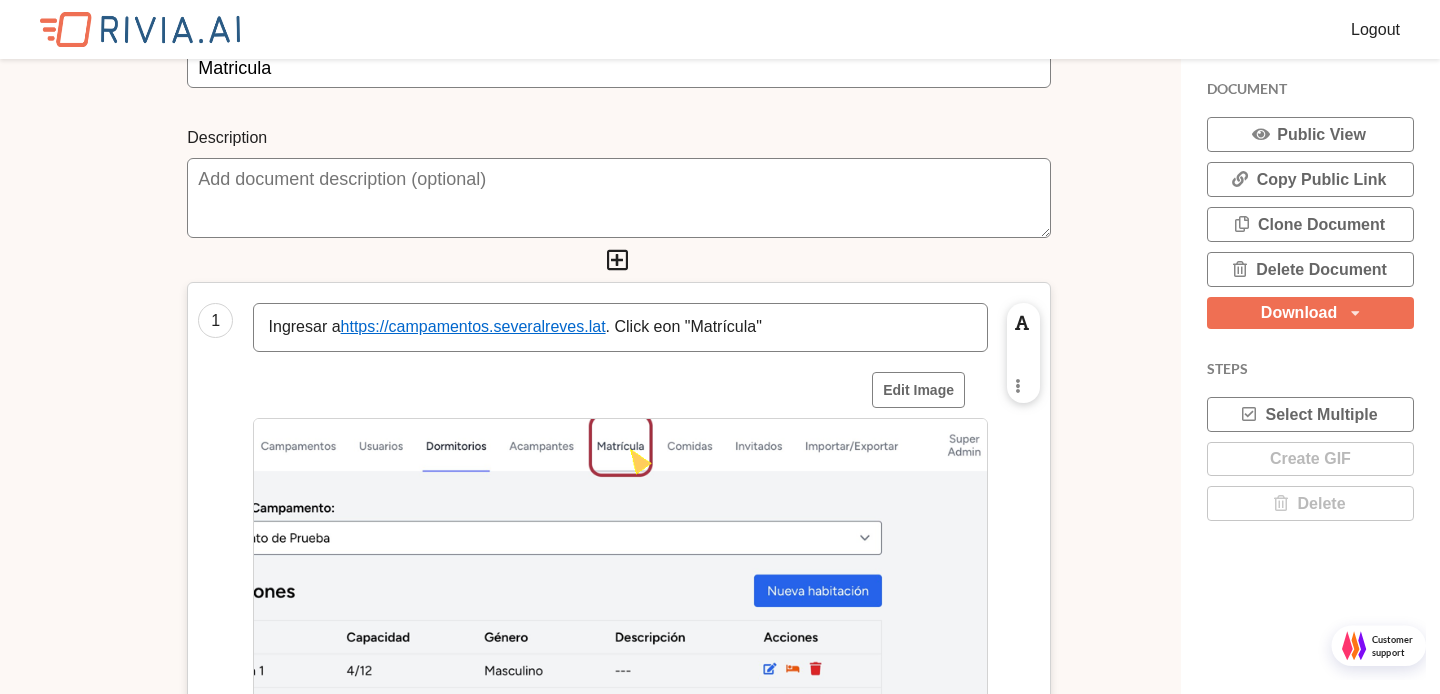 scroll, scrollTop: 52, scrollLeft: 0, axis: vertical 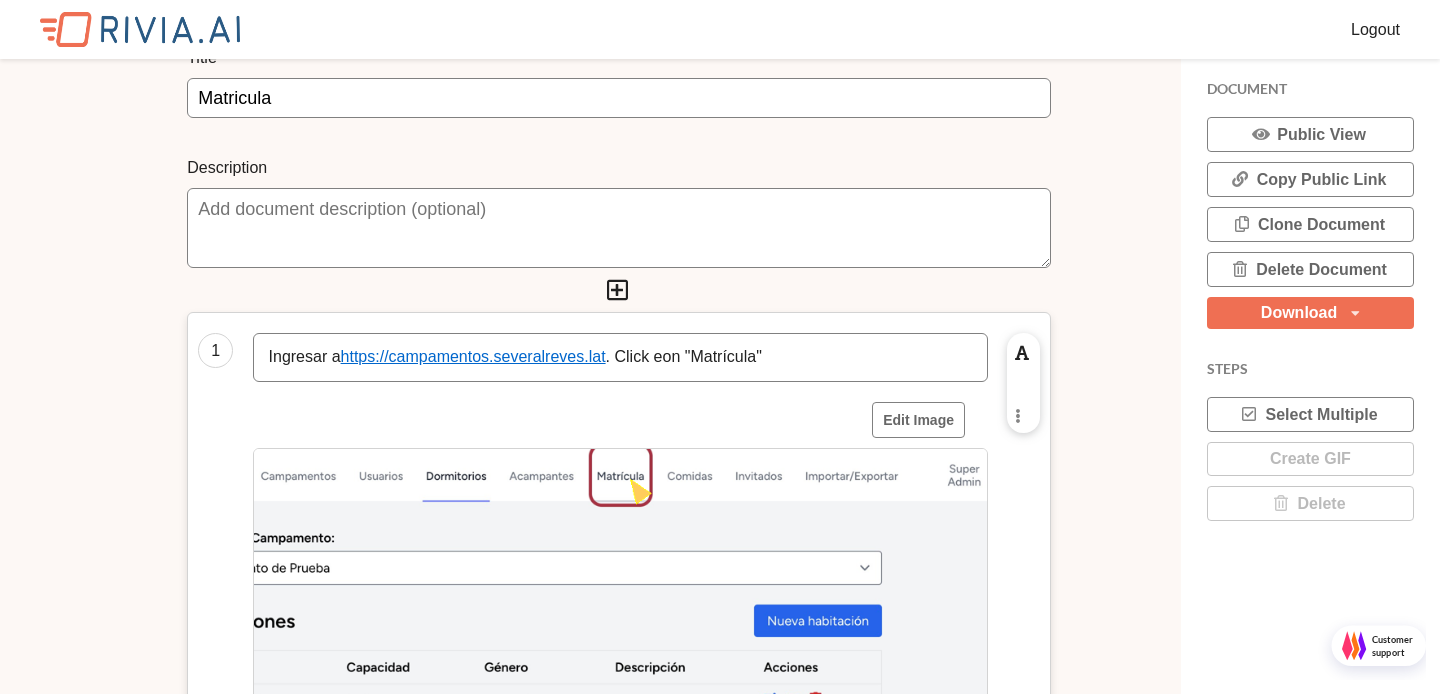click on "Ingresar a   https://campamentos.severalreves.lat . Click eon "Matrícula"" at bounding box center (620, 357) 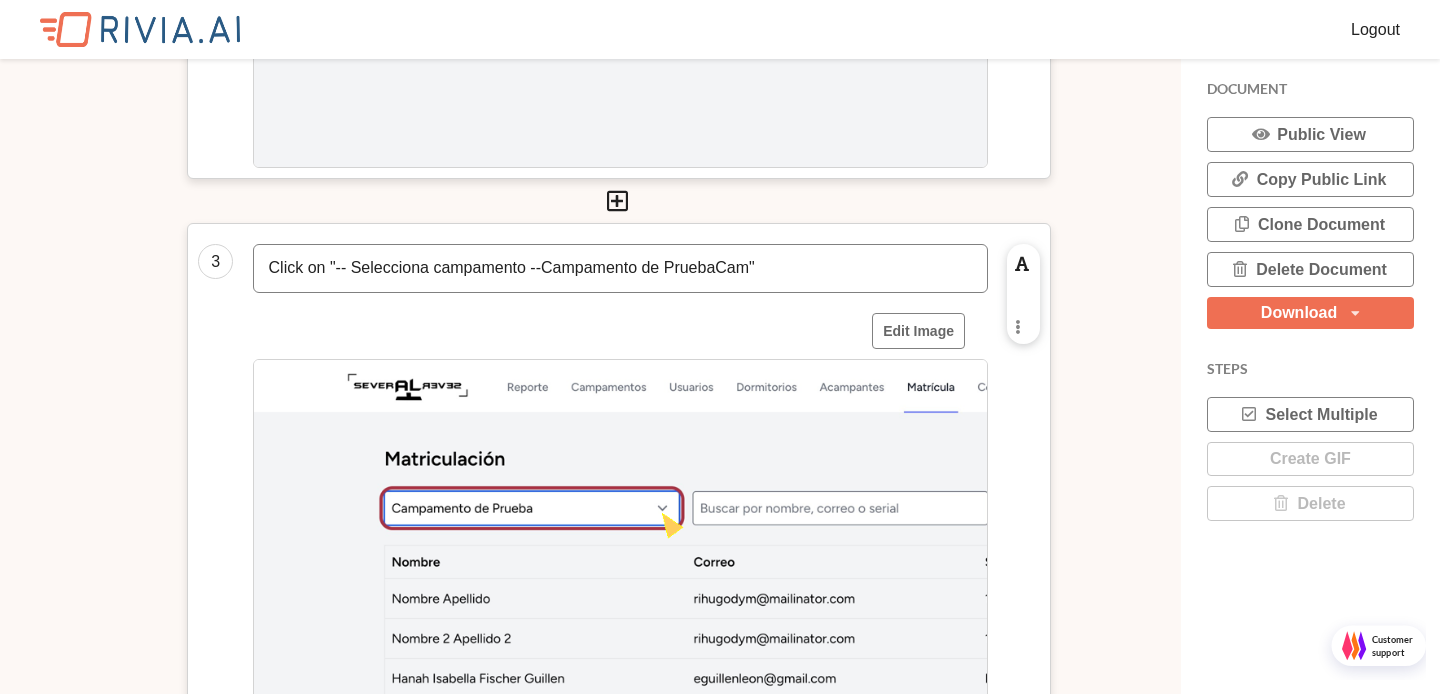 scroll, scrollTop: 1354, scrollLeft: 0, axis: vertical 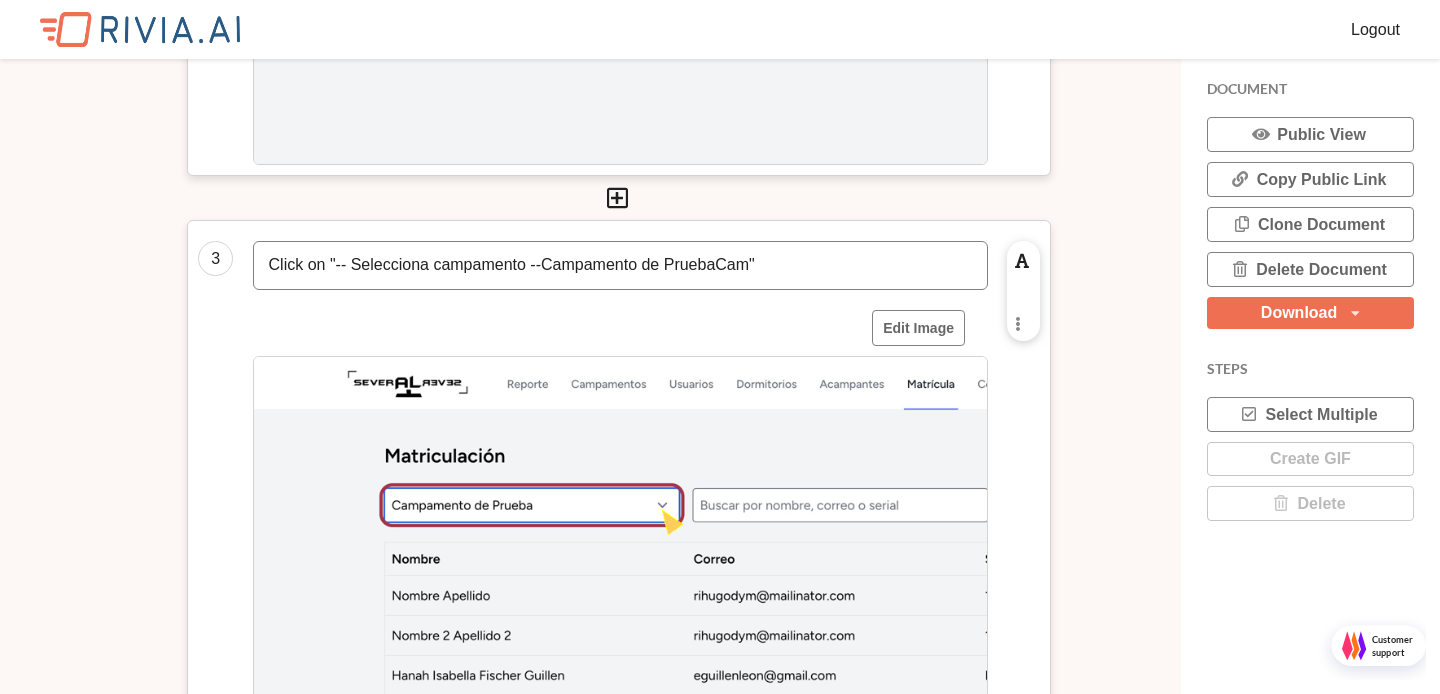 click on "Click on "-- Selecciona campamento --Campamento de PruebaCam"" at bounding box center [620, 265] 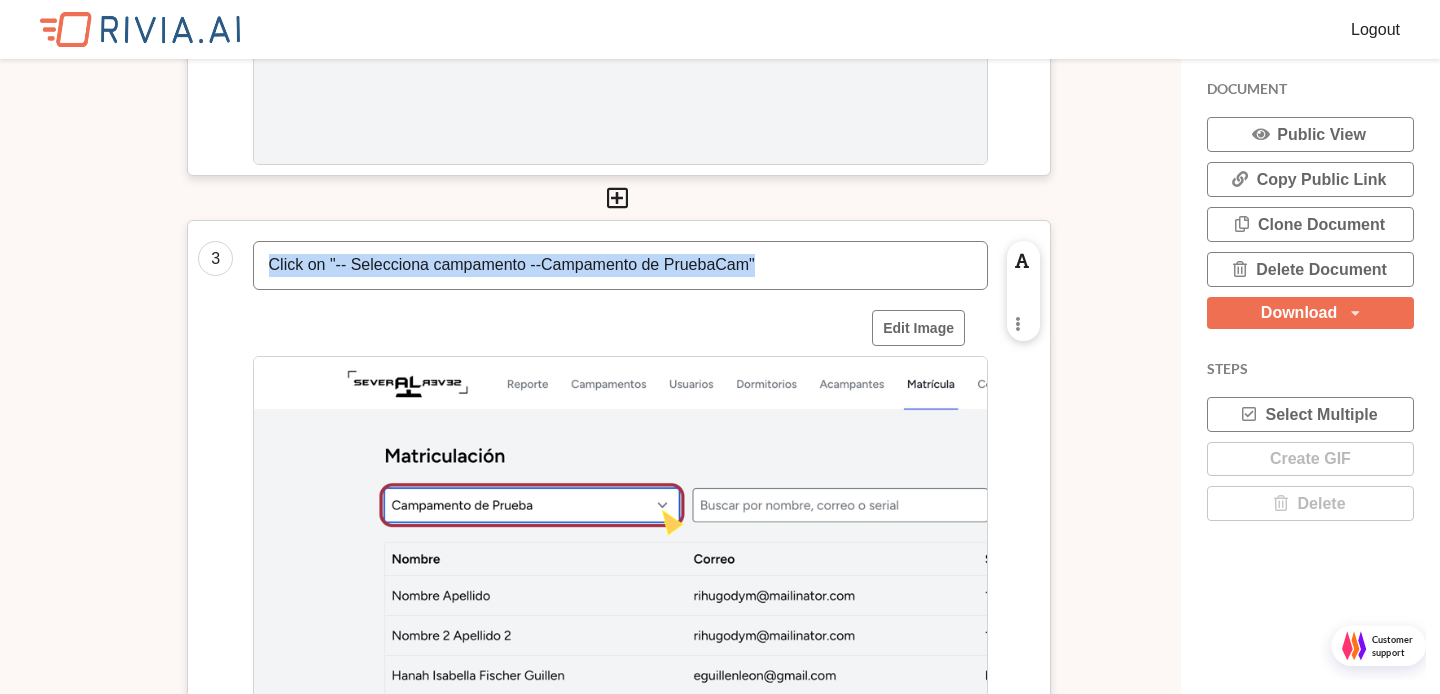 type 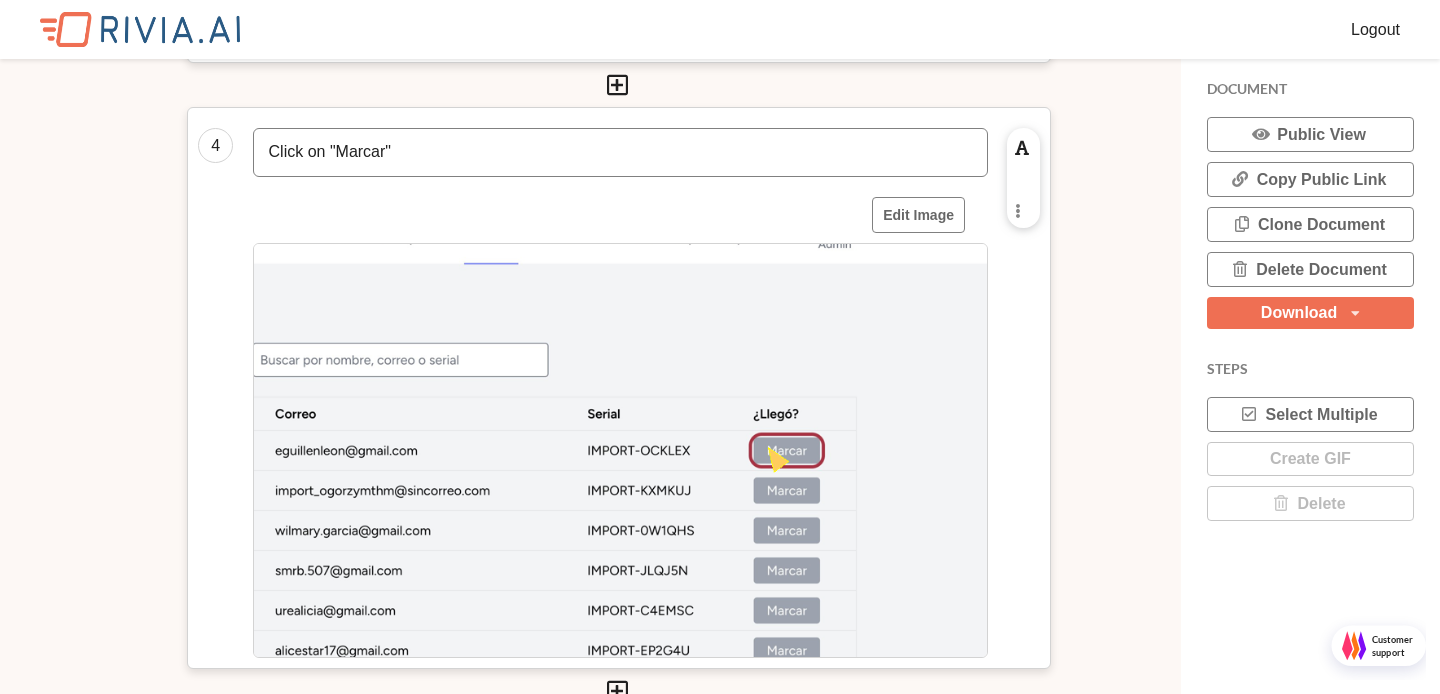 scroll, scrollTop: 2074, scrollLeft: 0, axis: vertical 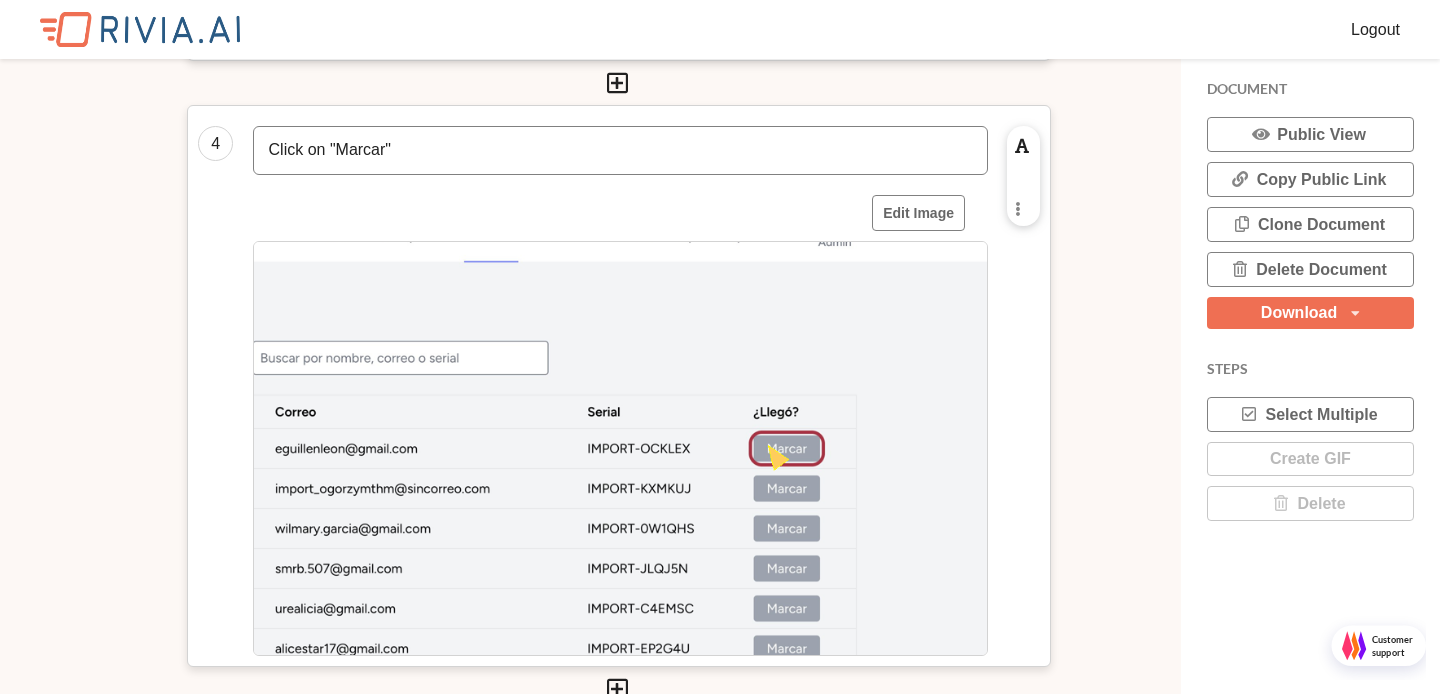 click on "Click on "Marcar"" at bounding box center [620, 150] 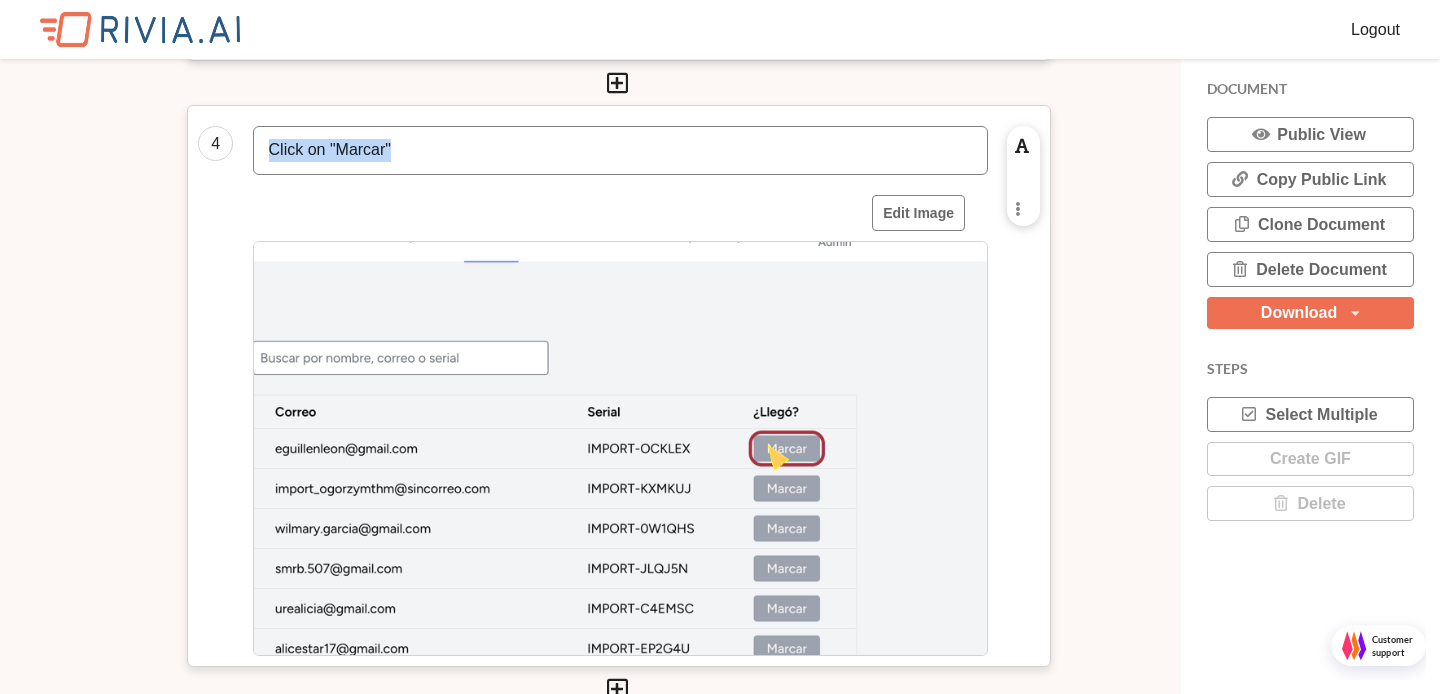 click on "Click on "Marcar"" at bounding box center (620, 150) 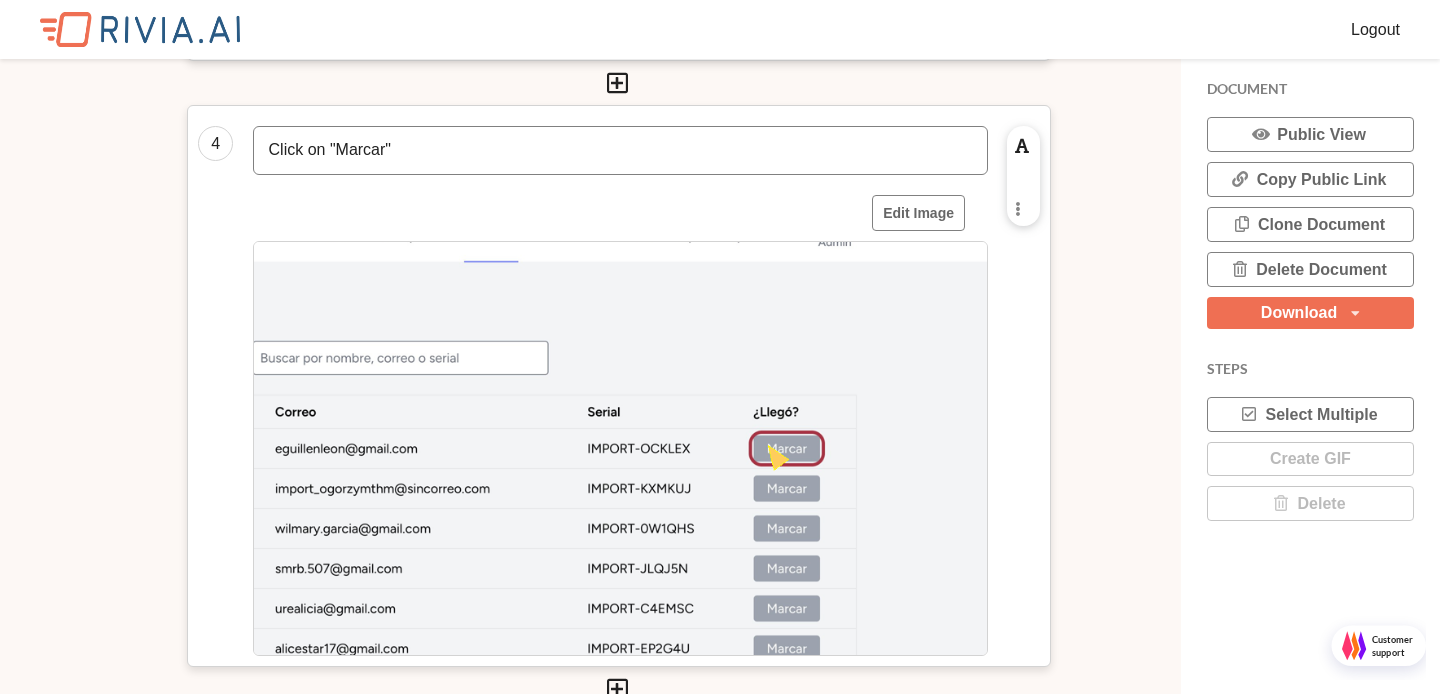 type 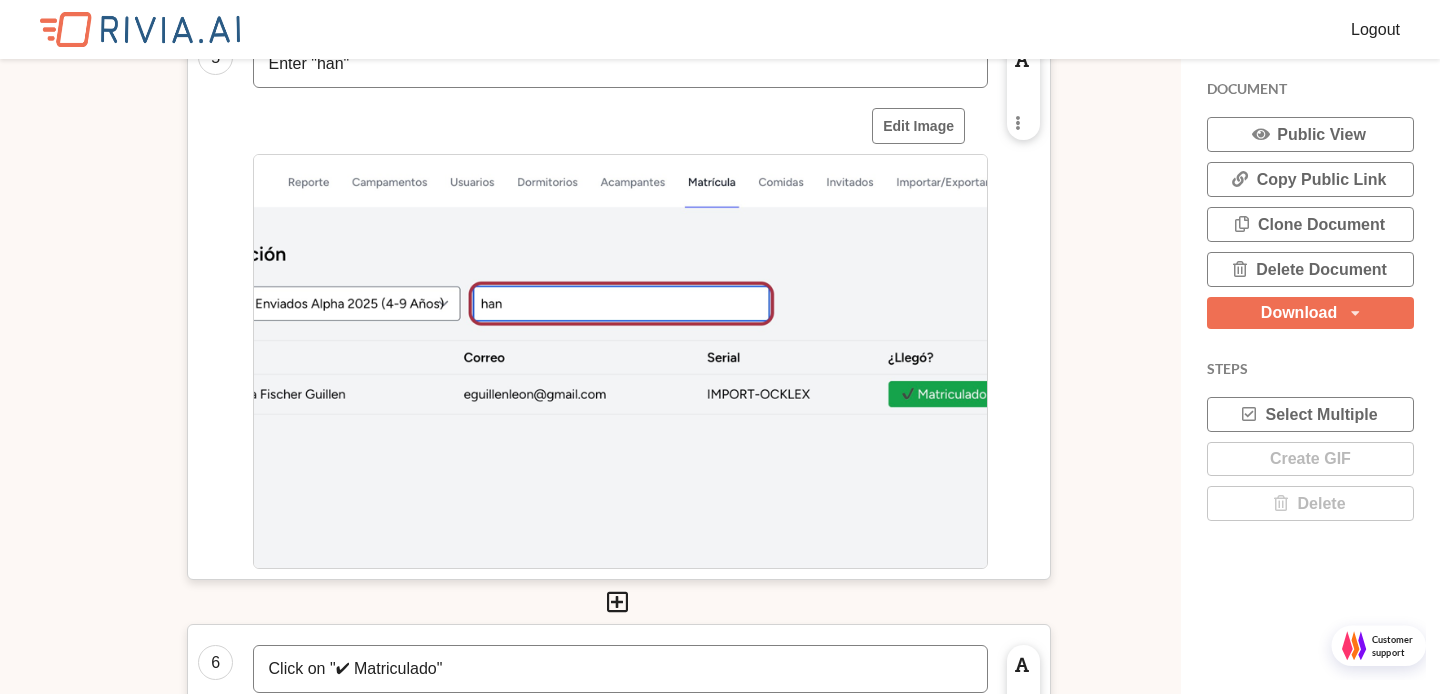 scroll, scrollTop: 2744, scrollLeft: 0, axis: vertical 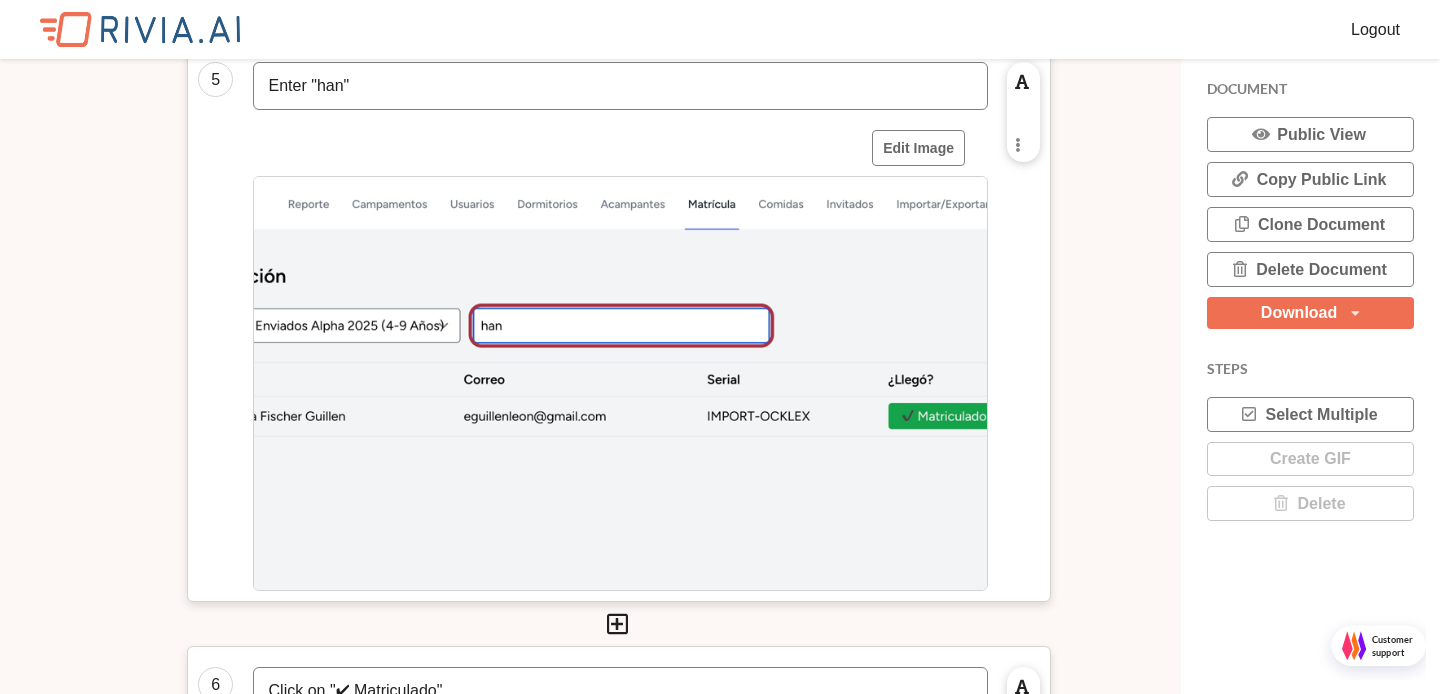 click on "Enter "han"" at bounding box center [620, 86] 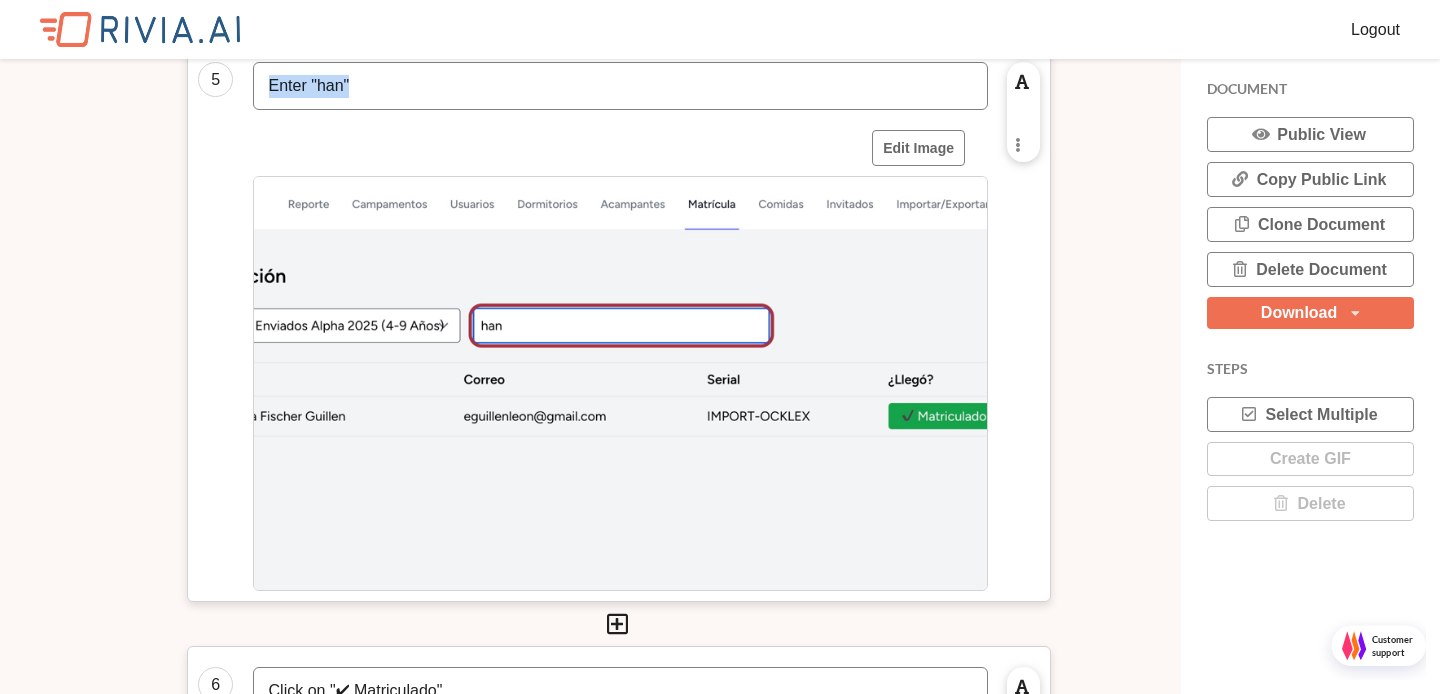type 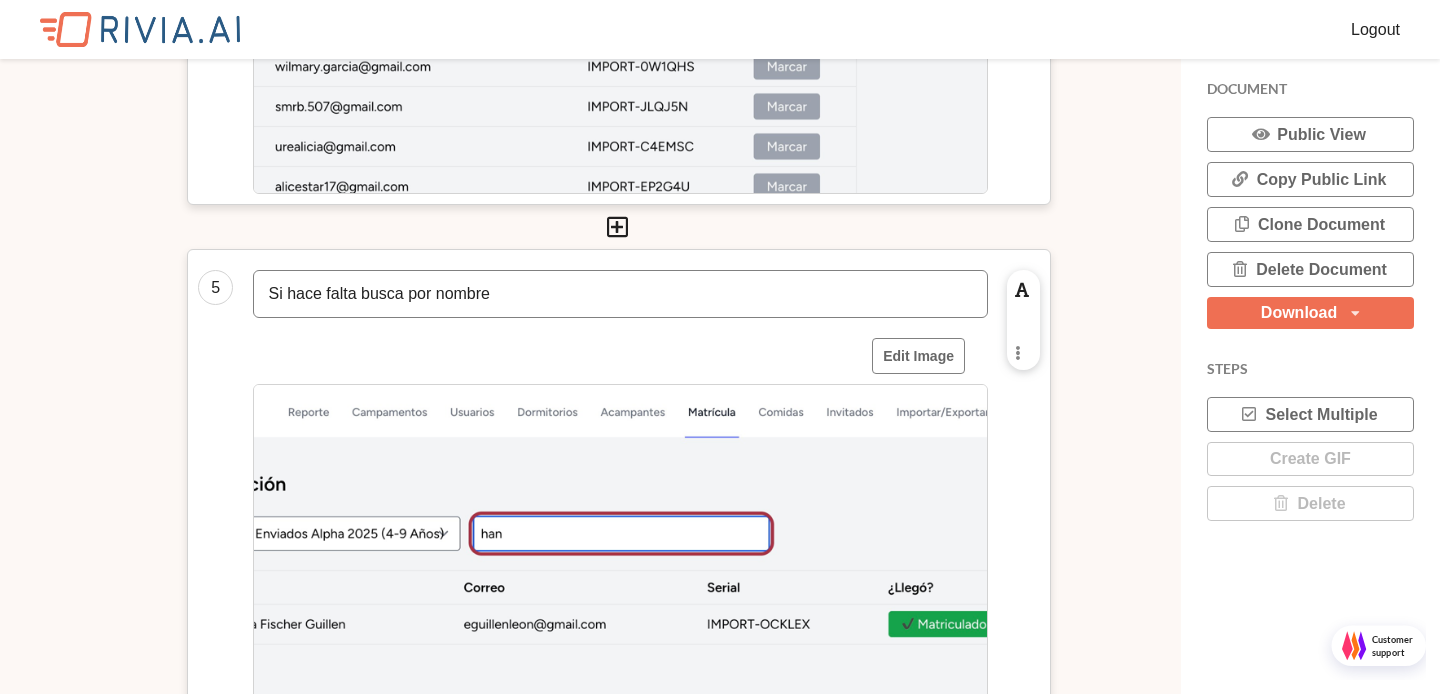 scroll, scrollTop: 2520, scrollLeft: 0, axis: vertical 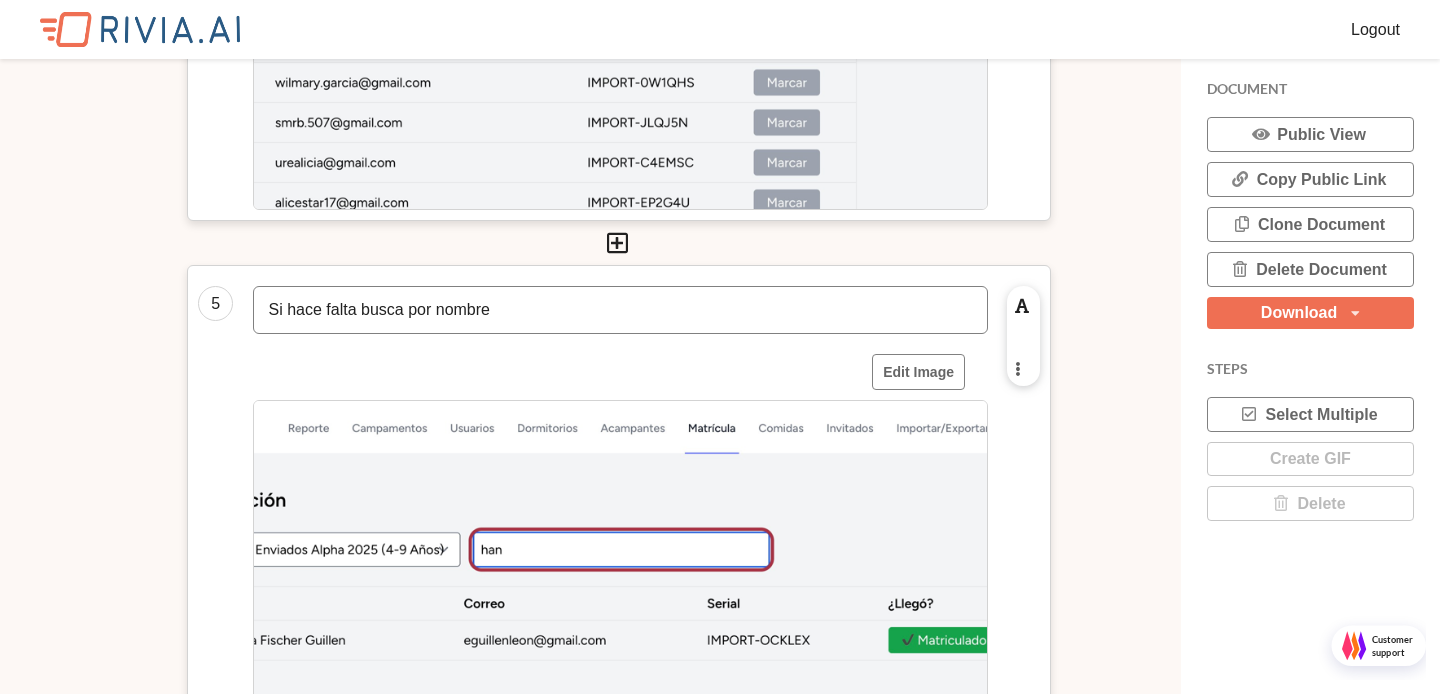 click at bounding box center [1017, 368] 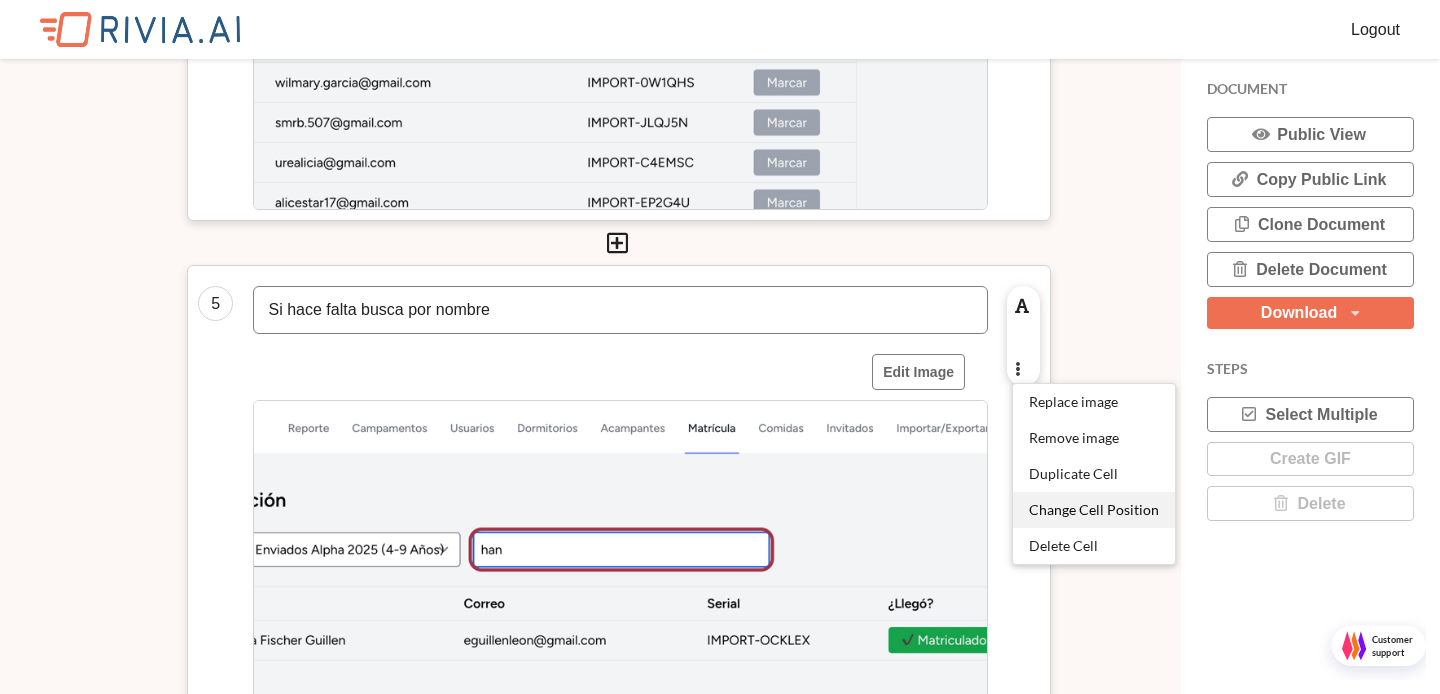 click on "Change Cell Position" at bounding box center [1094, 509] 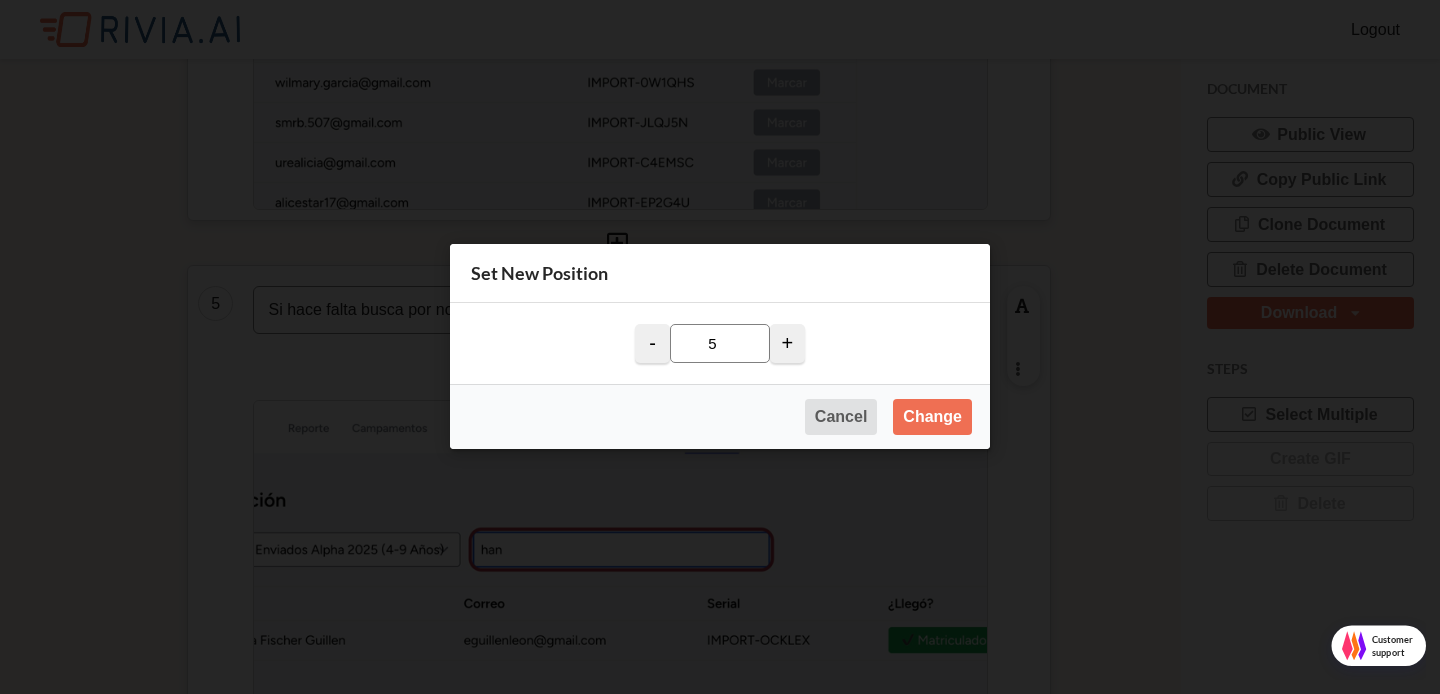 scroll, scrollTop: 10, scrollLeft: 10, axis: both 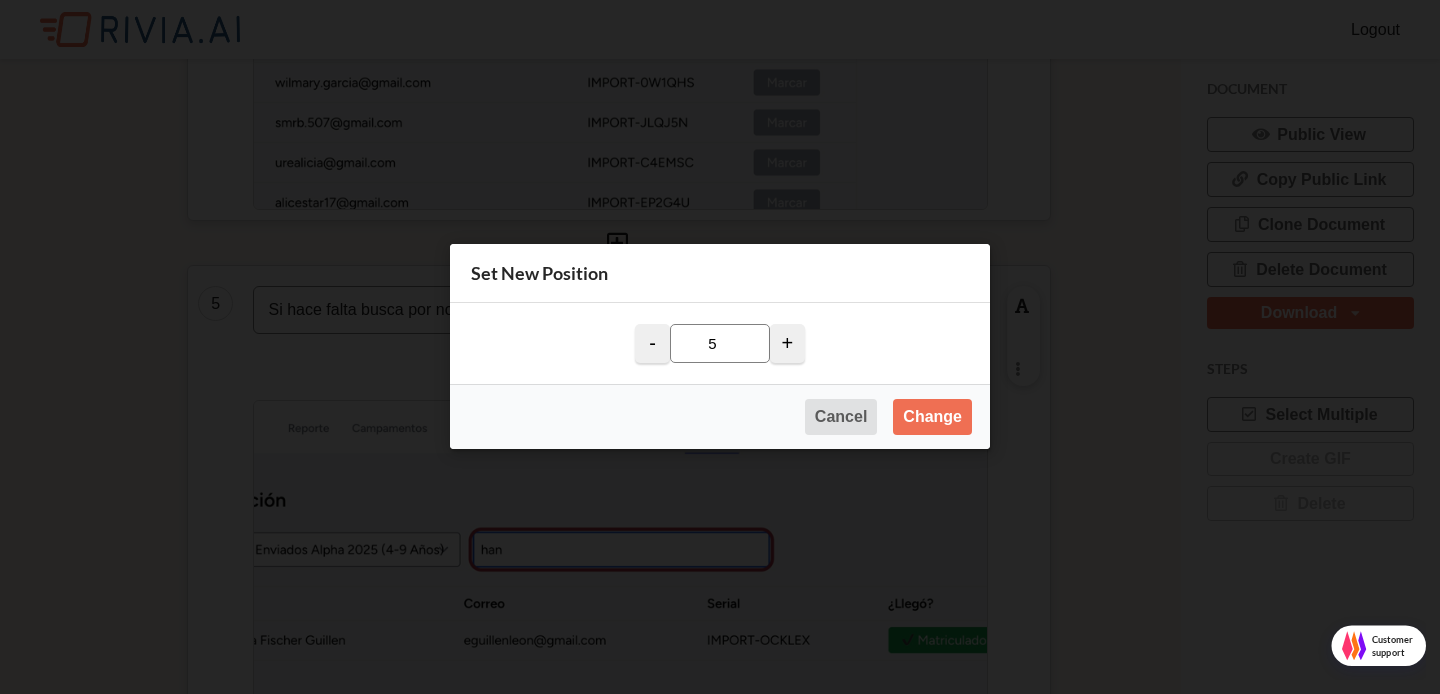 click on "-" at bounding box center [652, 343] 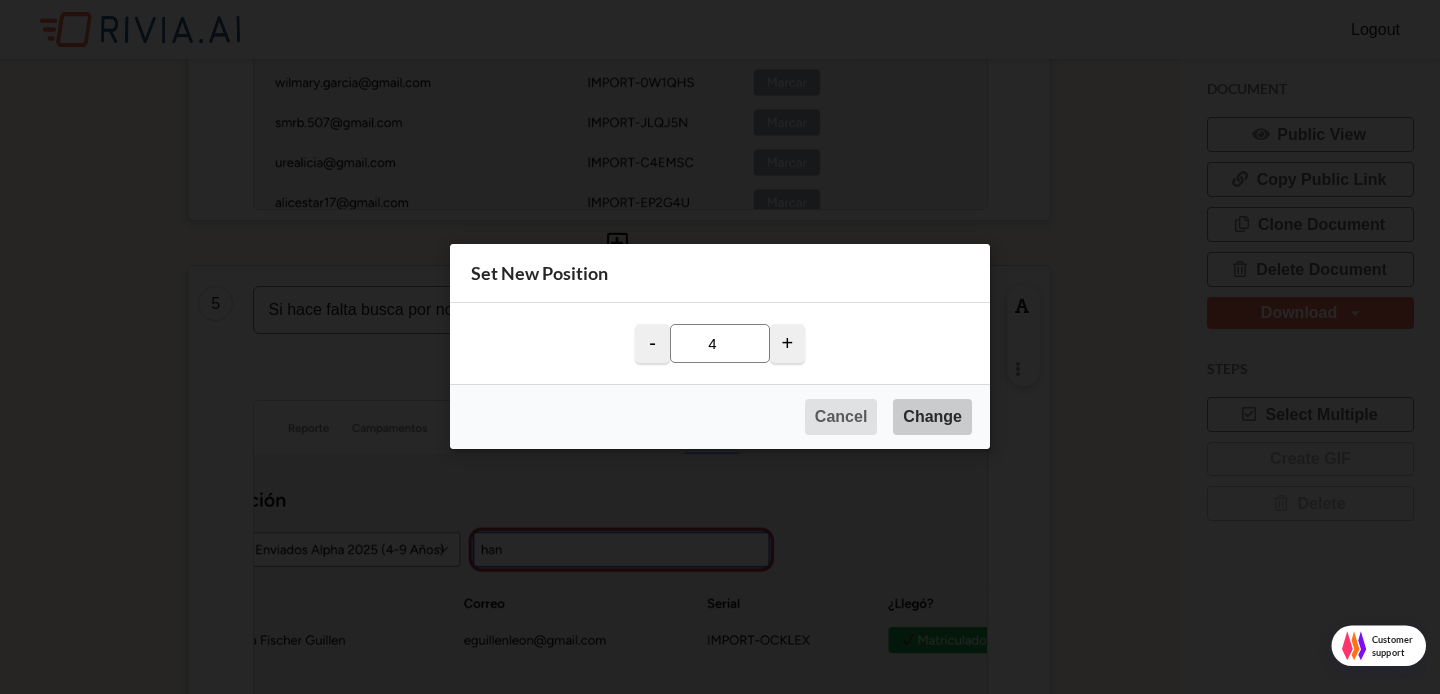 click on "Change" at bounding box center (932, 418) 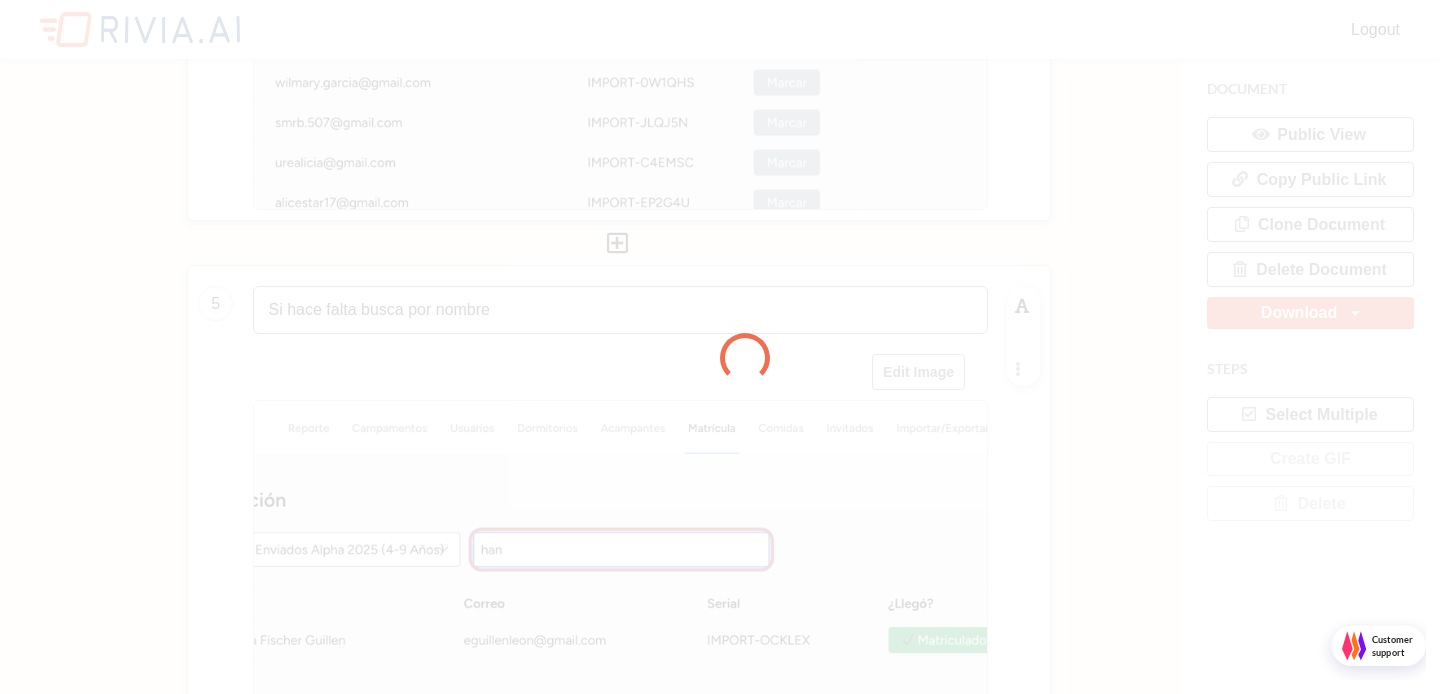 scroll, scrollTop: 10, scrollLeft: 10, axis: both 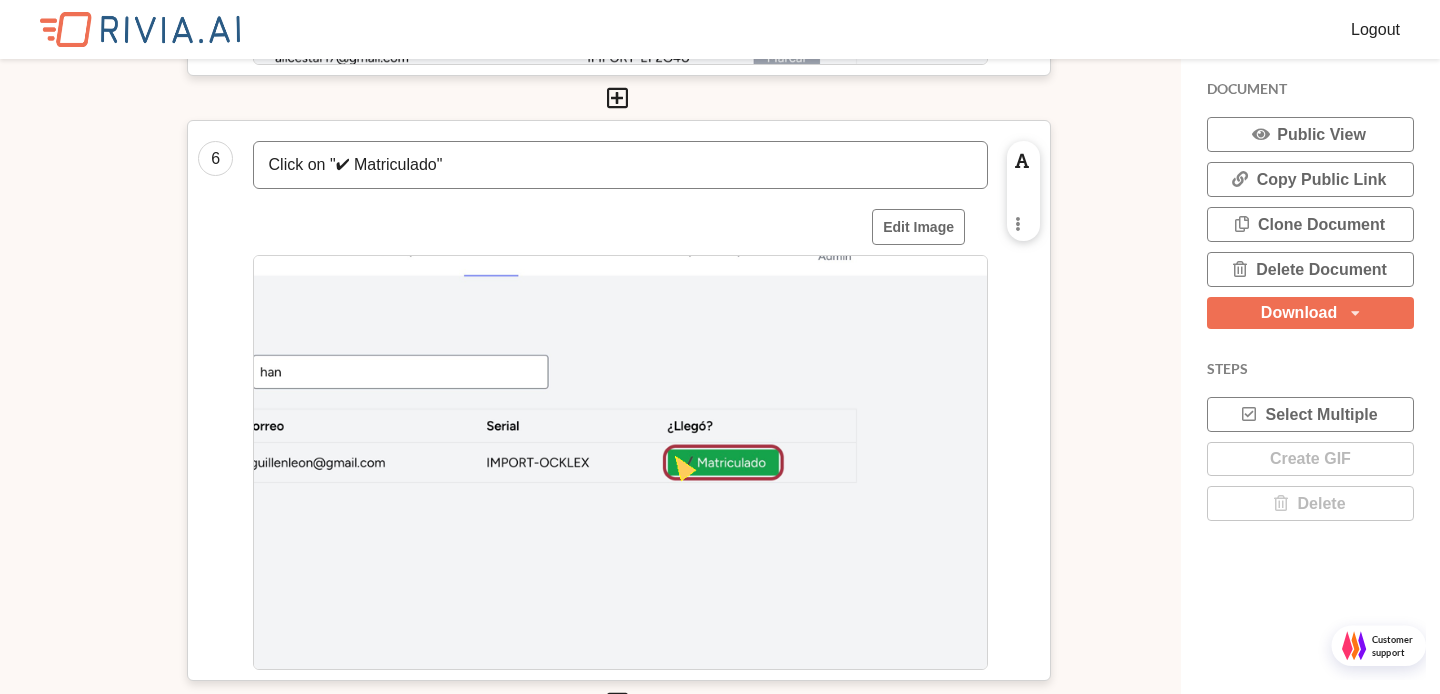 click on "Click on "✔ Matriculado"" at bounding box center [620, 165] 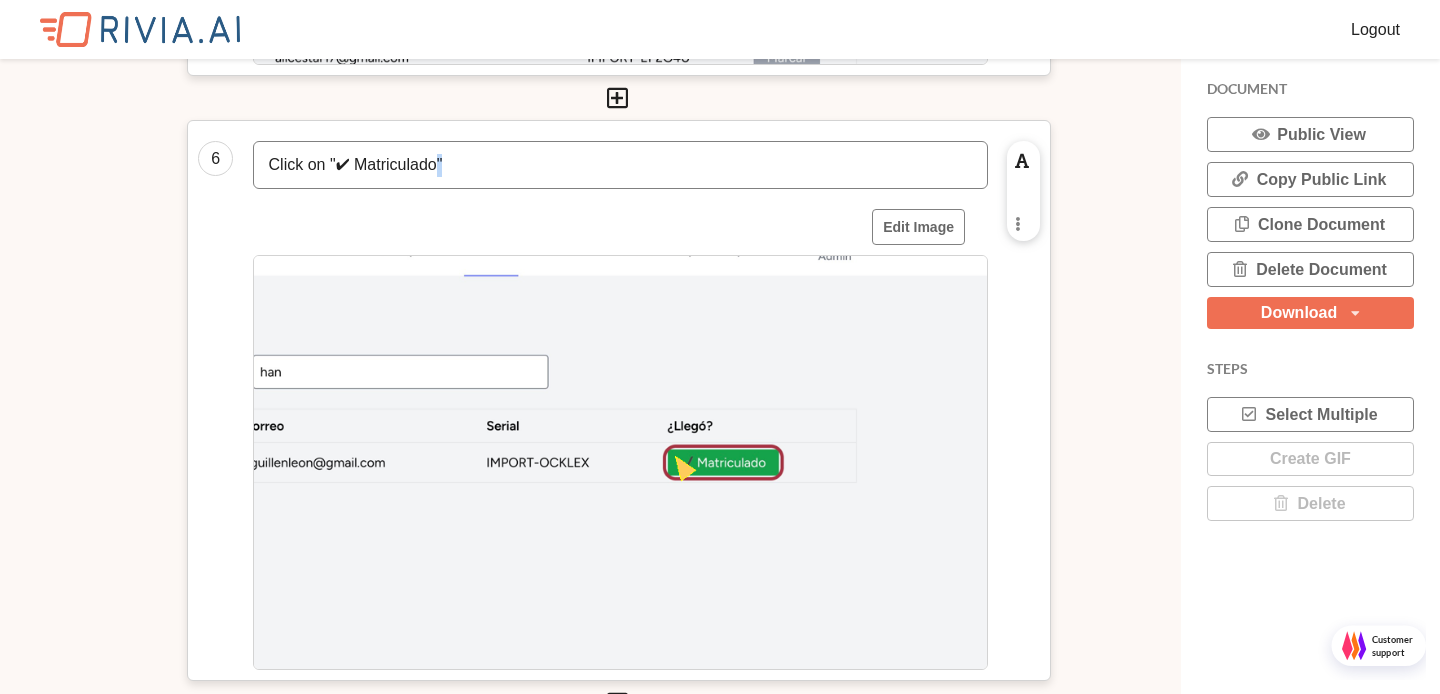 click on "Click on "✔ Matriculado"" at bounding box center [620, 165] 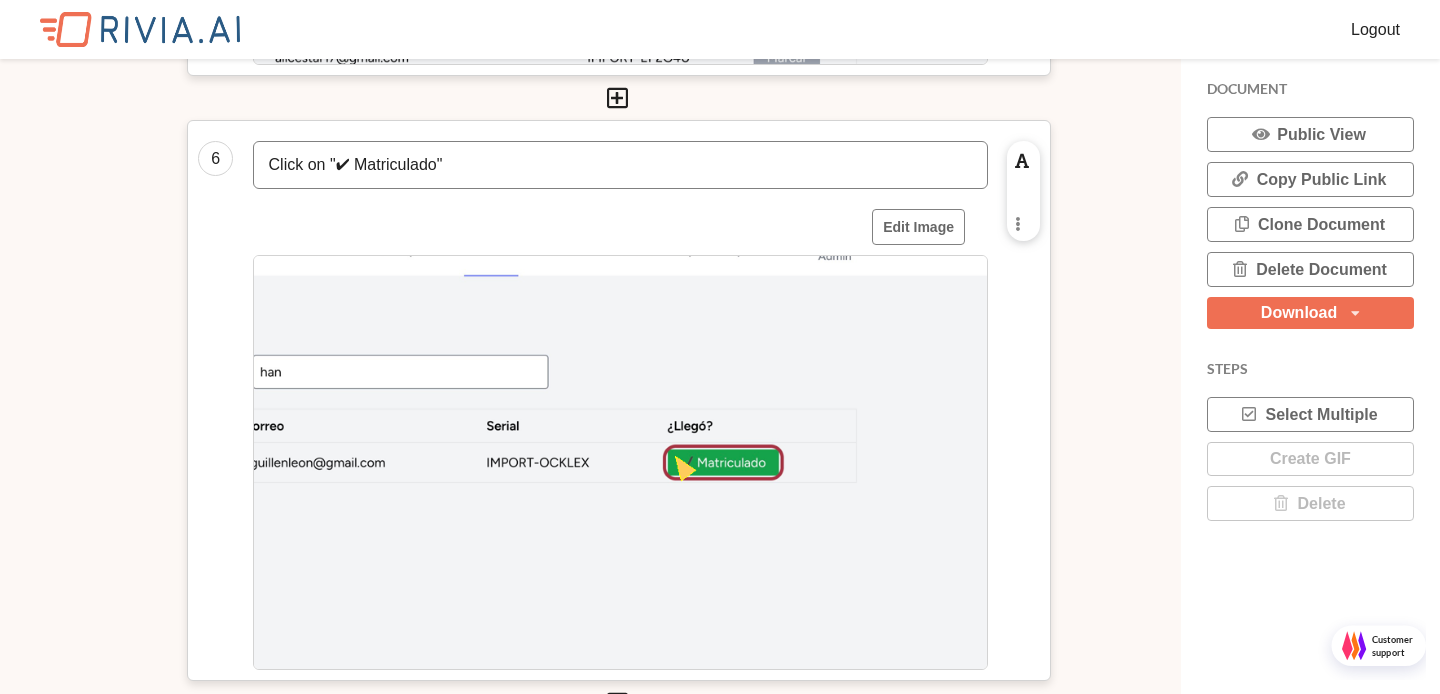 click on "Click on "✔ Matriculado"" at bounding box center (620, 165) 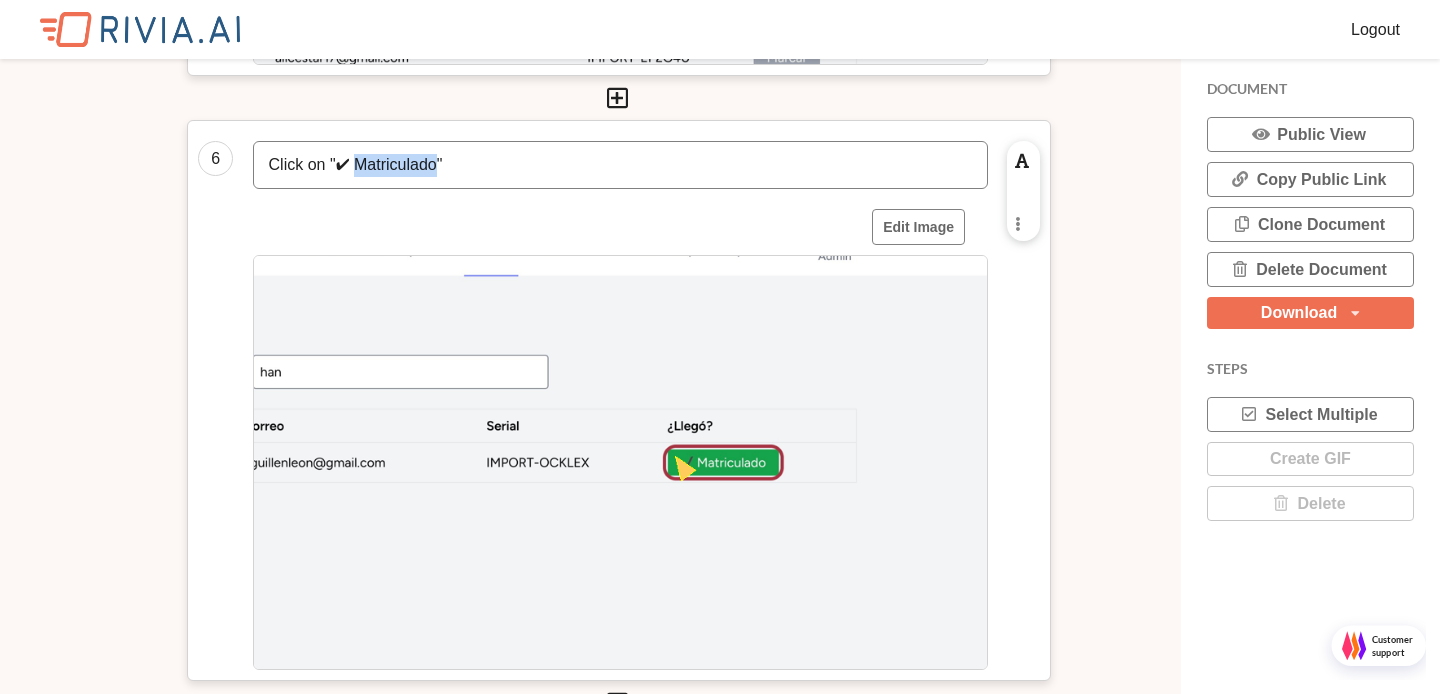 click on "Click on "✔ Matriculado"" at bounding box center [620, 165] 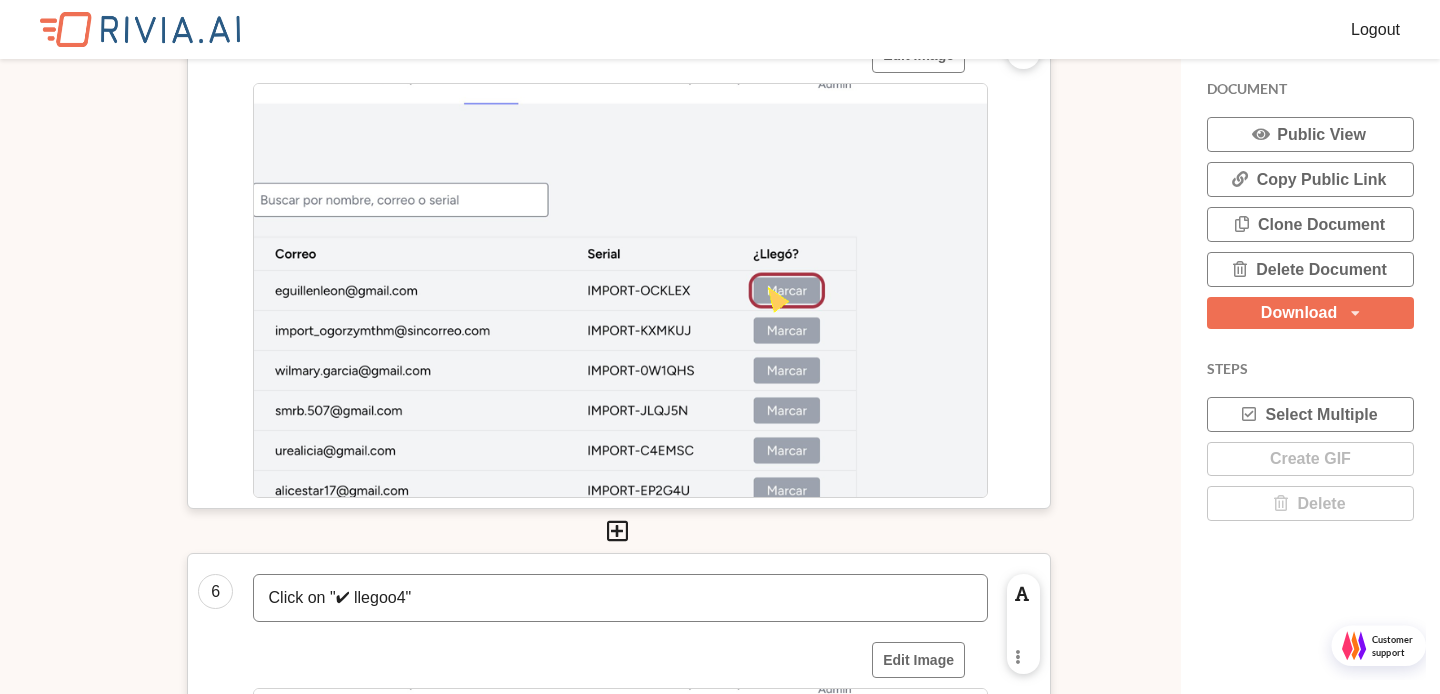 scroll, scrollTop: 3073, scrollLeft: 0, axis: vertical 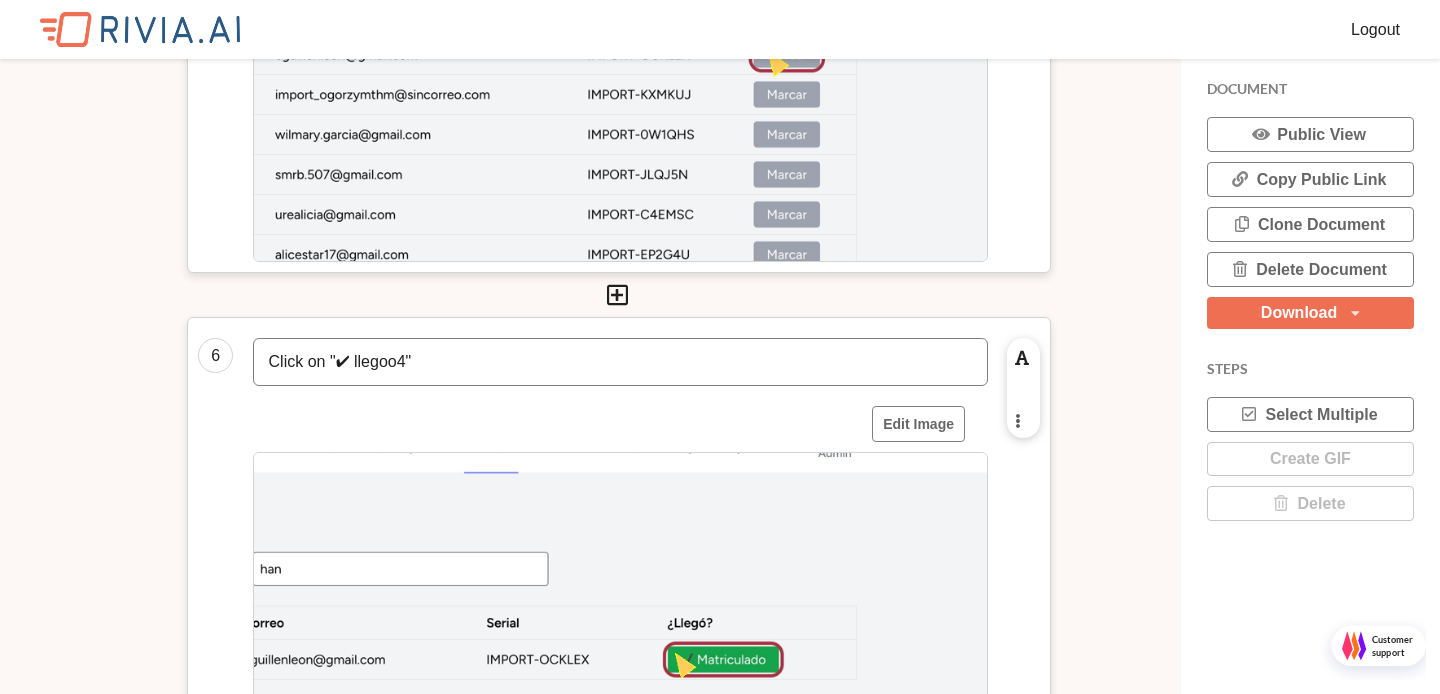click at bounding box center (1017, 420) 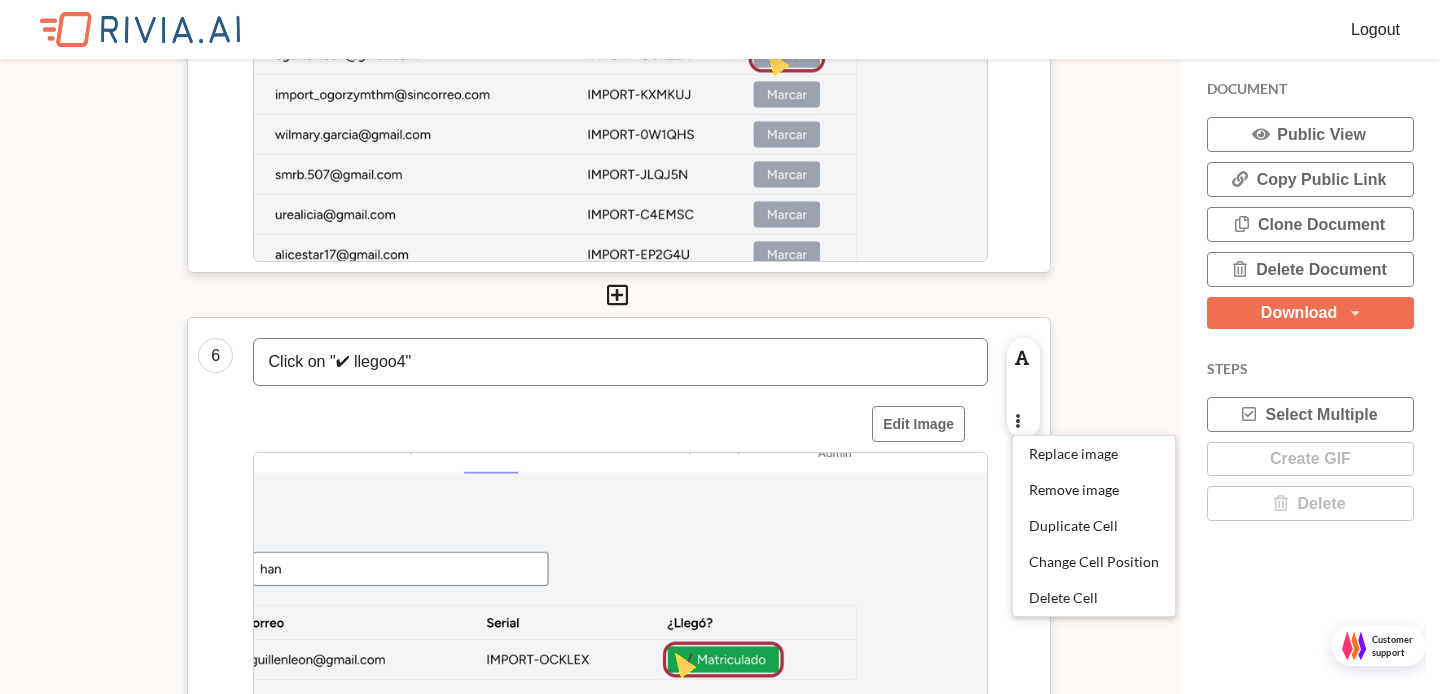 click on "Click on "✔ llegoo4"" at bounding box center (620, 362) 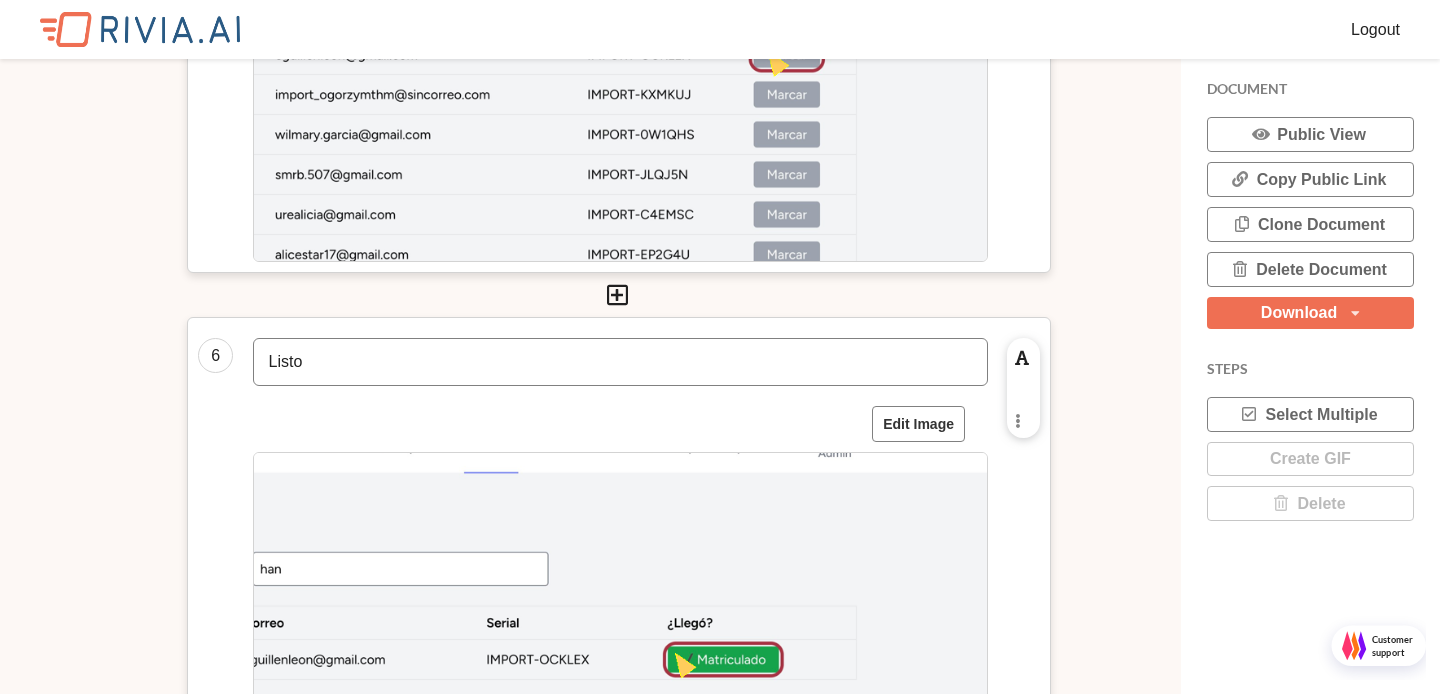 click on "Edit Image" at bounding box center (918, 424) 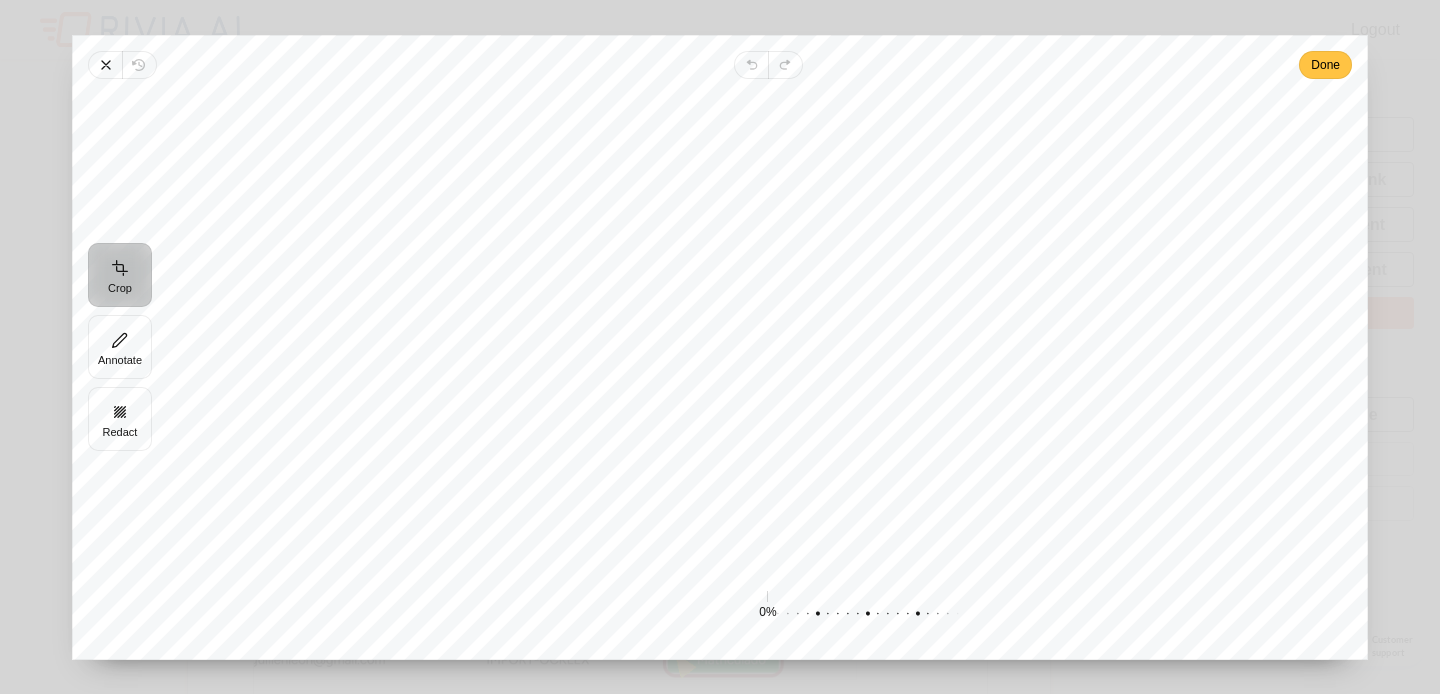 click on "Done" 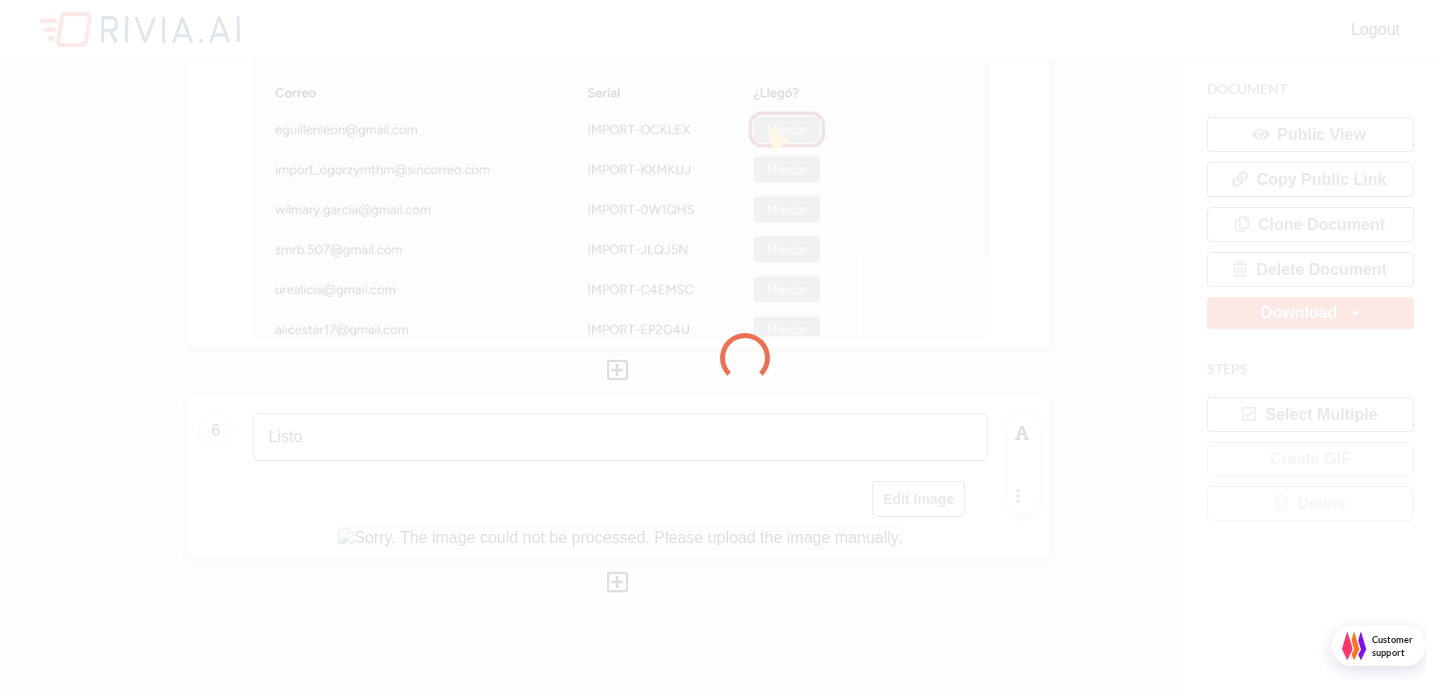 scroll, scrollTop: 10, scrollLeft: 10, axis: both 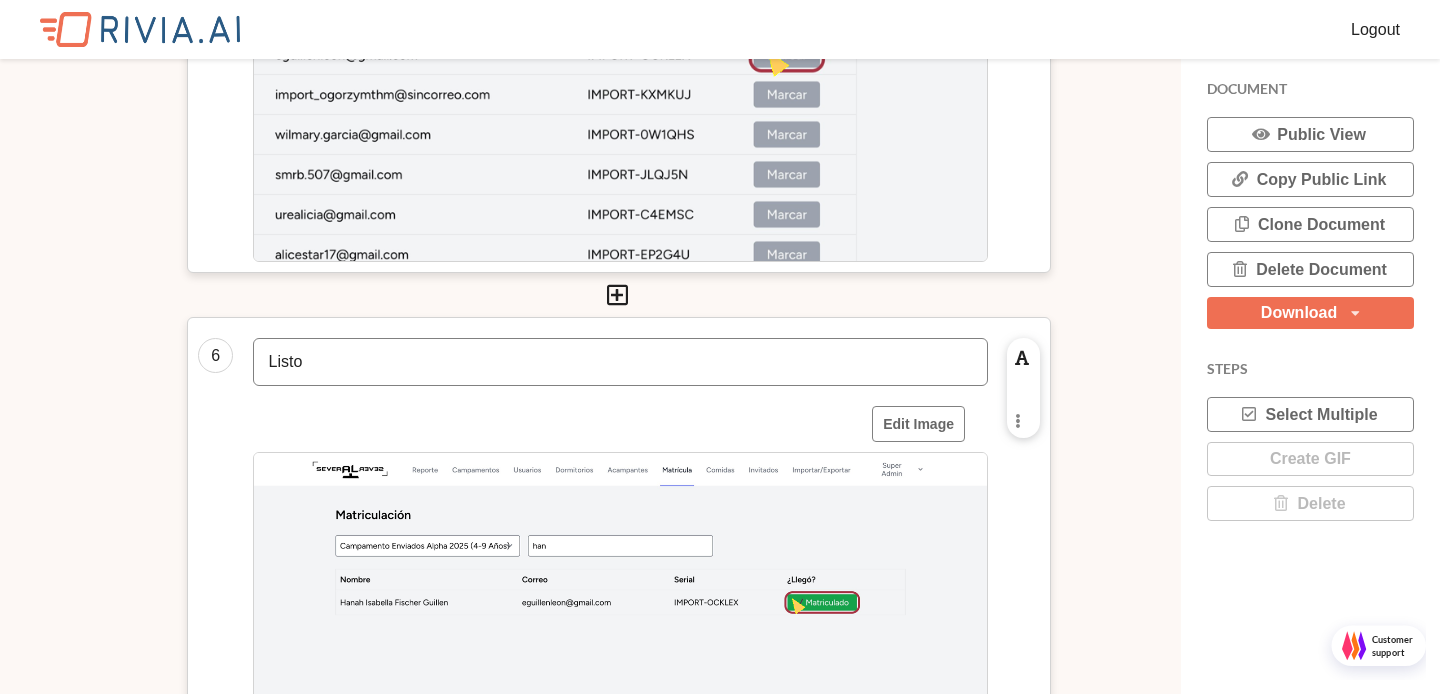 click on "Enable rich text editing Replace image Remove image Duplicate Cell Change Cell Position Delete Cell" at bounding box center [1023, 388] 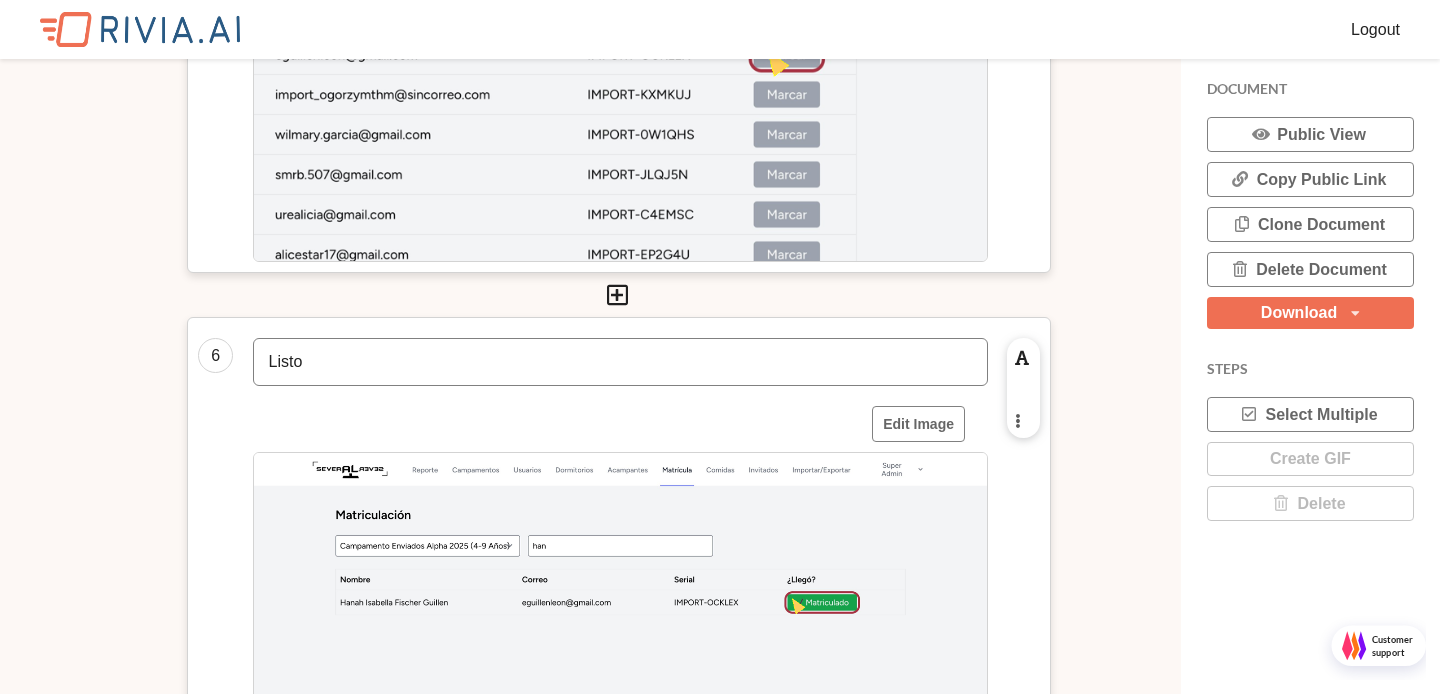 click at bounding box center [1017, 420] 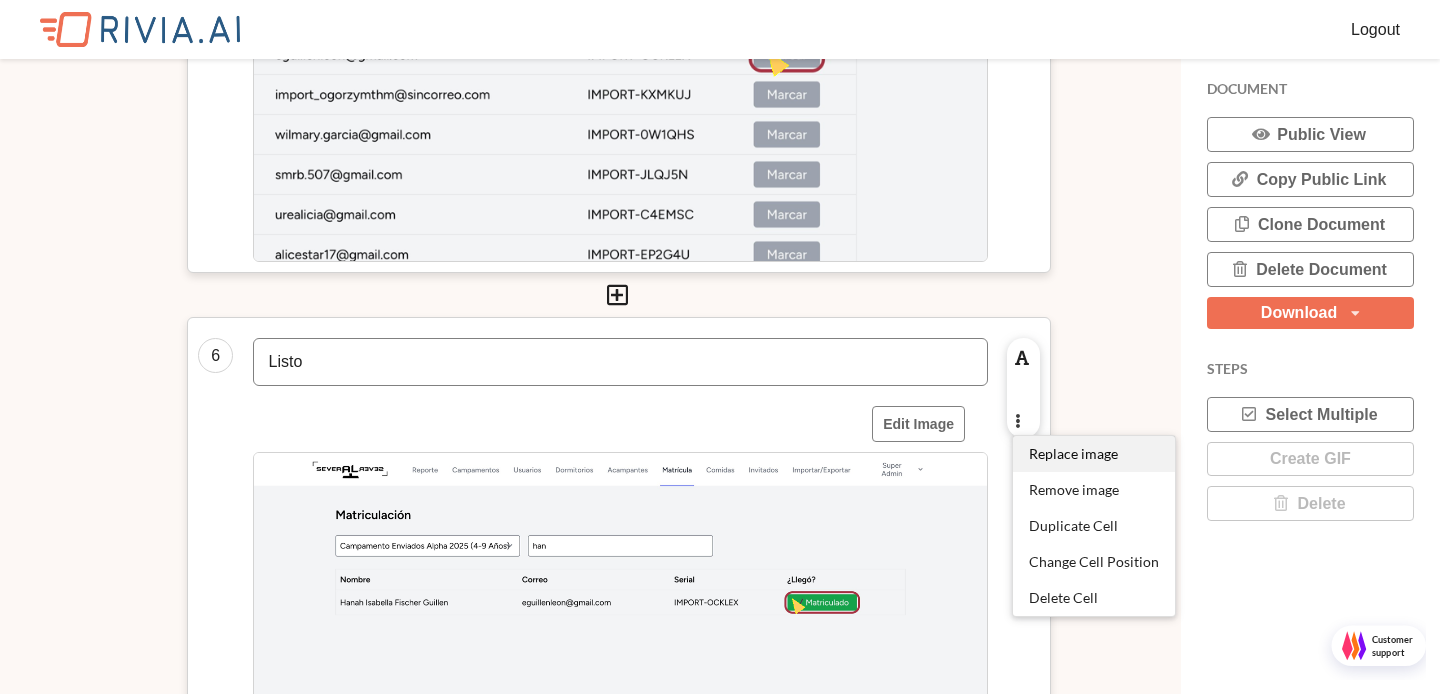 click on "Replace image" at bounding box center [1073, 453] 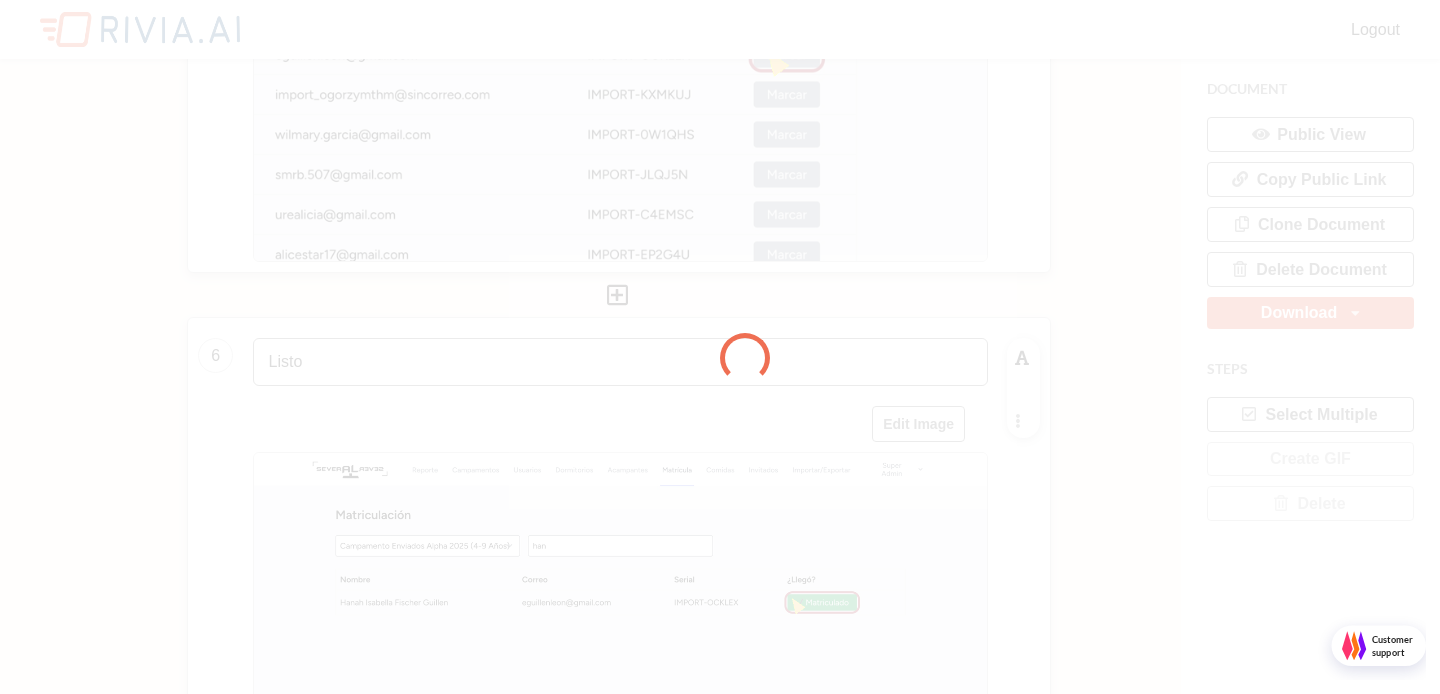 scroll, scrollTop: 10, scrollLeft: 10, axis: both 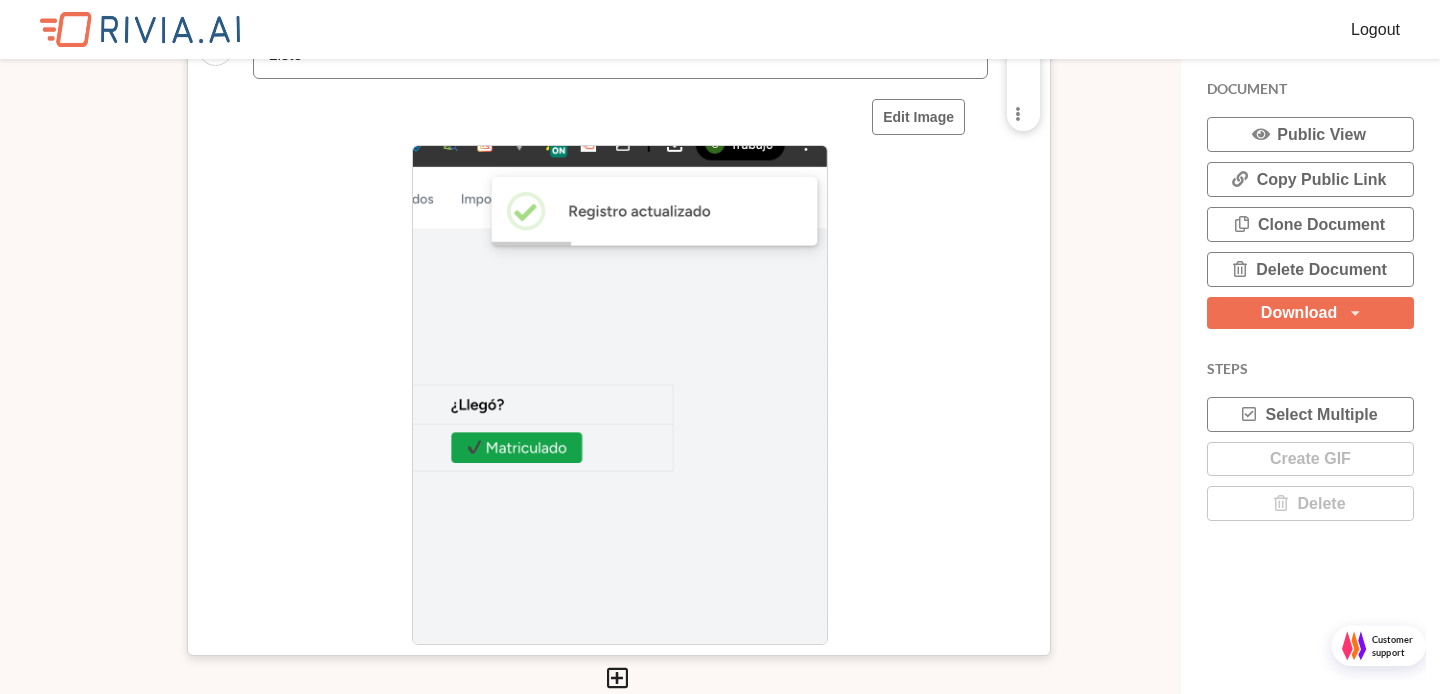 click on "Download PDF MD HTML DOCX" at bounding box center (1310, 313) 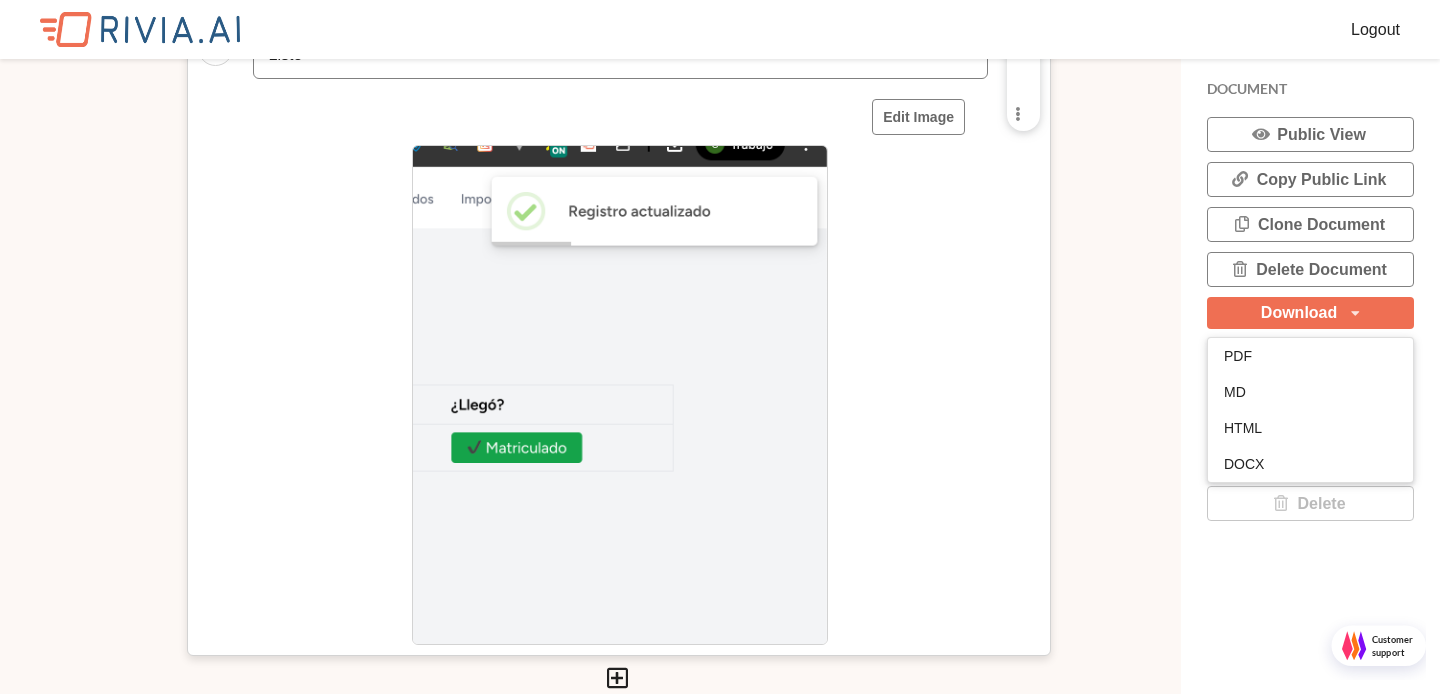 click on "PDF" at bounding box center [1238, 356] 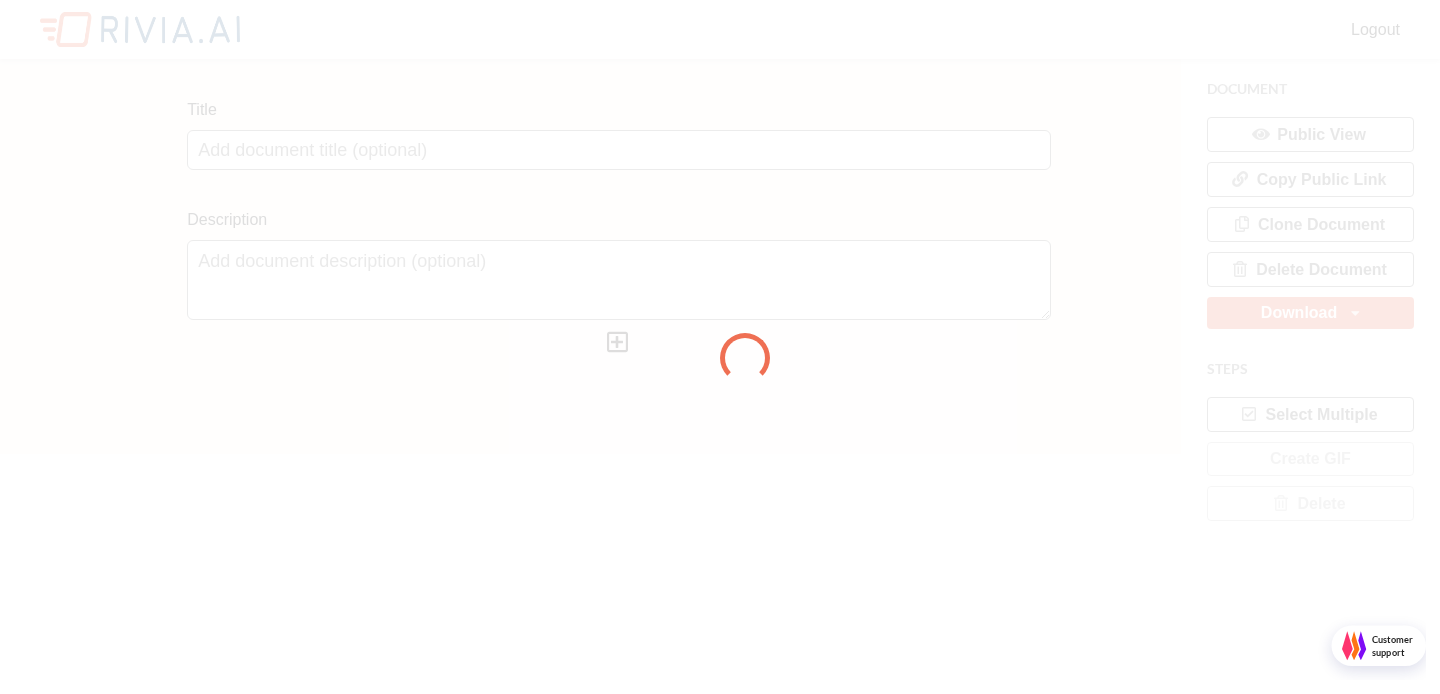 scroll, scrollTop: 0, scrollLeft: 0, axis: both 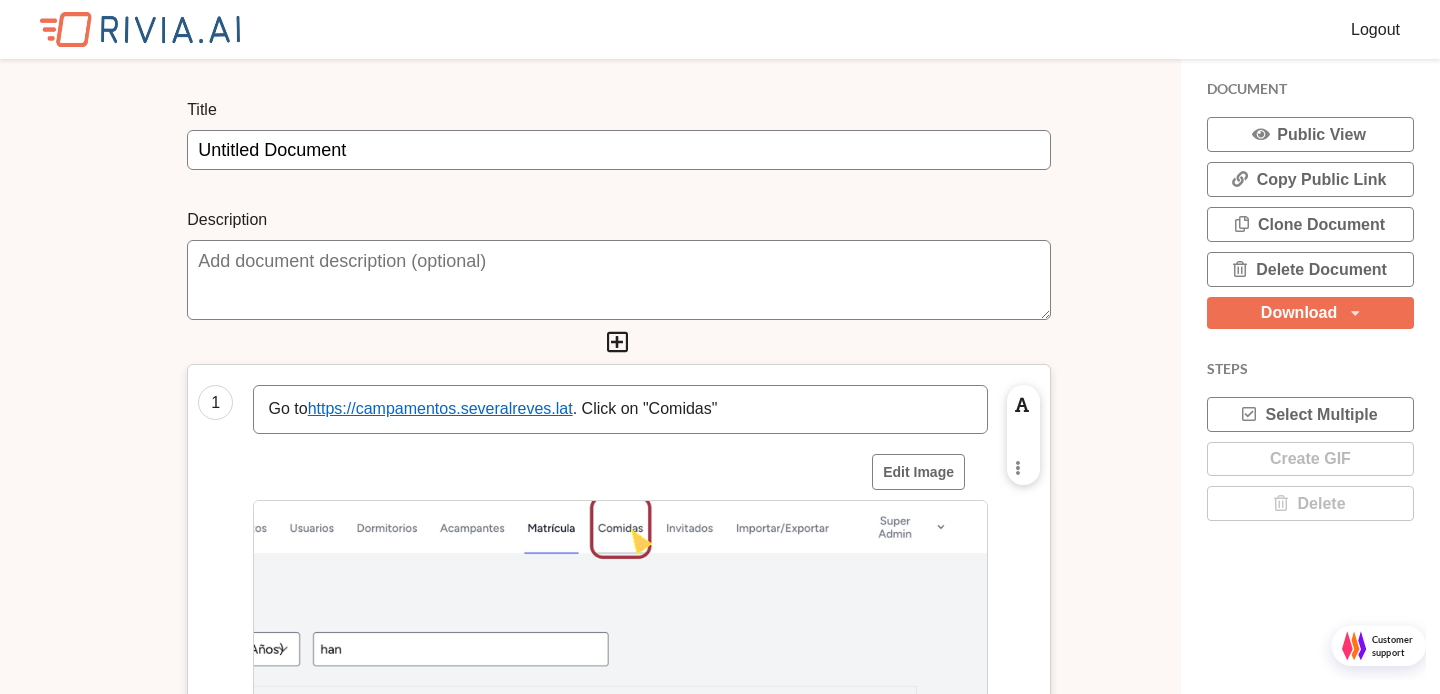 click on "Untitled Document" at bounding box center (619, 150) 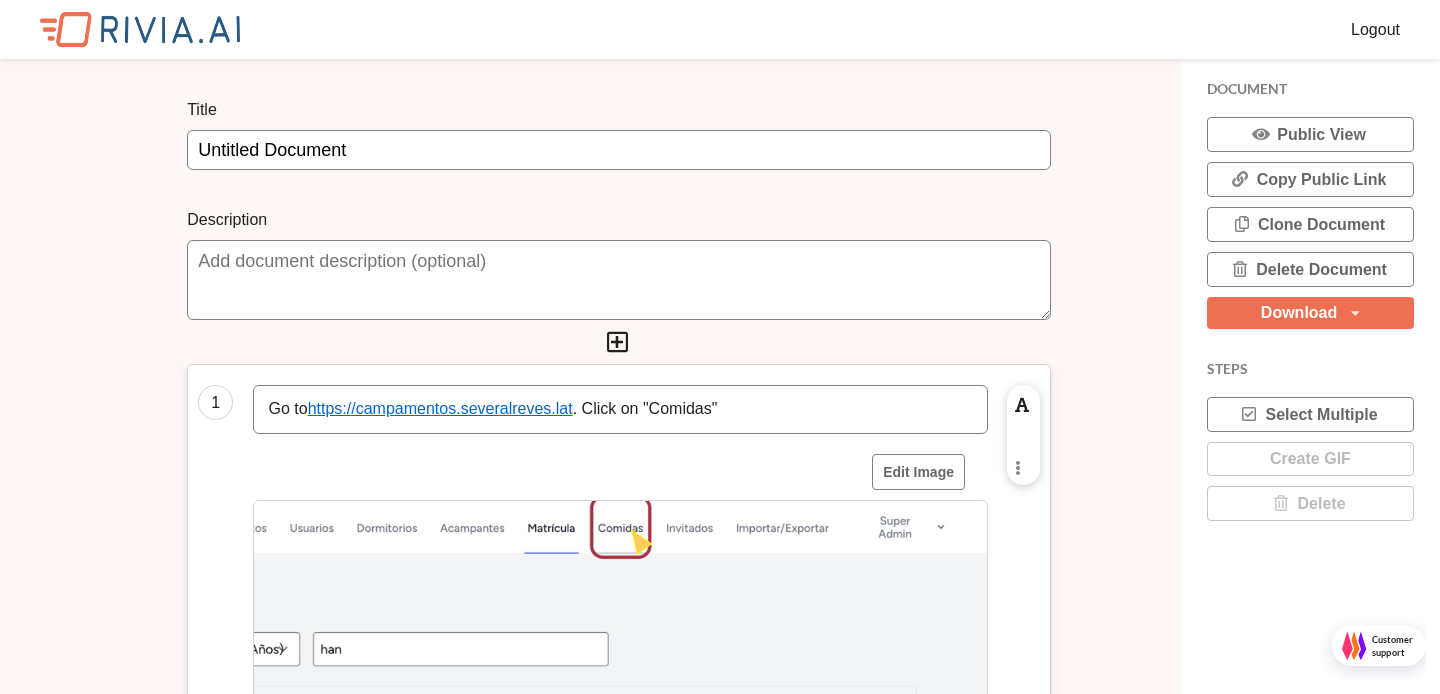type on "c" 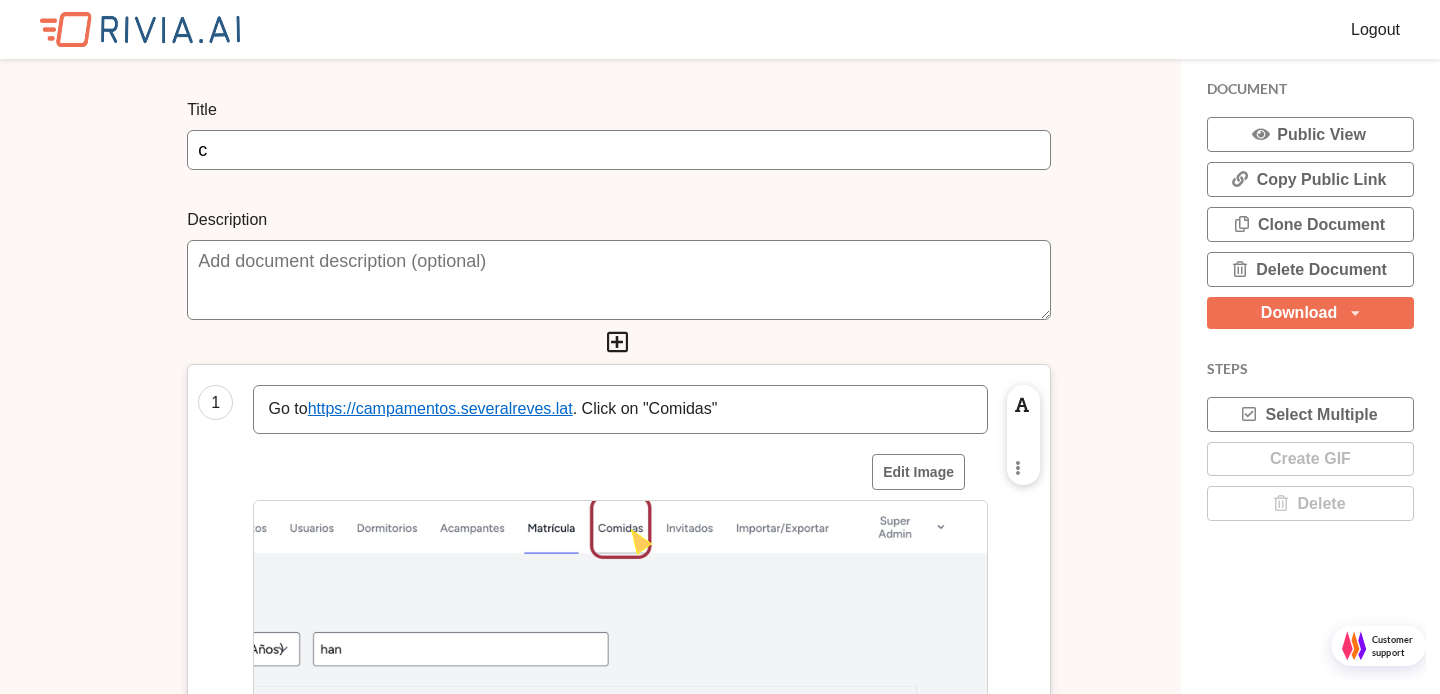 scroll, scrollTop: 10, scrollLeft: 10, axis: both 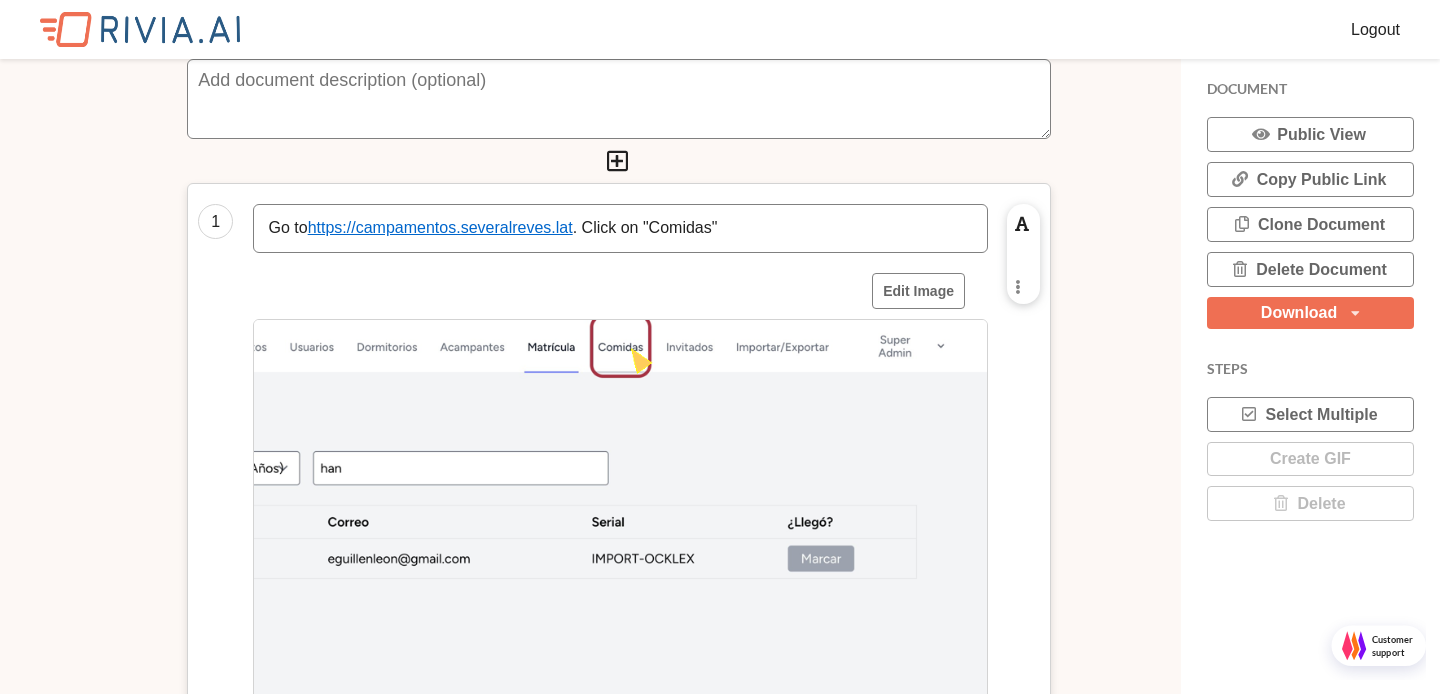 type on "Comidas" 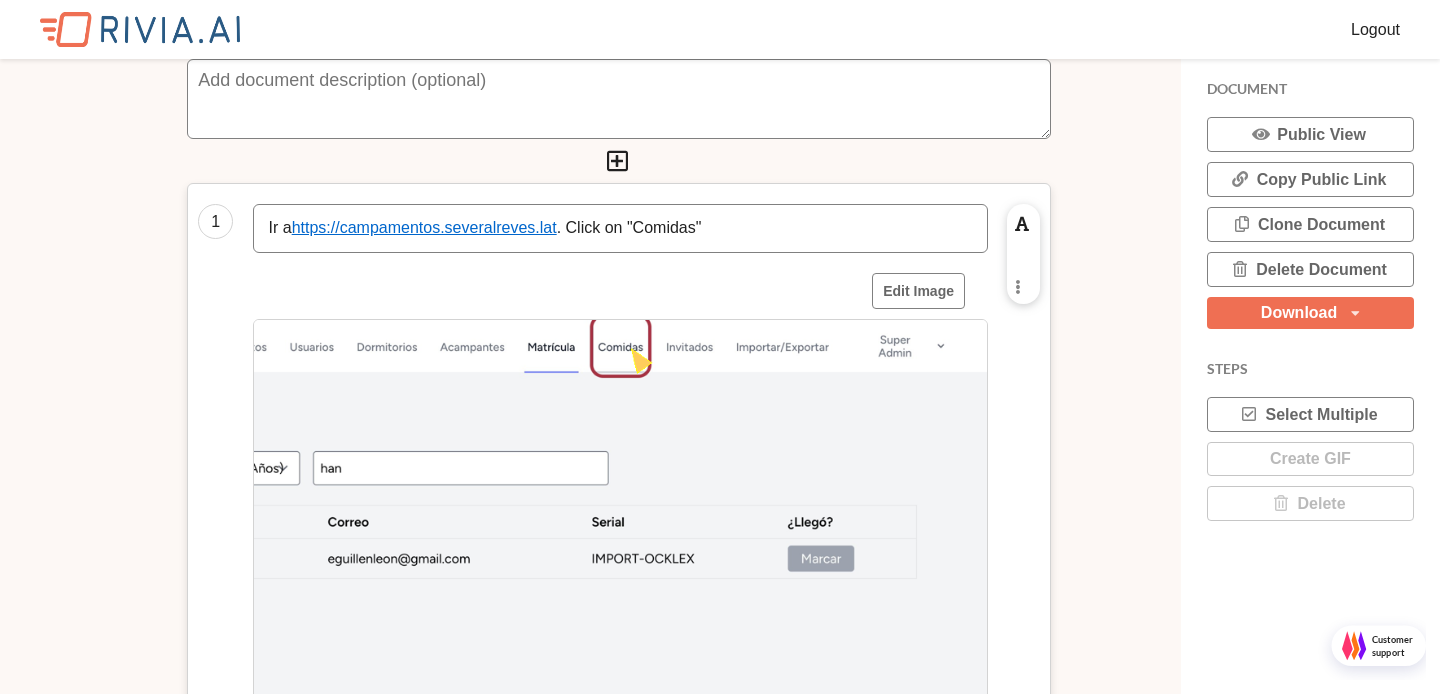 click on "Ir a  https://campamentos.severalreves.lat . Click on "Comidas"" at bounding box center [620, 228] 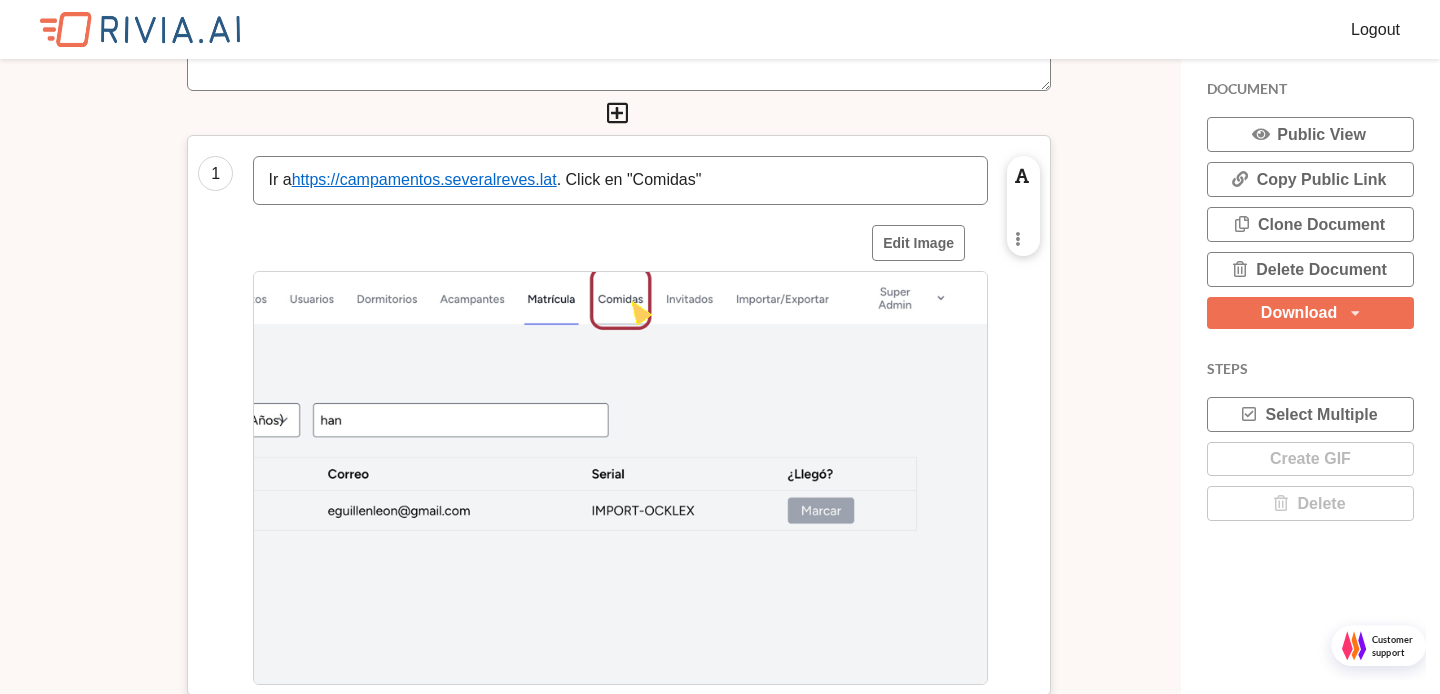 scroll, scrollTop: 239, scrollLeft: 0, axis: vertical 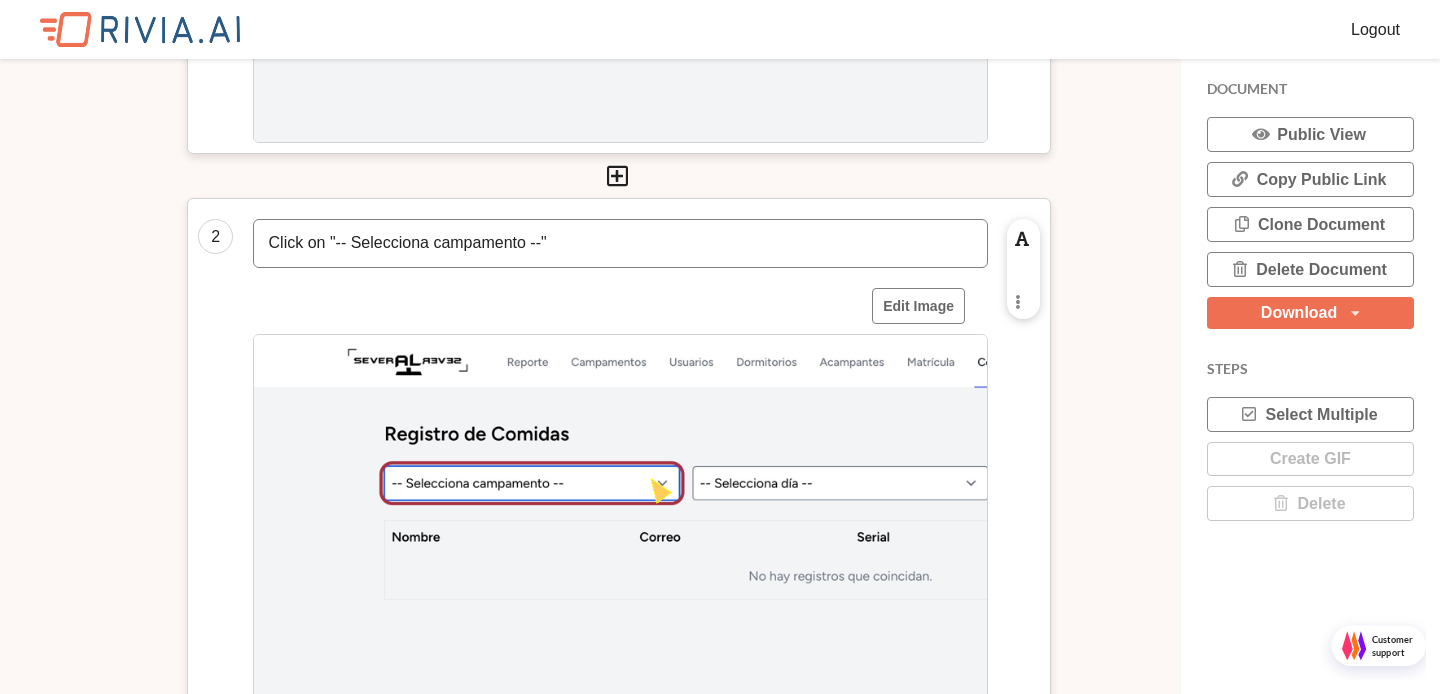 click on "Click on "-- Selecciona campamento --"" at bounding box center (620, 243) 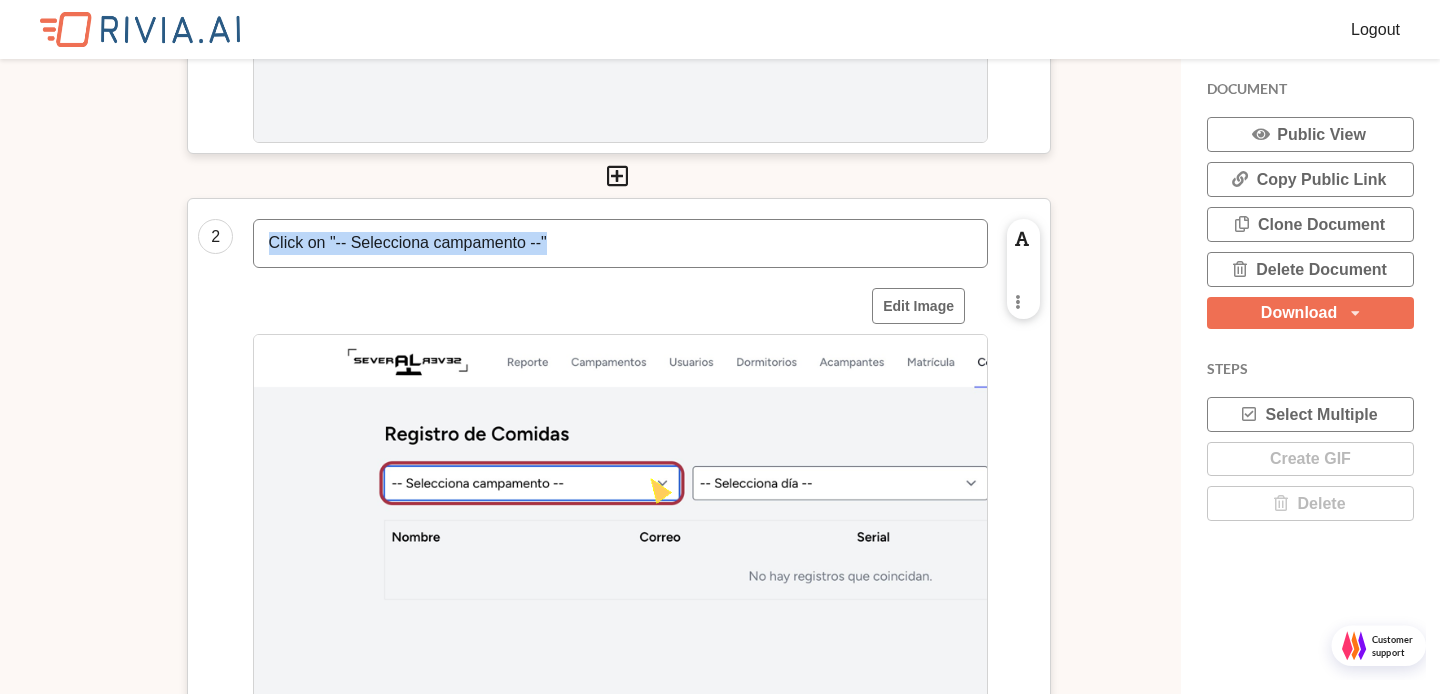 type 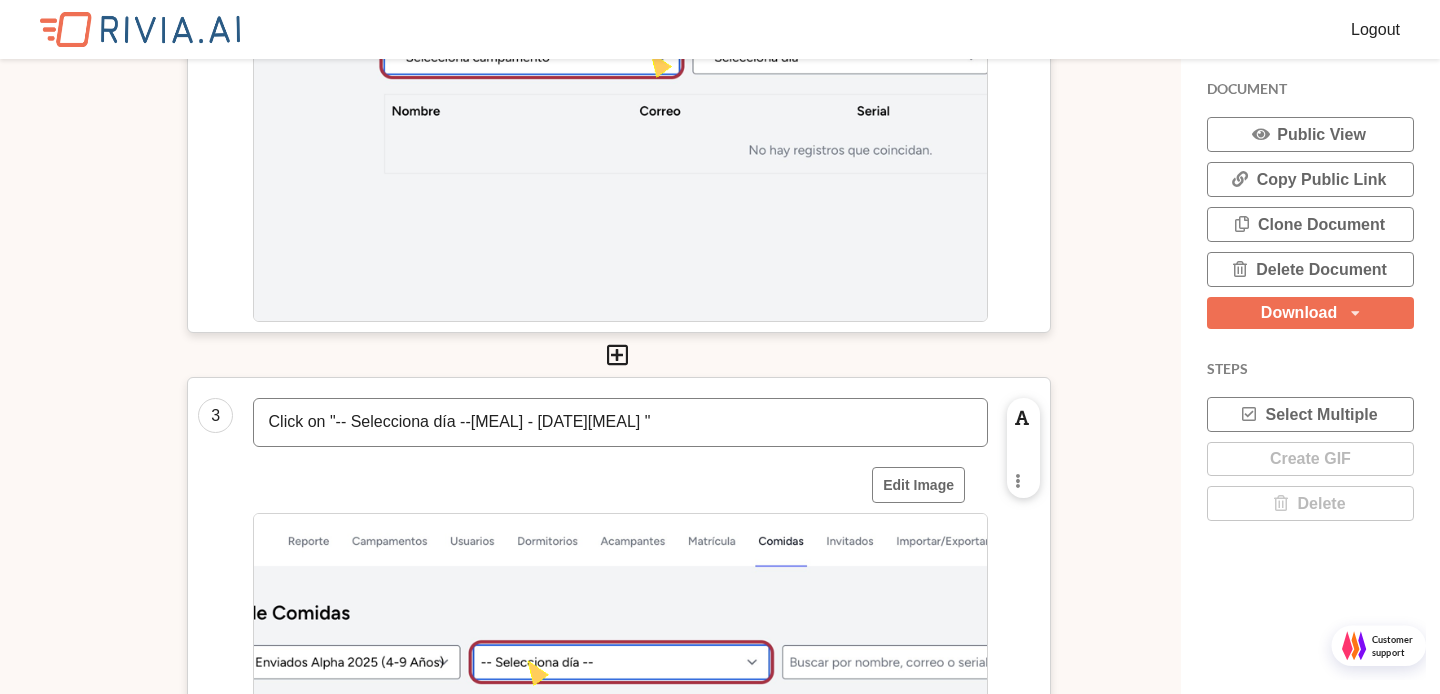 scroll, scrollTop: 1237, scrollLeft: 0, axis: vertical 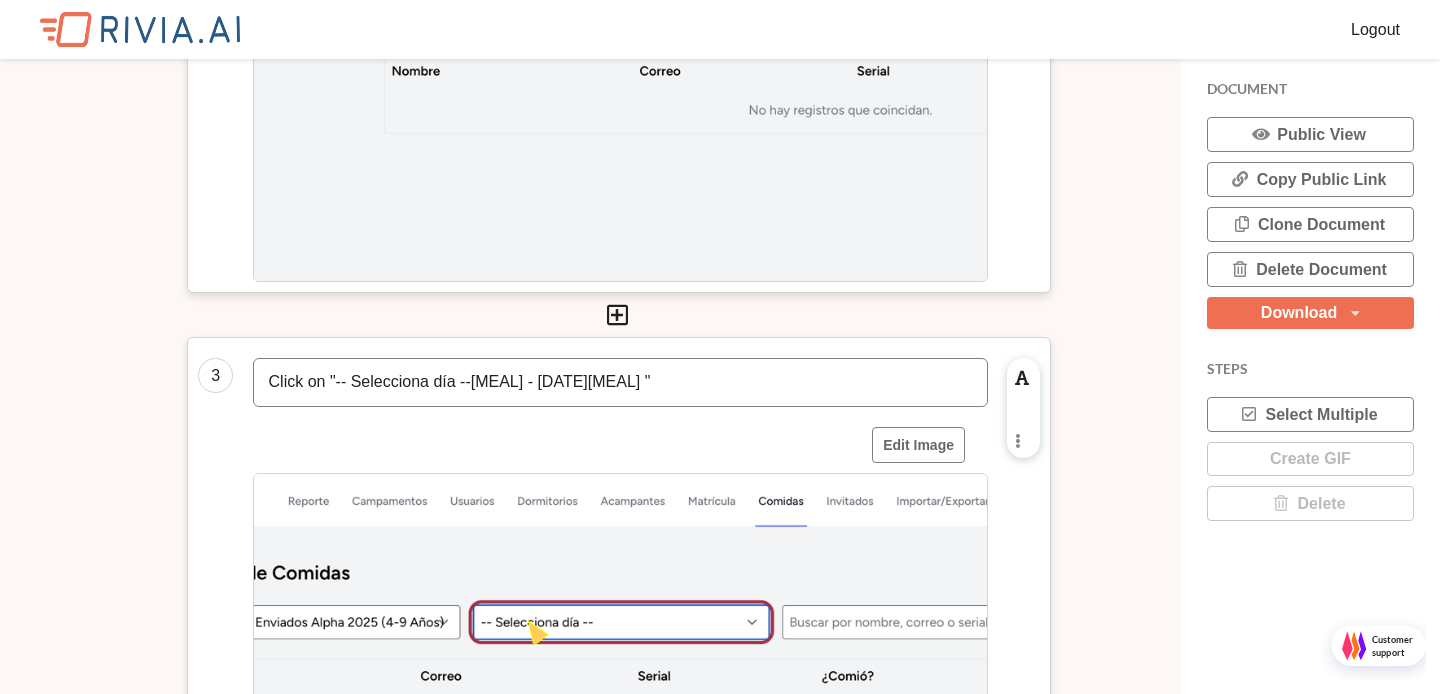 click on "Click on "-- Selecciona día --Desayuno - 2025-08-05Almuerzo "" at bounding box center [620, 382] 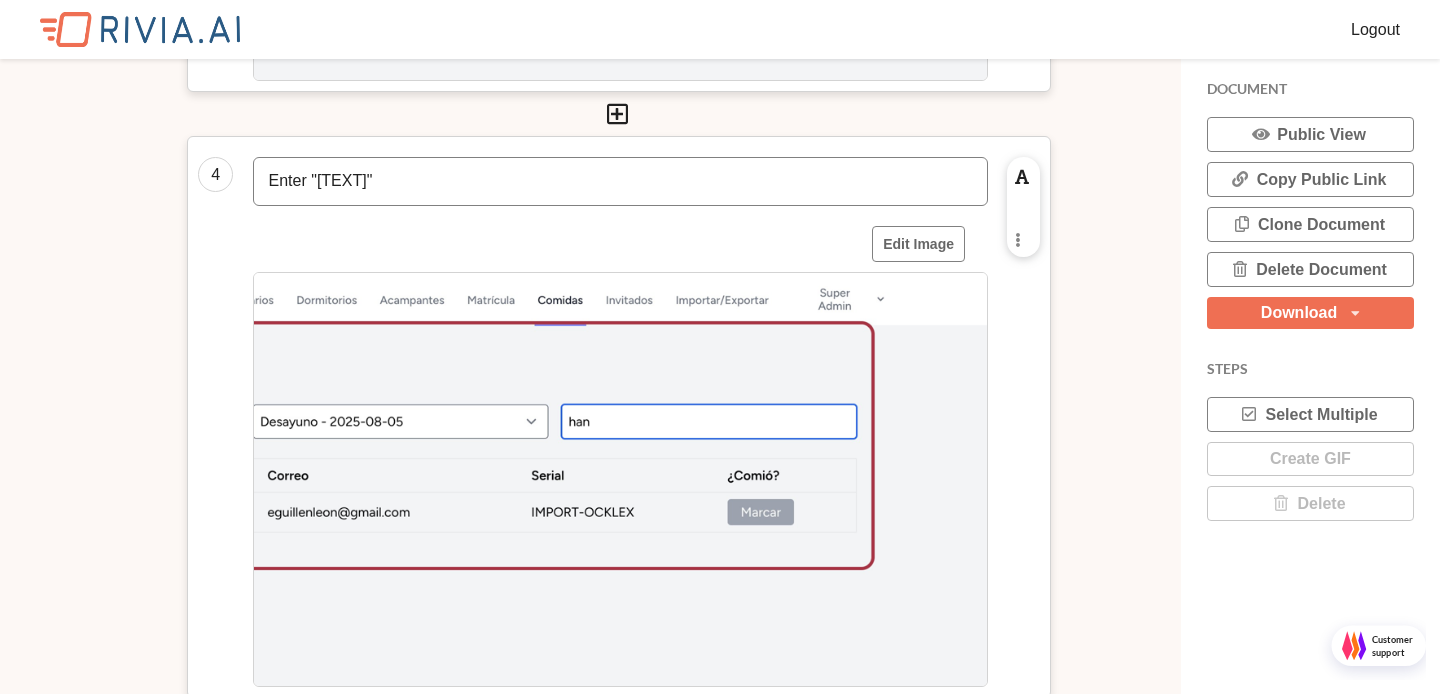 scroll, scrollTop: 2052, scrollLeft: 0, axis: vertical 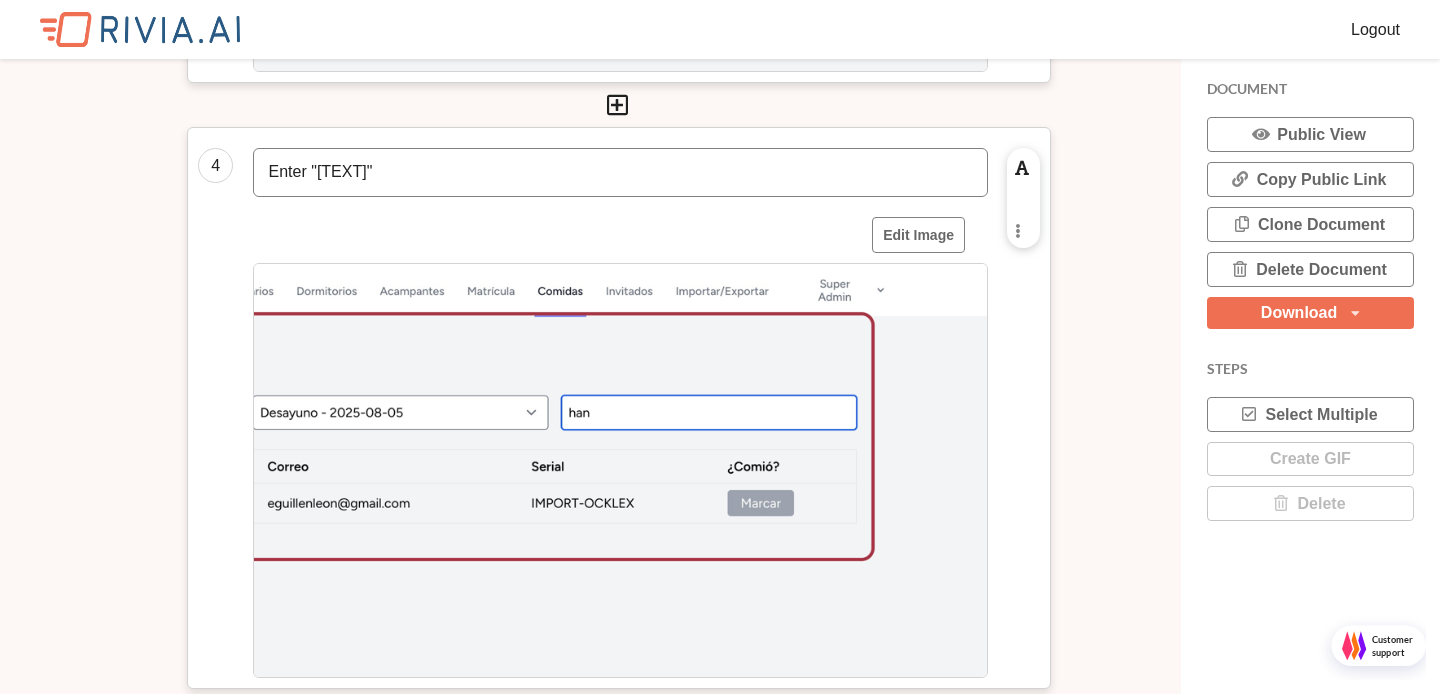 click on "Enter "han"" at bounding box center (620, 172) 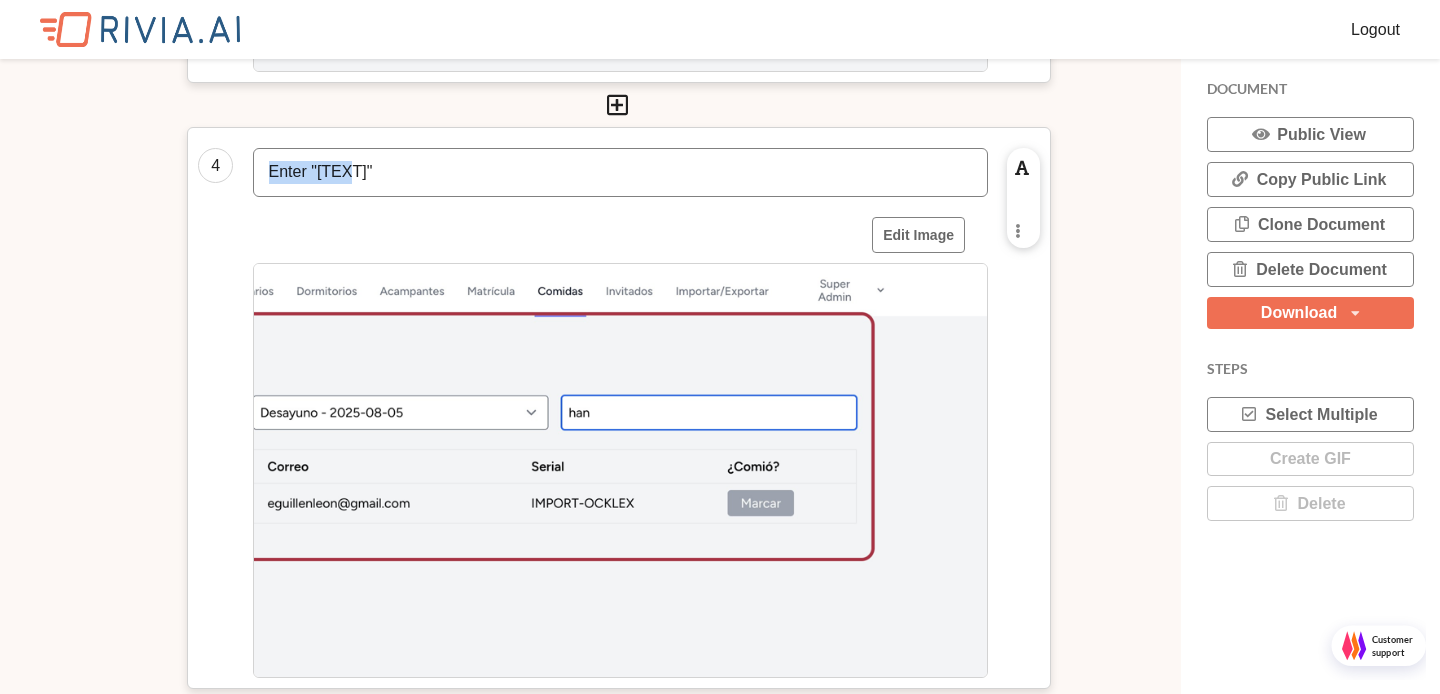type 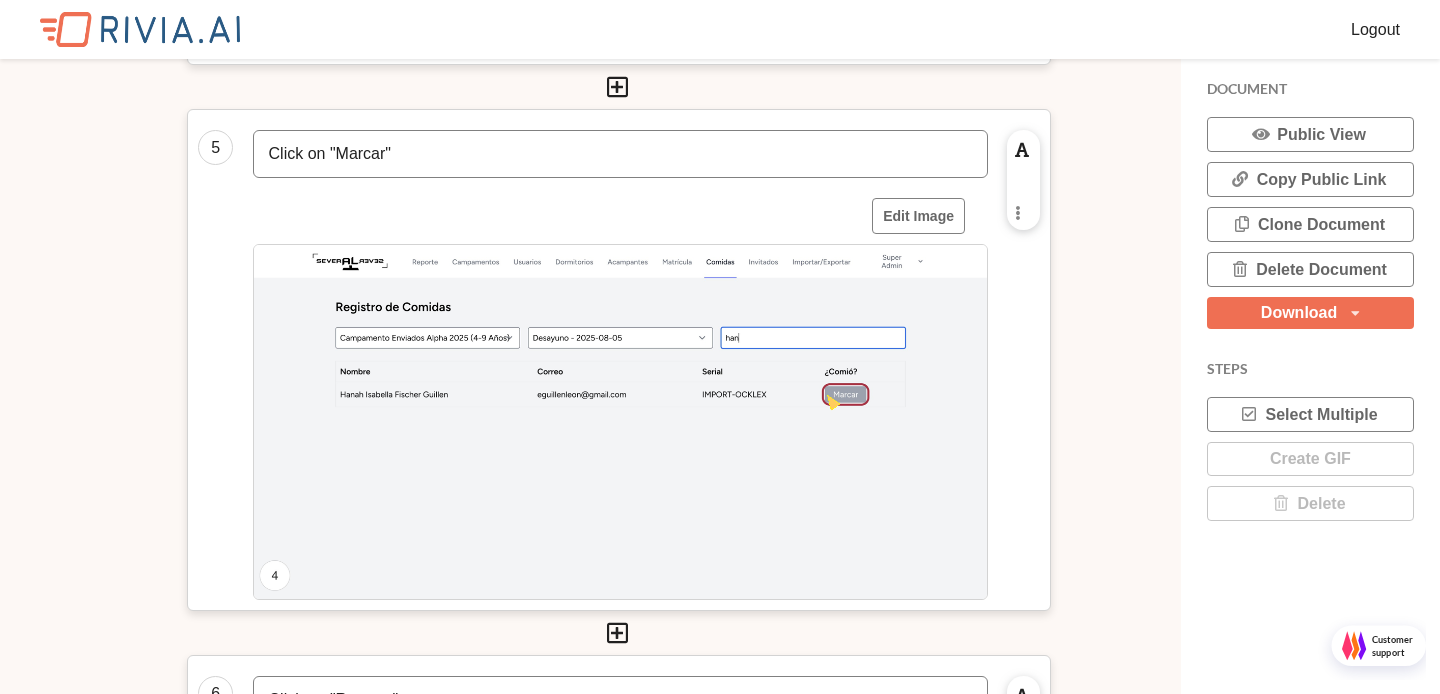 scroll, scrollTop: 2687, scrollLeft: 0, axis: vertical 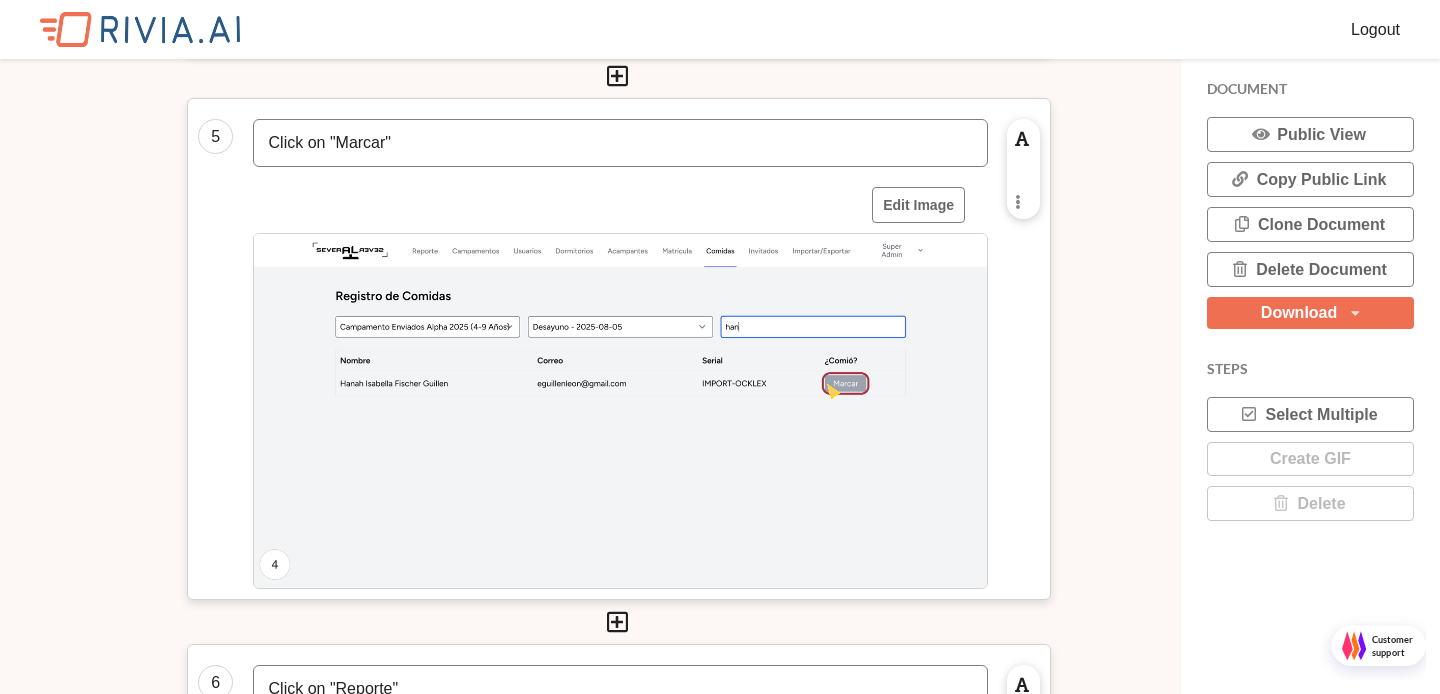 click on "Click on "Marcar"" at bounding box center [620, 143] 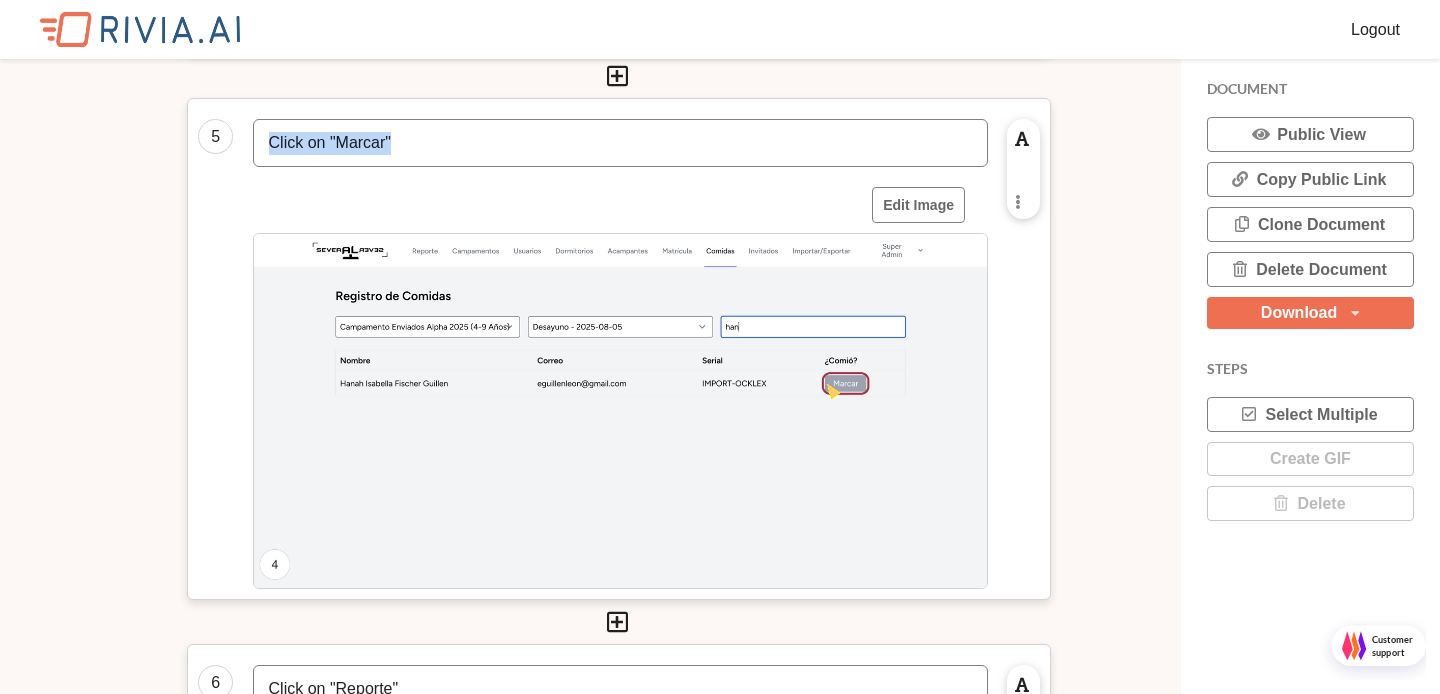 type 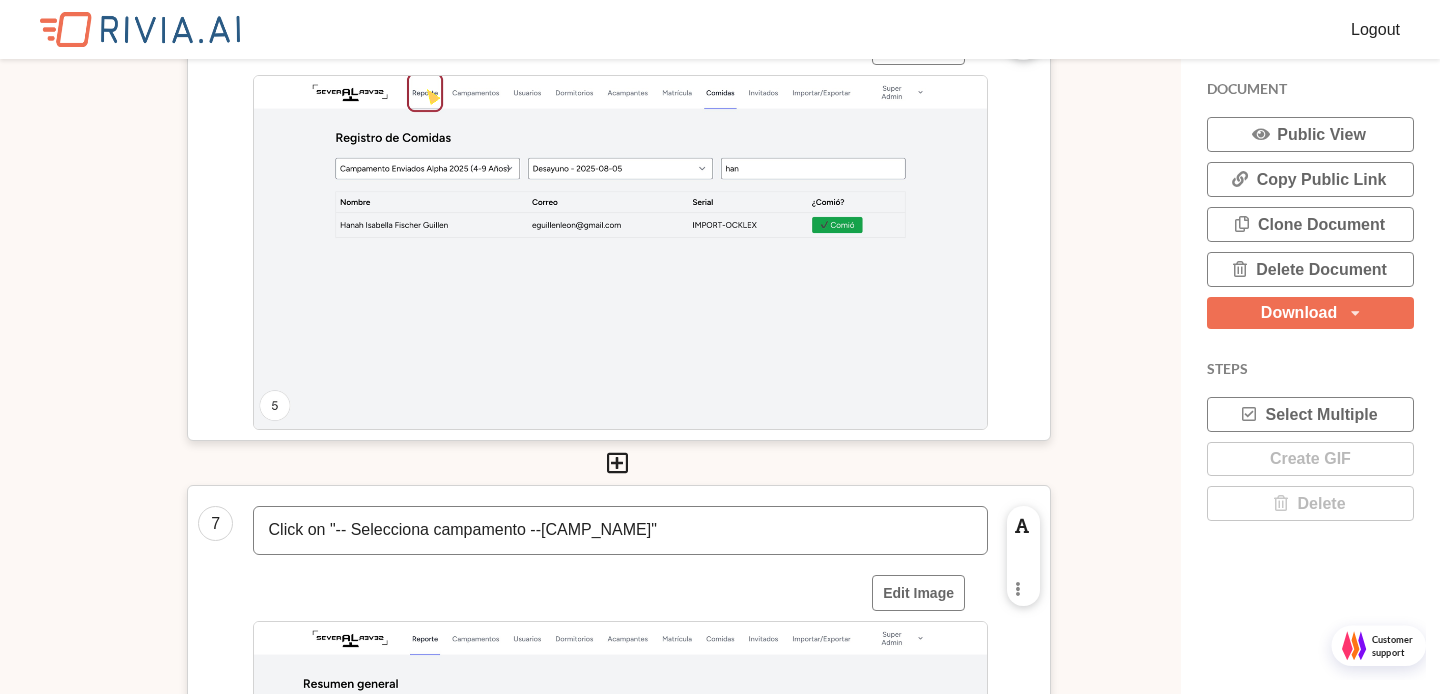 scroll, scrollTop: 3296, scrollLeft: 0, axis: vertical 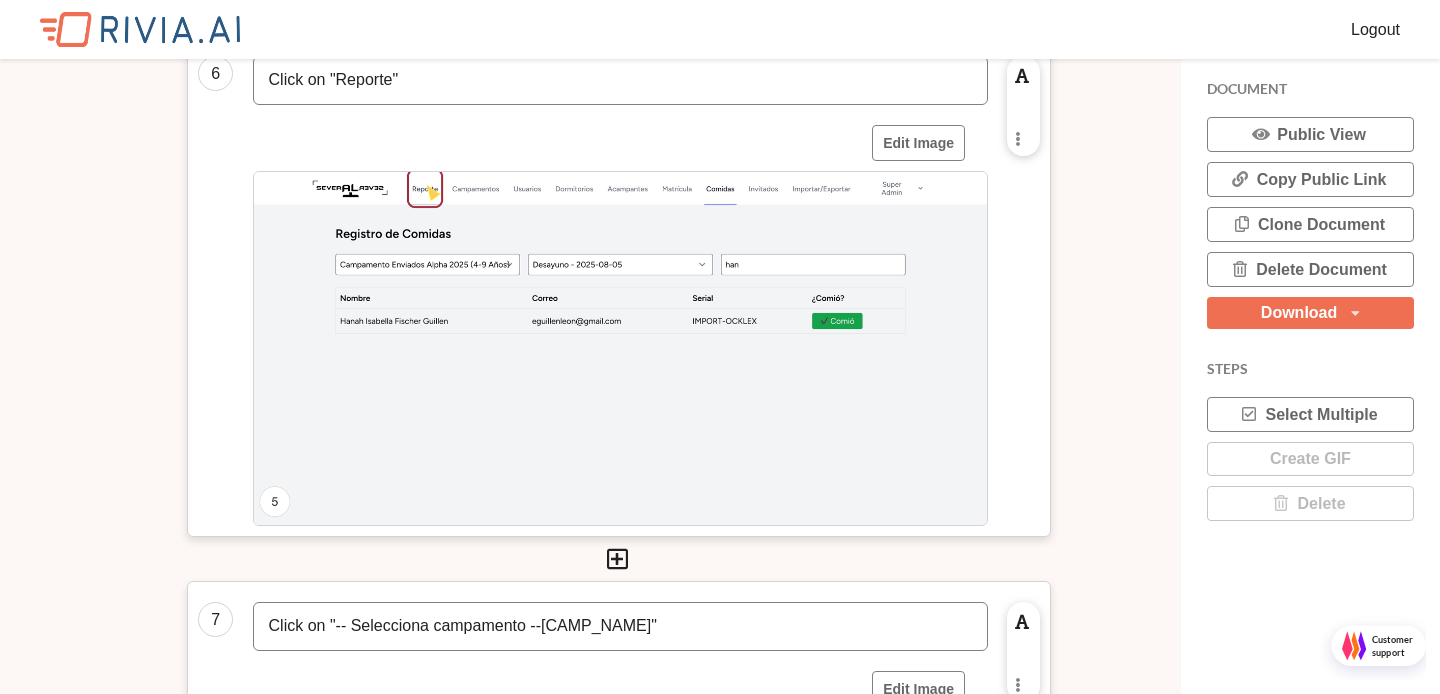 click on "Click on "Reporte"" at bounding box center [620, 80] 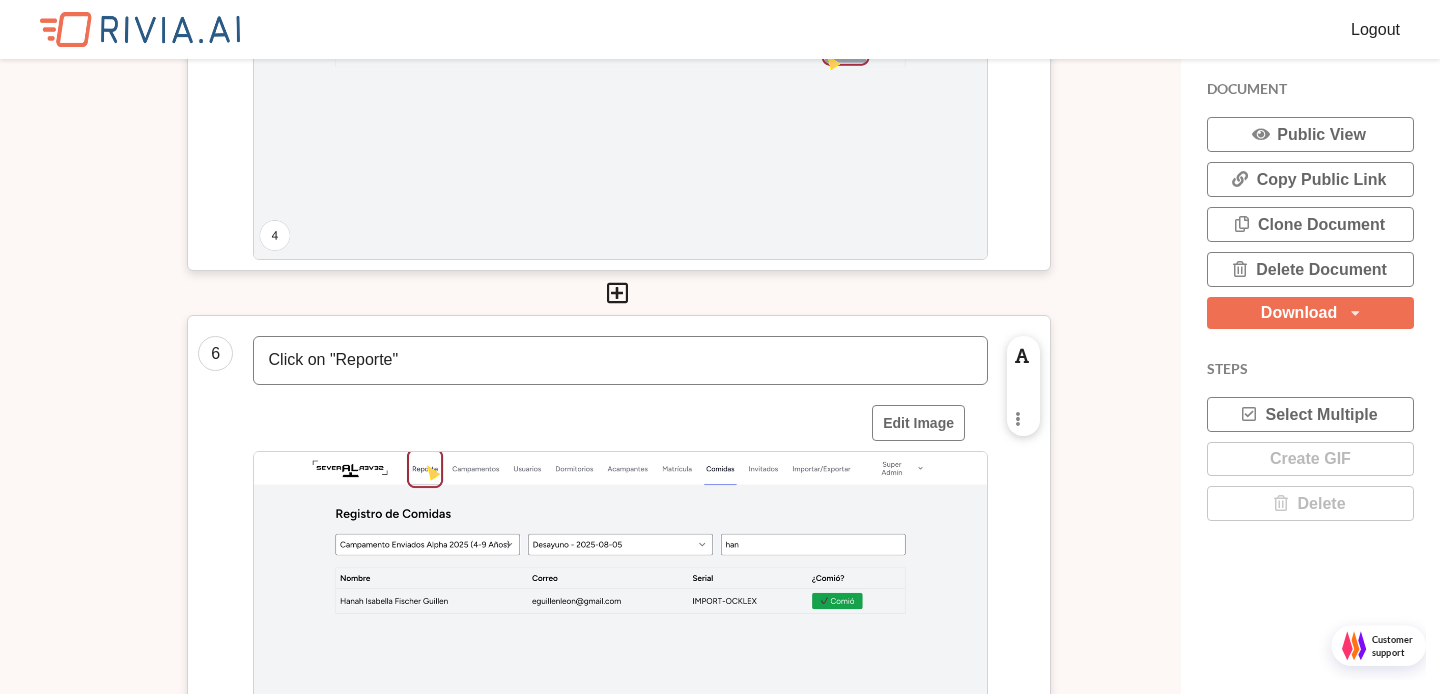 scroll, scrollTop: 3005, scrollLeft: 0, axis: vertical 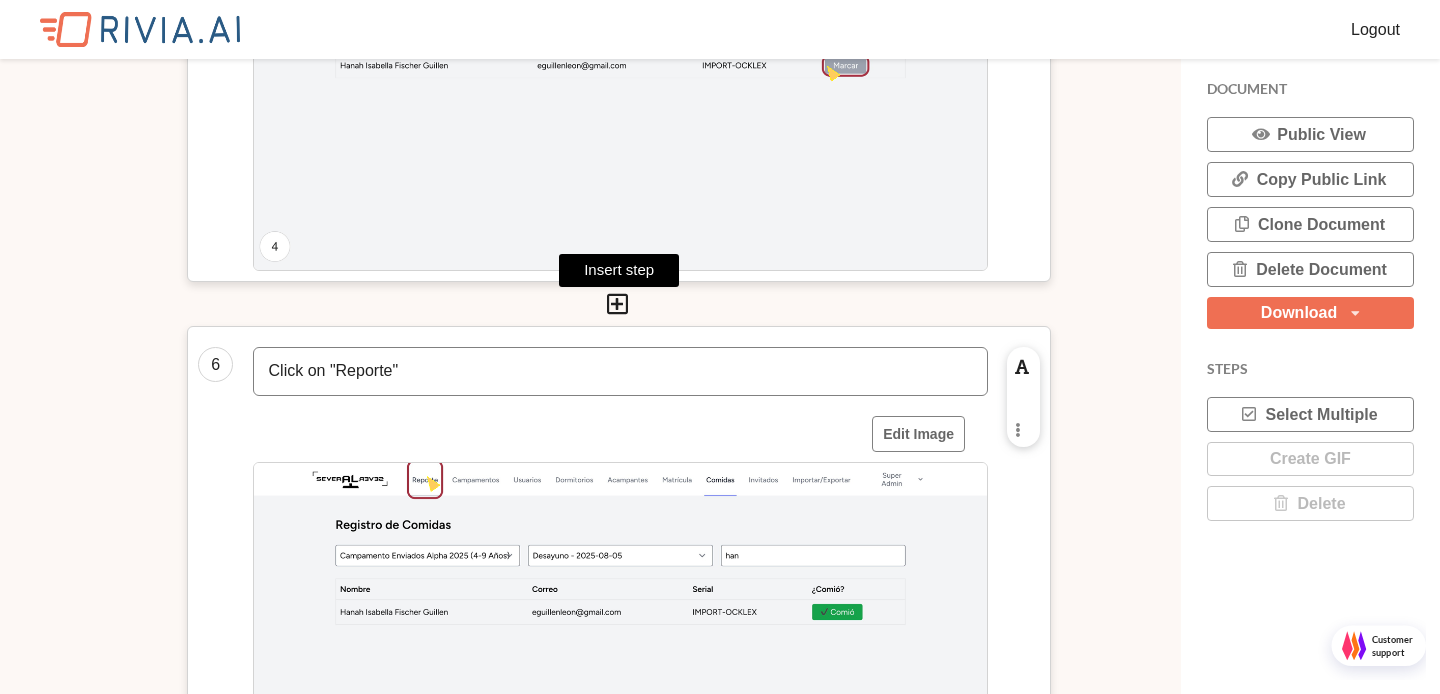 click at bounding box center [617, 304] 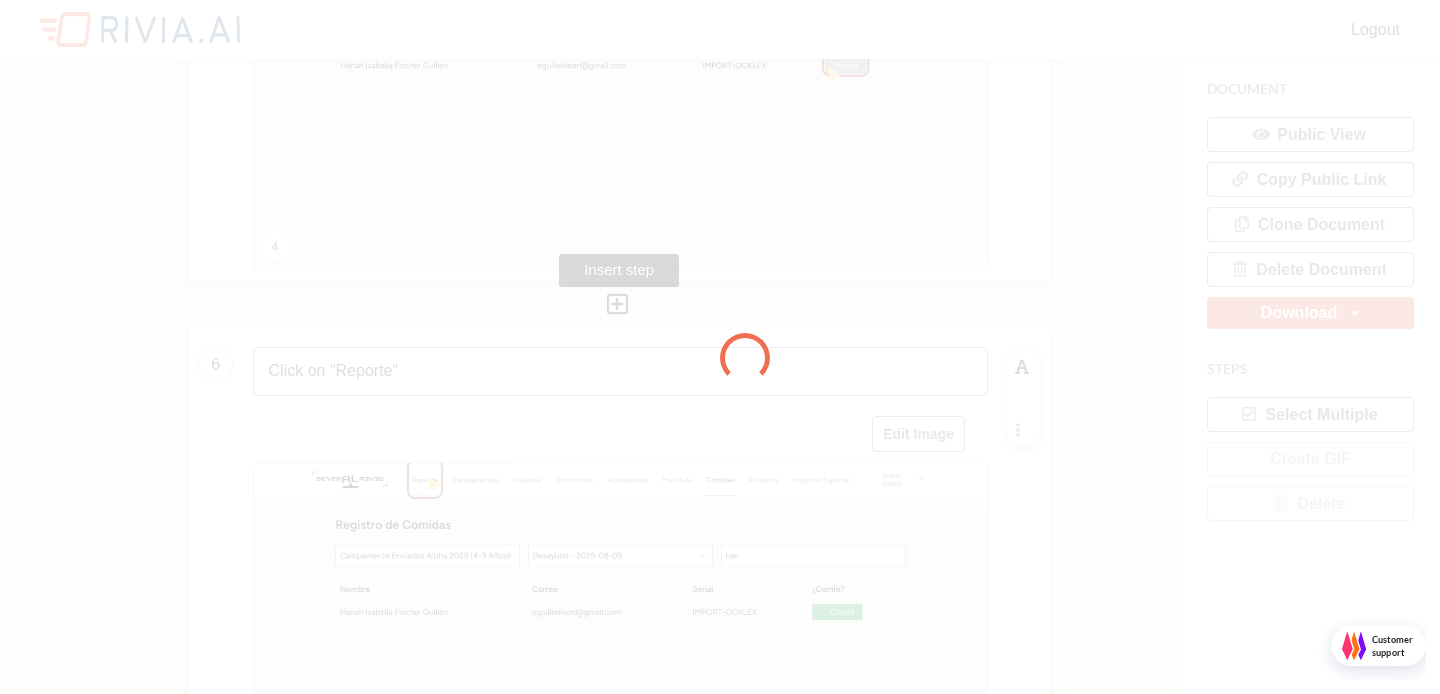 scroll, scrollTop: 10, scrollLeft: 10, axis: both 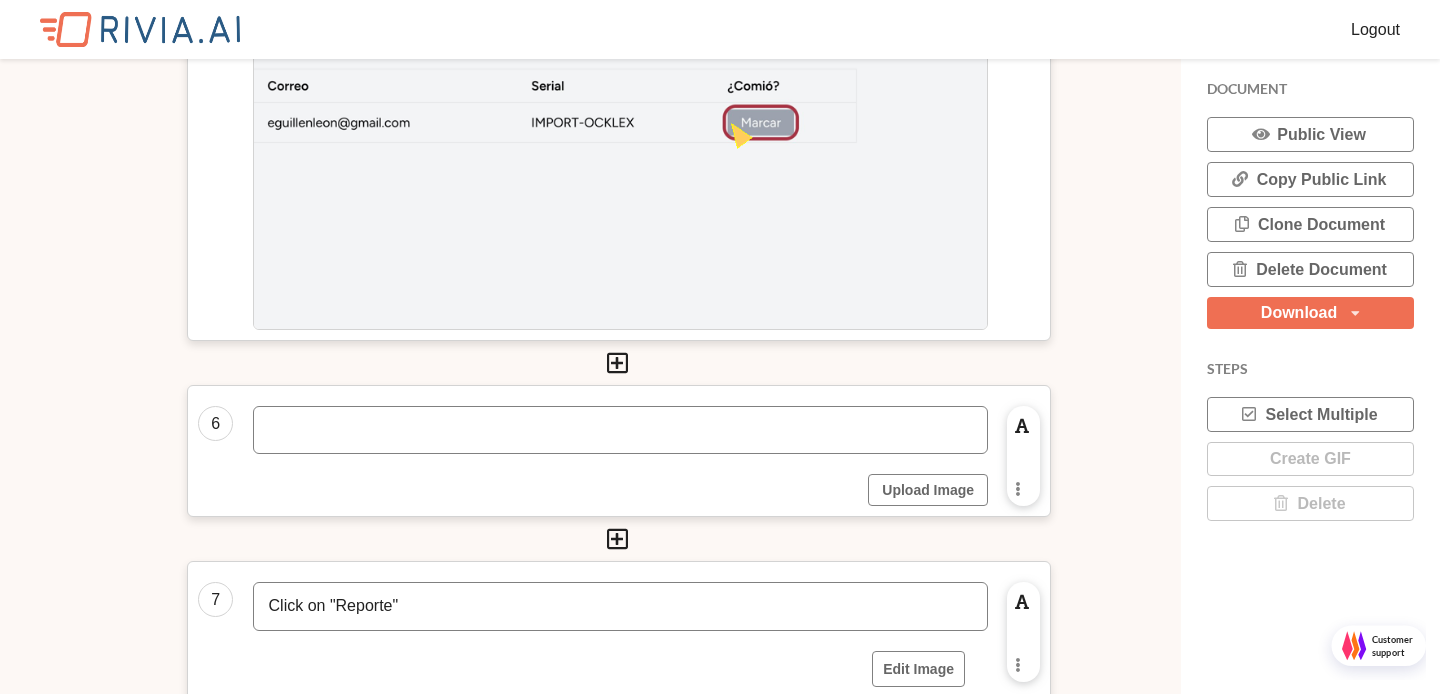 click at bounding box center (620, 430) 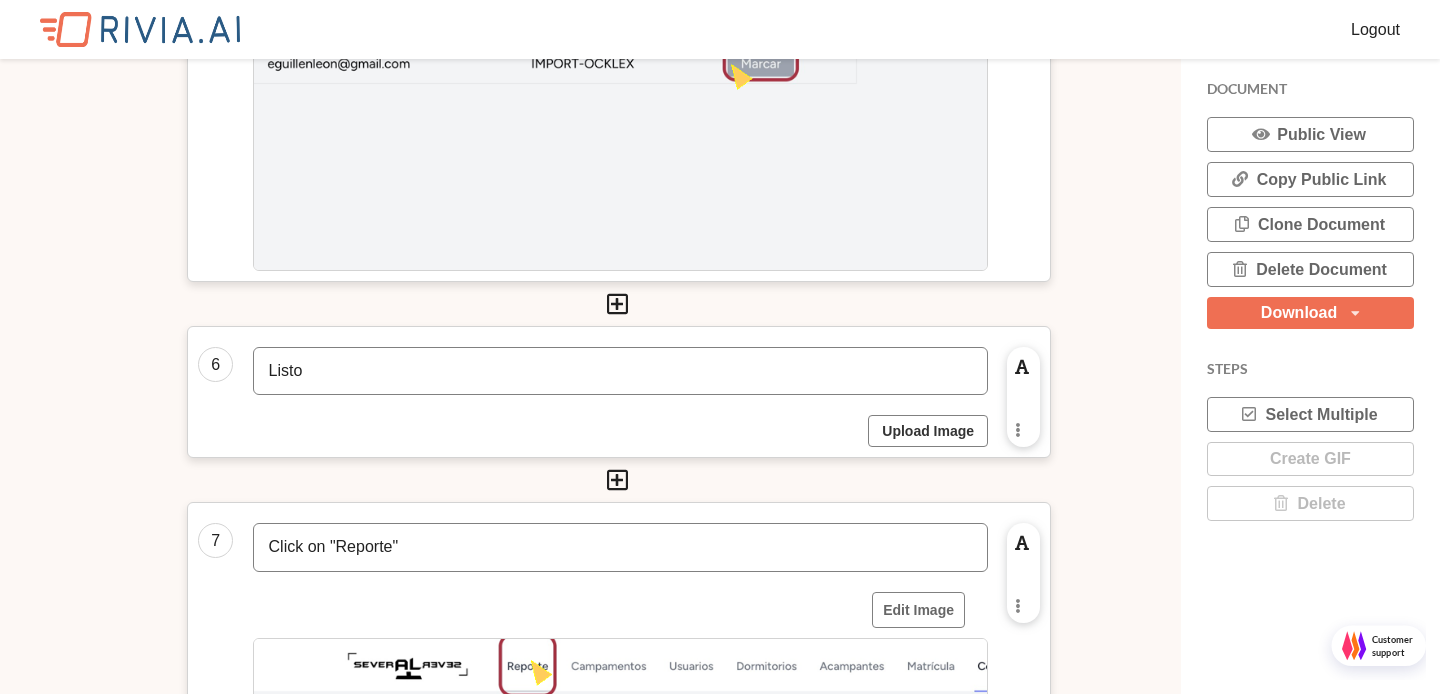 click on "Upload Image" at bounding box center [928, 431] 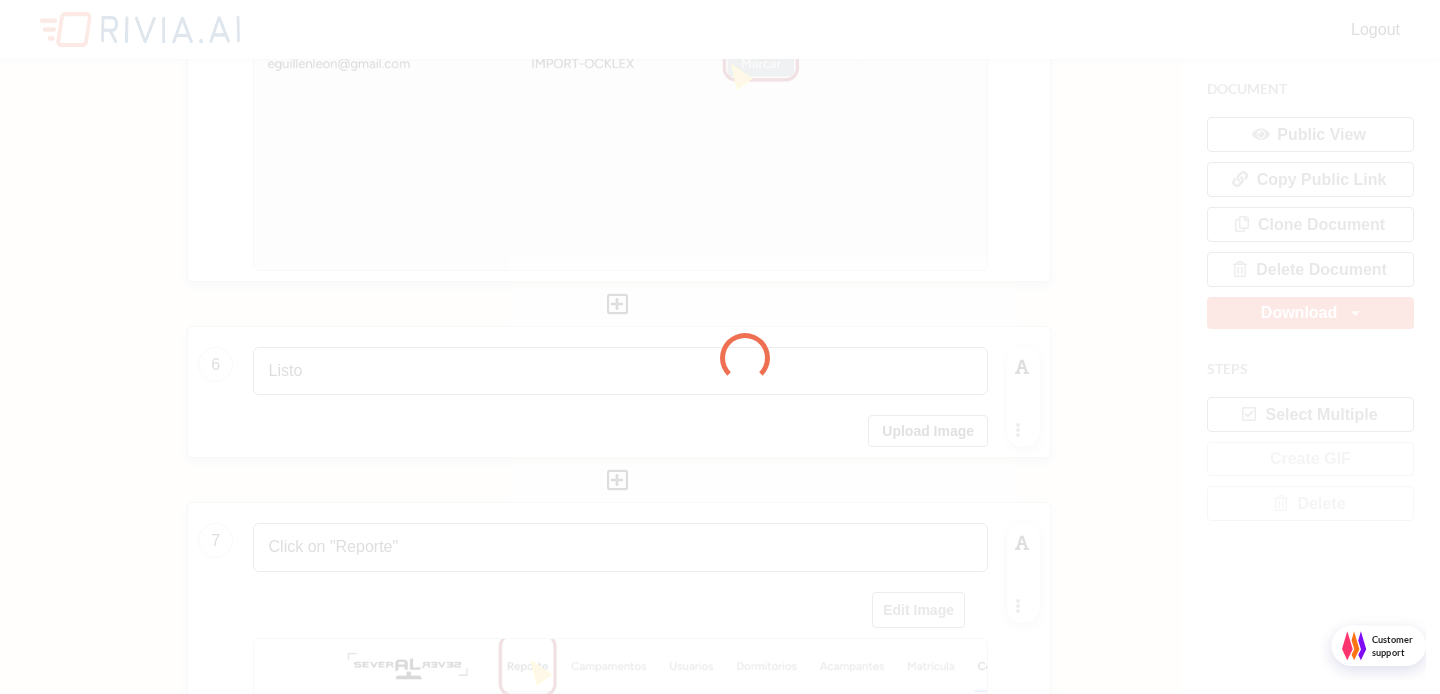 scroll, scrollTop: 10, scrollLeft: 10, axis: both 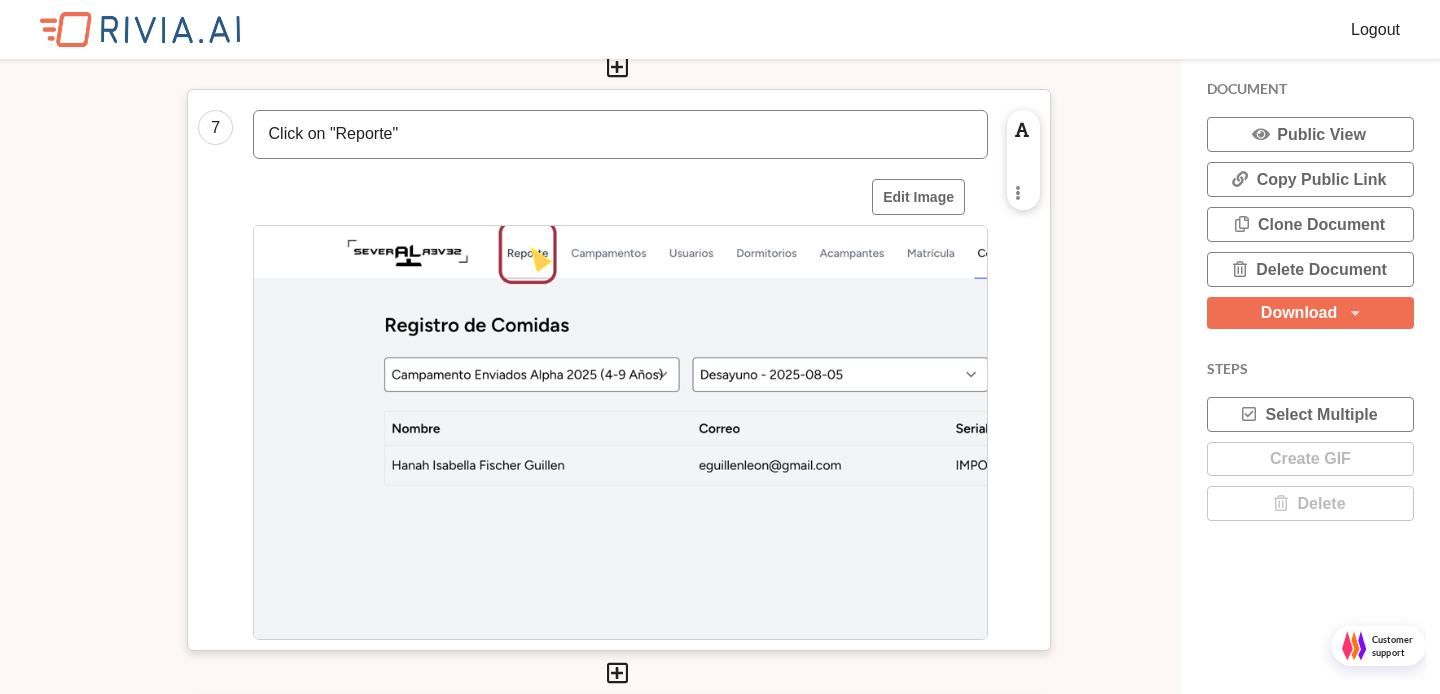 click on "Click on "Reporte"" at bounding box center [620, 134] 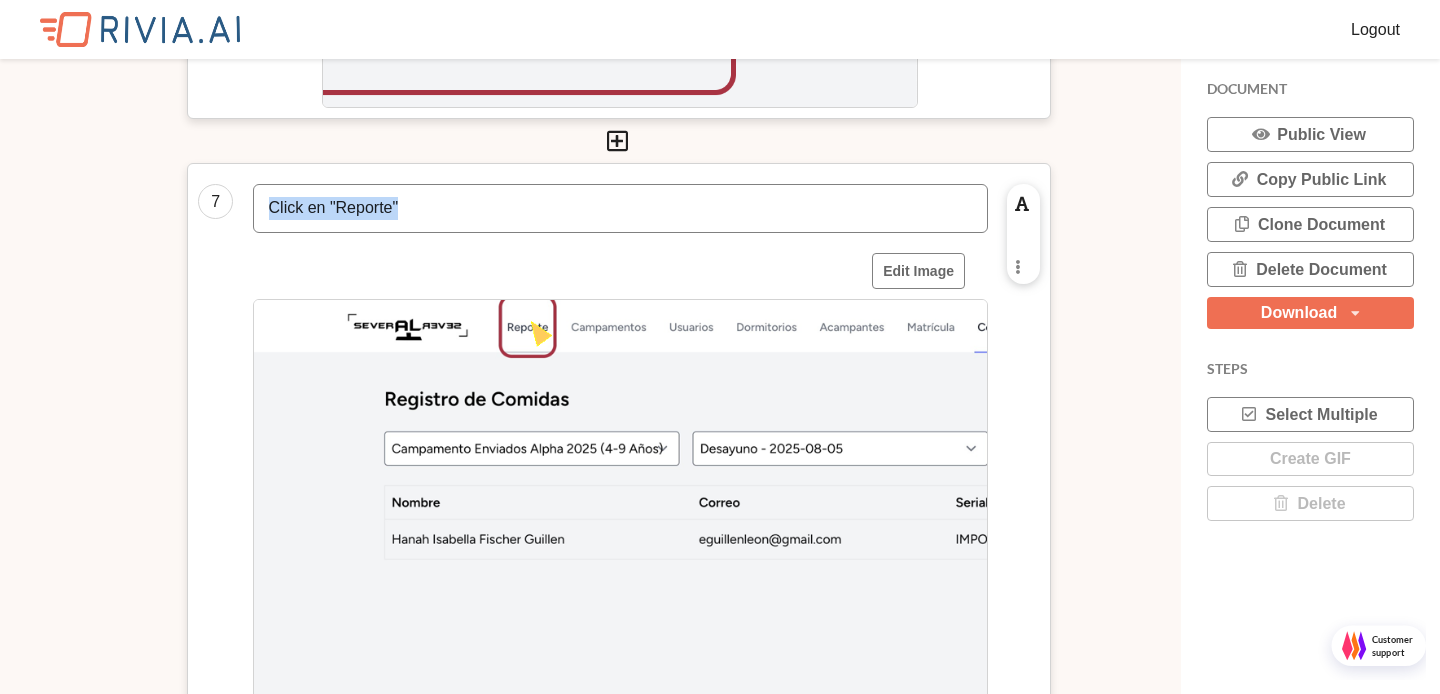 scroll, scrollTop: 3810, scrollLeft: 0, axis: vertical 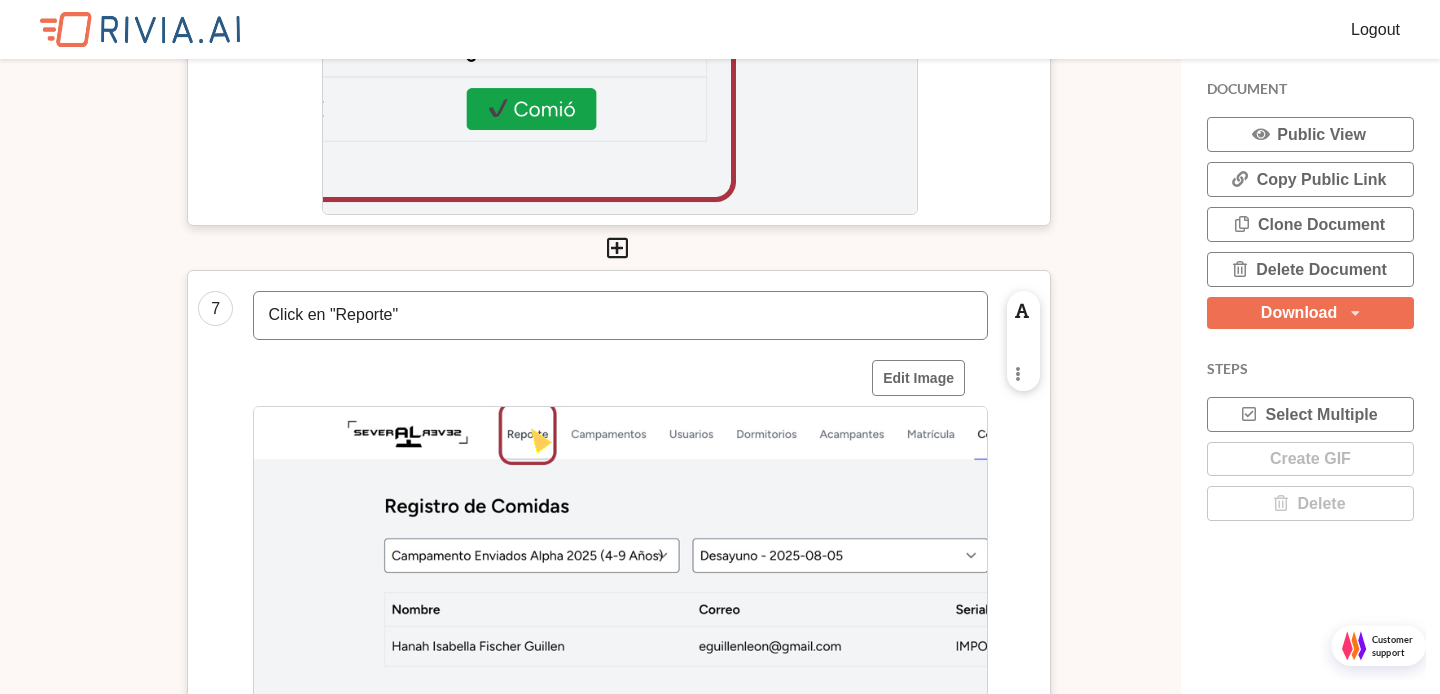 click on "Insert step 1 Ir a  https://campamentos.severalreves.lat . Click en "Comidas" Edit Image Enable rich text editing Replace image Remove image Duplicate Cell Change Cell Position Delete Cell Insert step 2 Seleccionar campamento Edit Image Enable rich text editing Replace image Remove image Duplicate Cell Change Cell Position Delete Cell Insert step 3 Seleccionar Dia Edit Image Enable rich text editing Replace image Remove image Duplicate Cell Change Cell Position Delete Cell Insert step 4 buscar nombre Edit Image Enable rich text editing Replace image Remove image Duplicate Cell Change Cell Position Delete Cell Insert step 5 Click en "Marcar" Edit Image Enable rich text editing Replace image Remove image Duplicate Cell Change Cell Position Delete Cell Insert step 6 Listo Edit Image Enable rich text editing Replace image Remove image Duplicate Cell Change Cell Position Delete Cell Insert step 7 Click en "Reporte" Edit Image Enable rich text editing Replace image Remove image Duplicate Cell Change Cell Position 8" at bounding box center (619, -719) 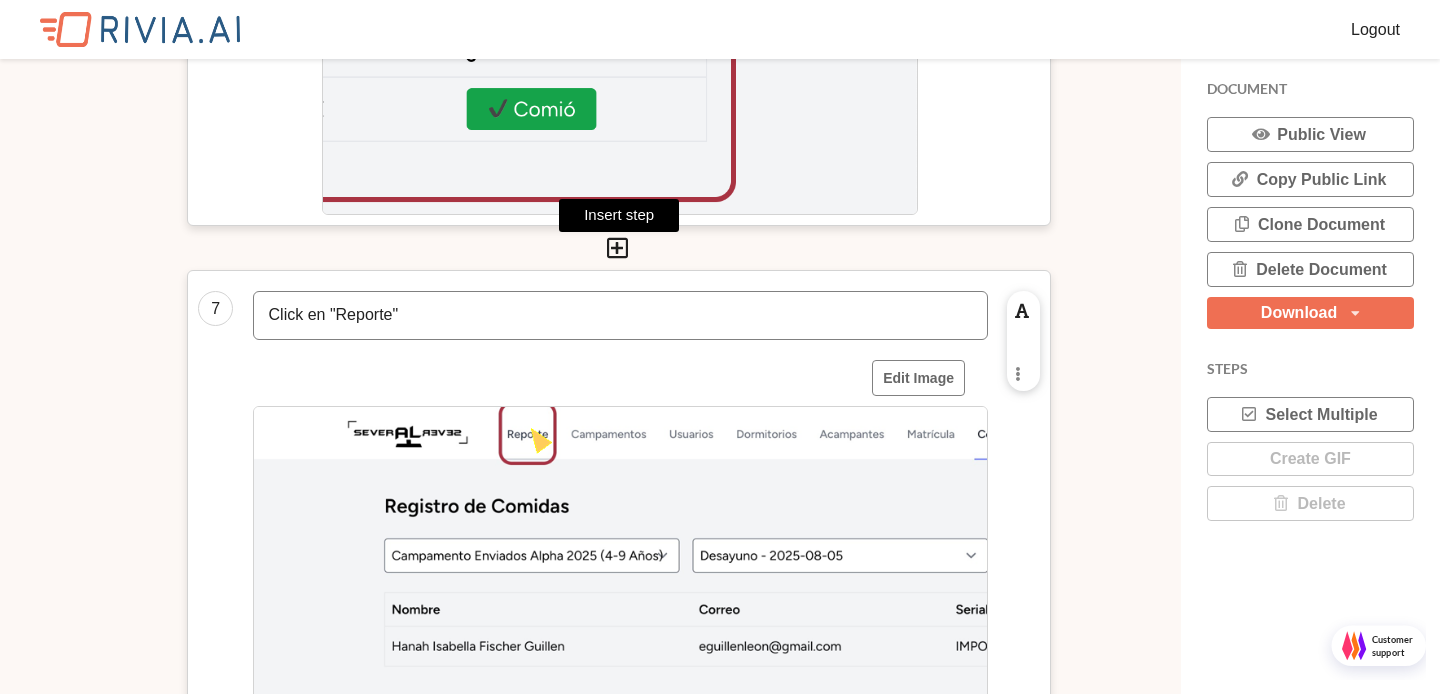 click at bounding box center (617, 248) 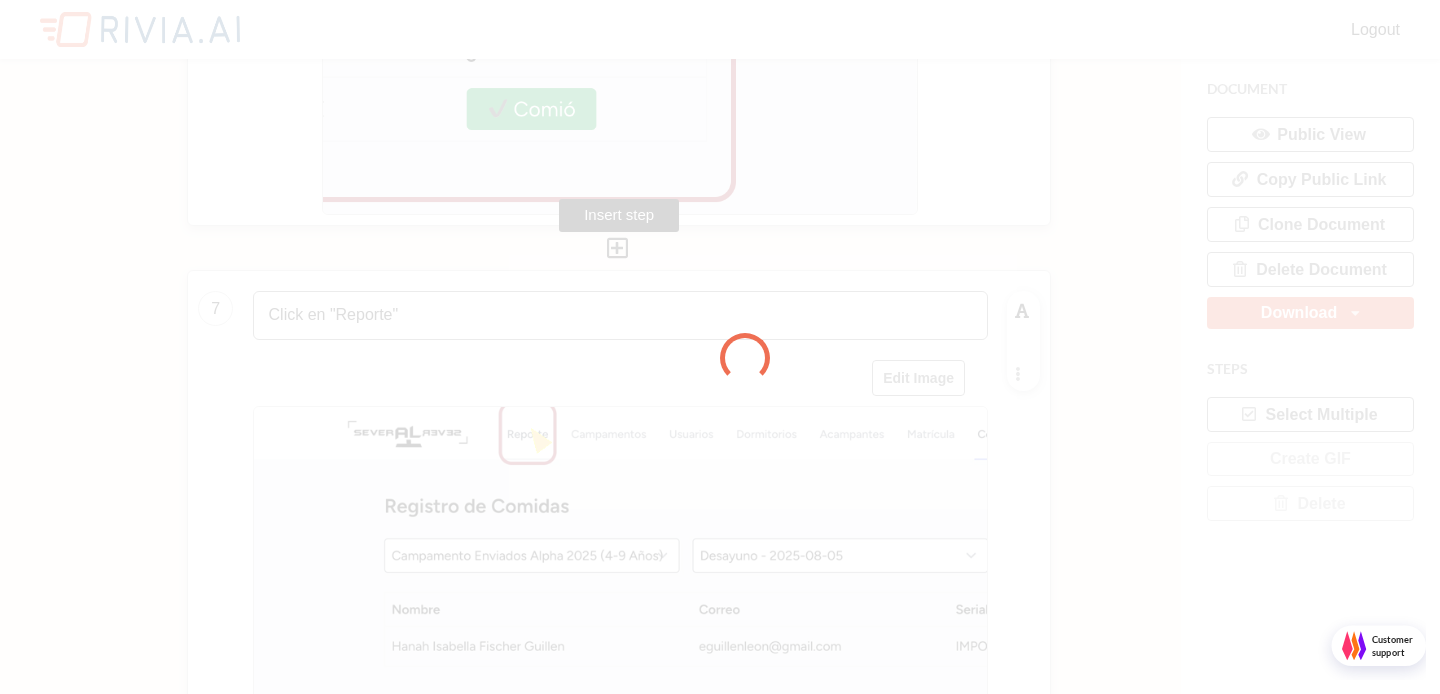 scroll, scrollTop: 10, scrollLeft: 10, axis: both 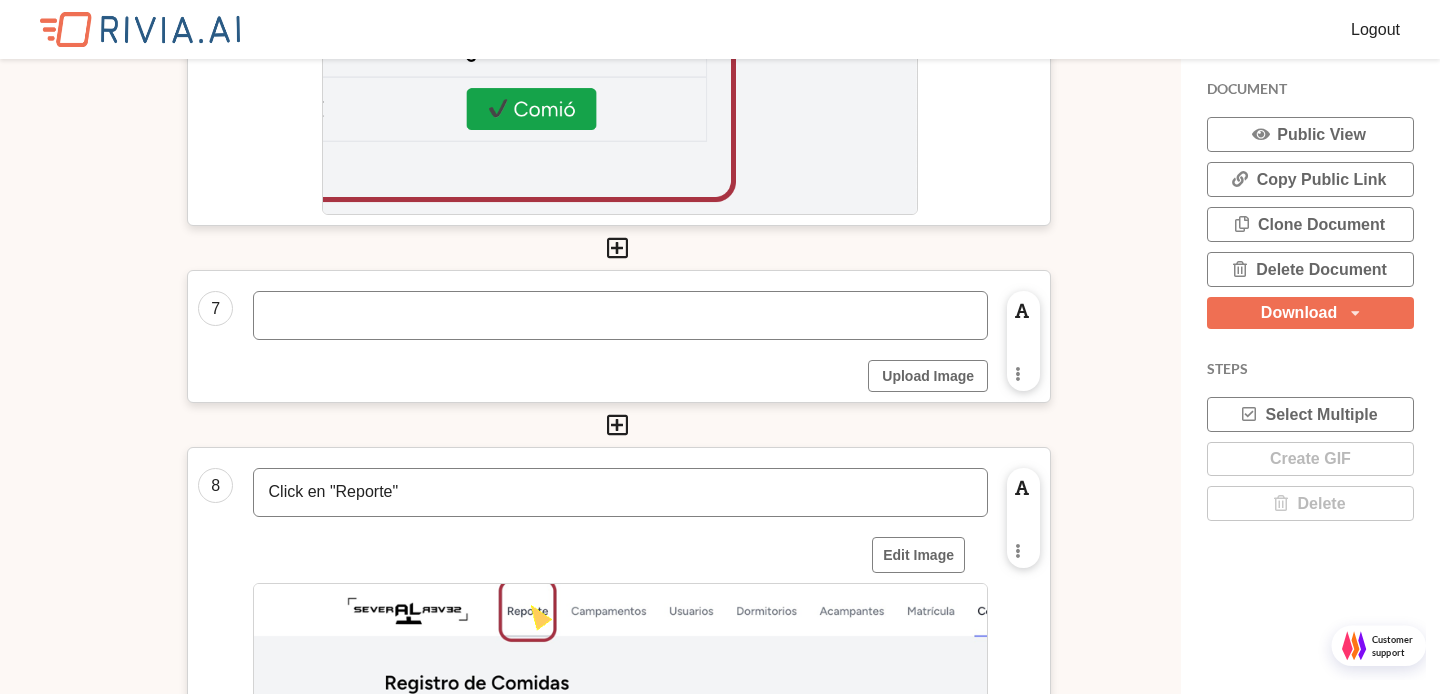 click at bounding box center (620, 315) 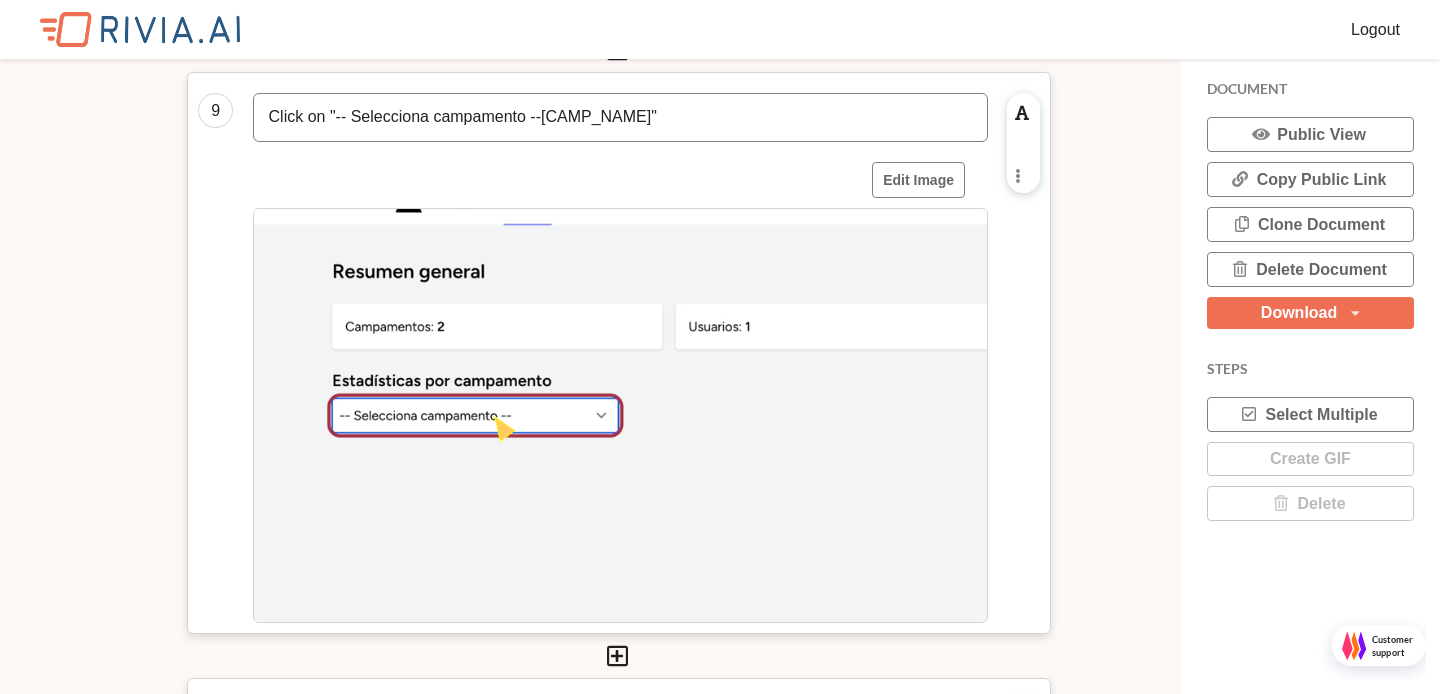 scroll, scrollTop: 4797, scrollLeft: 0, axis: vertical 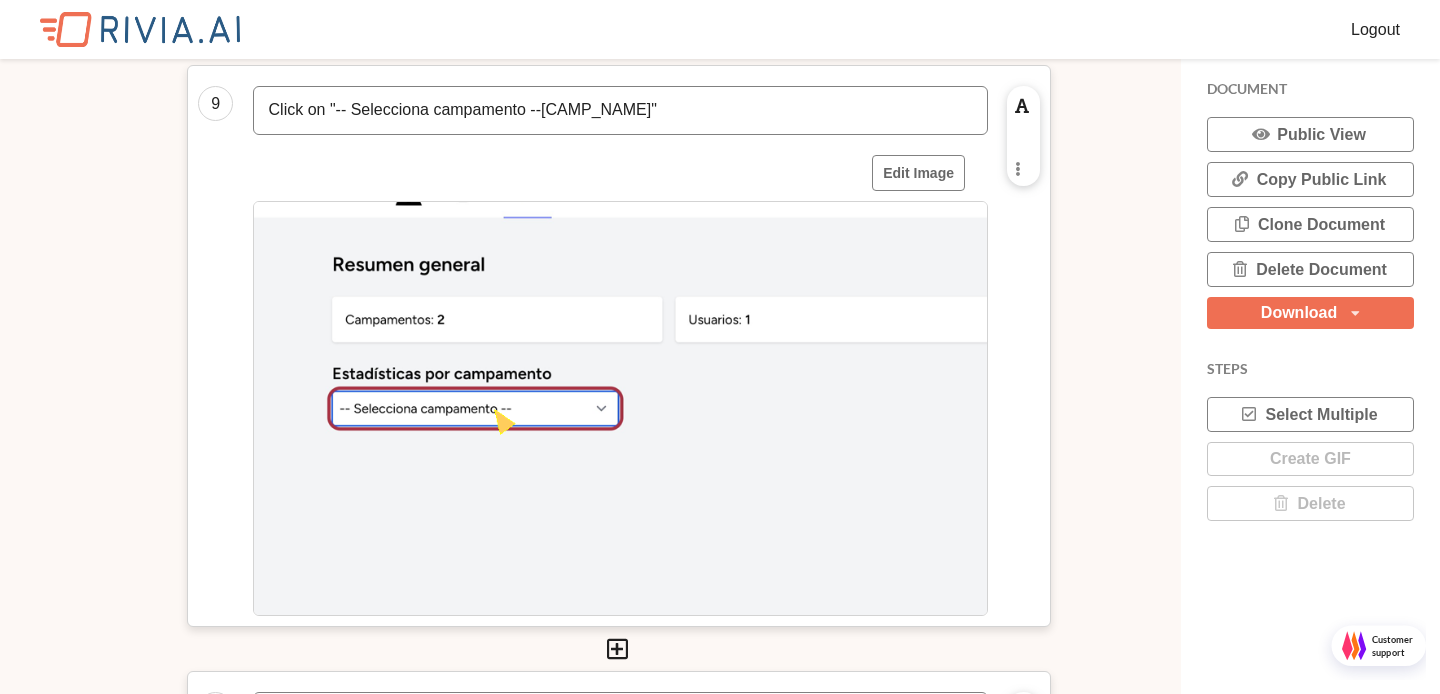 click on "Click on "-- Selecciona campamento --Campamento de PruebaCam"" at bounding box center [620, 110] 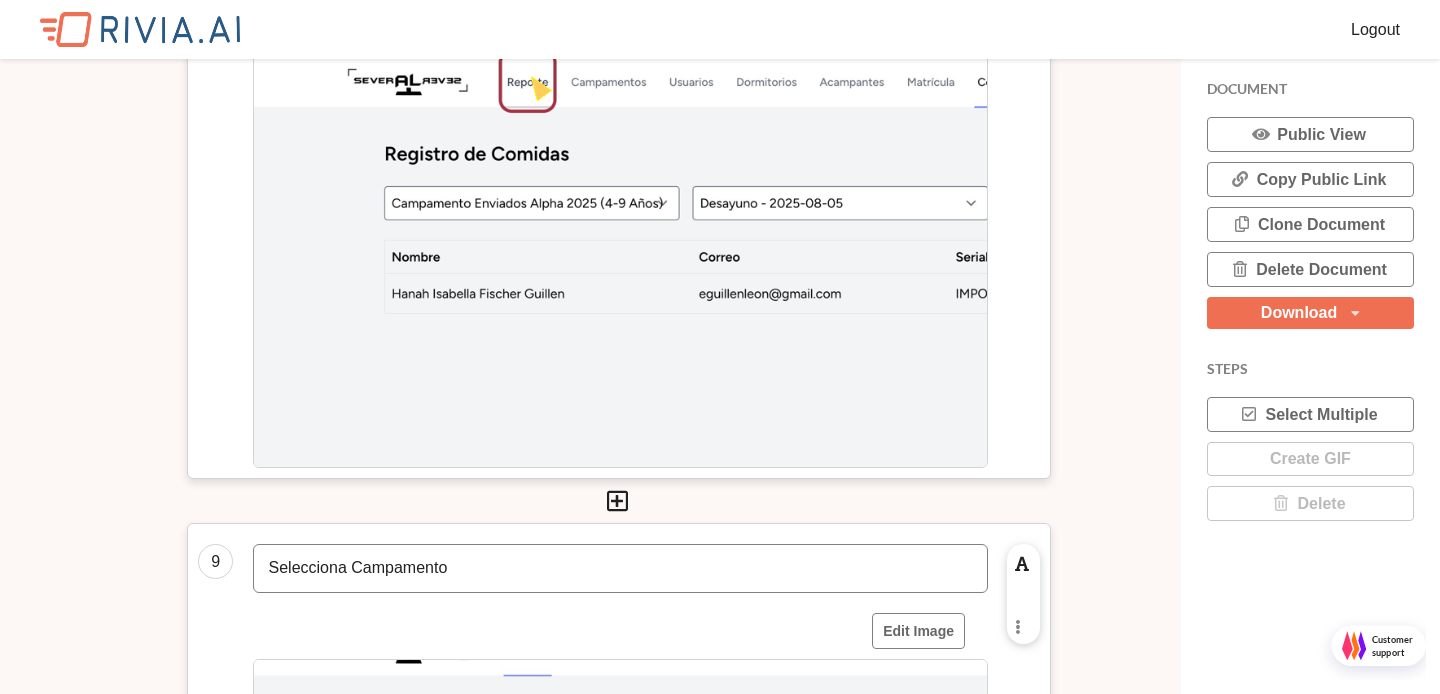 scroll, scrollTop: 4121, scrollLeft: 0, axis: vertical 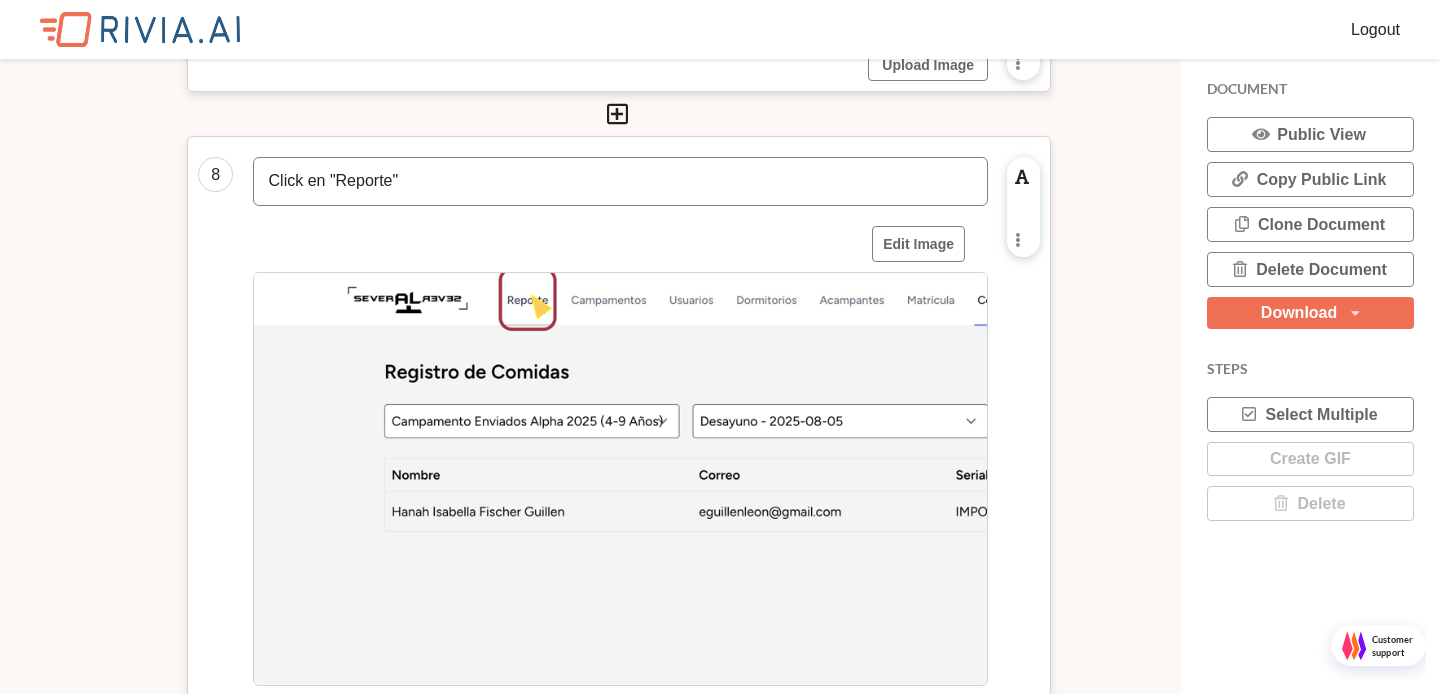 click on "Click en "Reporte"" at bounding box center [620, 181] 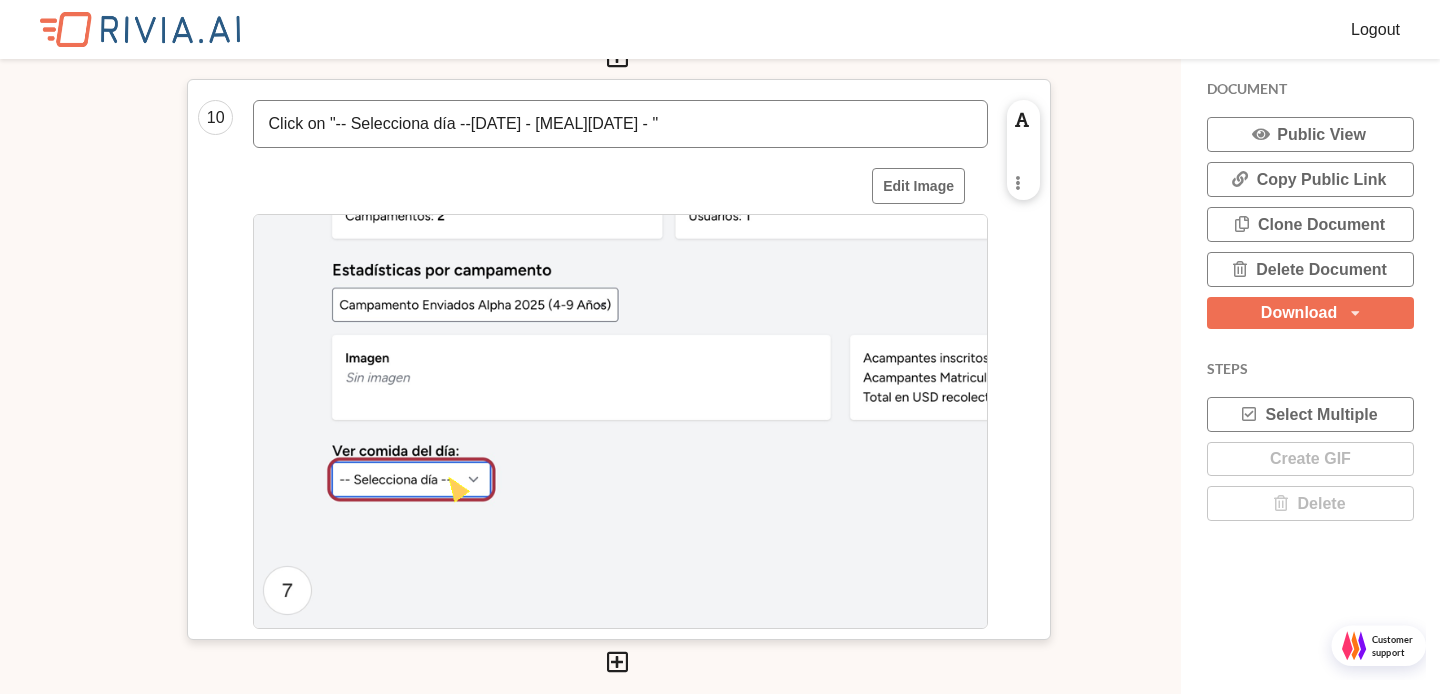 scroll, scrollTop: 5343, scrollLeft: 0, axis: vertical 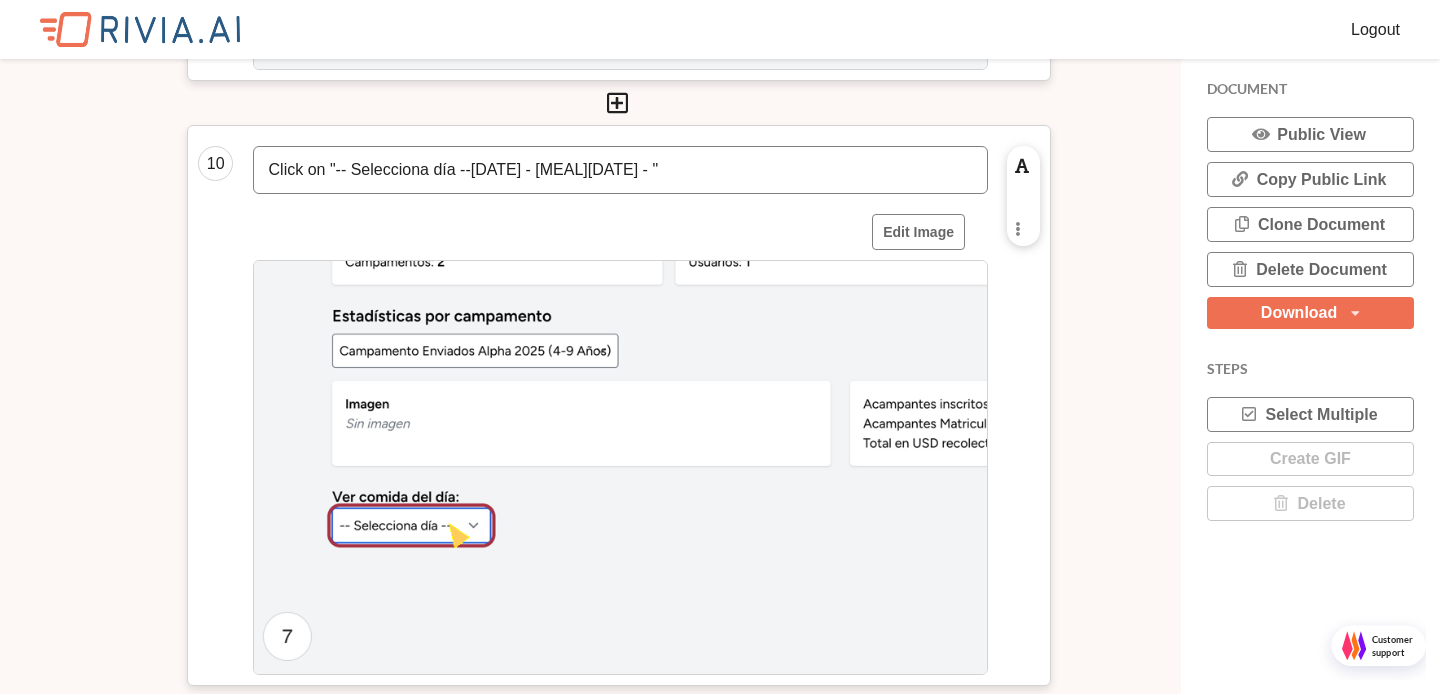 click on "Click on "-- Selecciona día --2025-08-05 - Desayuno2025-08-0"" at bounding box center [620, 170] 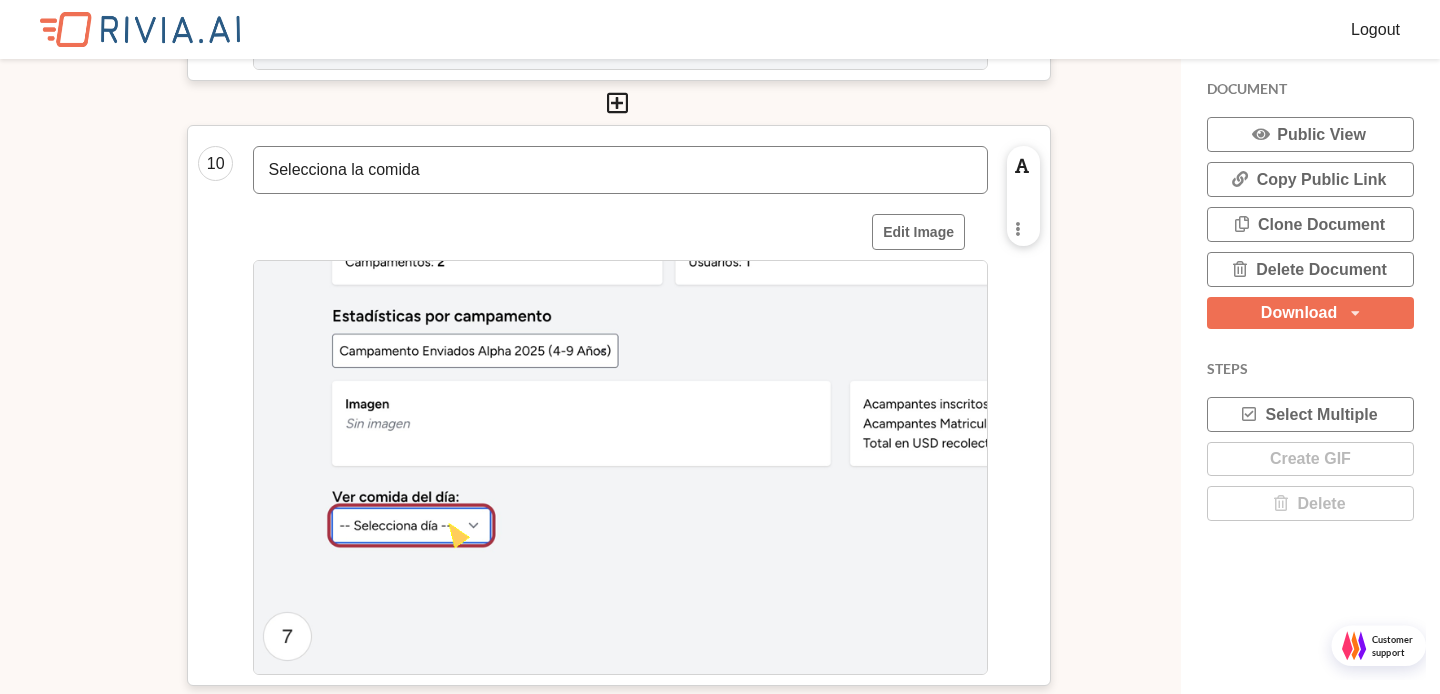 scroll, scrollTop: 5471, scrollLeft: 0, axis: vertical 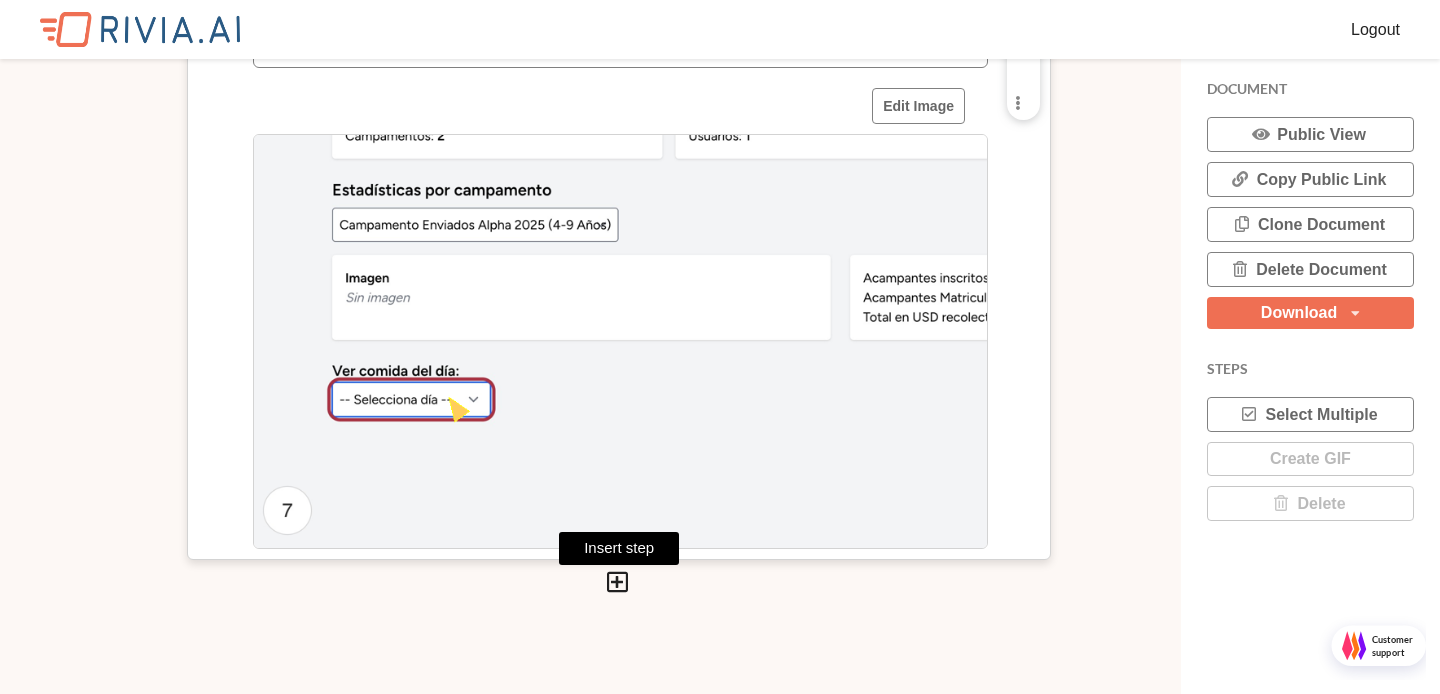 click at bounding box center [617, 582] 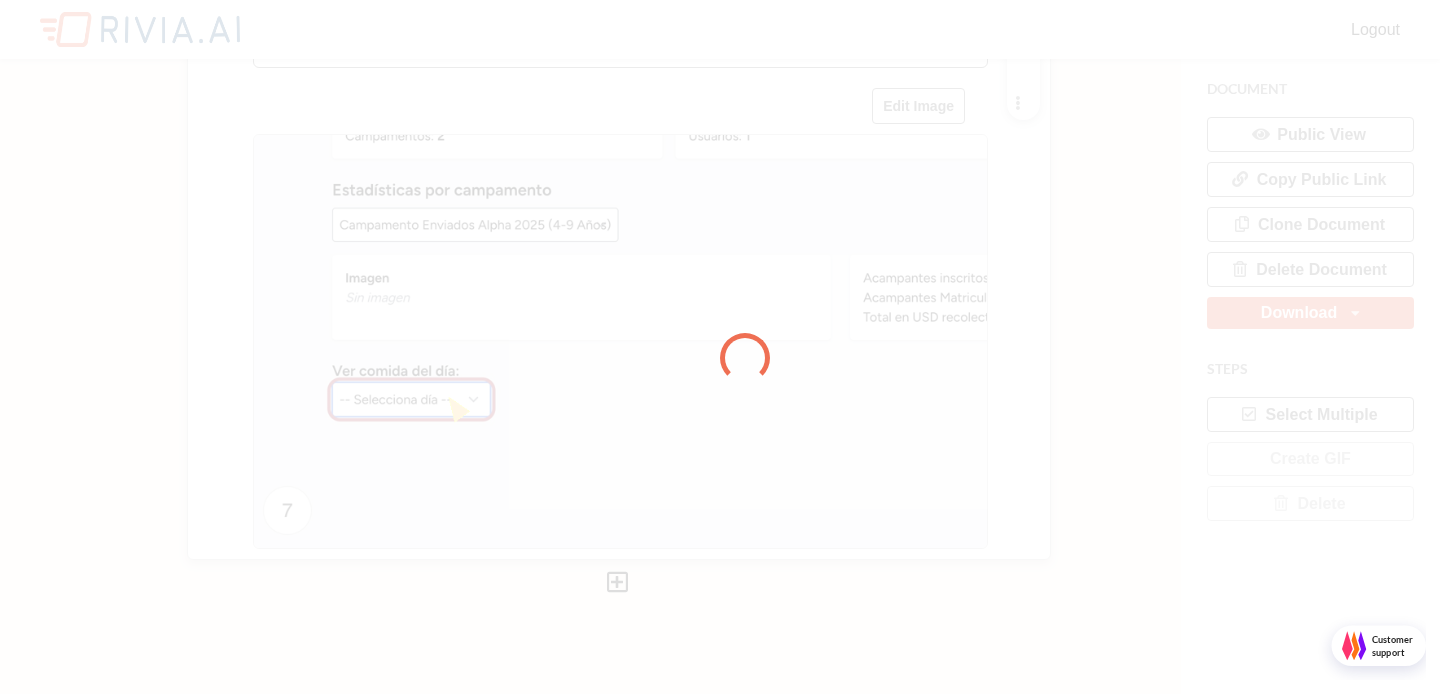 scroll, scrollTop: 10, scrollLeft: 10, axis: both 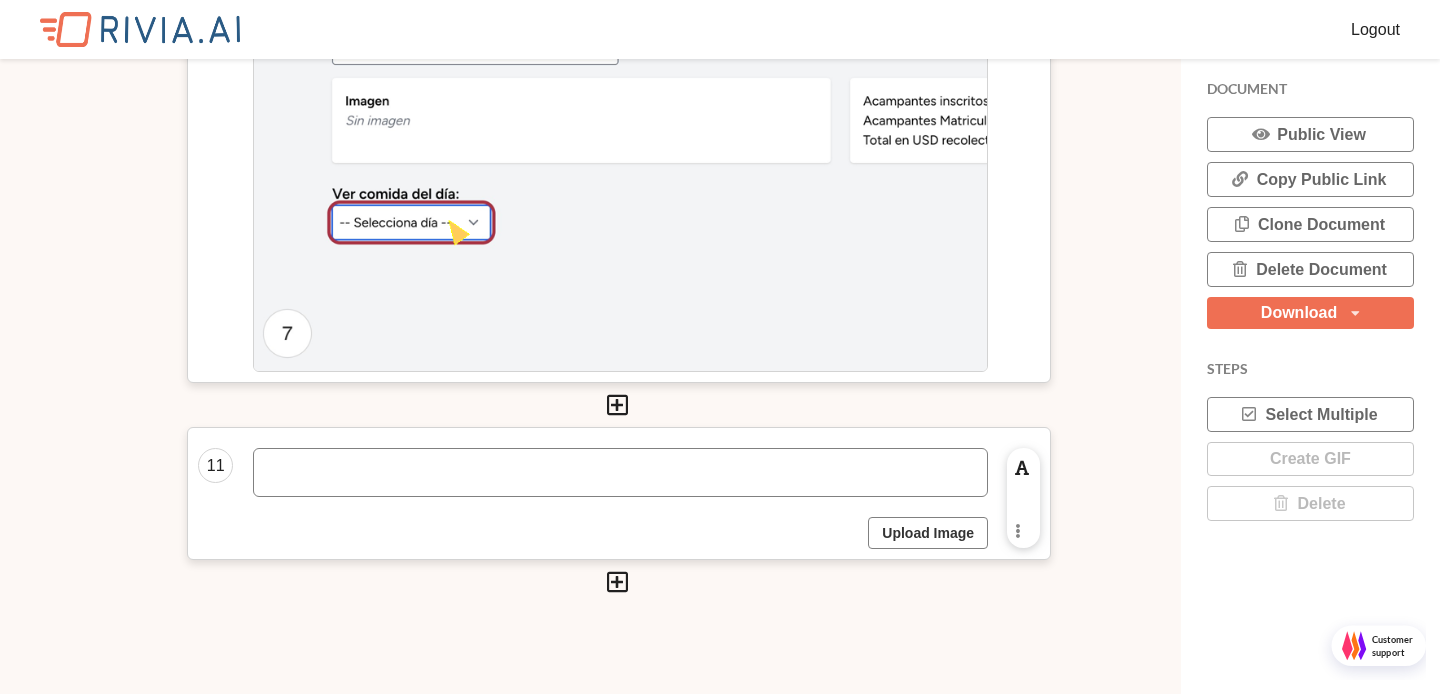 click on "Upload Image" at bounding box center [928, 533] 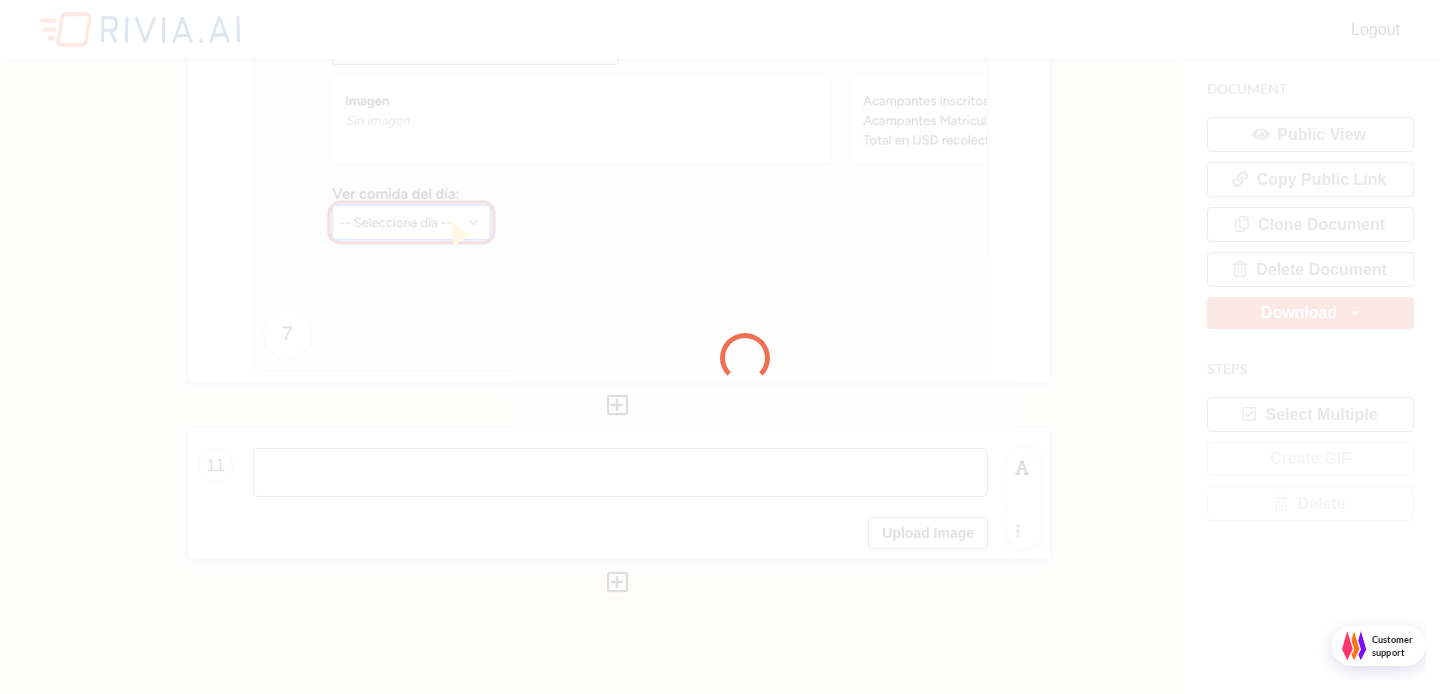 scroll, scrollTop: 10, scrollLeft: 10, axis: both 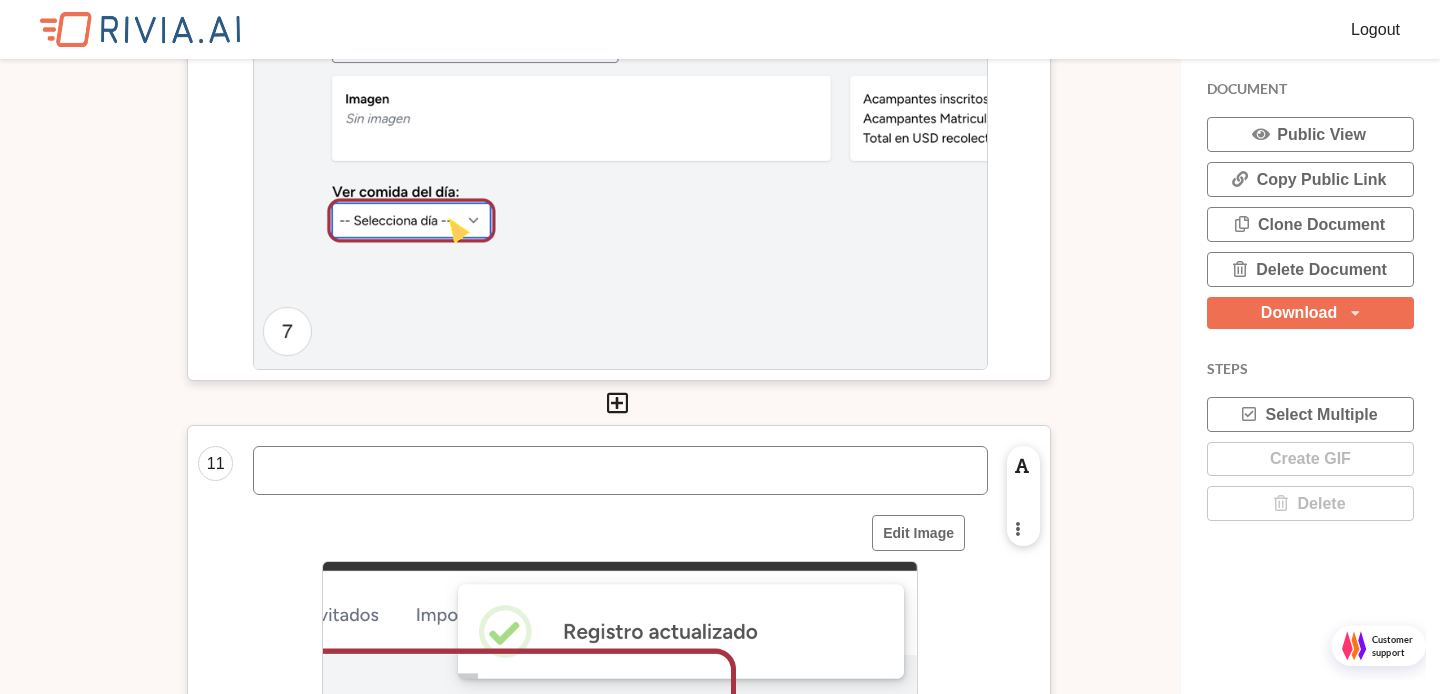 click at bounding box center (1017, 528) 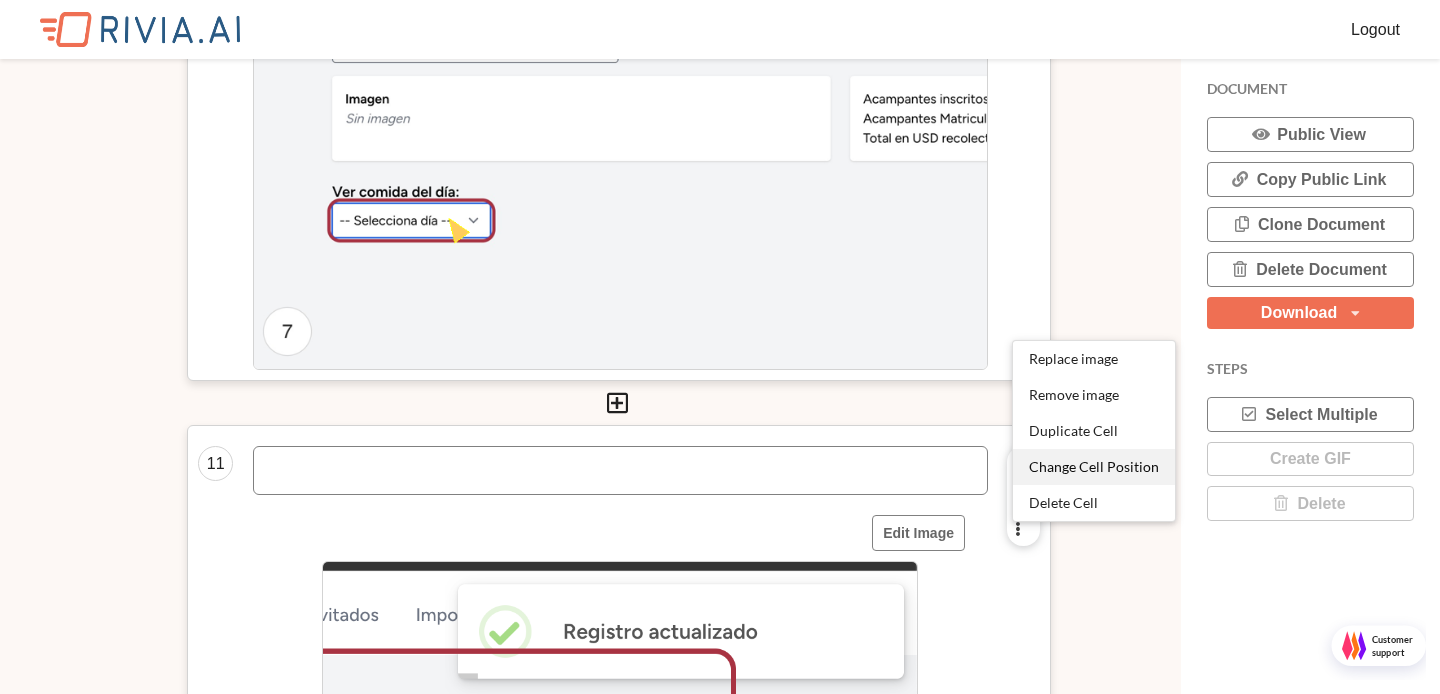 click on "Change Cell Position" at bounding box center (1094, 466) 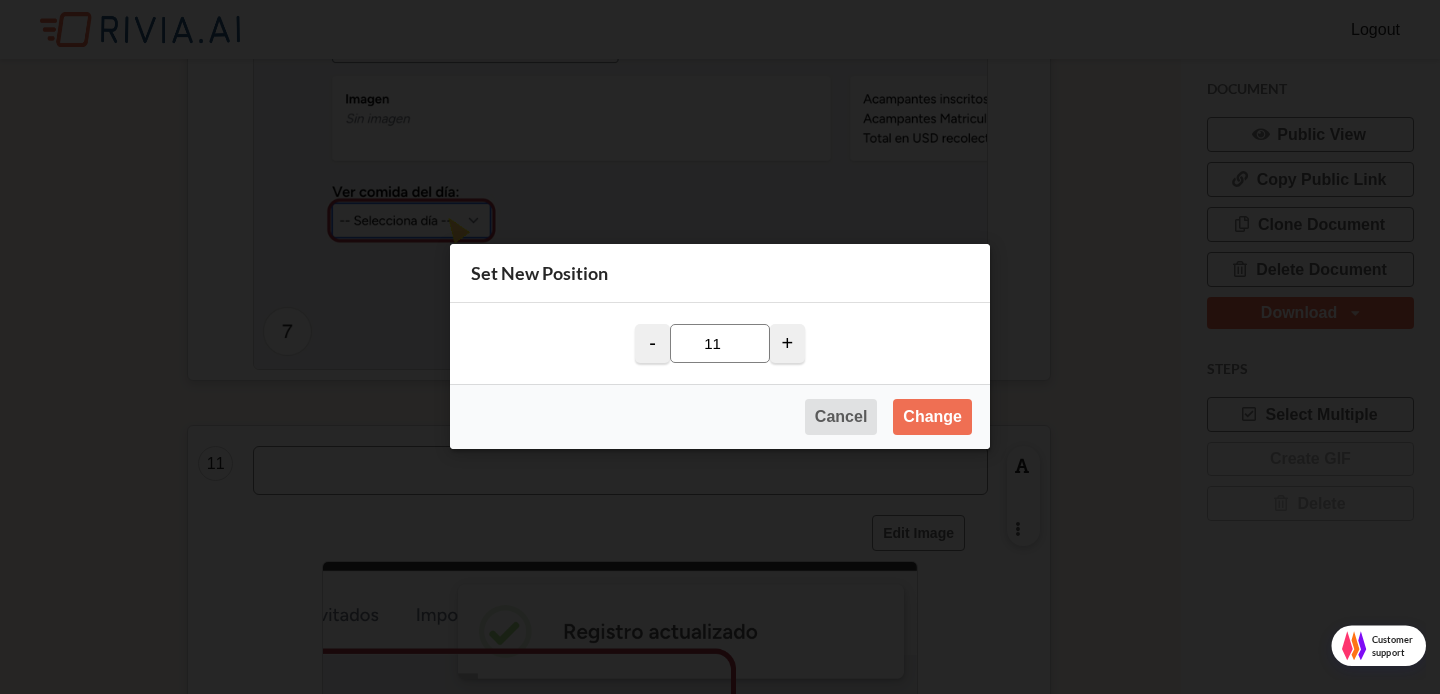 scroll, scrollTop: 10, scrollLeft: 10, axis: both 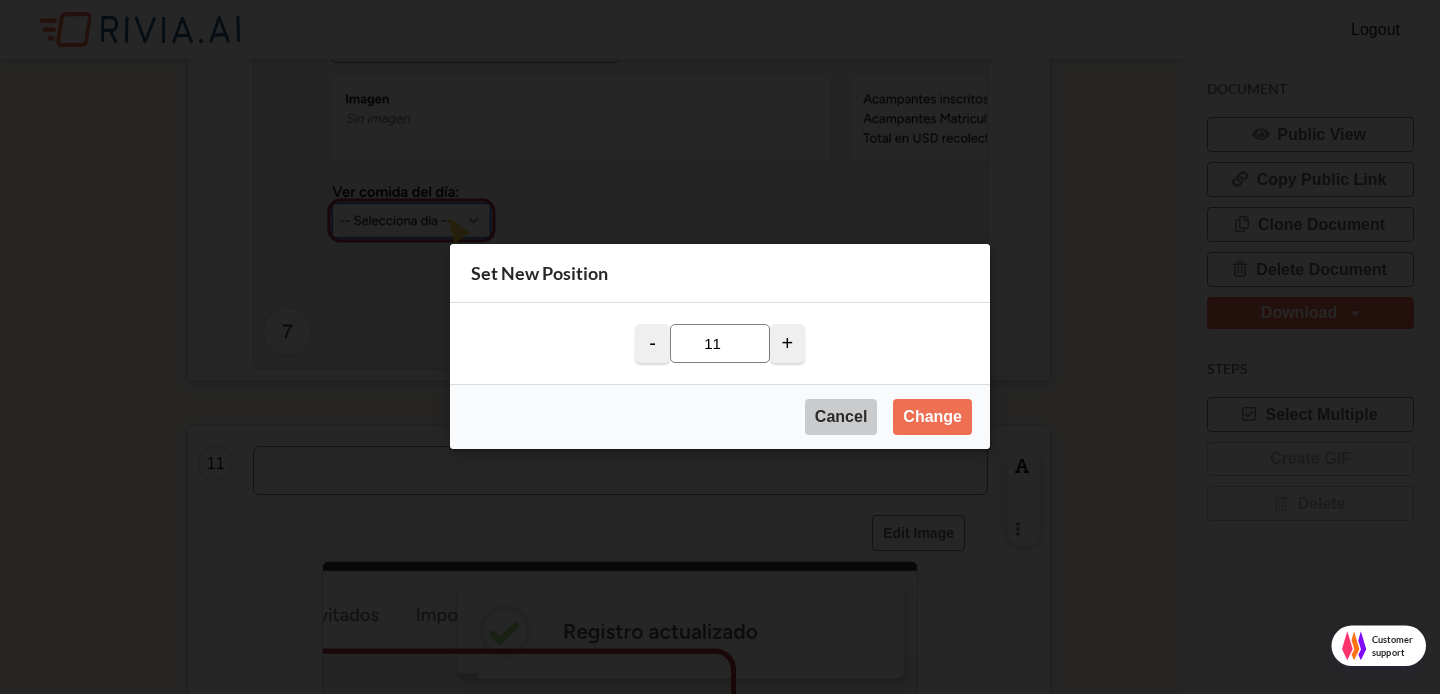 click on "Cancel" at bounding box center [841, 418] 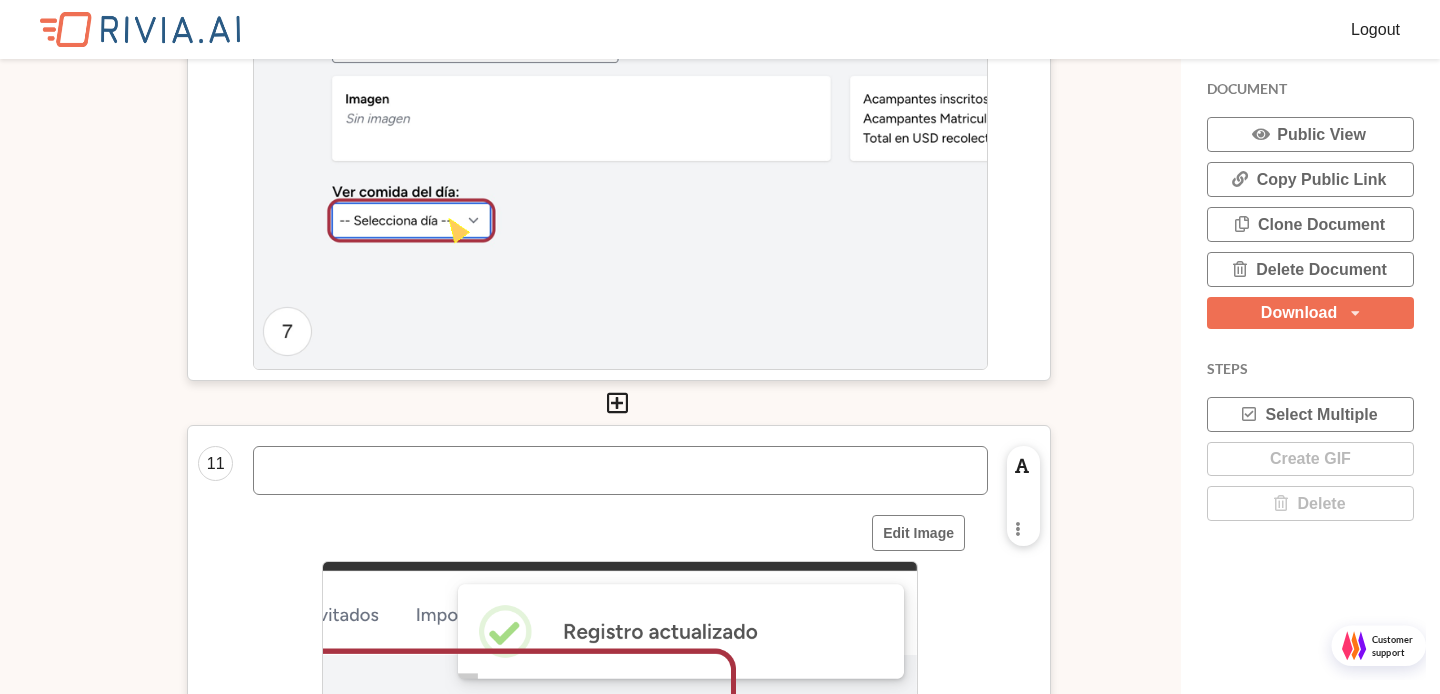 scroll, scrollTop: 10, scrollLeft: 10, axis: both 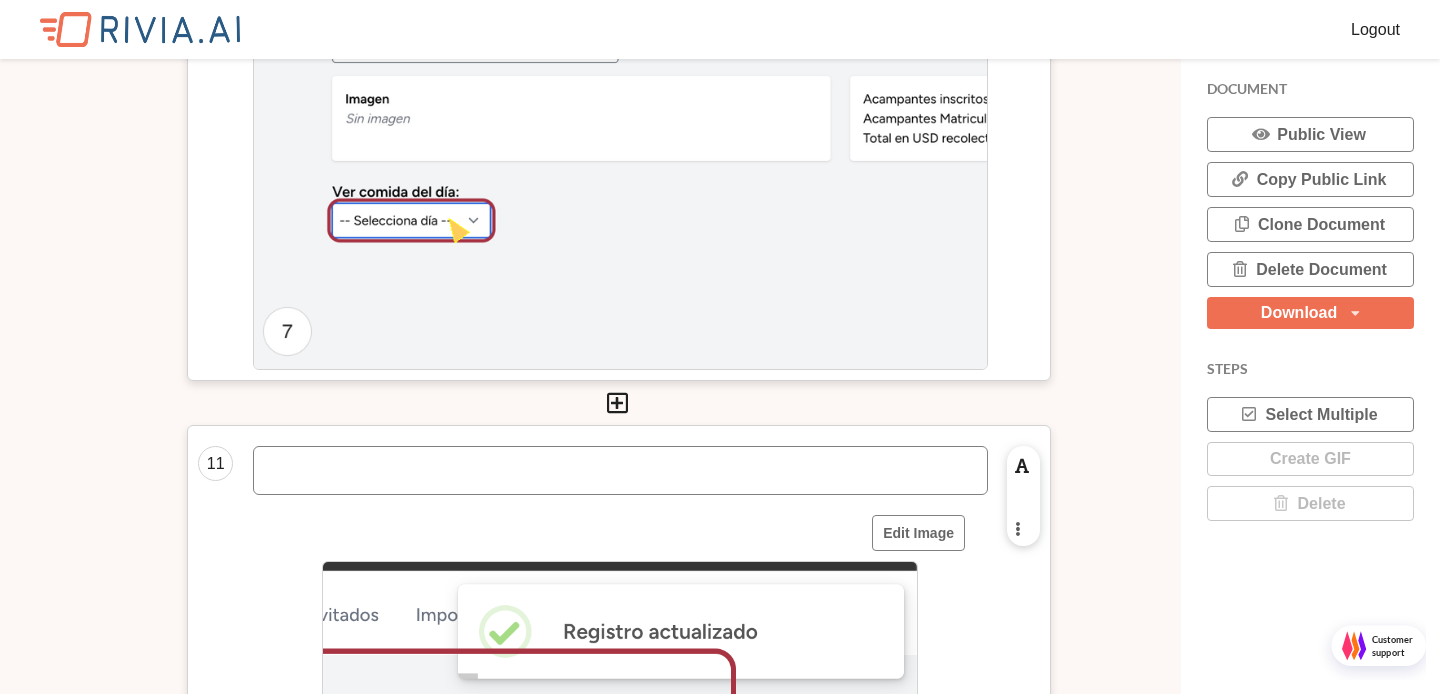 click at bounding box center [1017, 528] 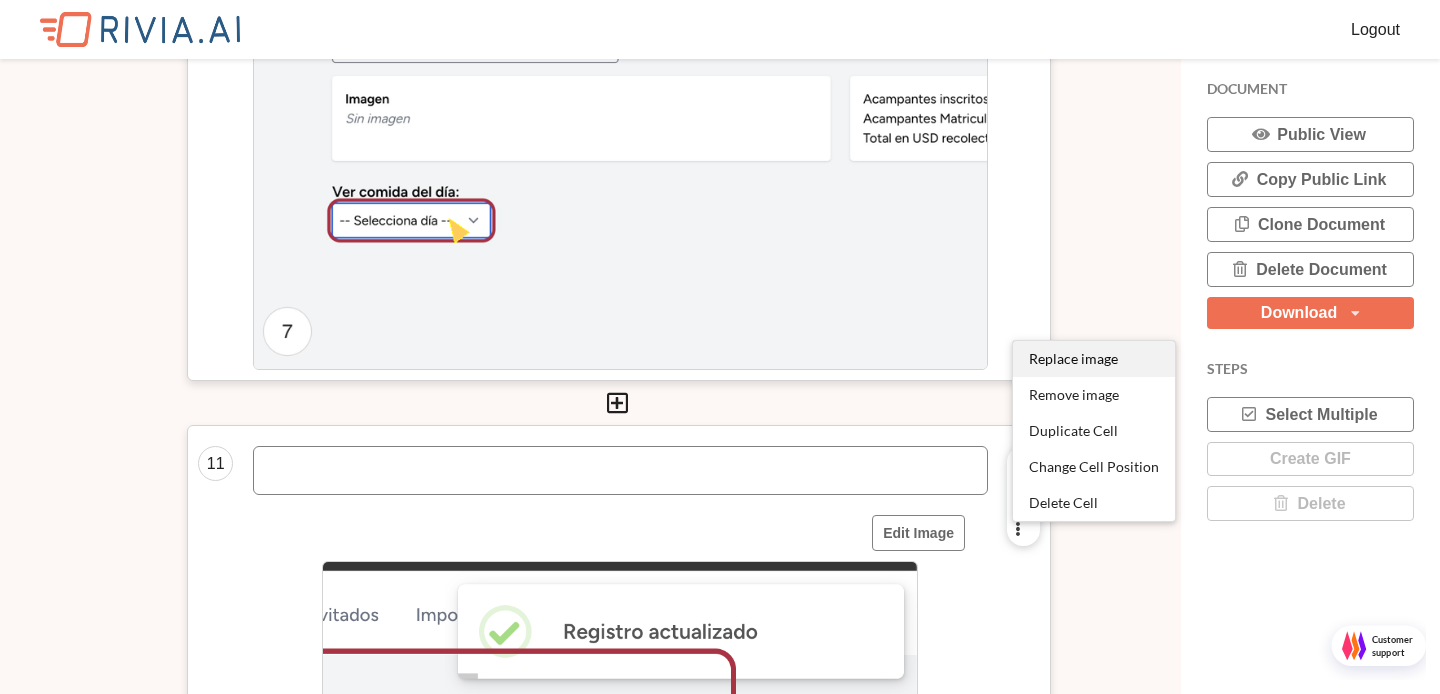 click on "Replace image" at bounding box center [1073, 358] 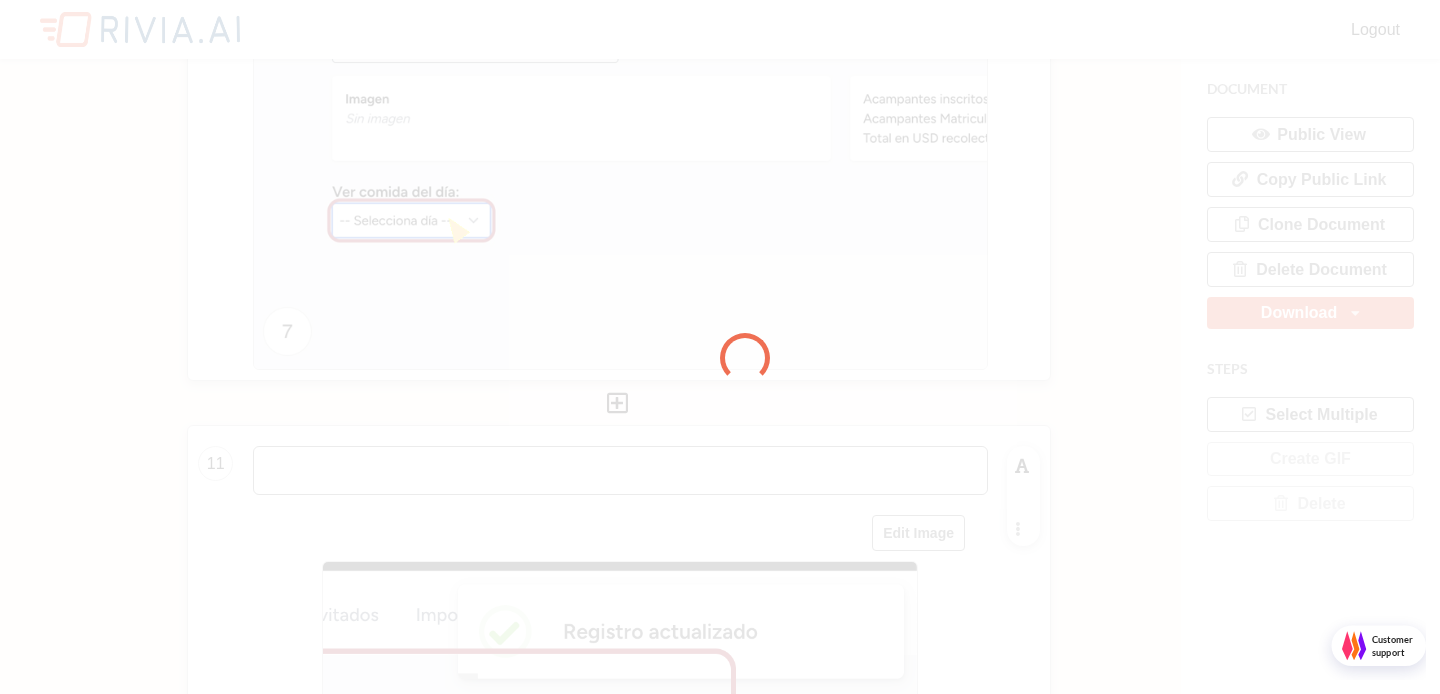 scroll, scrollTop: 10, scrollLeft: 10, axis: both 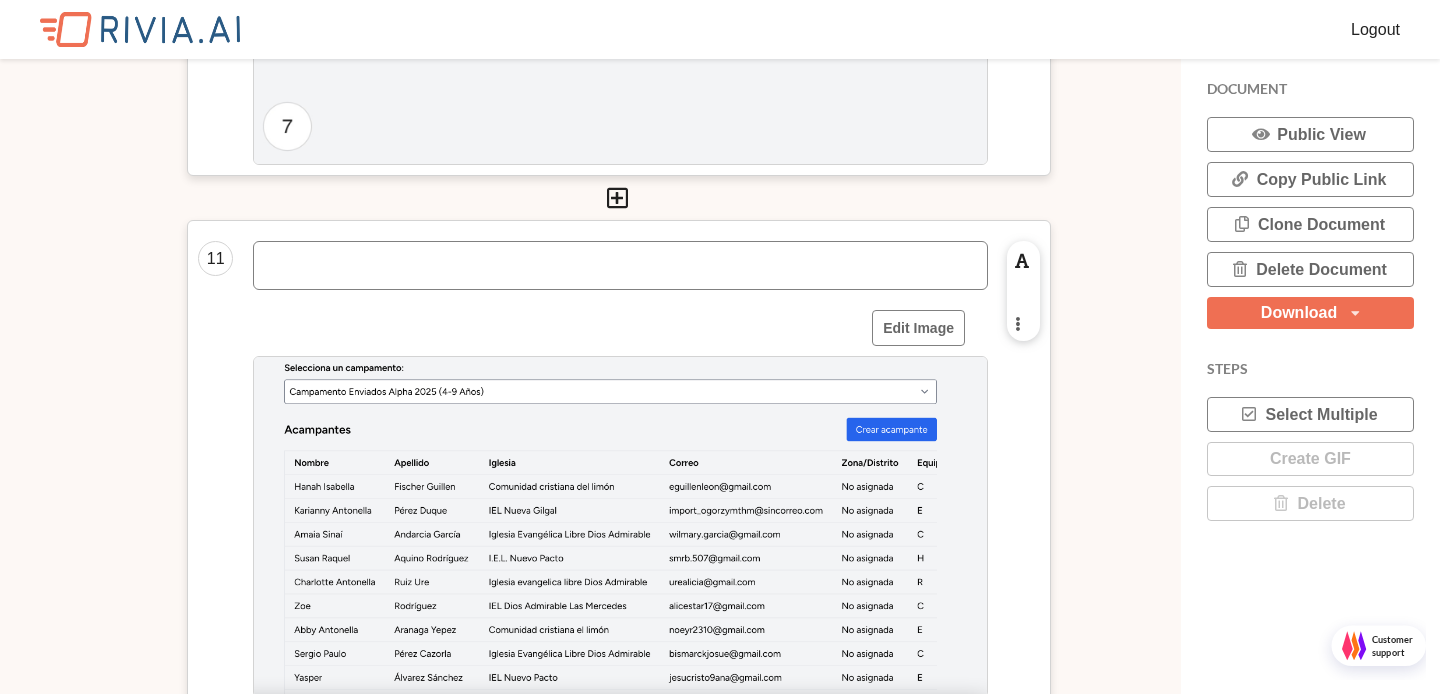 click at bounding box center (1017, 323) 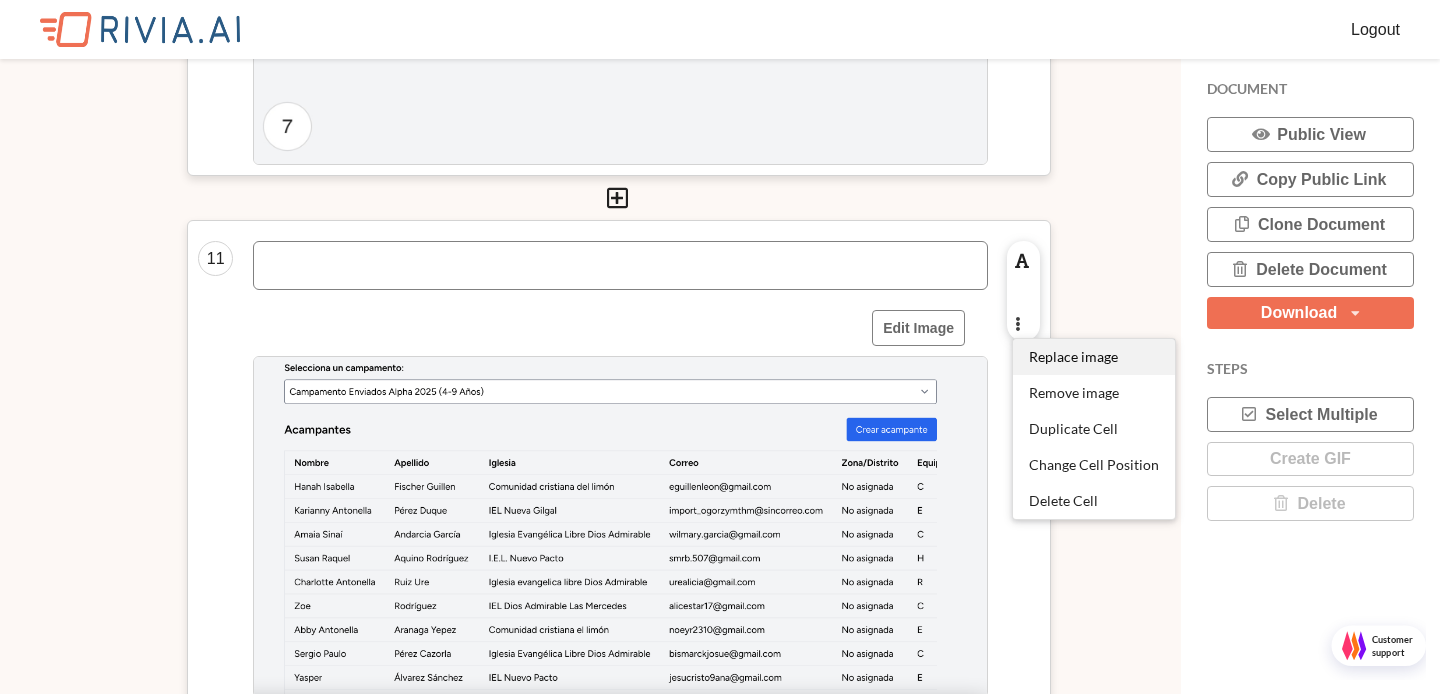 click on "Replace image" at bounding box center [1073, 356] 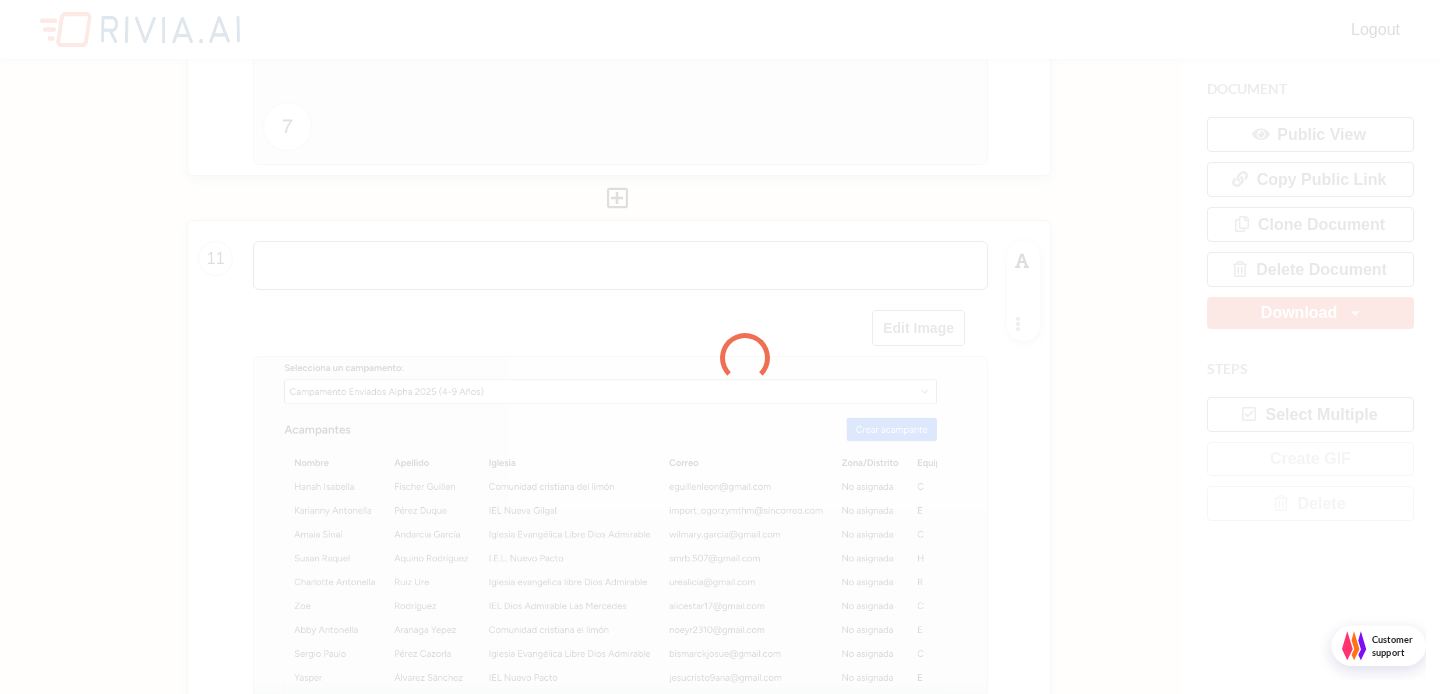scroll, scrollTop: 10, scrollLeft: 10, axis: both 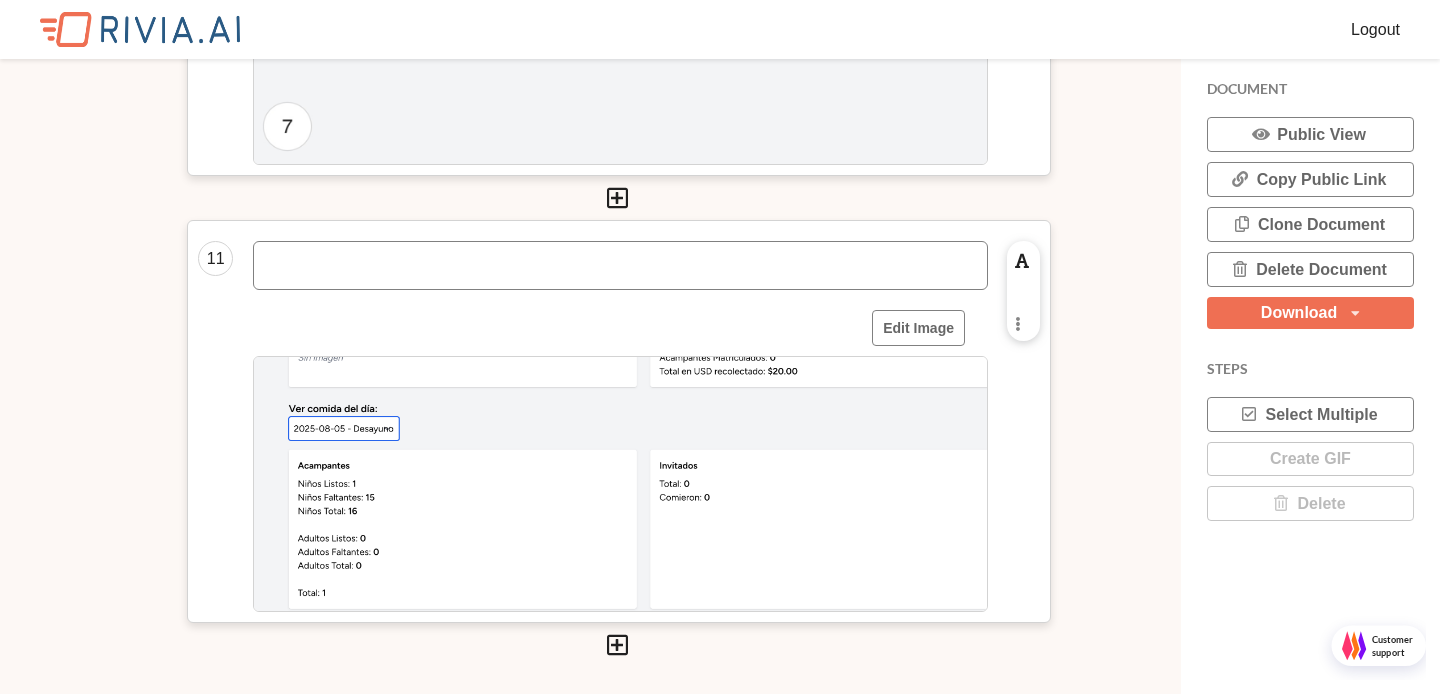 click at bounding box center [620, 265] 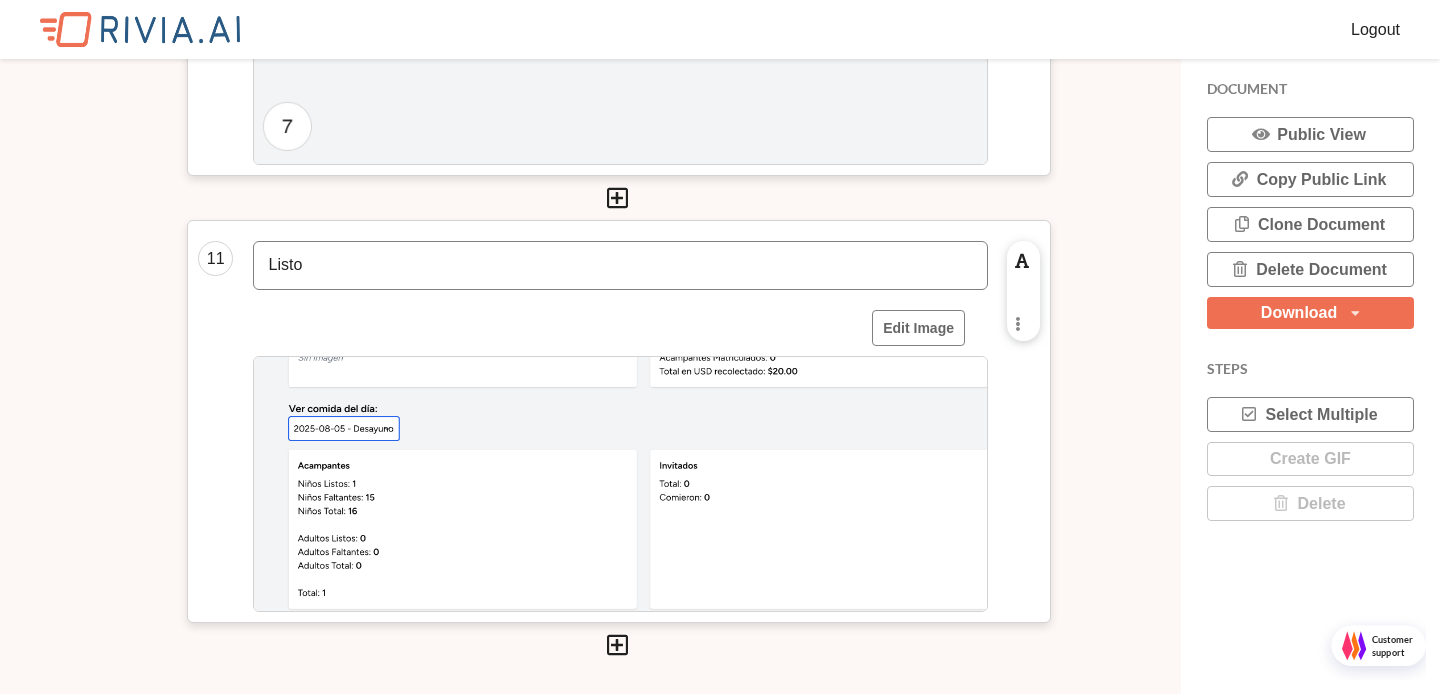 click on "Download PDF MD HTML DOCX" at bounding box center [1310, 313] 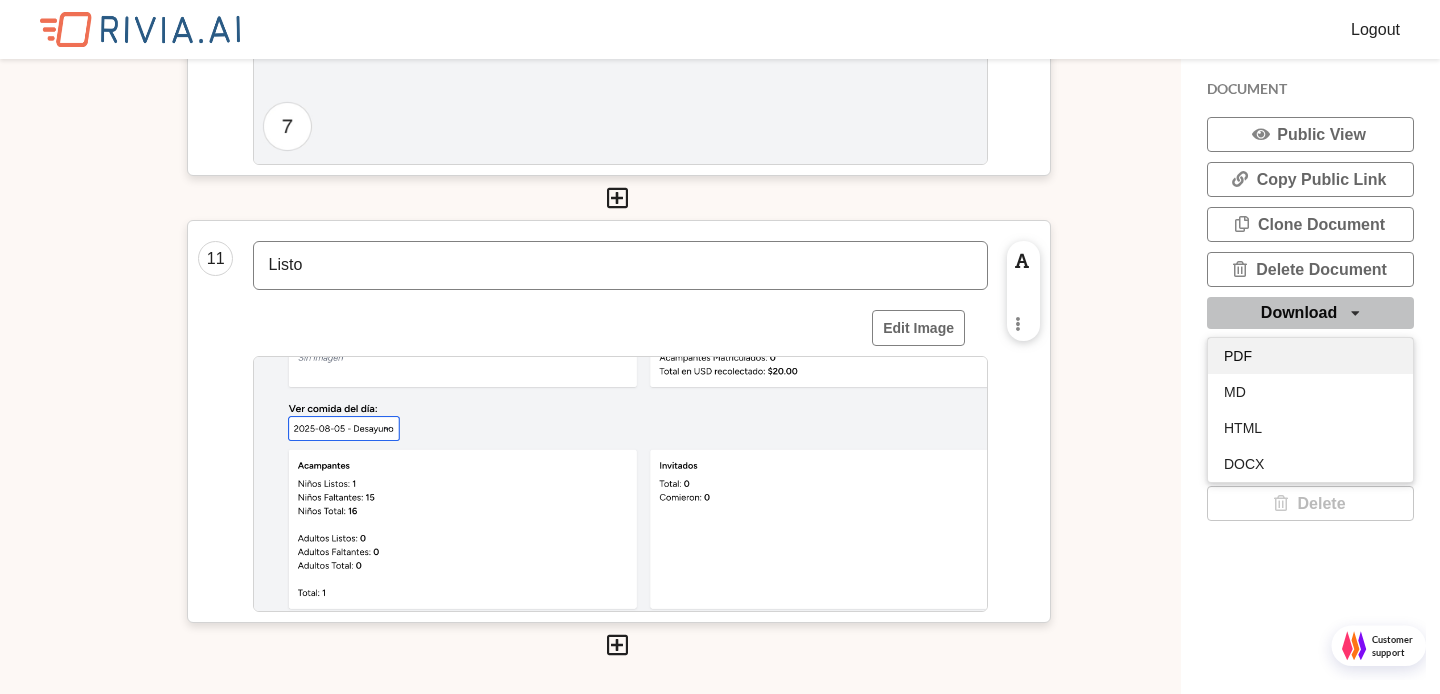 click on "PDF" at bounding box center (1238, 356) 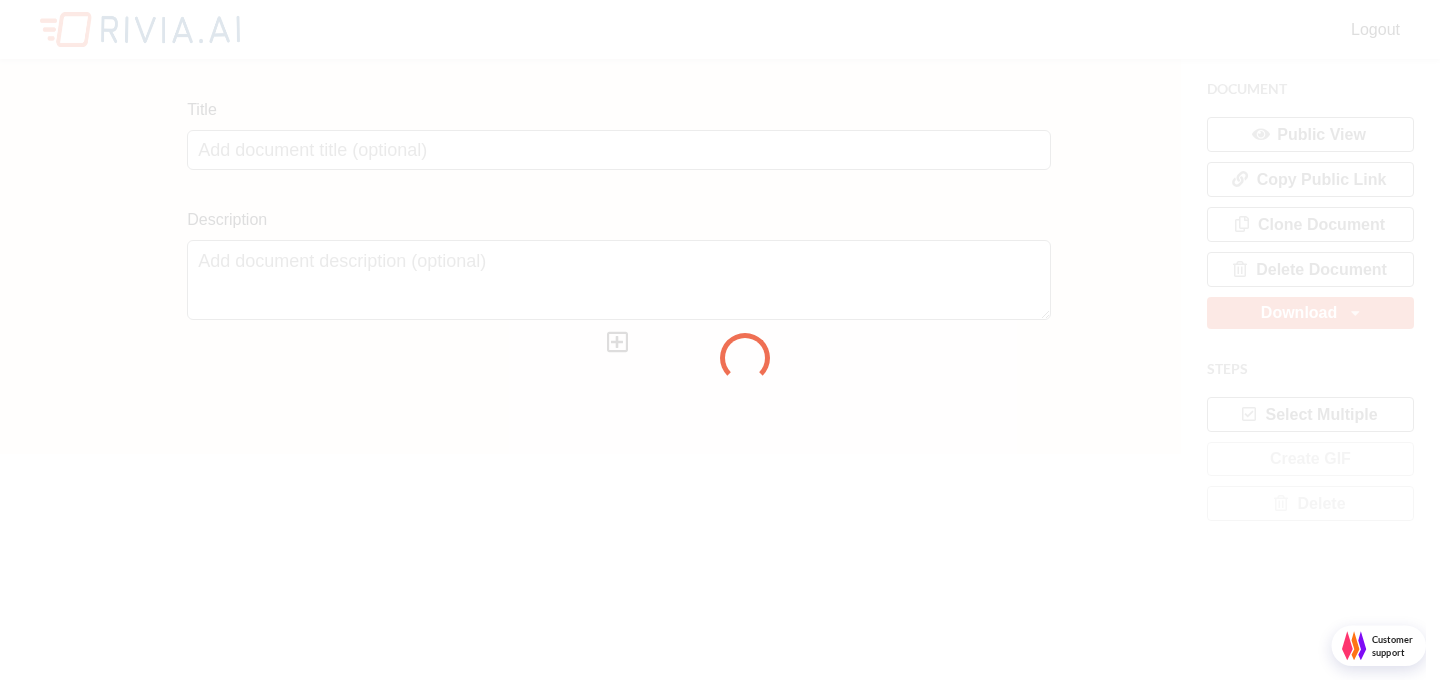 scroll, scrollTop: 0, scrollLeft: 0, axis: both 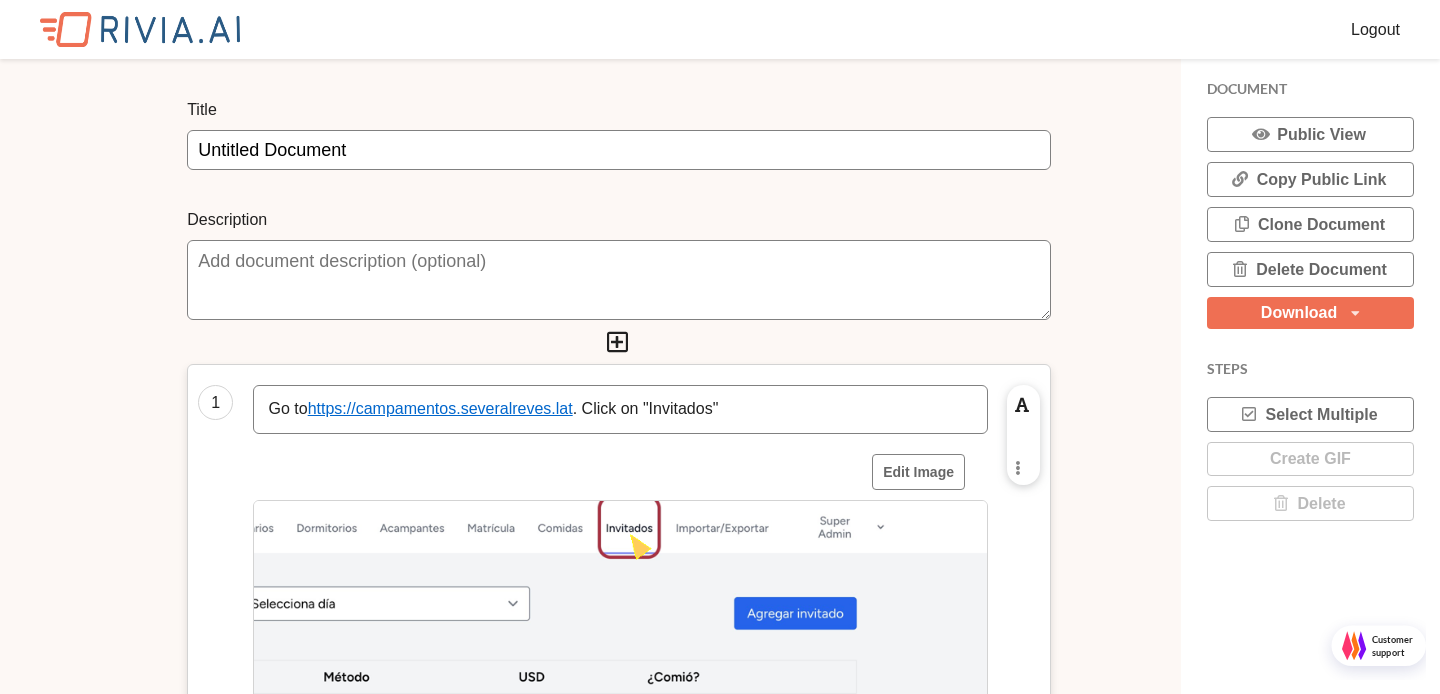 click on "Untitled Document" at bounding box center [619, 150] 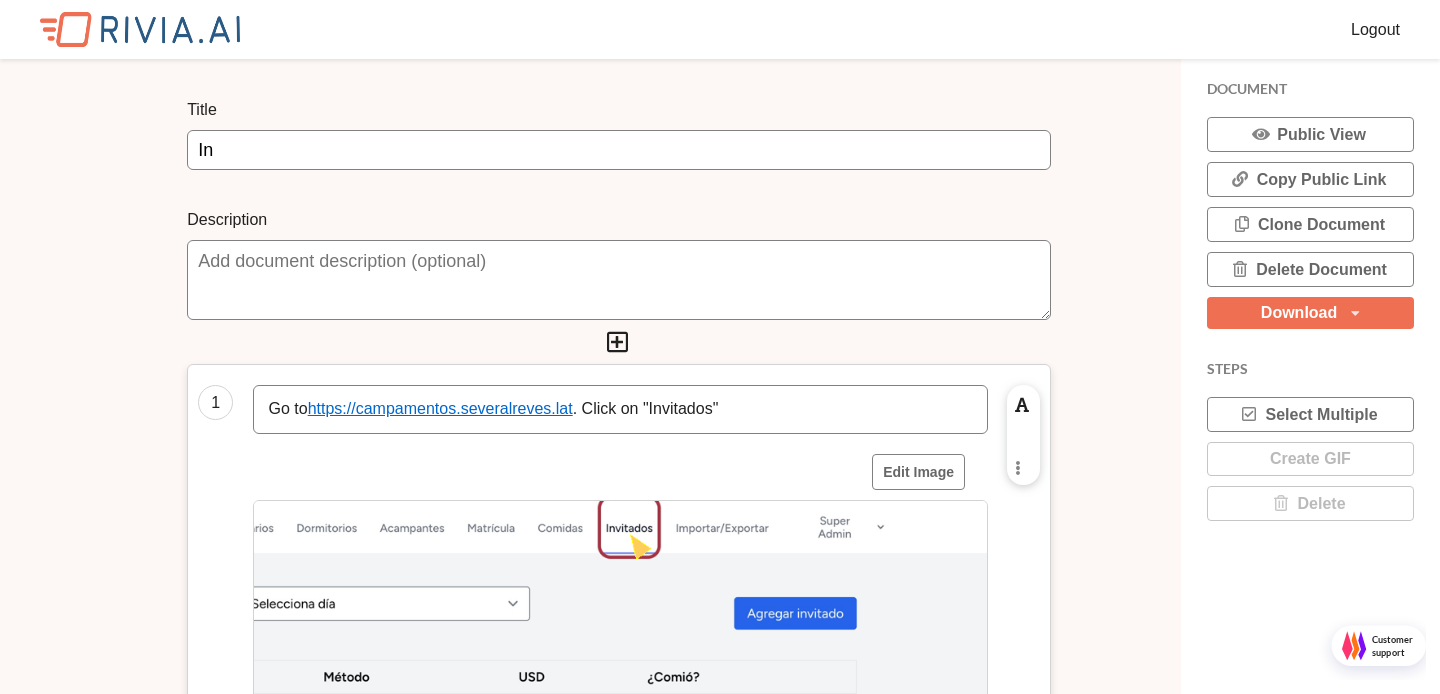 scroll, scrollTop: 0, scrollLeft: 0, axis: both 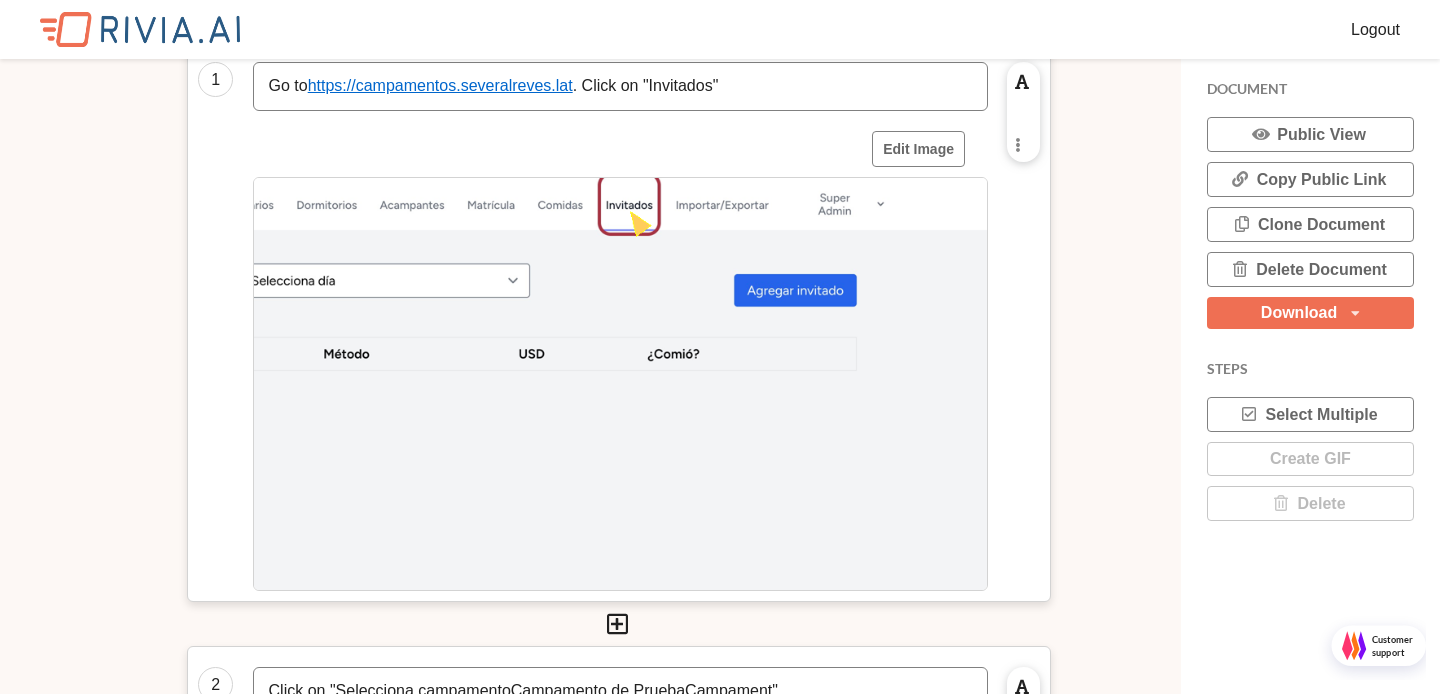 type on "Invitados" 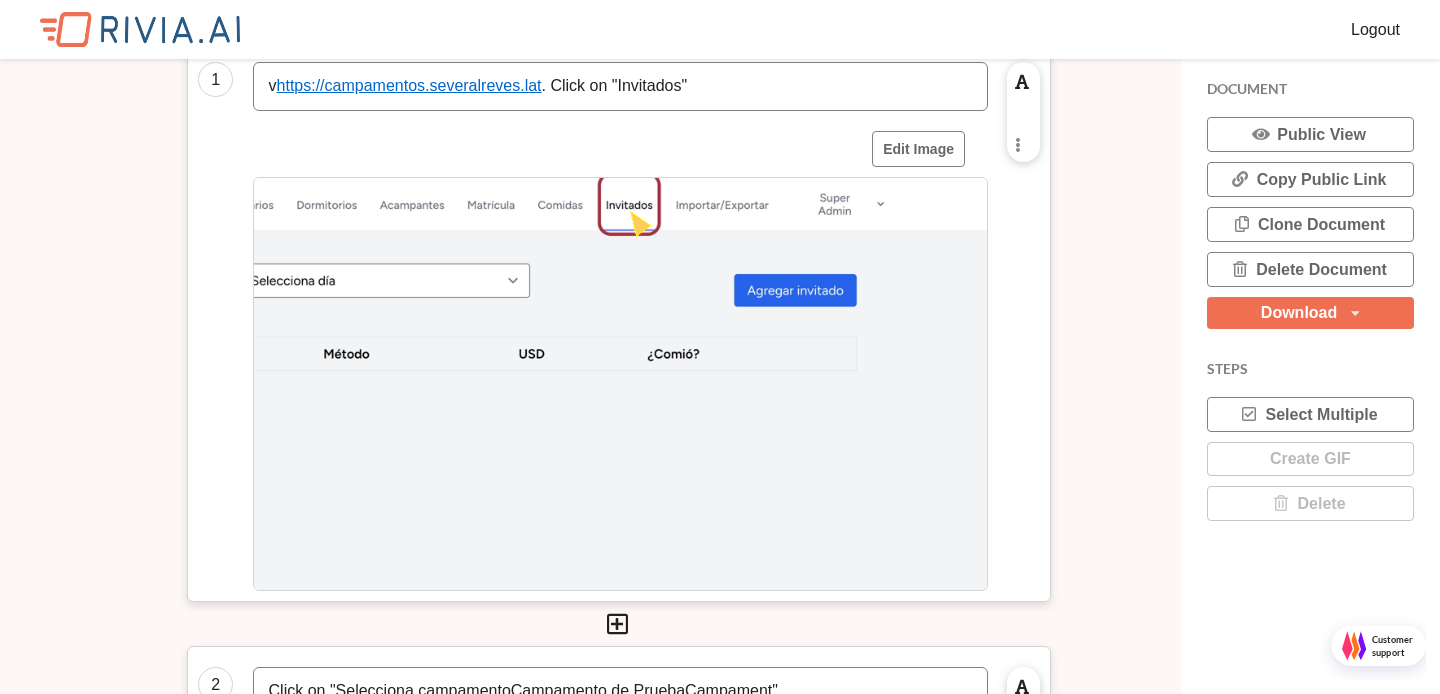 scroll, scrollTop: 10, scrollLeft: 10, axis: both 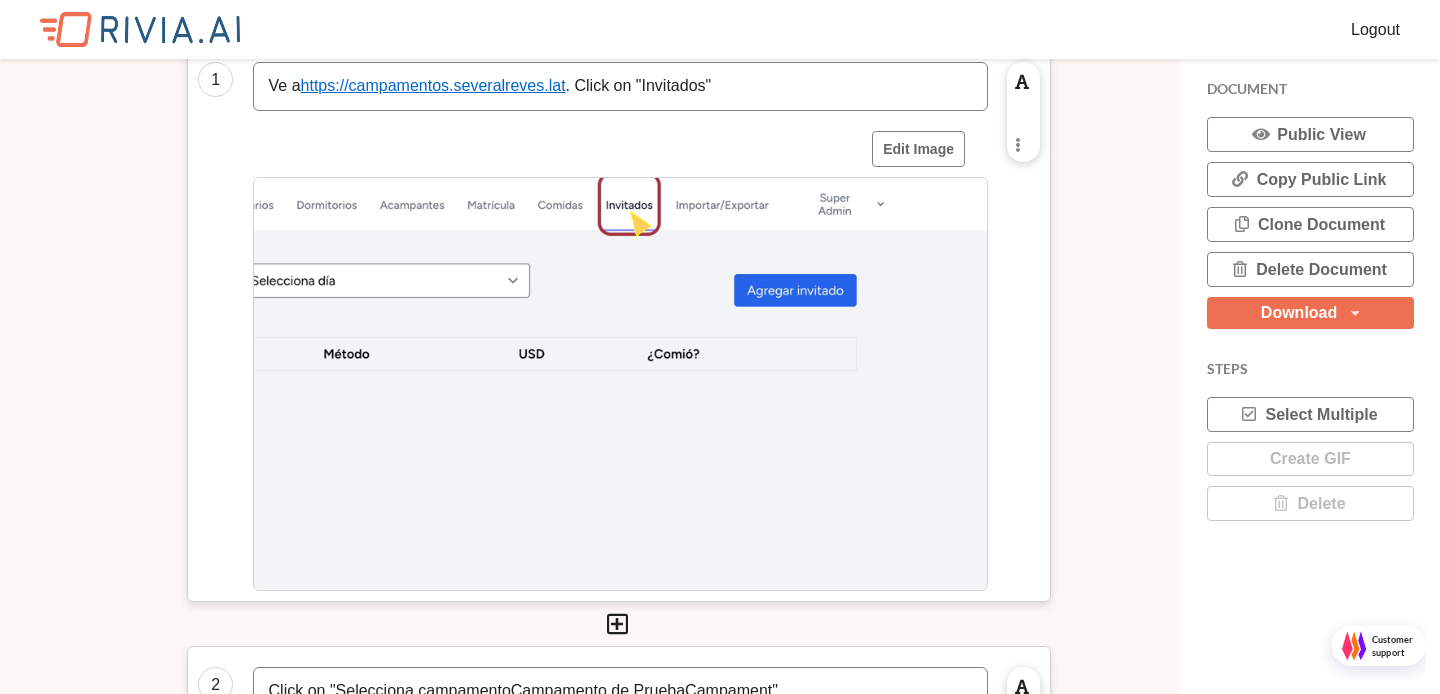 click on "Ve a  https://campamentos.severalreves.lat . Click on "Invitados"" at bounding box center [620, 86] 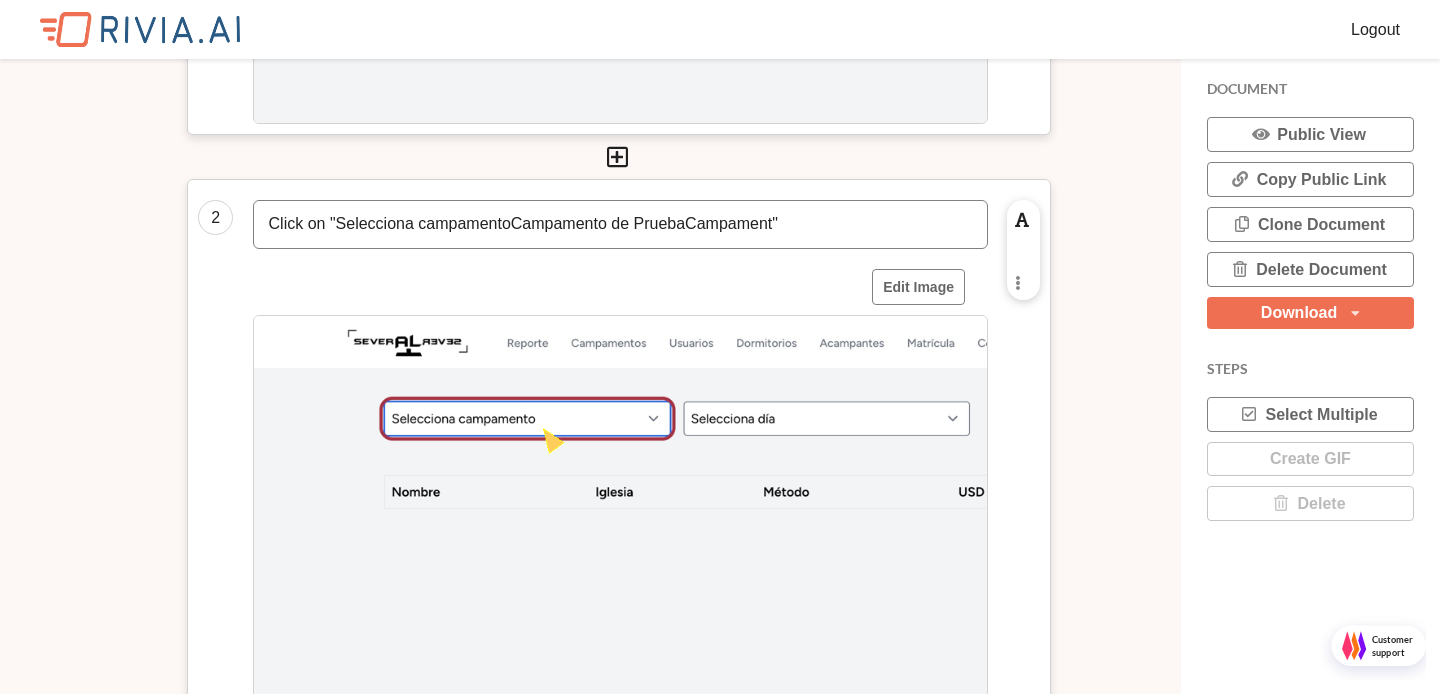 scroll, scrollTop: 918, scrollLeft: 0, axis: vertical 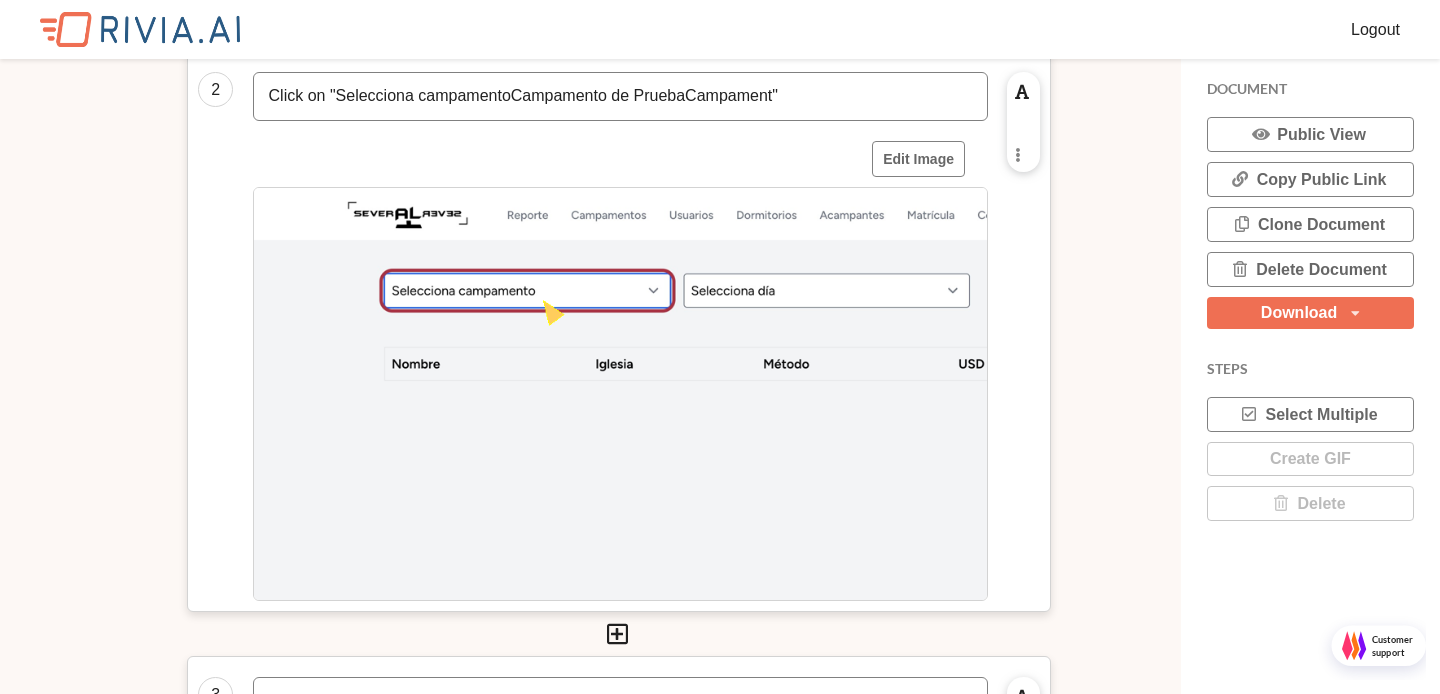 click on "Click on "Selecciona campamentoCampamento de PruebaCampament"" at bounding box center [620, 96] 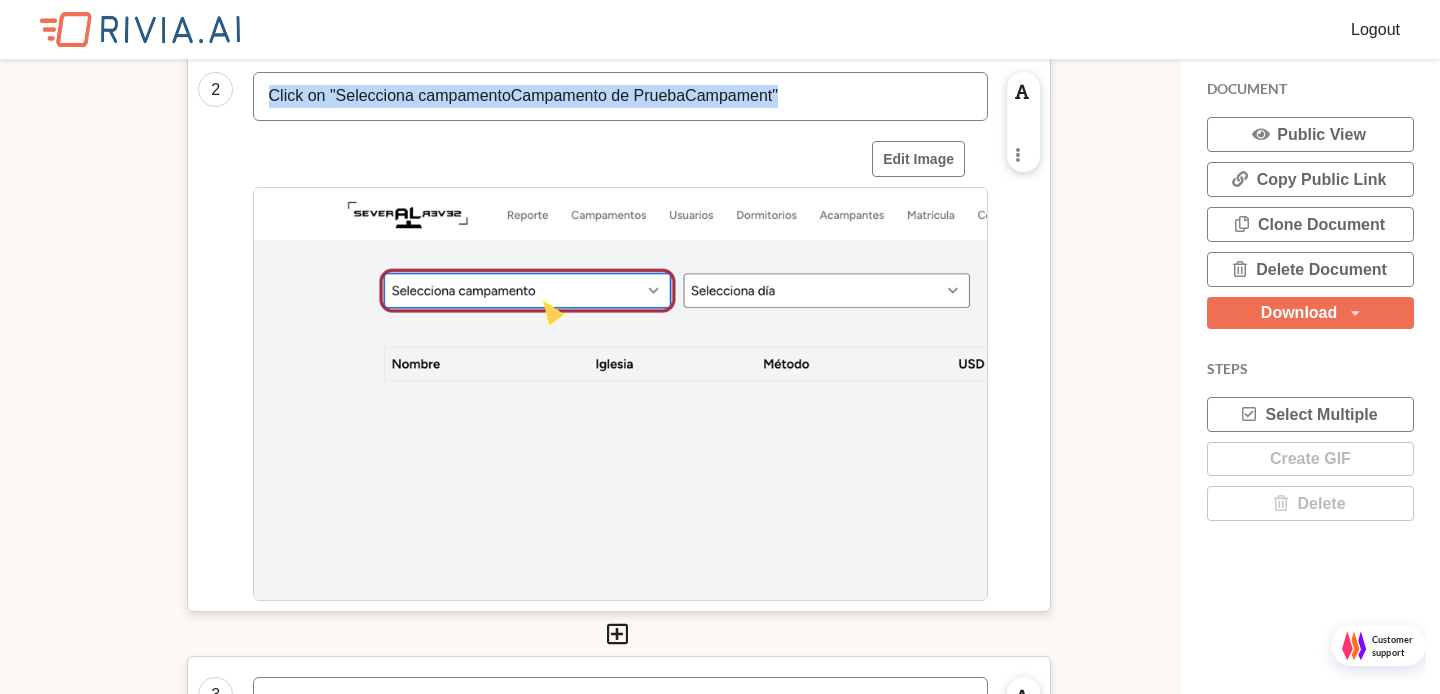 type 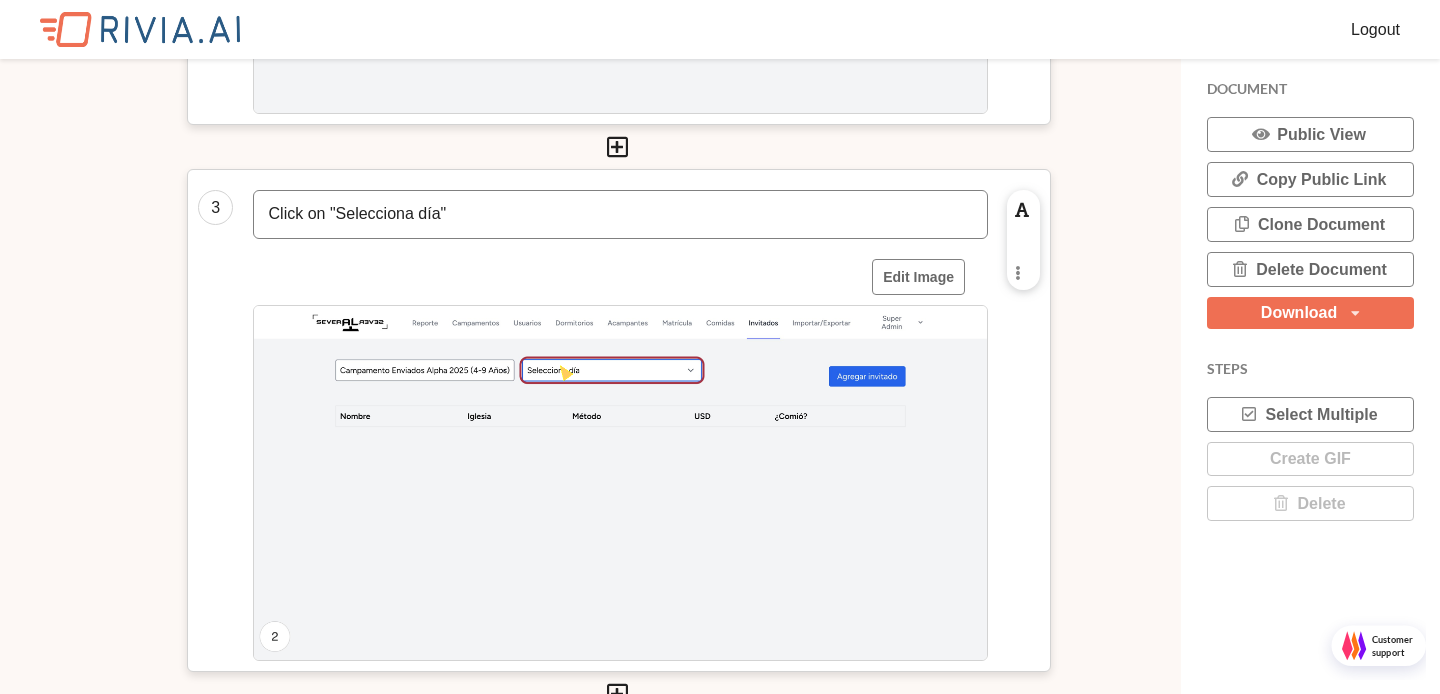 scroll, scrollTop: 1471, scrollLeft: 0, axis: vertical 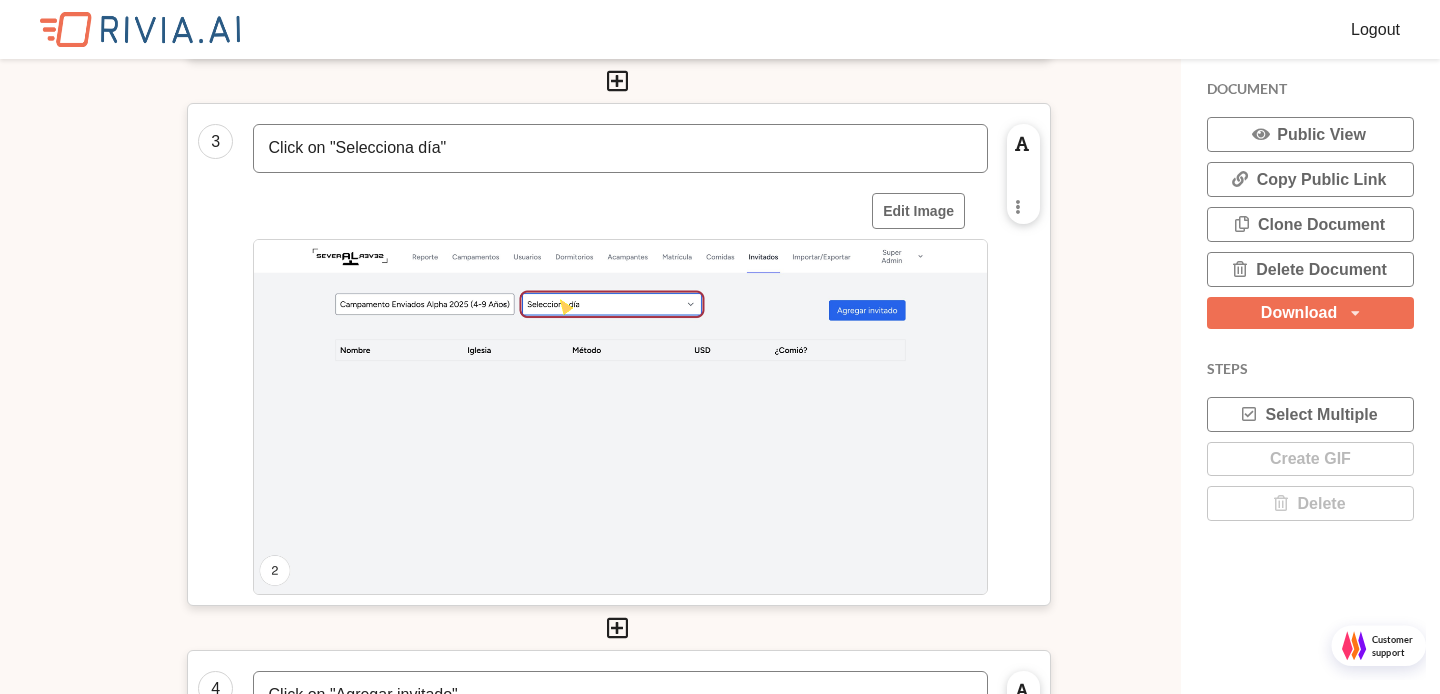 click on "Click on "Selecciona día"" at bounding box center (620, 148) 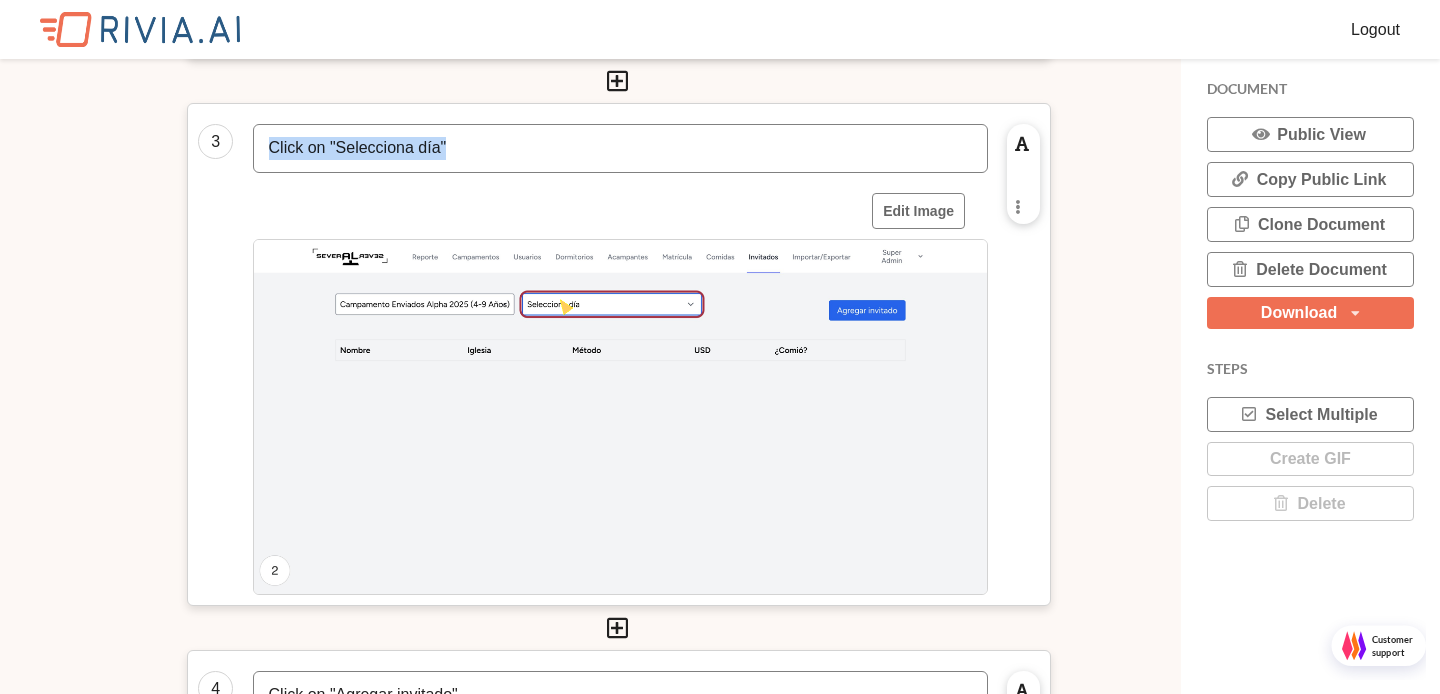 type 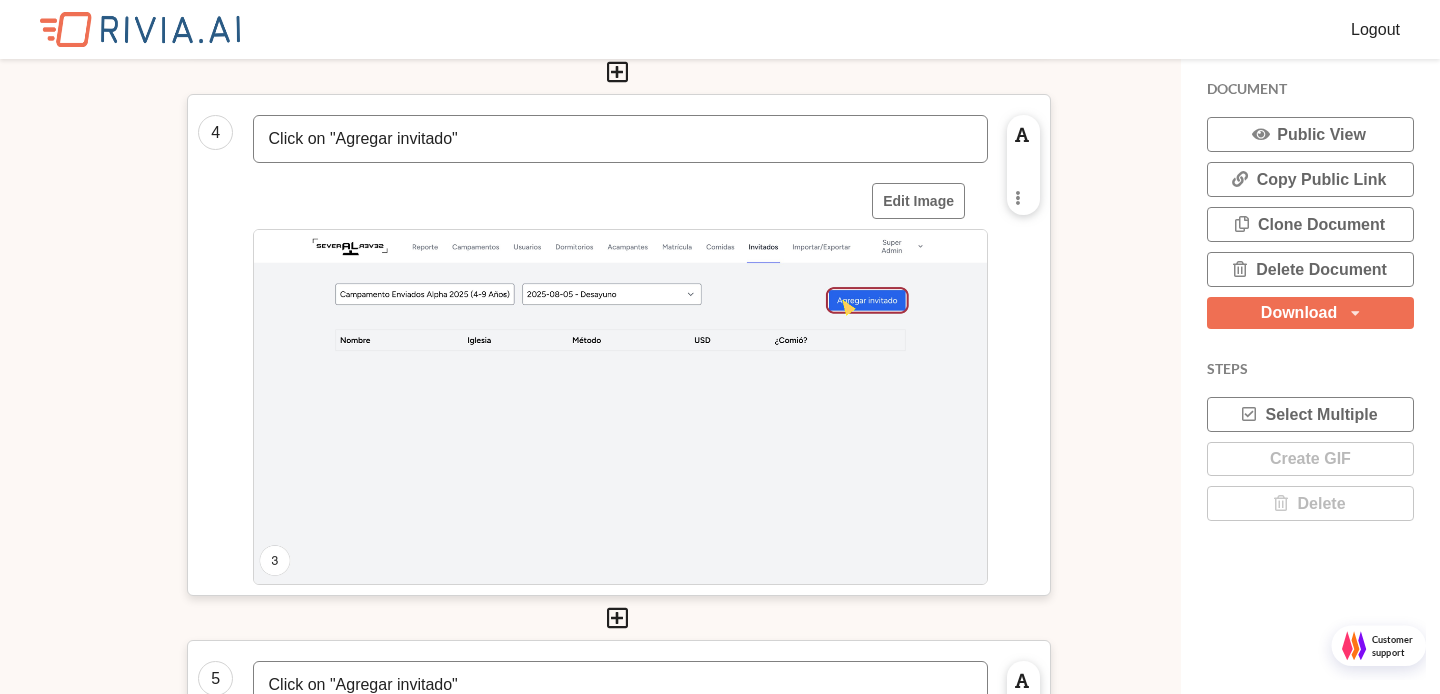 scroll, scrollTop: 2026, scrollLeft: 0, axis: vertical 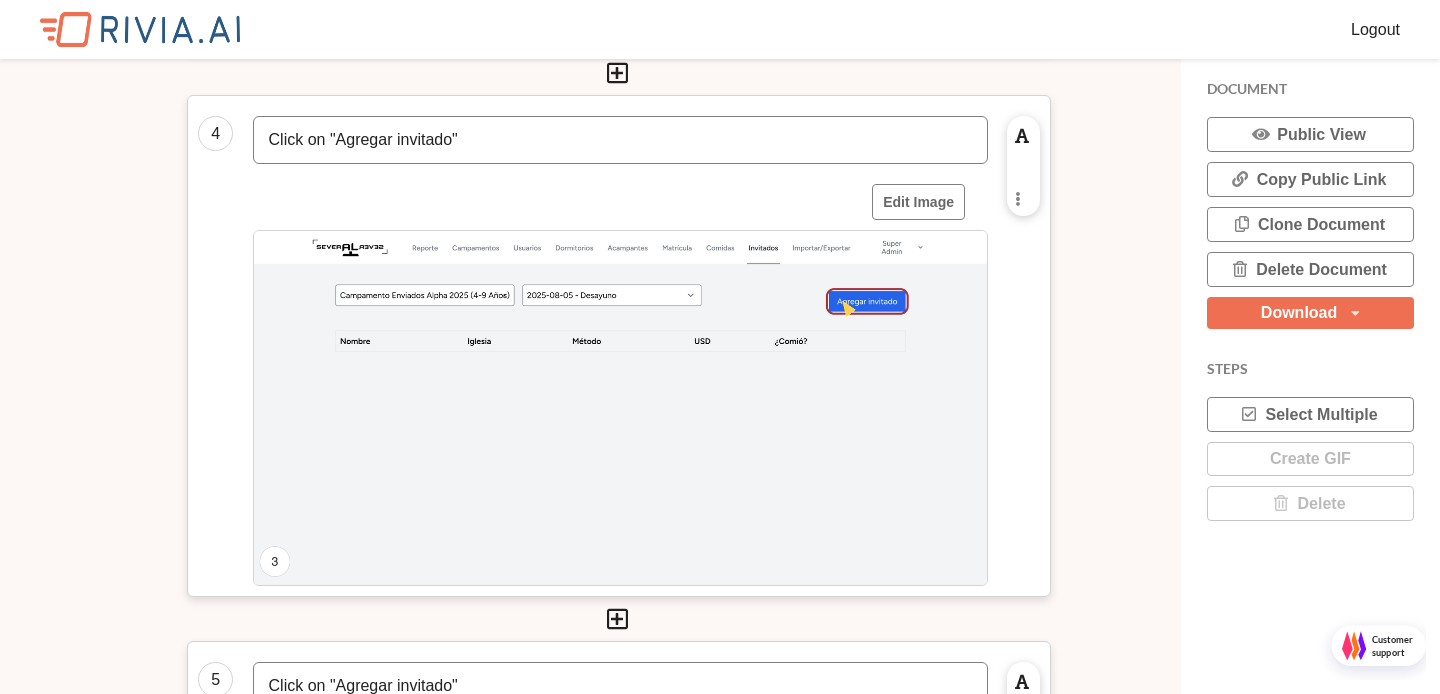 click on "Click on "Agregar invitado"" at bounding box center [620, 140] 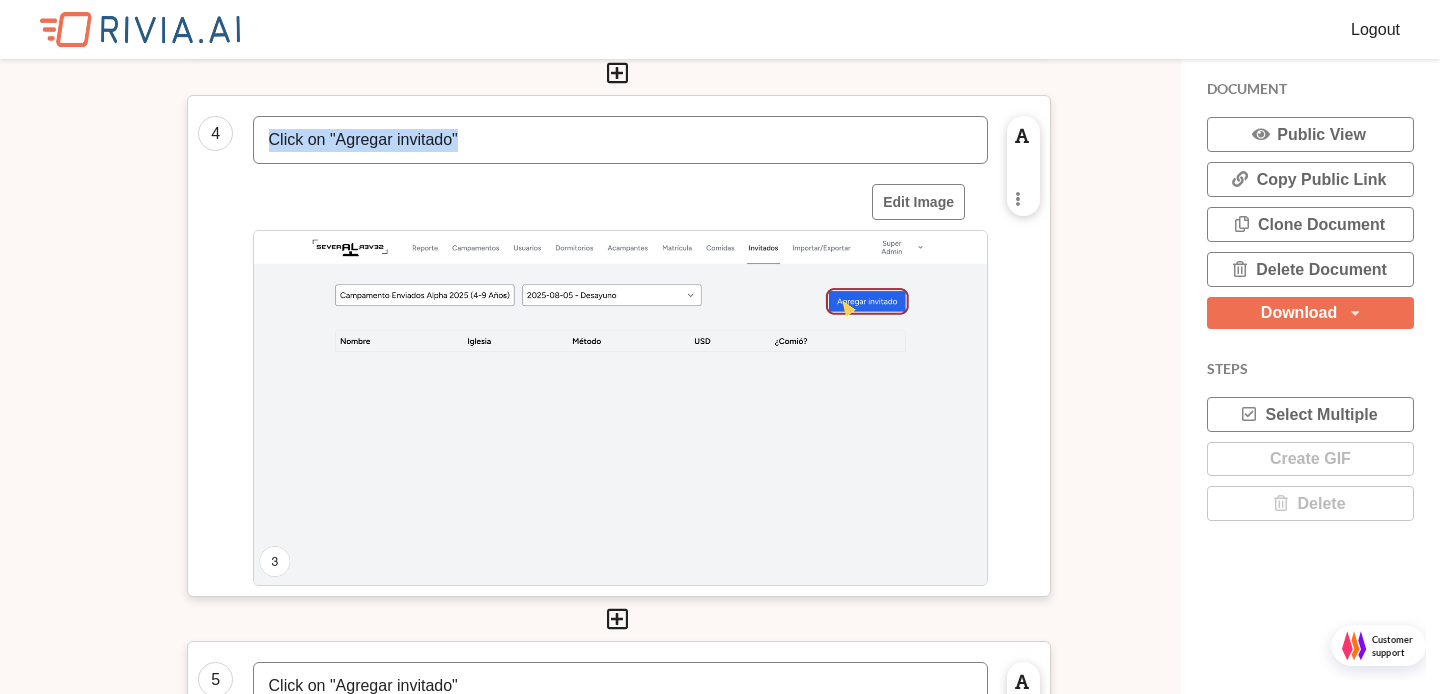 click on "Click on "Agregar invitado"" at bounding box center [620, 140] 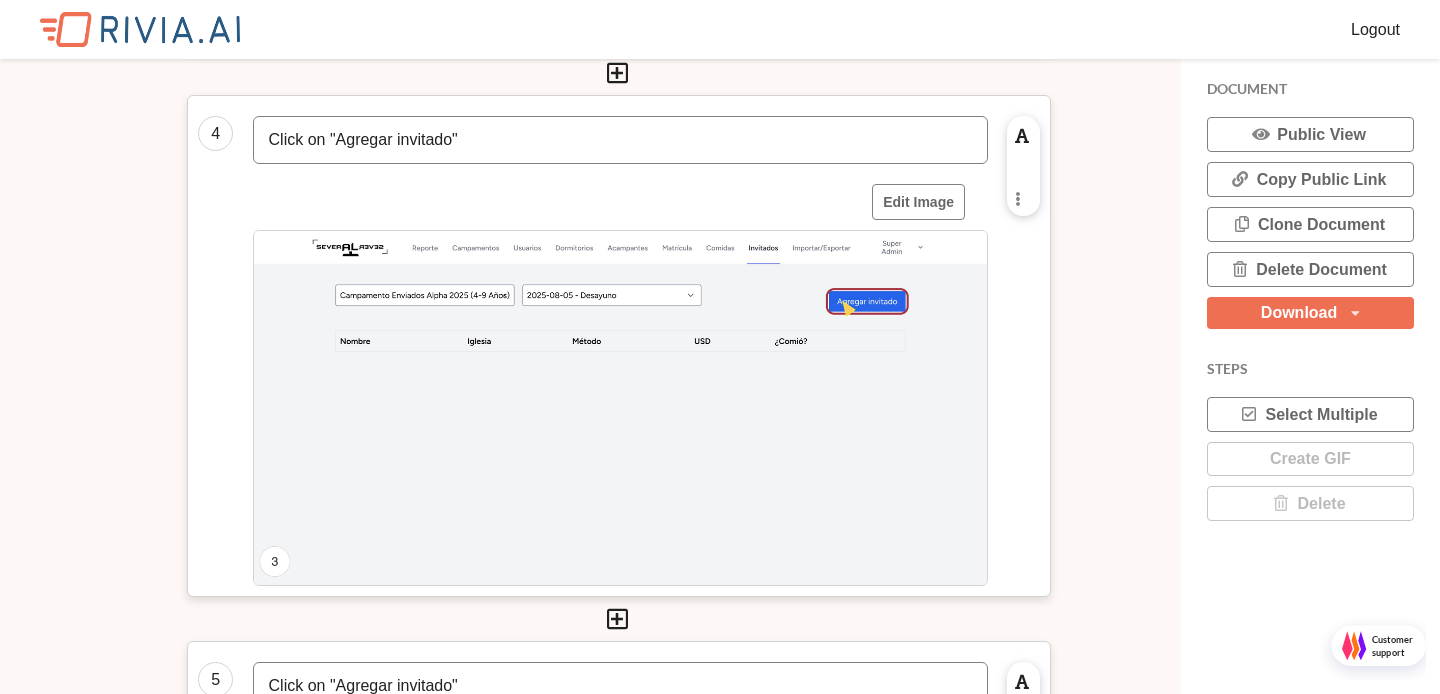 type 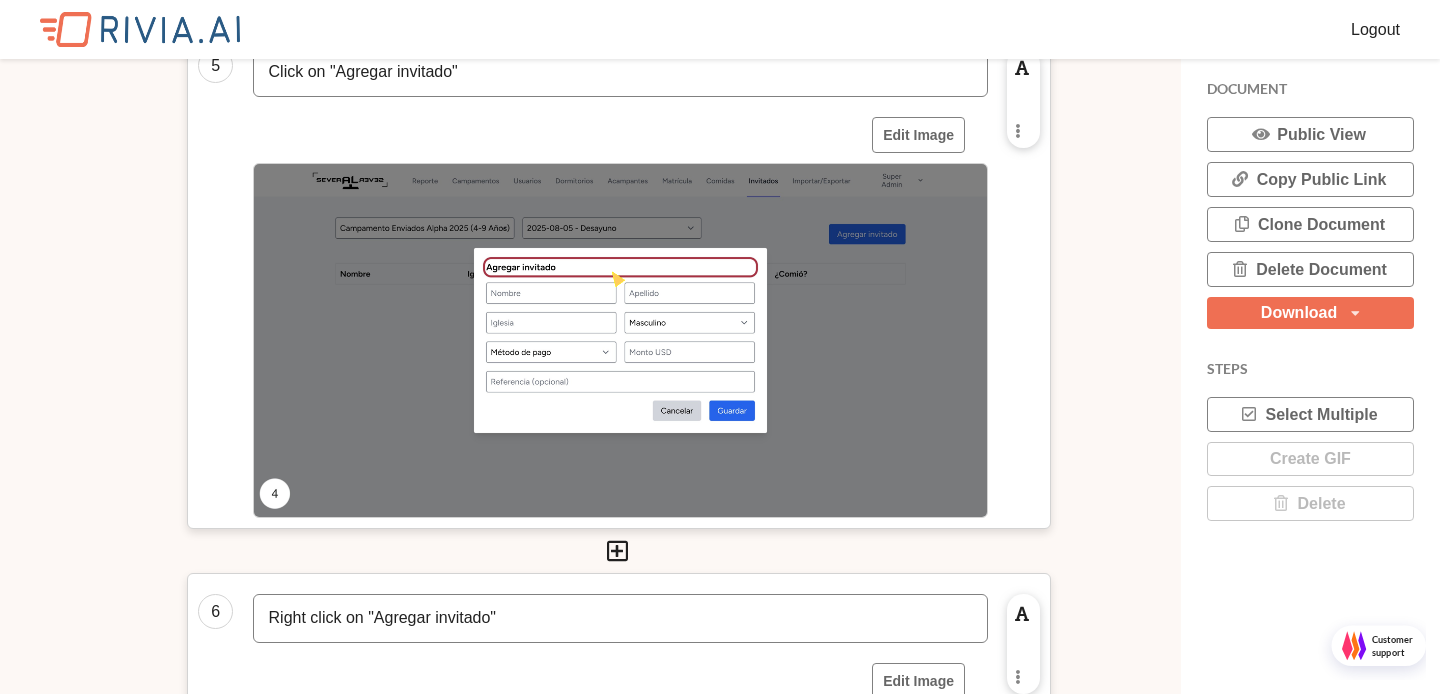 scroll, scrollTop: 2619, scrollLeft: 0, axis: vertical 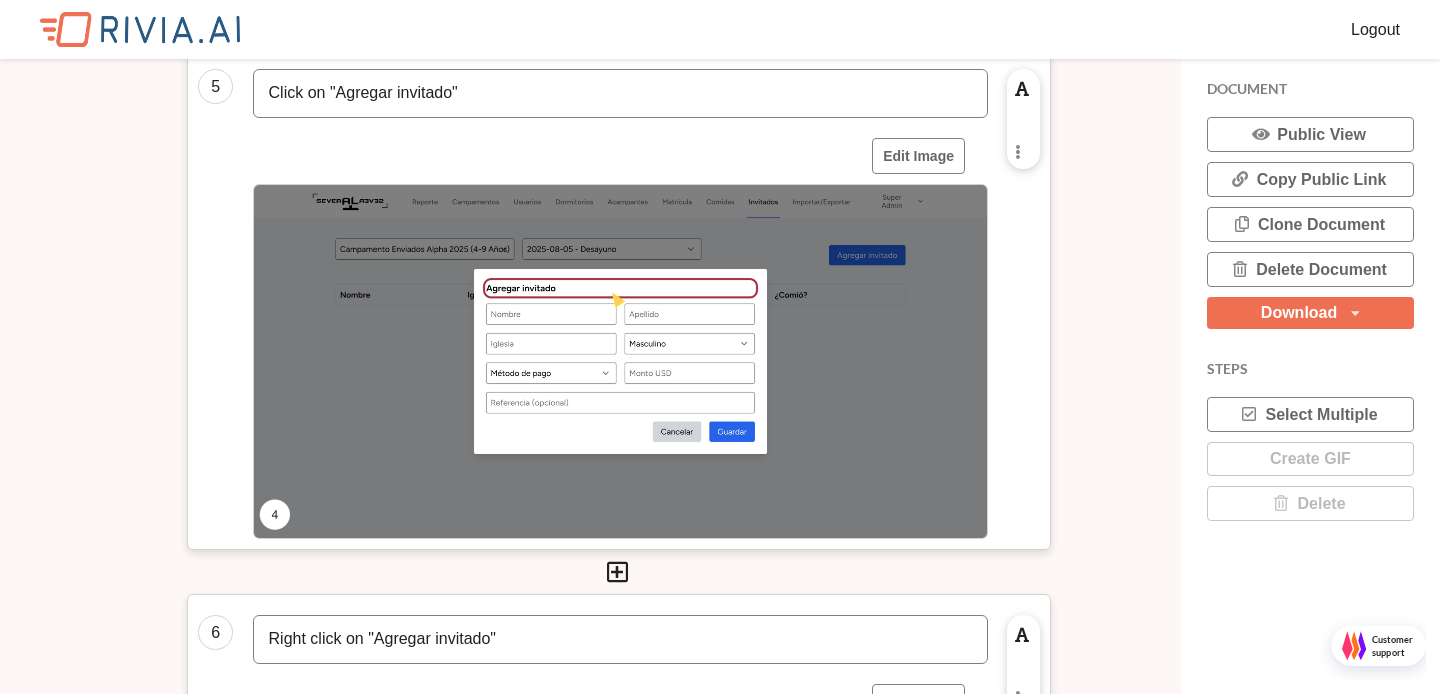 click on "Click on "Agregar invitado"" at bounding box center (620, 93) 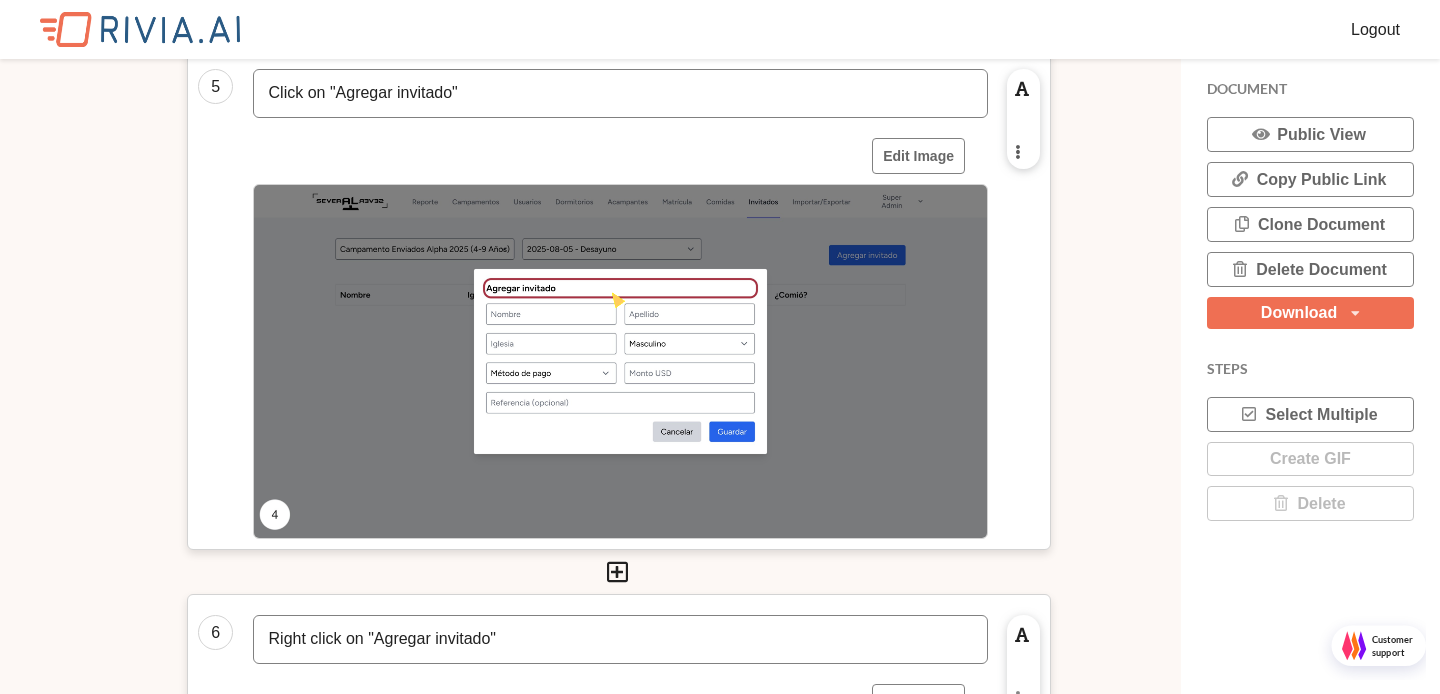 click on "Replace image Remove image Duplicate Cell Change Cell Position Delete Cell" at bounding box center [1022, 152] 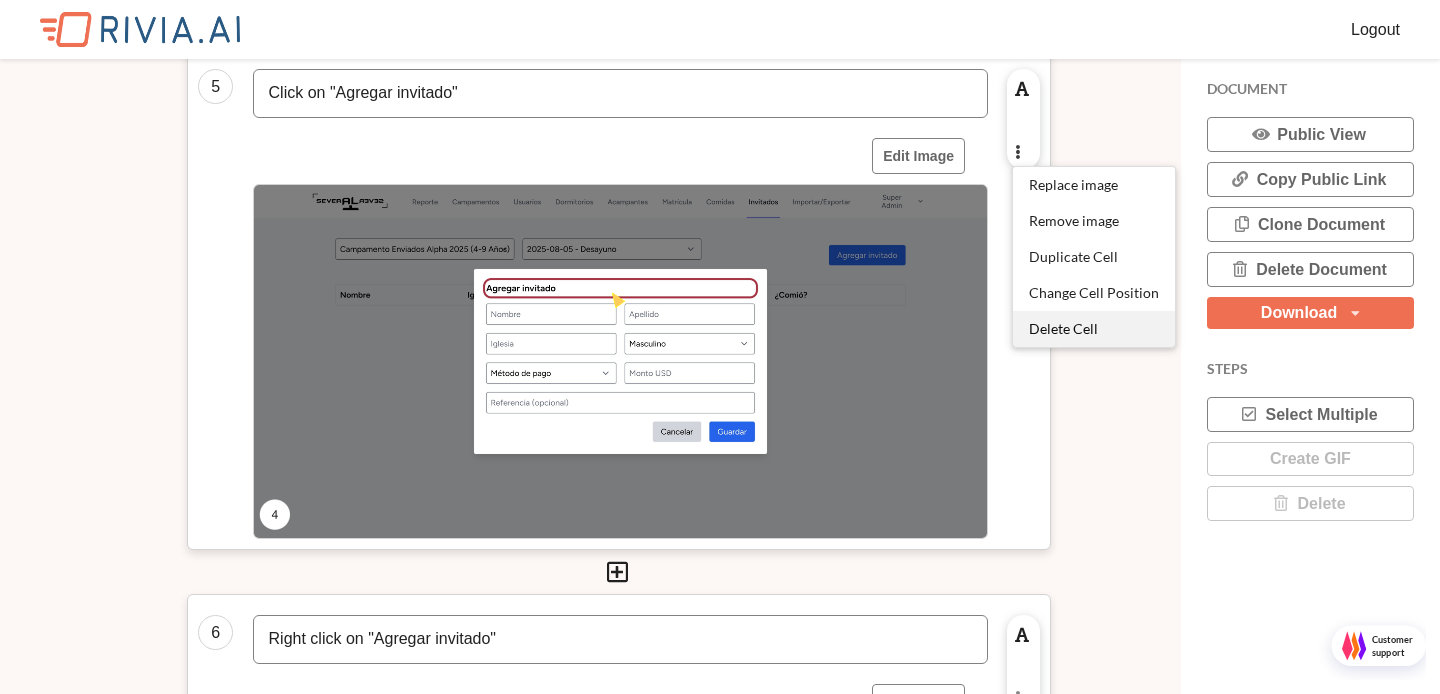 click on "Delete Cell" at bounding box center [1094, 329] 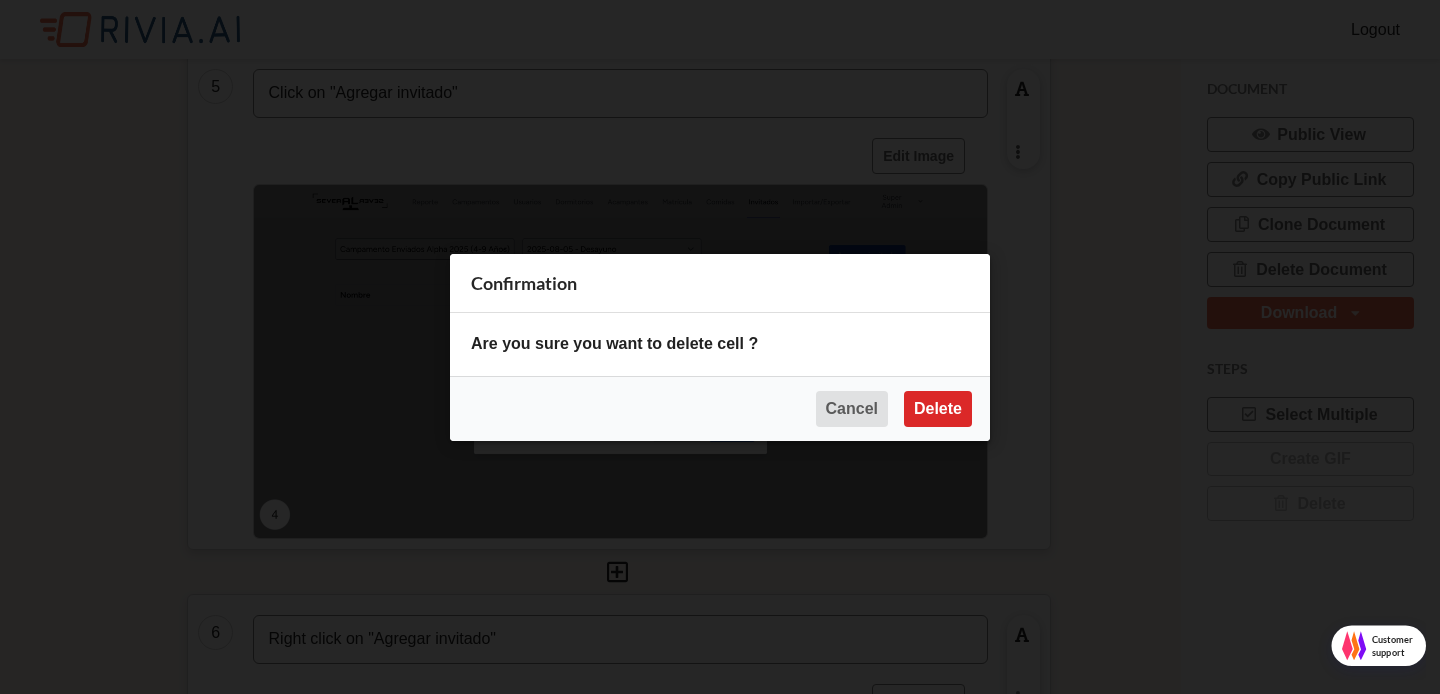 scroll, scrollTop: 10, scrollLeft: 10, axis: both 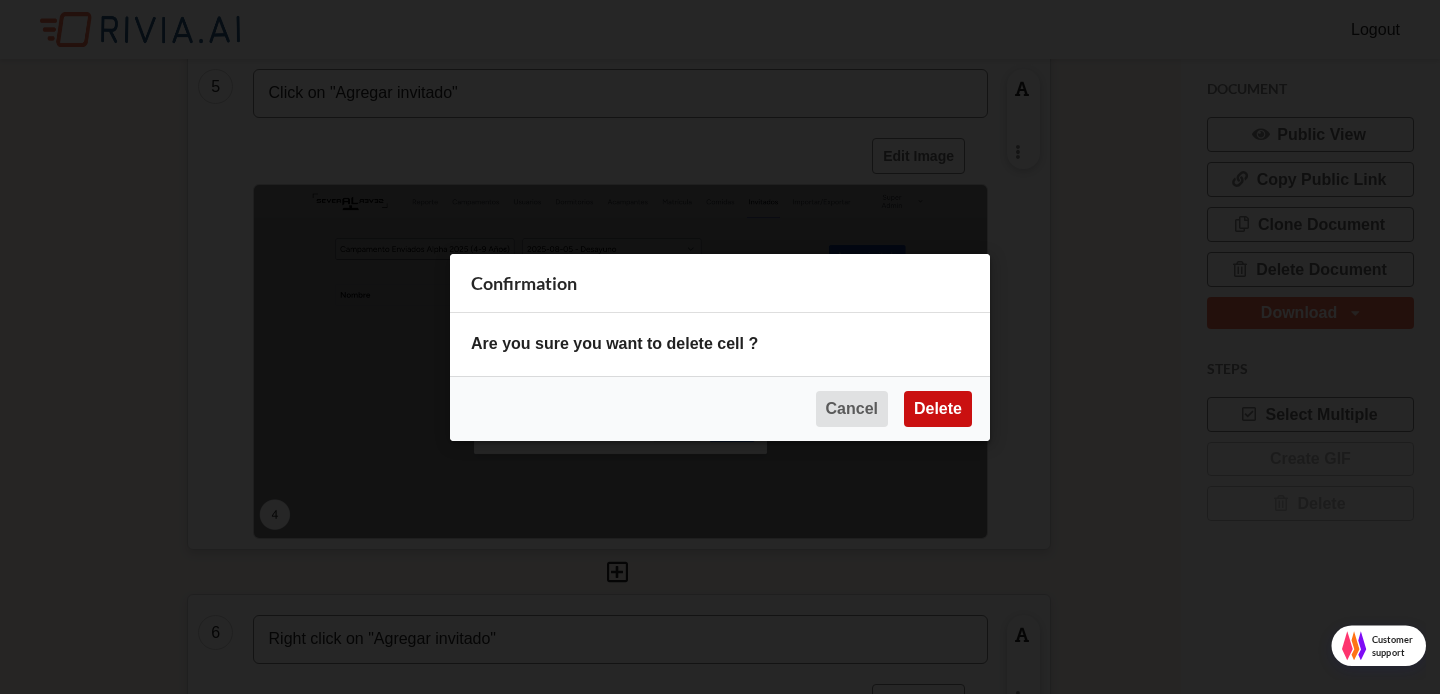 click on "Delete" at bounding box center (938, 408) 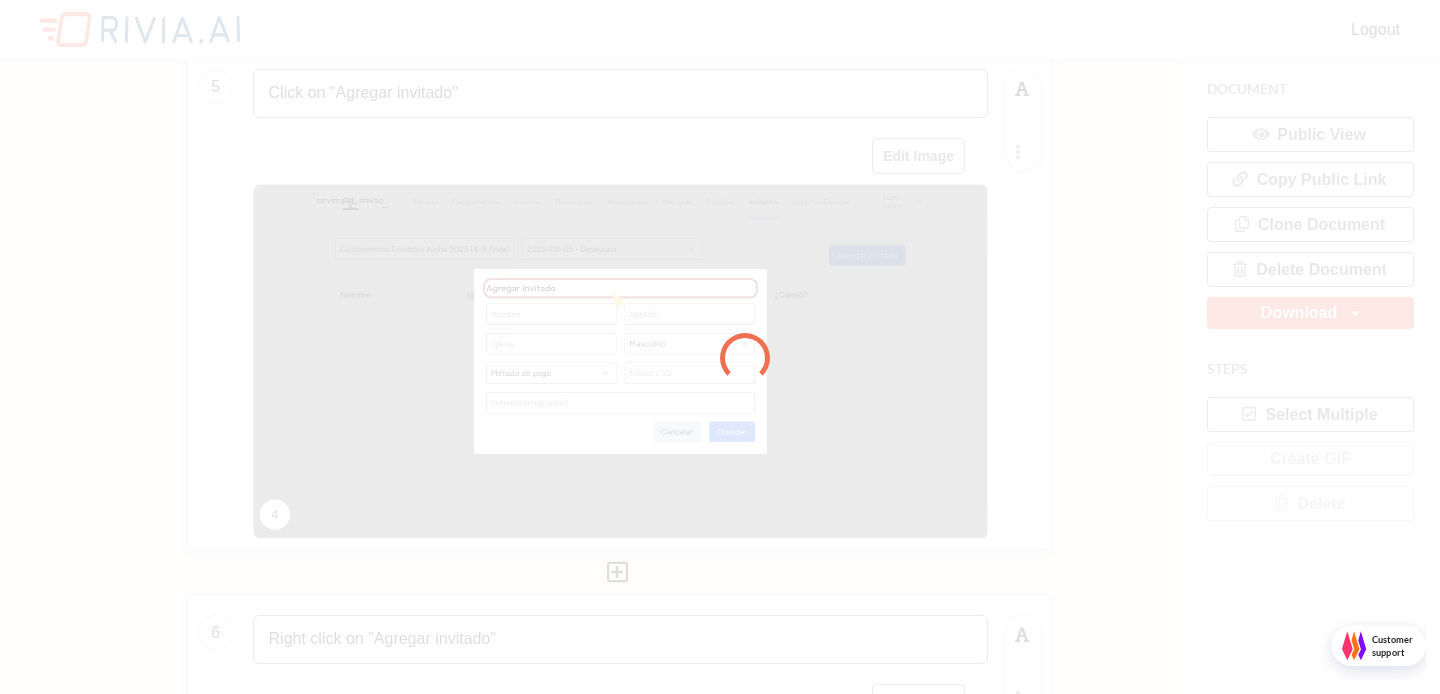 scroll, scrollTop: 10, scrollLeft: 10, axis: both 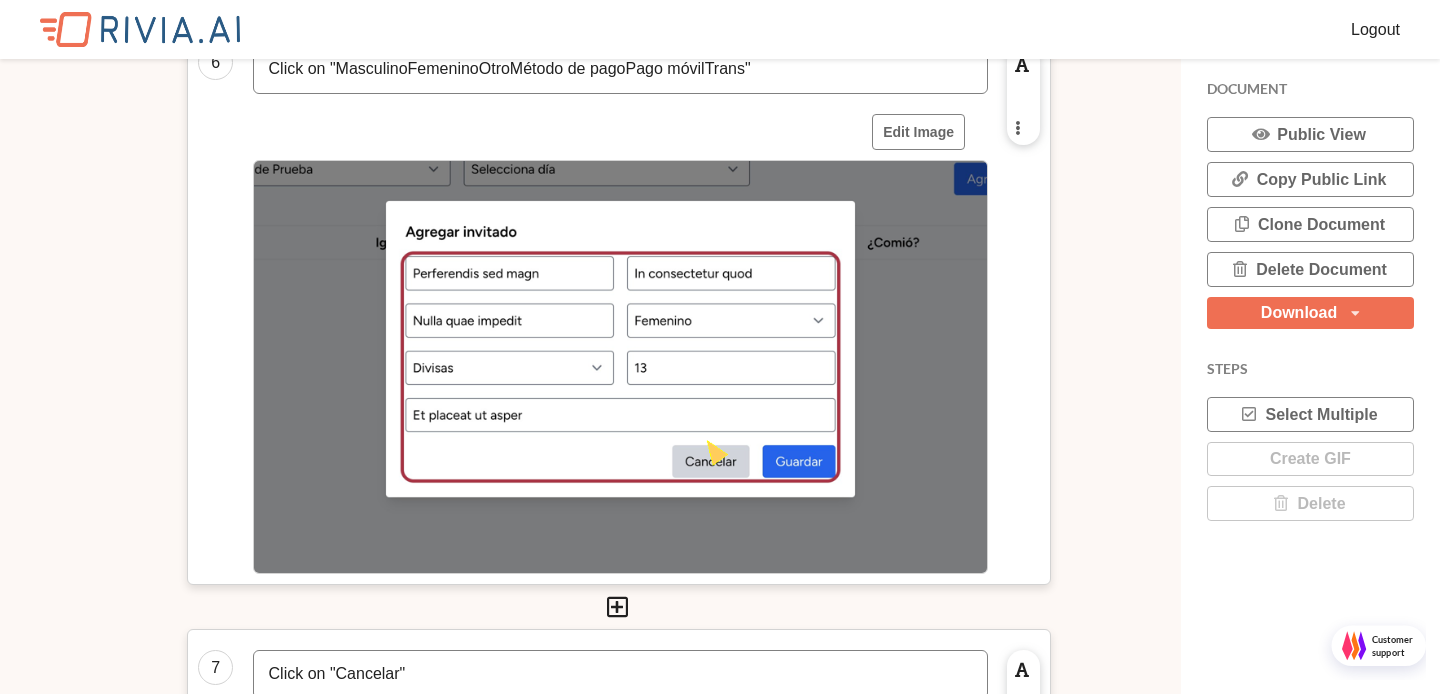click at bounding box center (1017, 127) 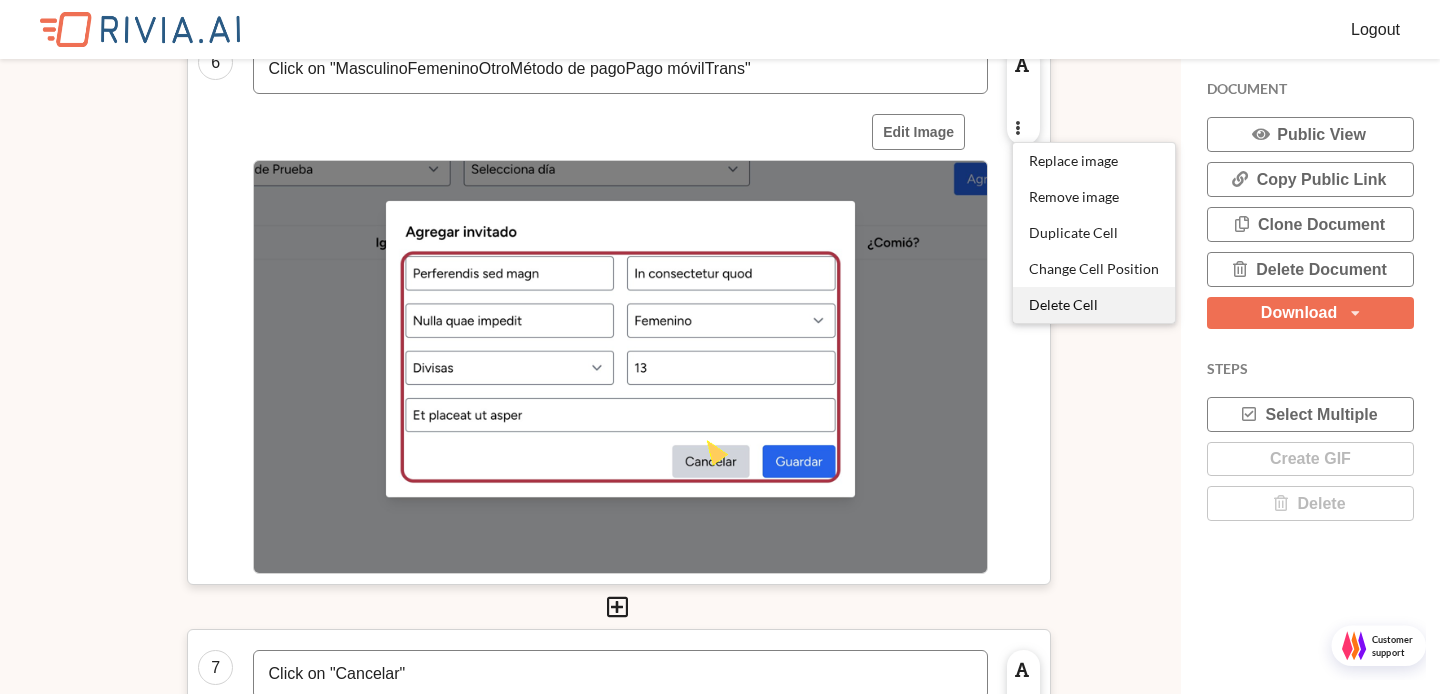 click on "Delete Cell" at bounding box center [1063, 304] 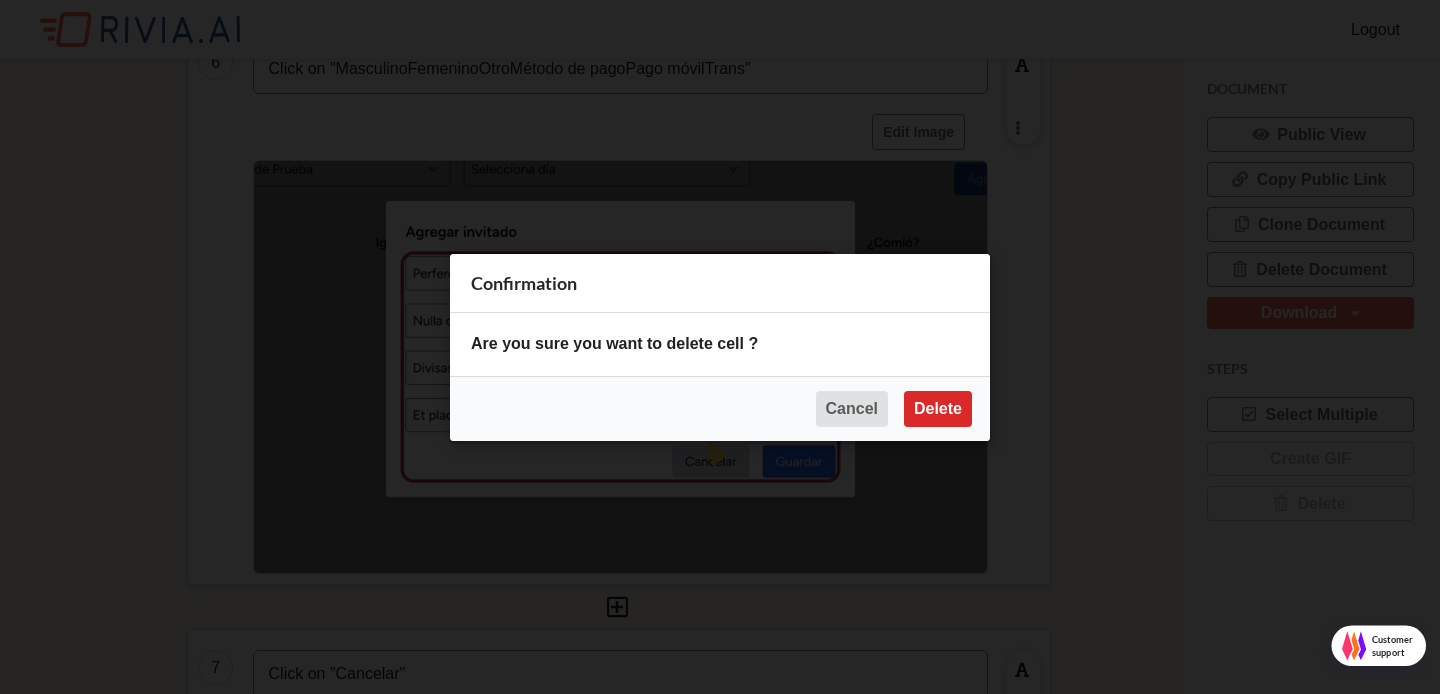 scroll, scrollTop: 10, scrollLeft: 10, axis: both 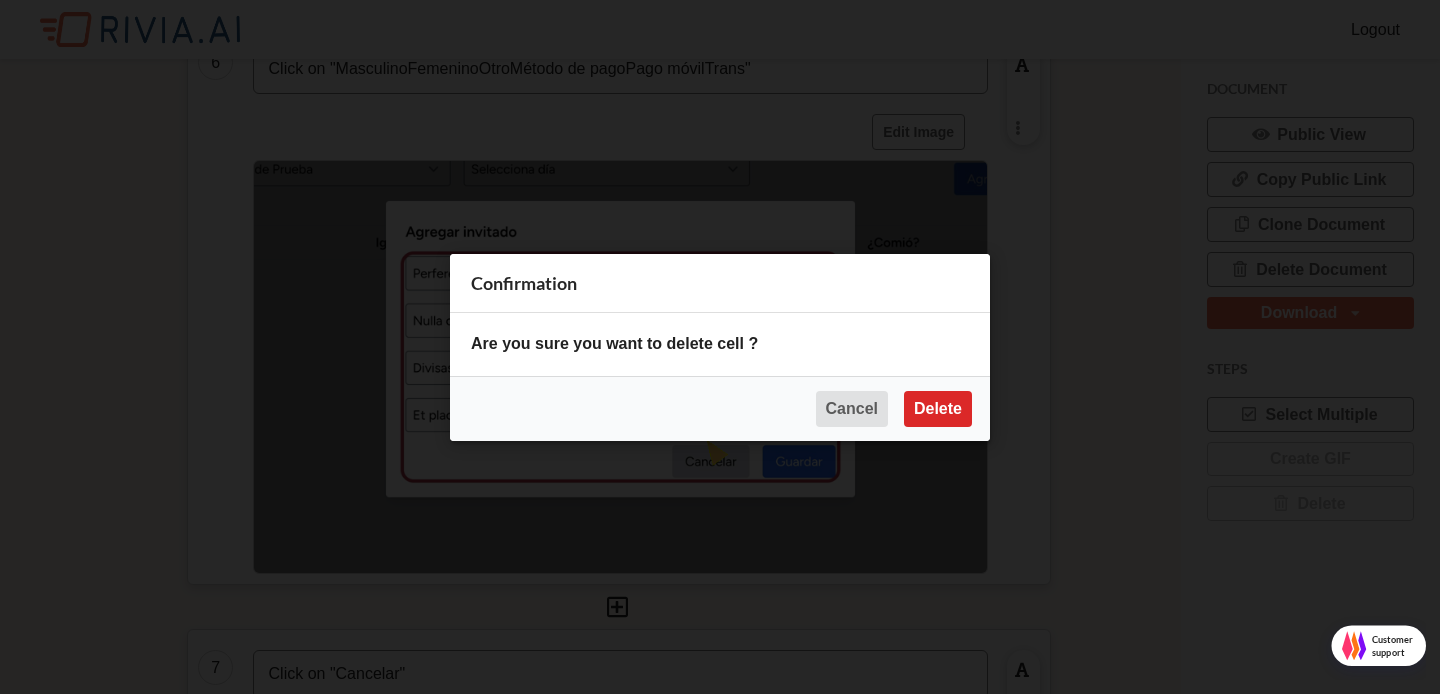 click on "Cancel Delete" at bounding box center [720, 407] 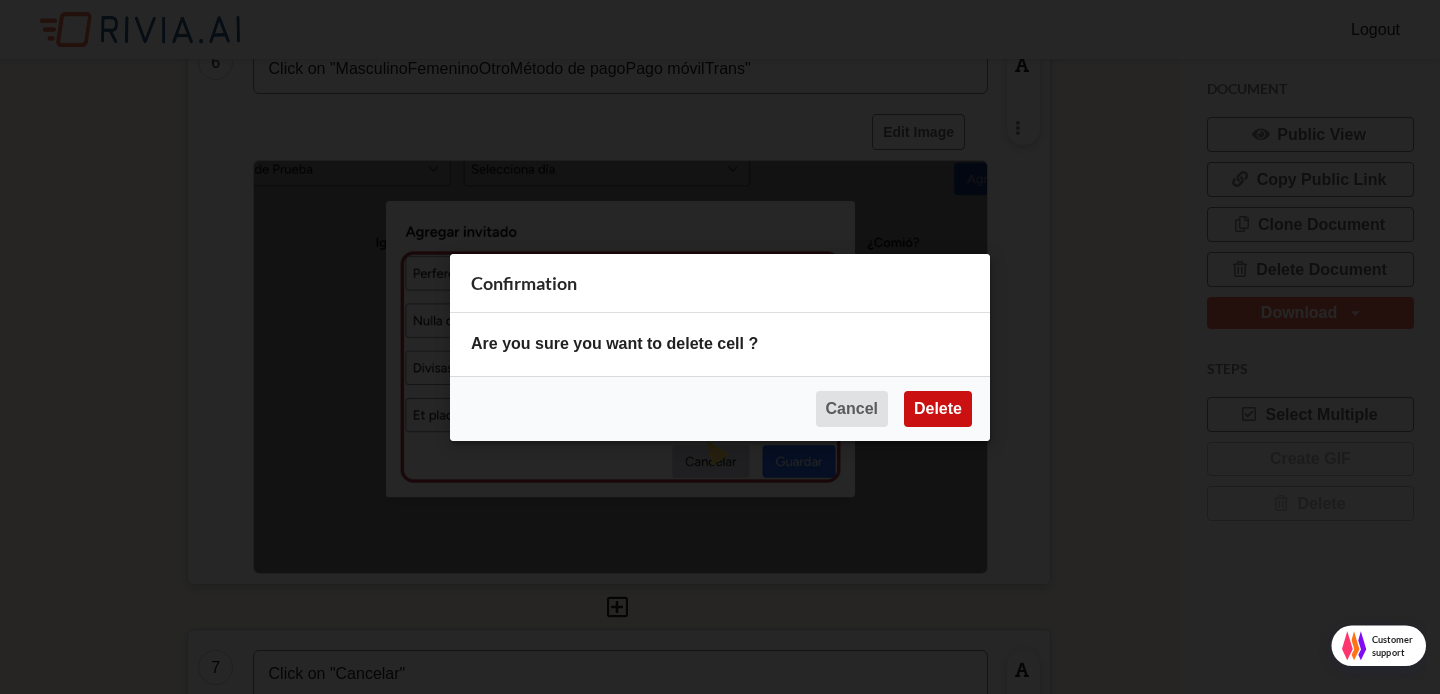 click on "Delete" at bounding box center [938, 408] 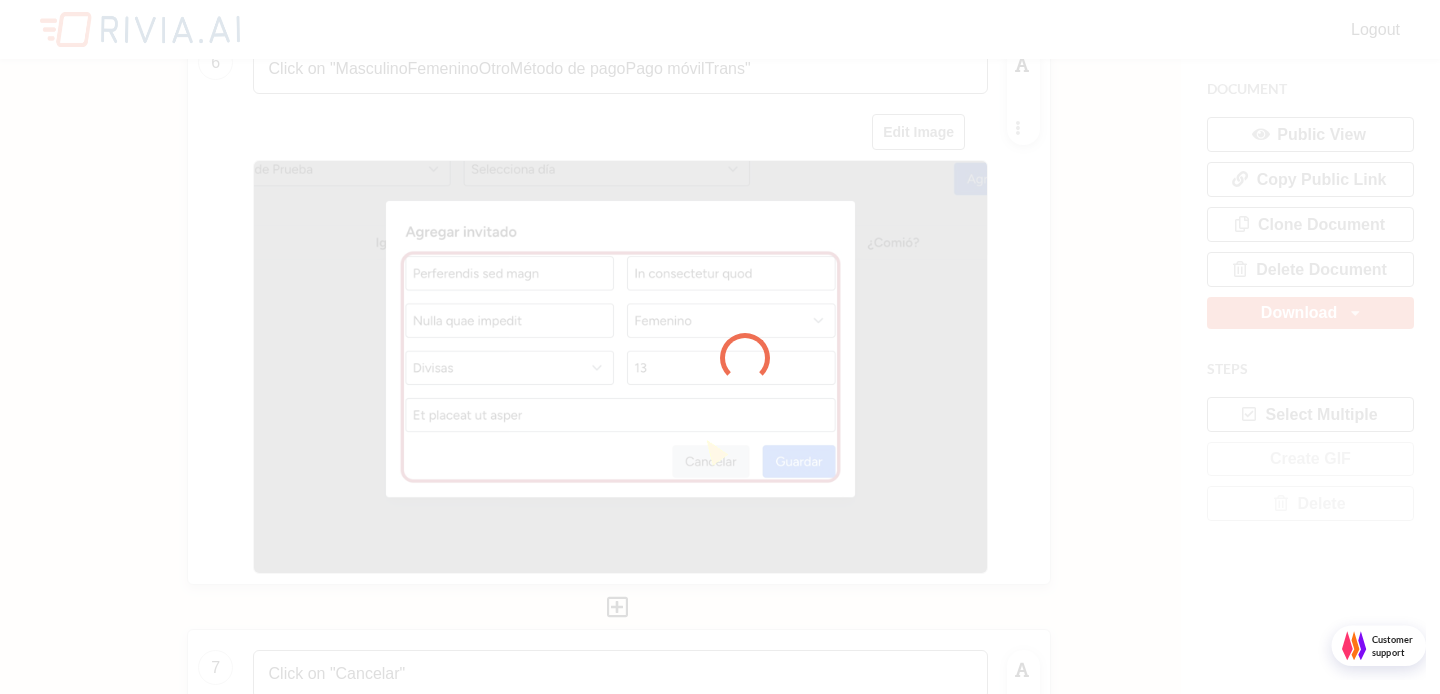 scroll, scrollTop: 10, scrollLeft: 10, axis: both 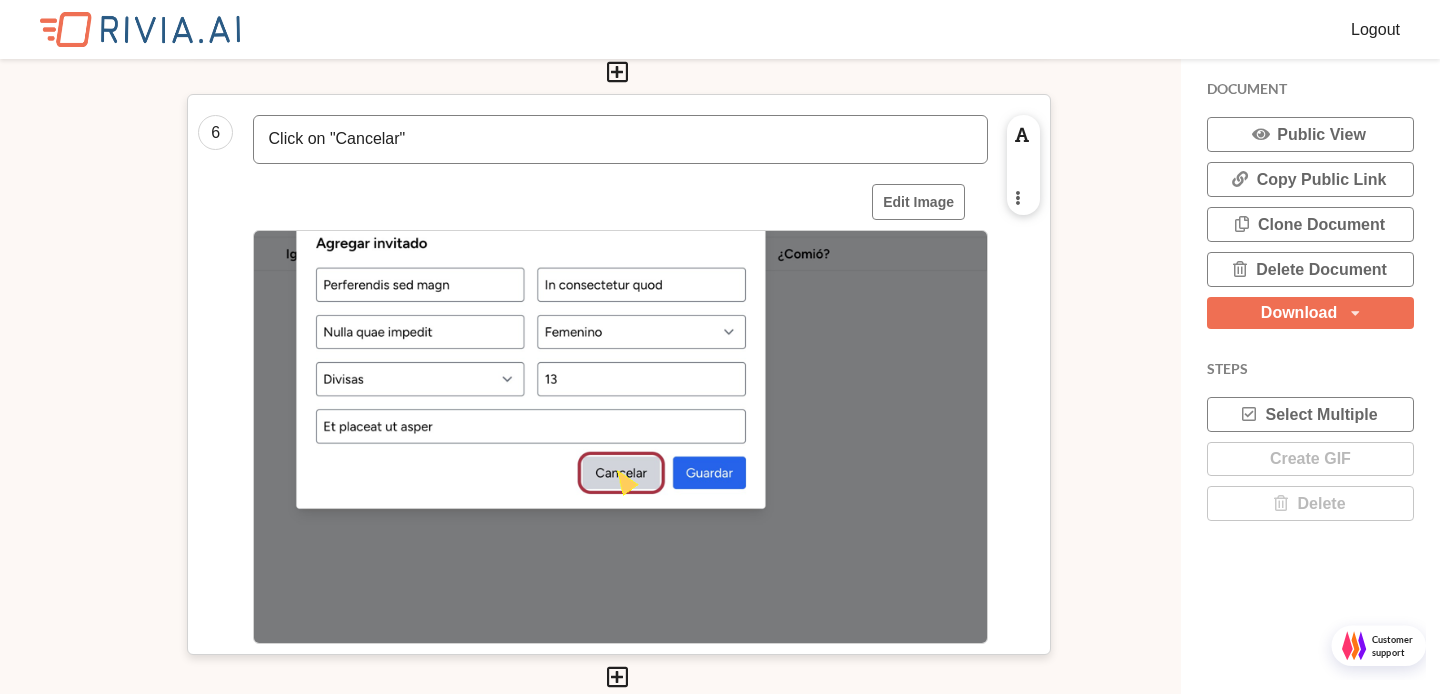 click at bounding box center (1017, 197) 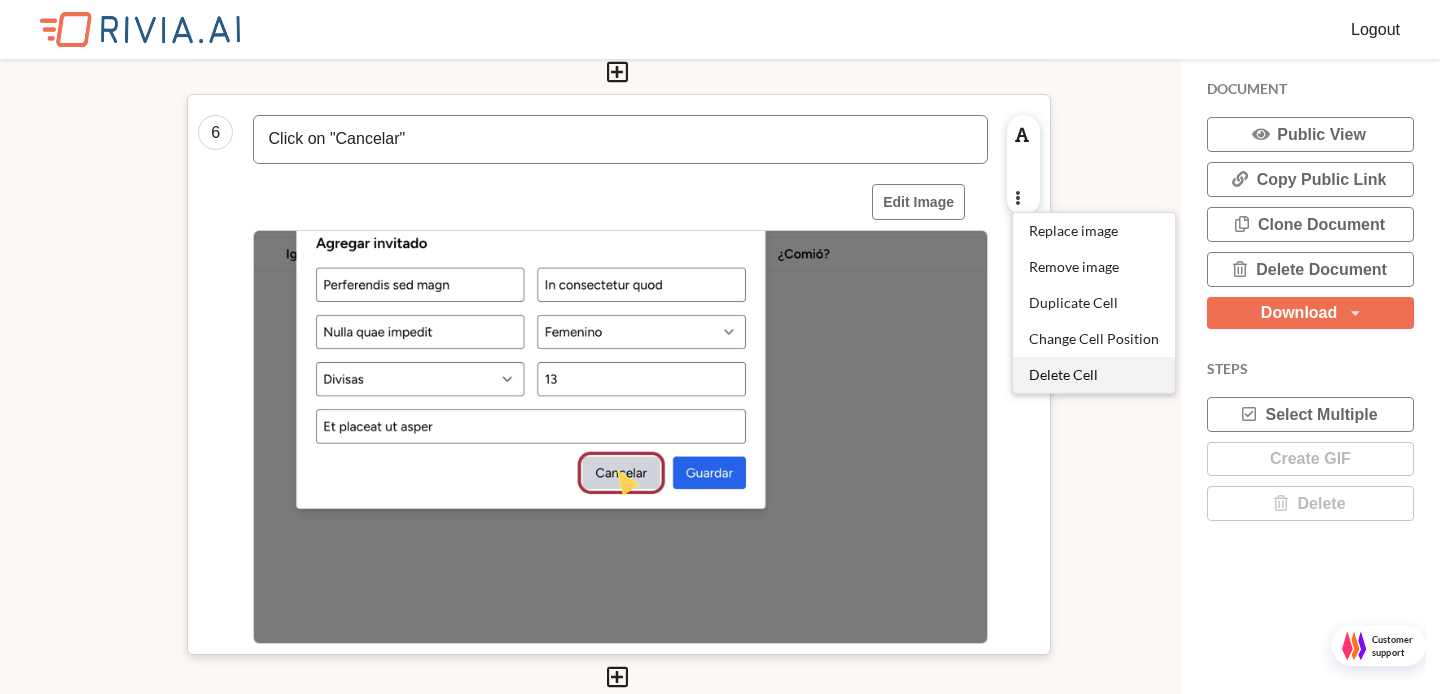click on "Delete Cell" at bounding box center [1094, 375] 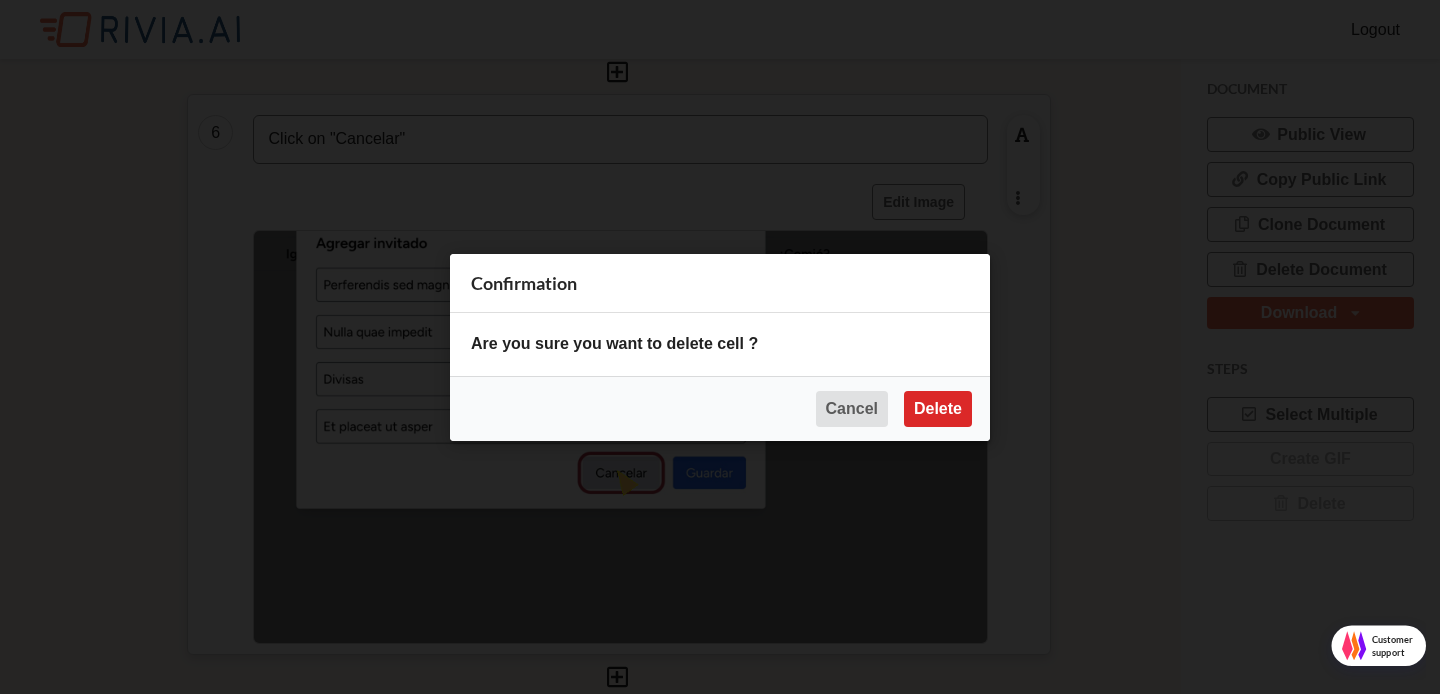 scroll, scrollTop: 10, scrollLeft: 10, axis: both 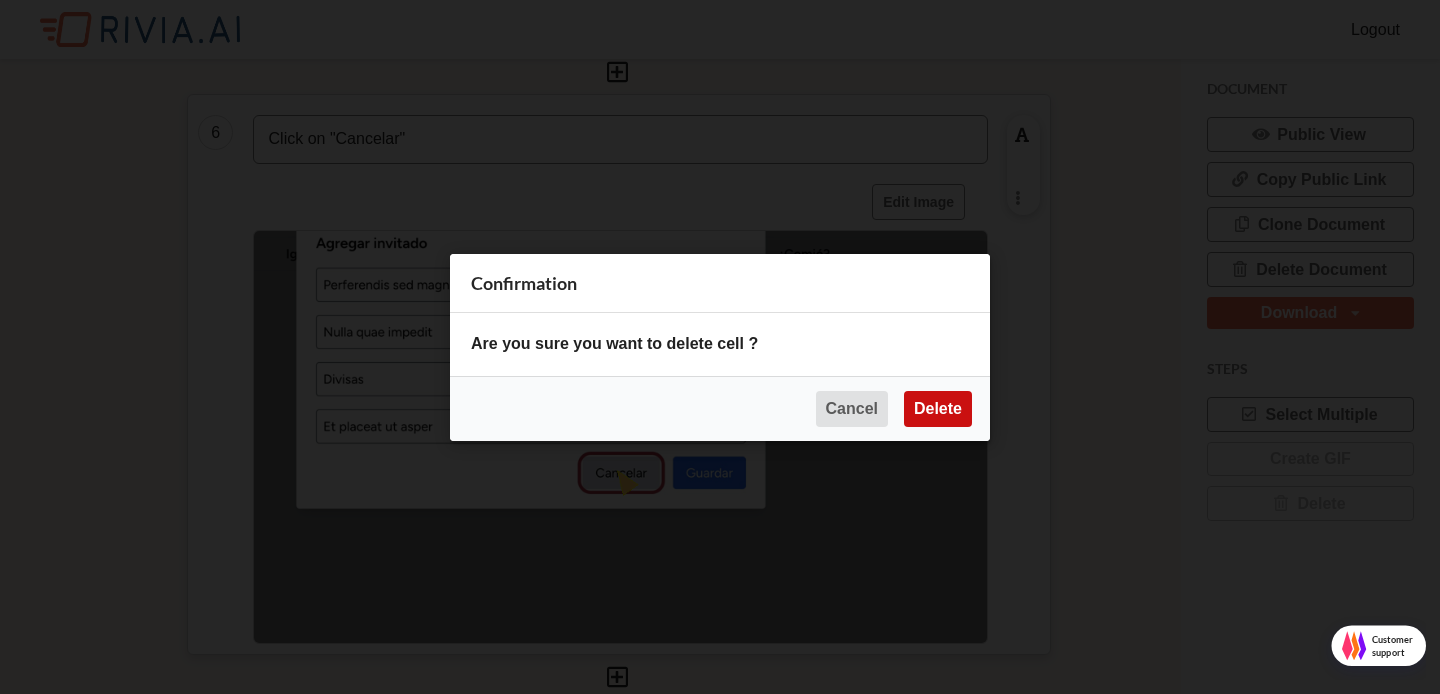 click on "Delete" at bounding box center [938, 408] 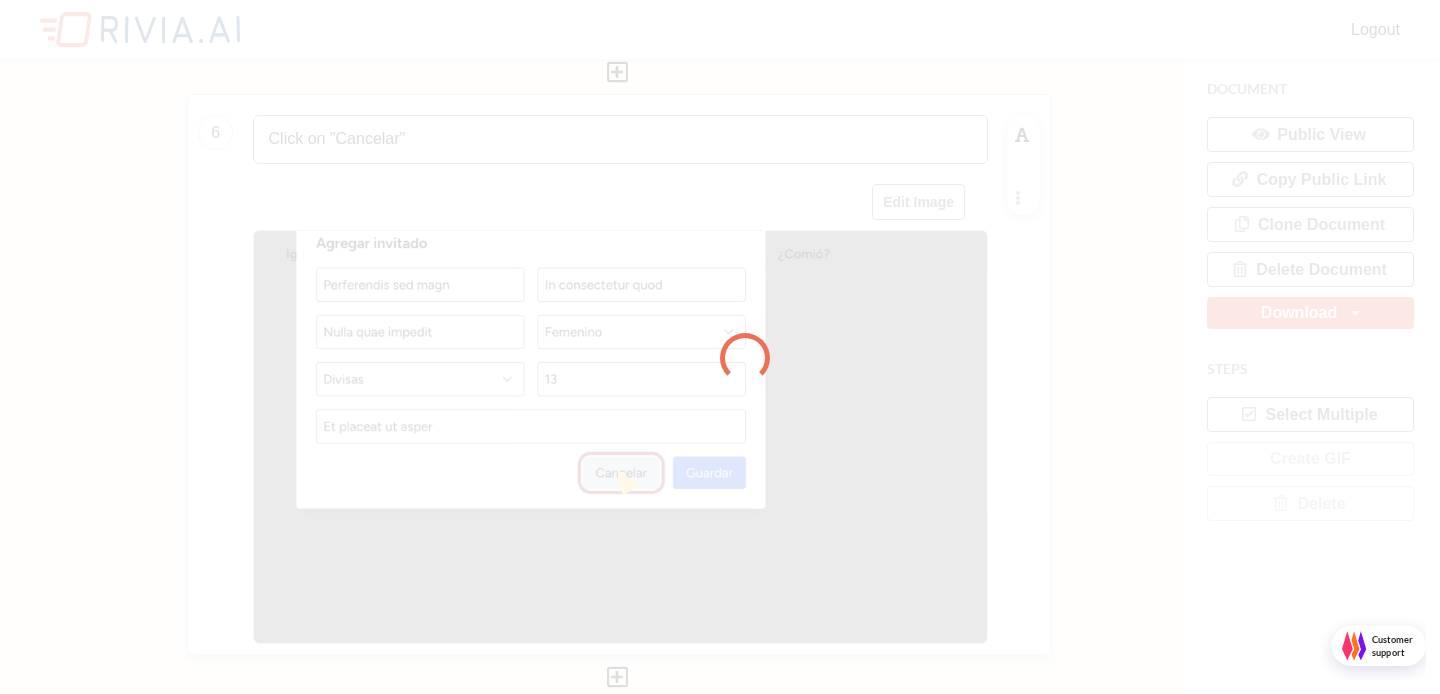 scroll, scrollTop: 10, scrollLeft: 10, axis: both 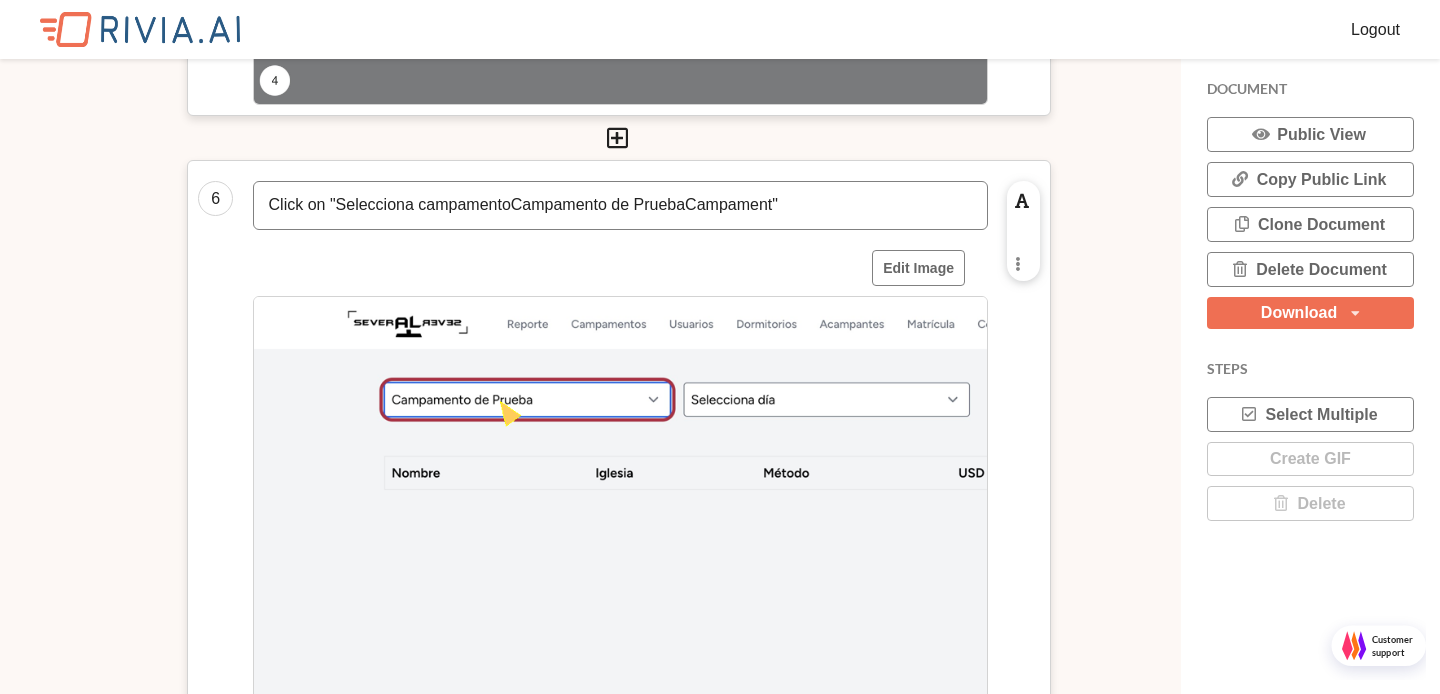 click on "Enable rich text editing Replace image Remove image Duplicate Cell Change Cell Position Delete Cell" at bounding box center (1023, 231) 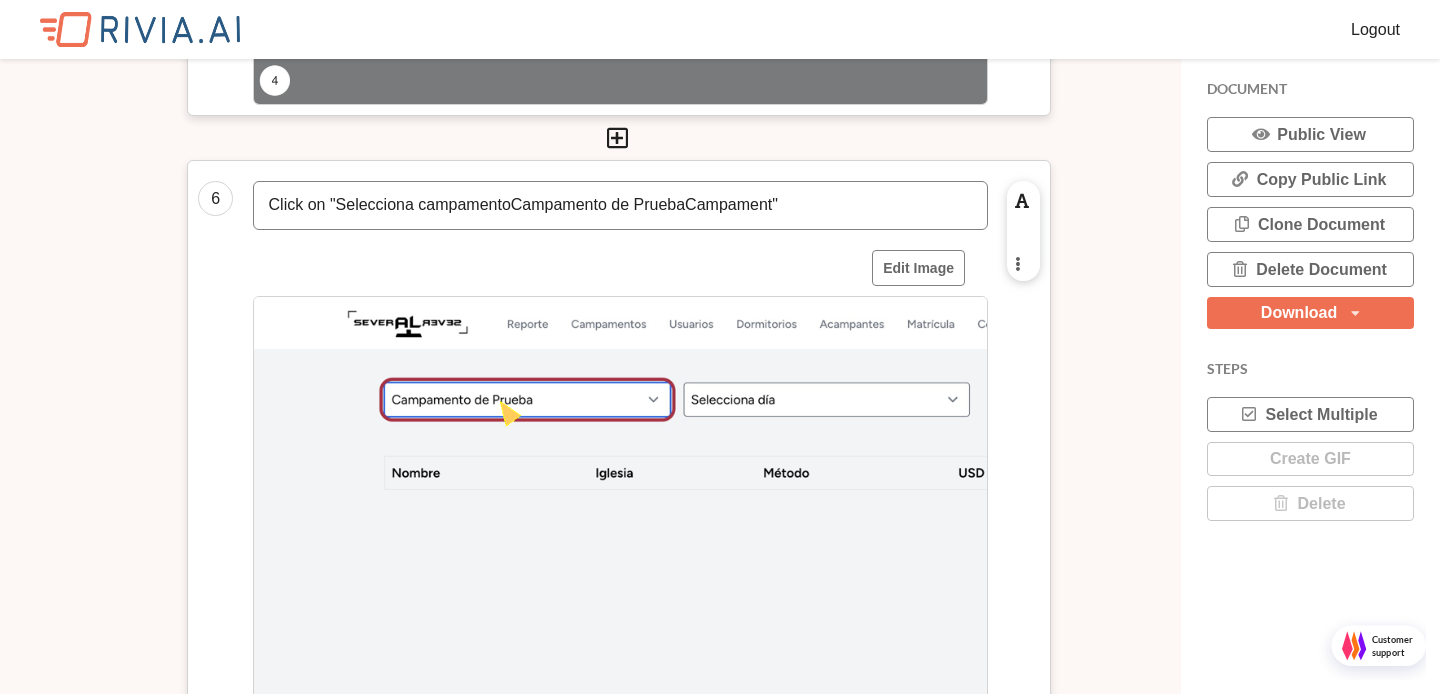 click at bounding box center (1017, 263) 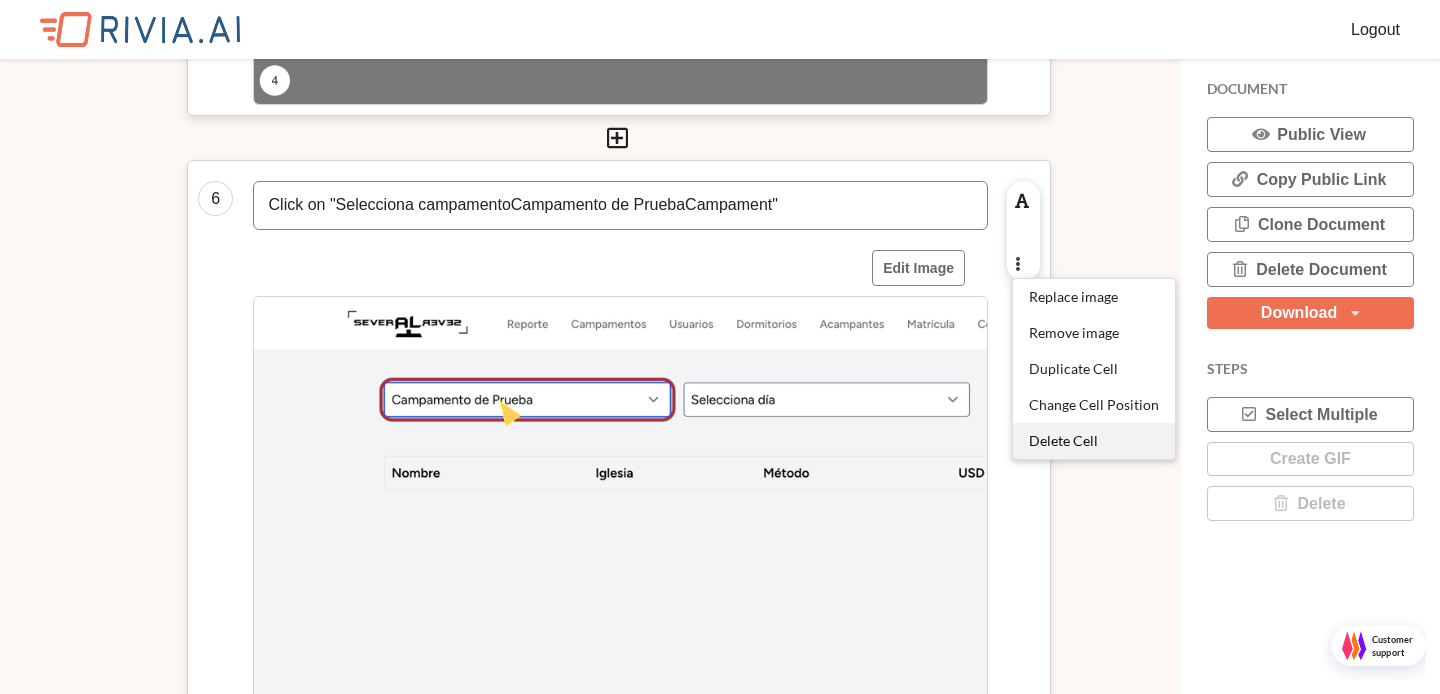 click on "Delete Cell" at bounding box center (1094, 441) 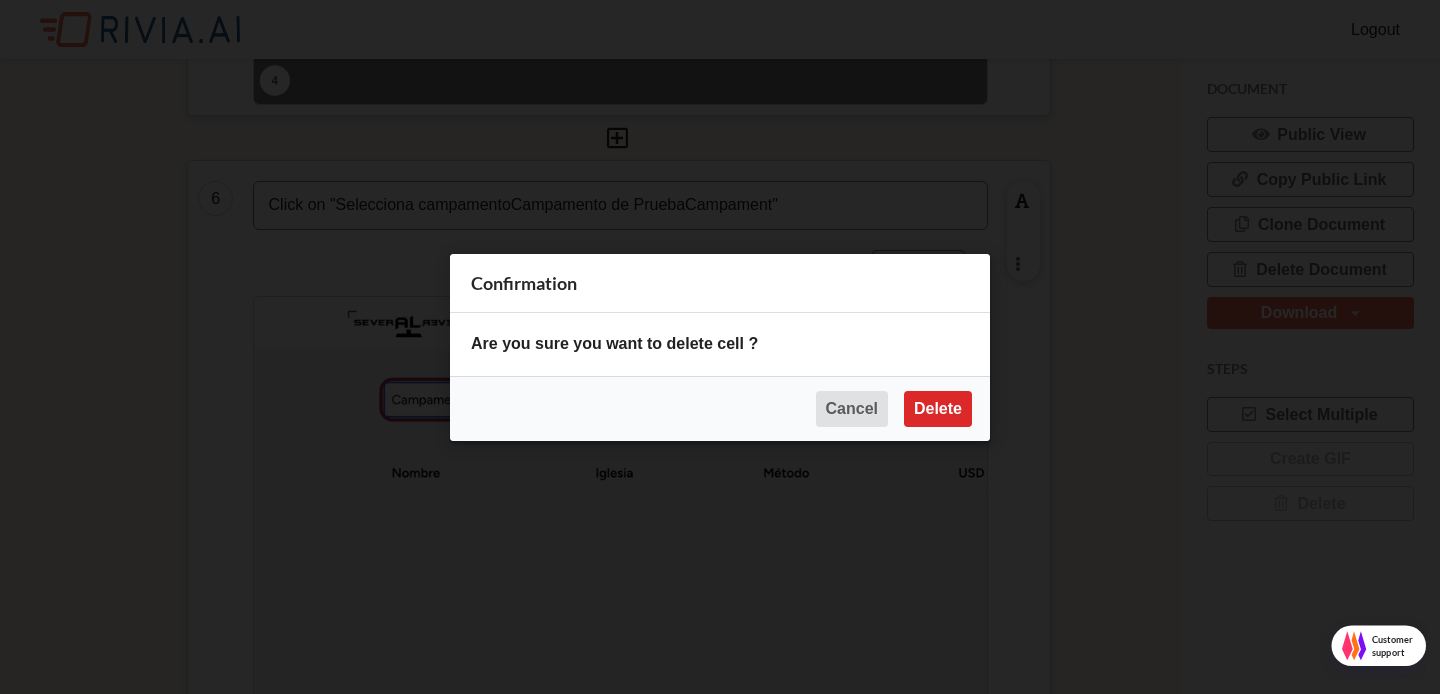 scroll, scrollTop: 10, scrollLeft: 10, axis: both 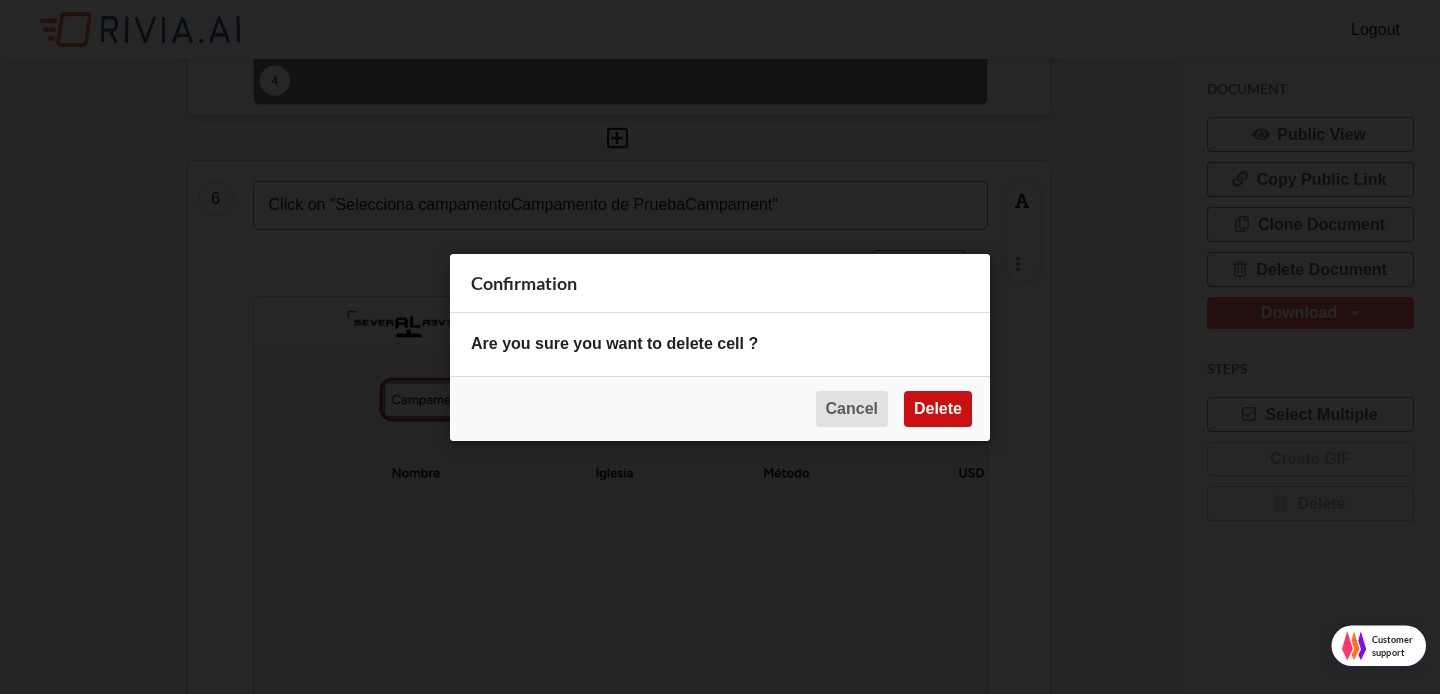 click on "Delete" at bounding box center [938, 408] 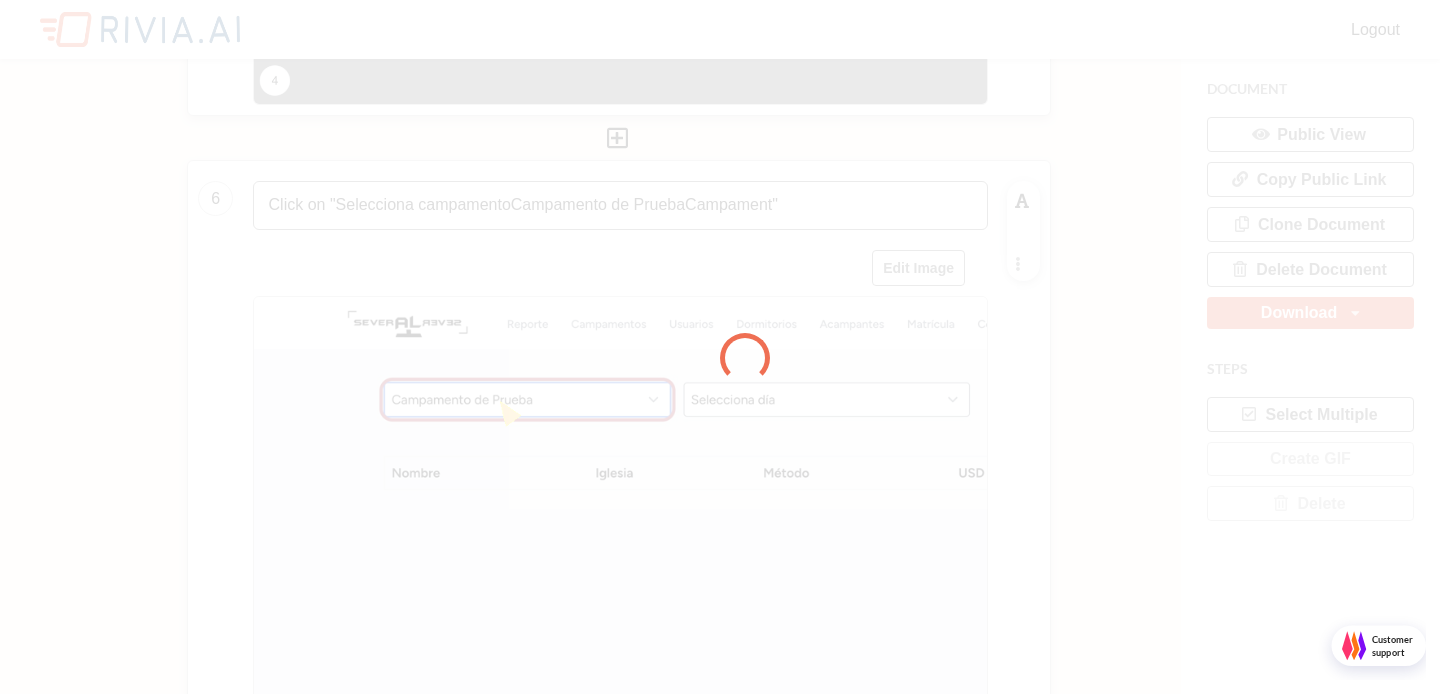 scroll, scrollTop: 10, scrollLeft: 10, axis: both 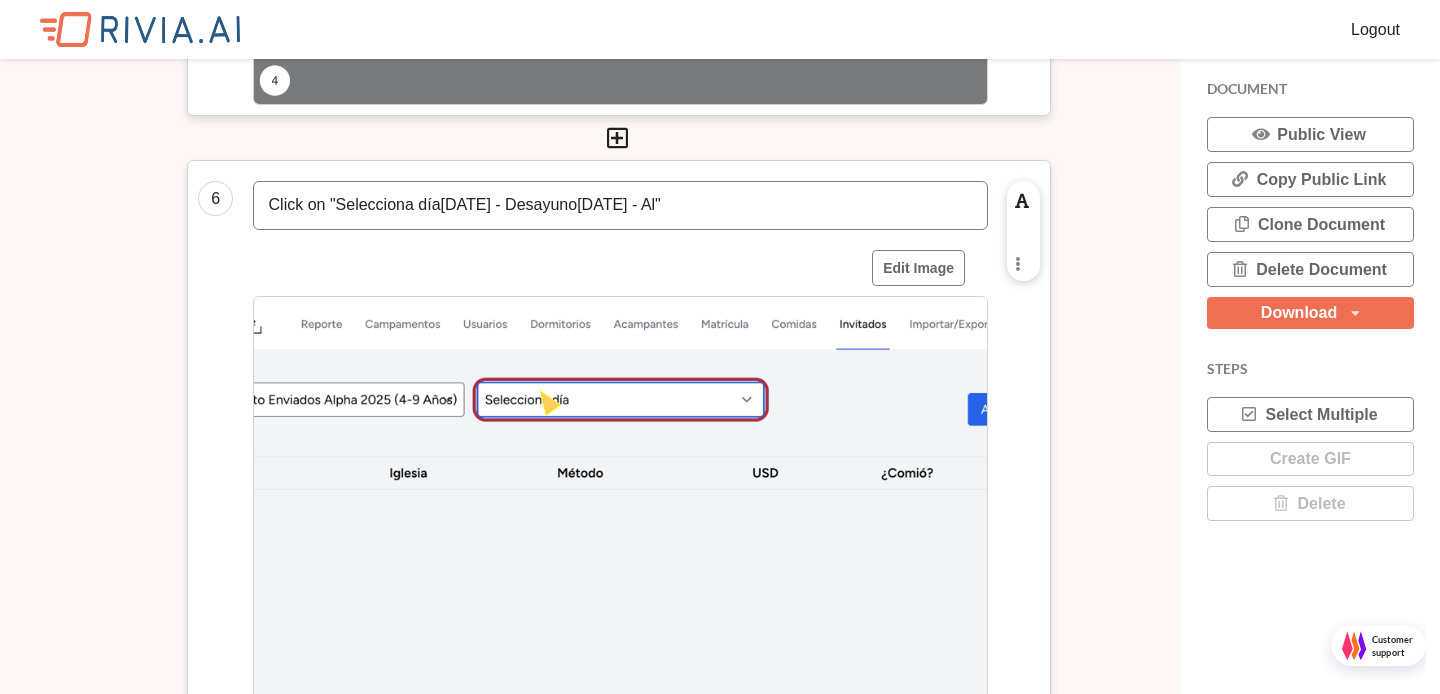 click on "Enable rich text editing Replace image Remove image Duplicate Cell Change Cell Position Delete Cell" at bounding box center [1023, 231] 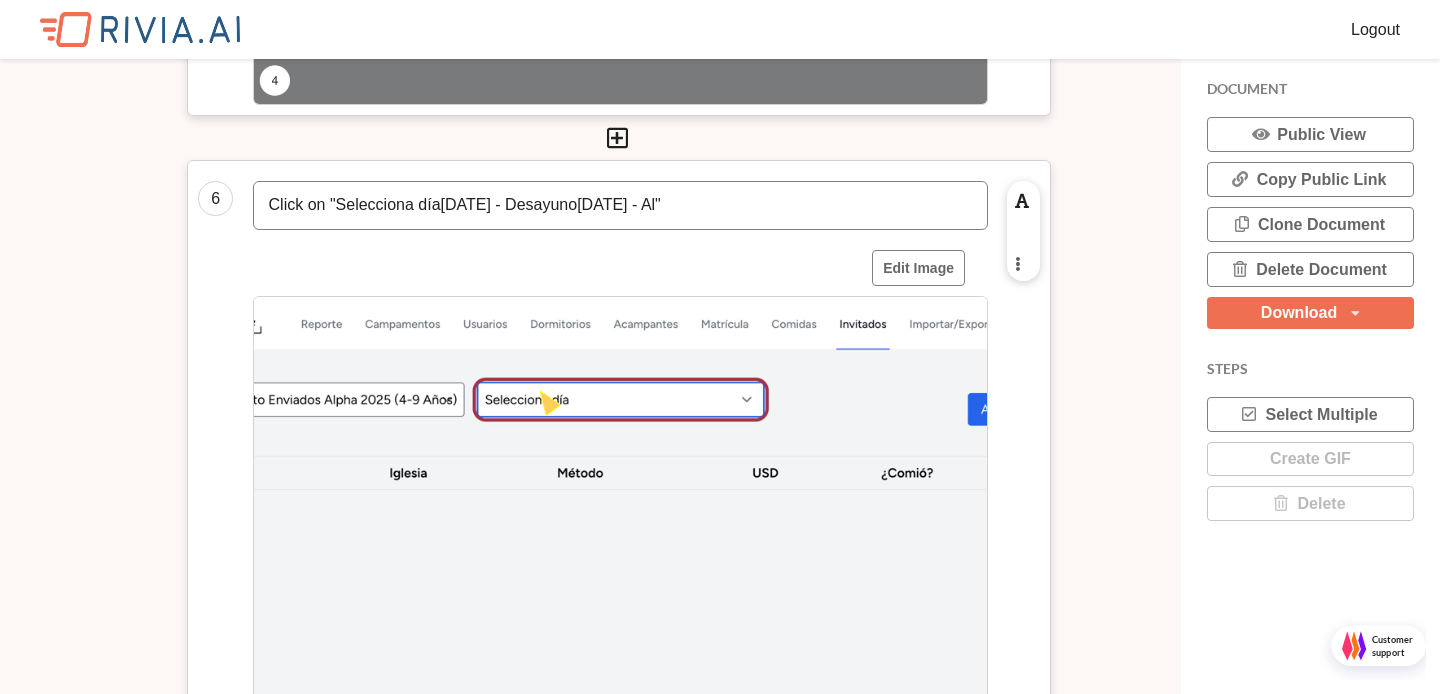 click at bounding box center [1017, 263] 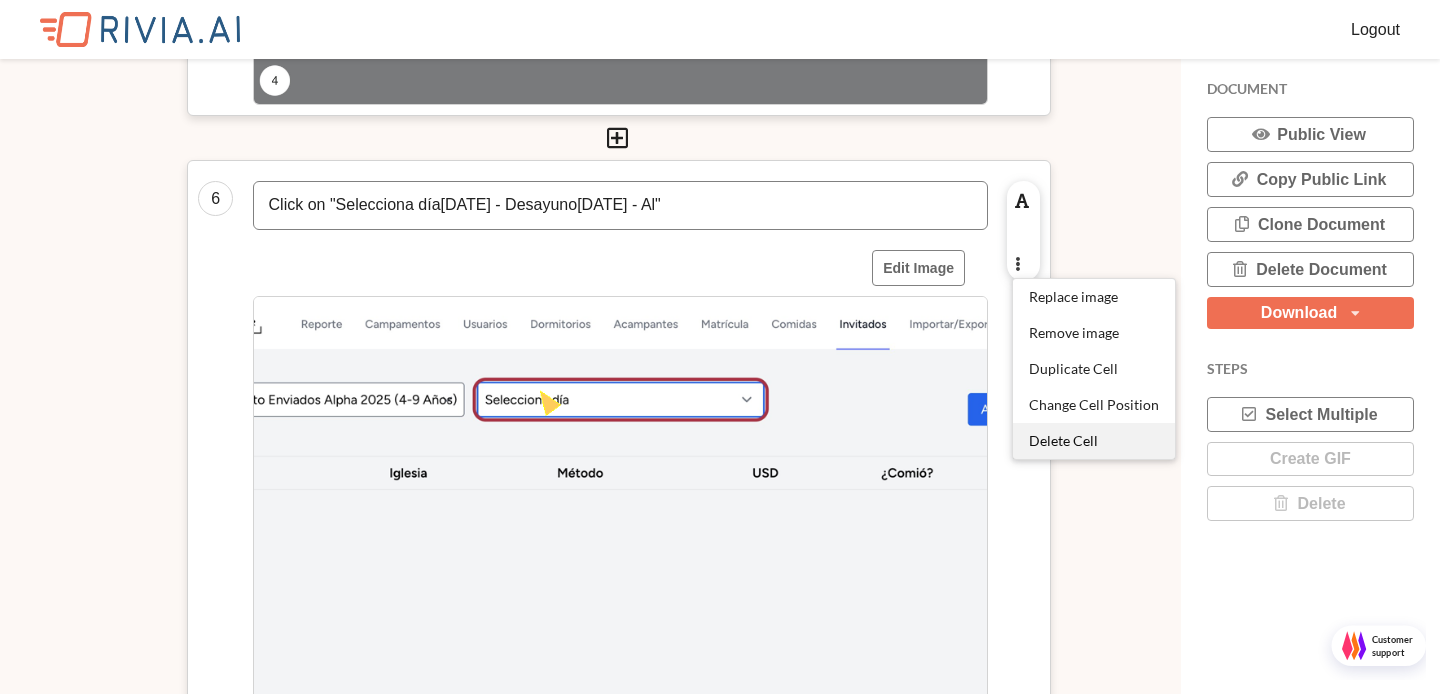 click on "Delete Cell" at bounding box center (1094, 441) 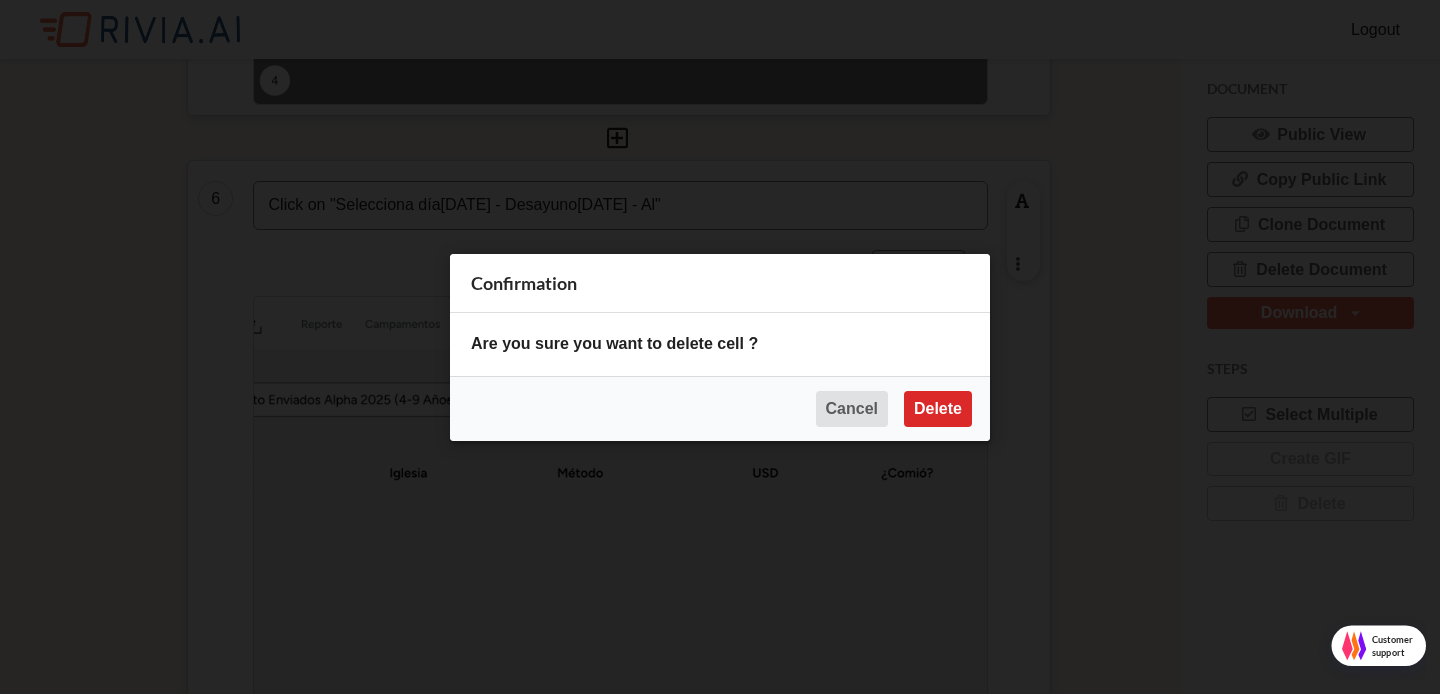 scroll, scrollTop: 10, scrollLeft: 10, axis: both 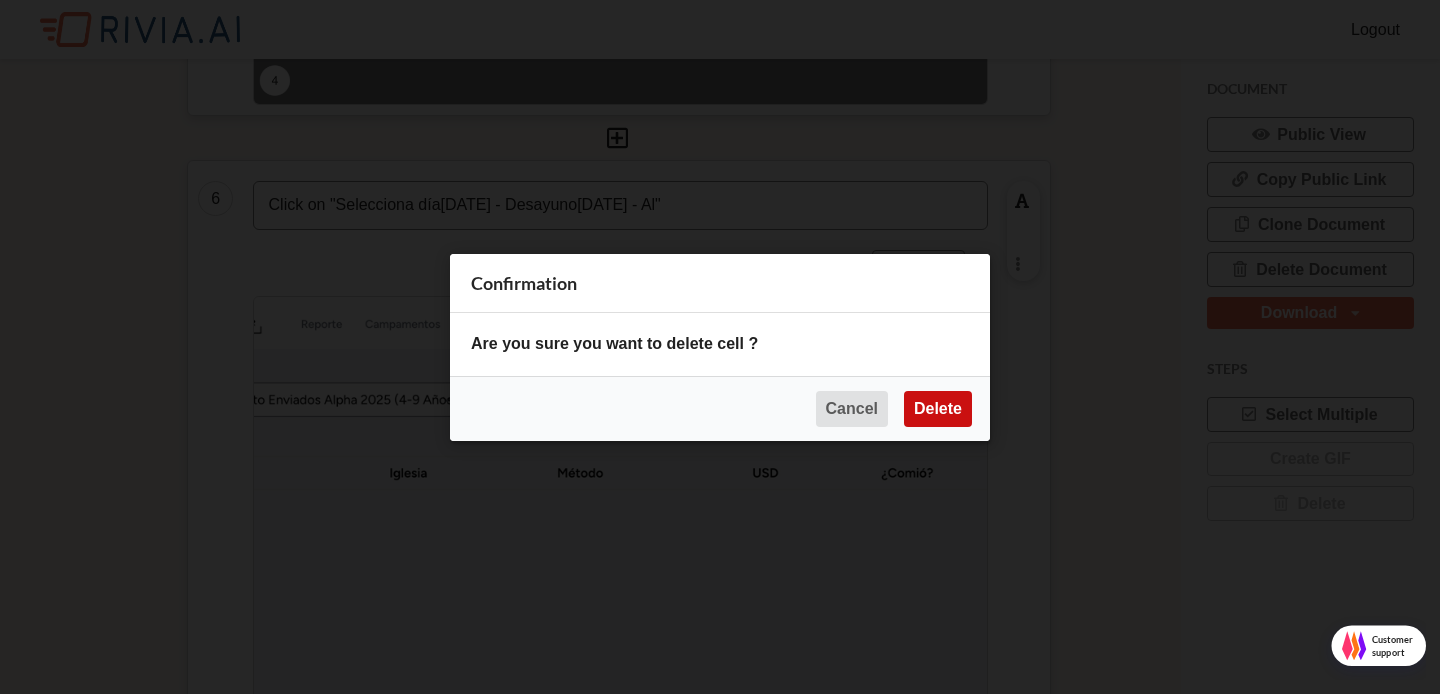 click on "Delete" at bounding box center (938, 408) 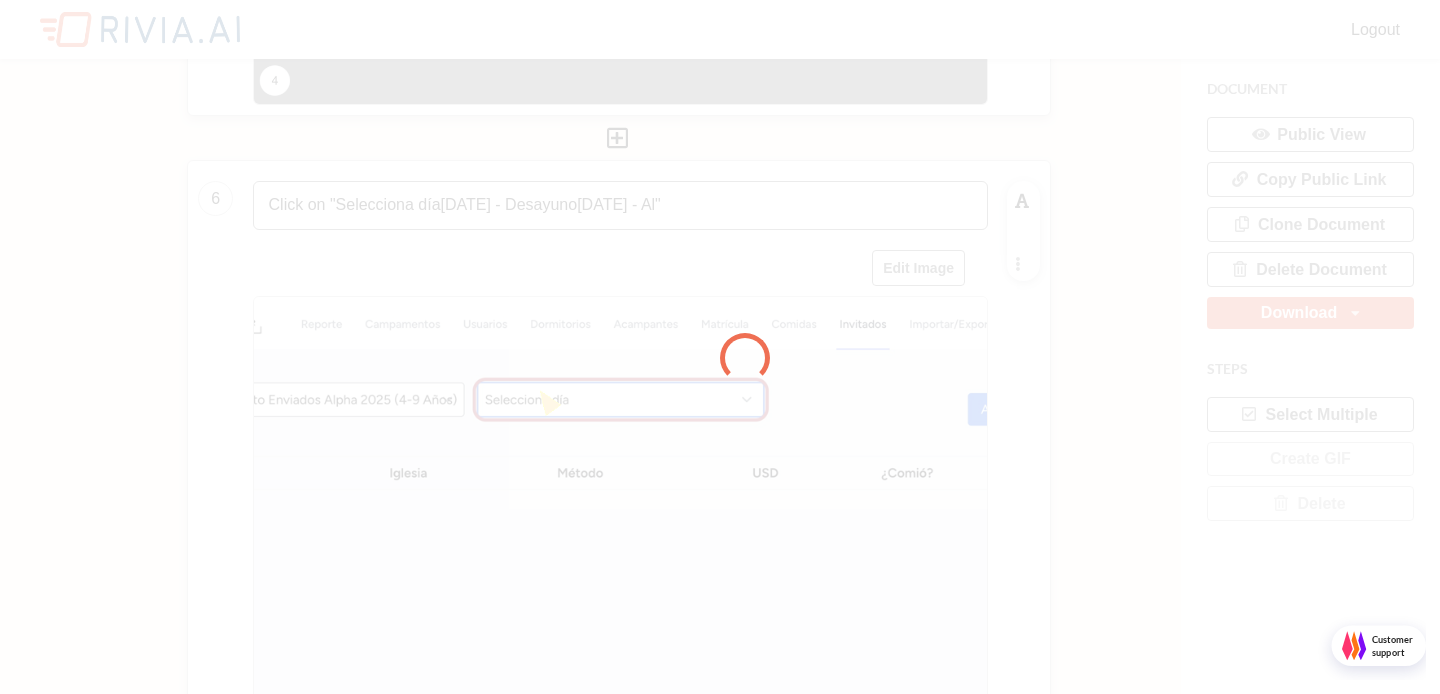 scroll, scrollTop: 10, scrollLeft: 10, axis: both 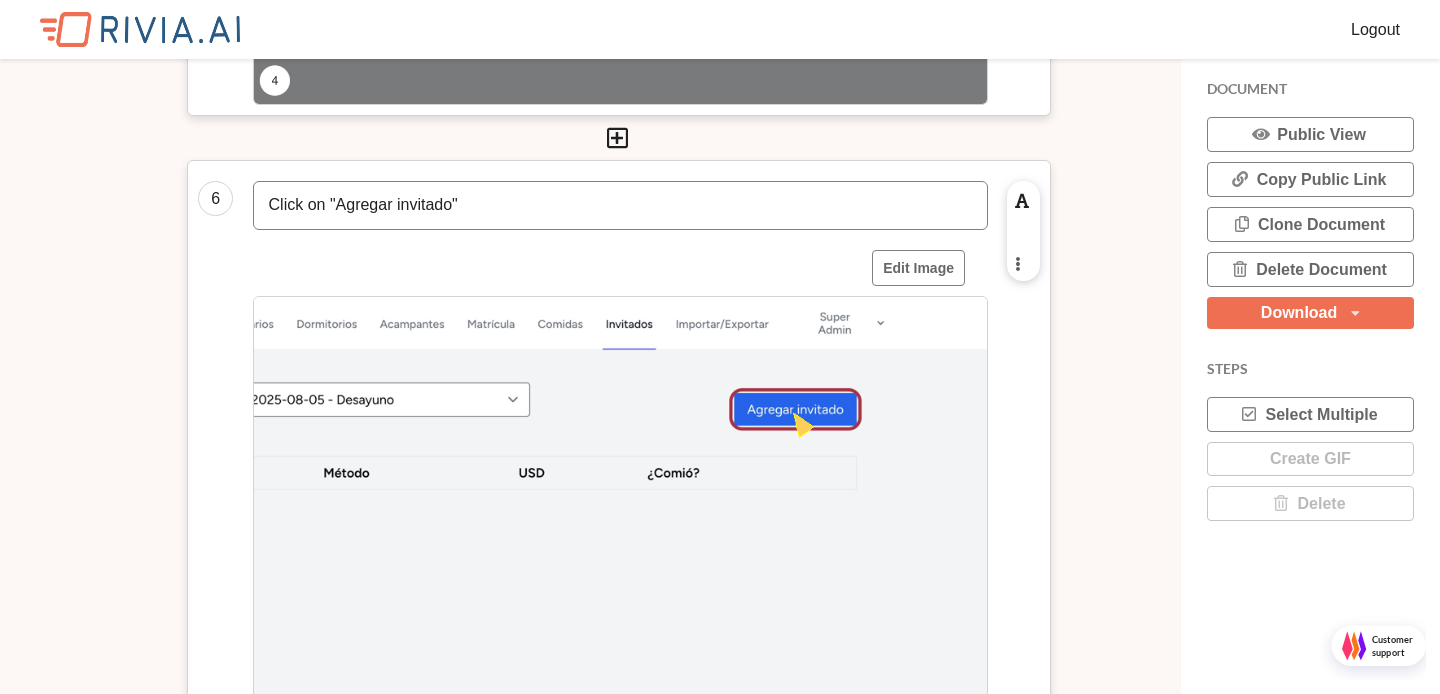 click at bounding box center [1017, 263] 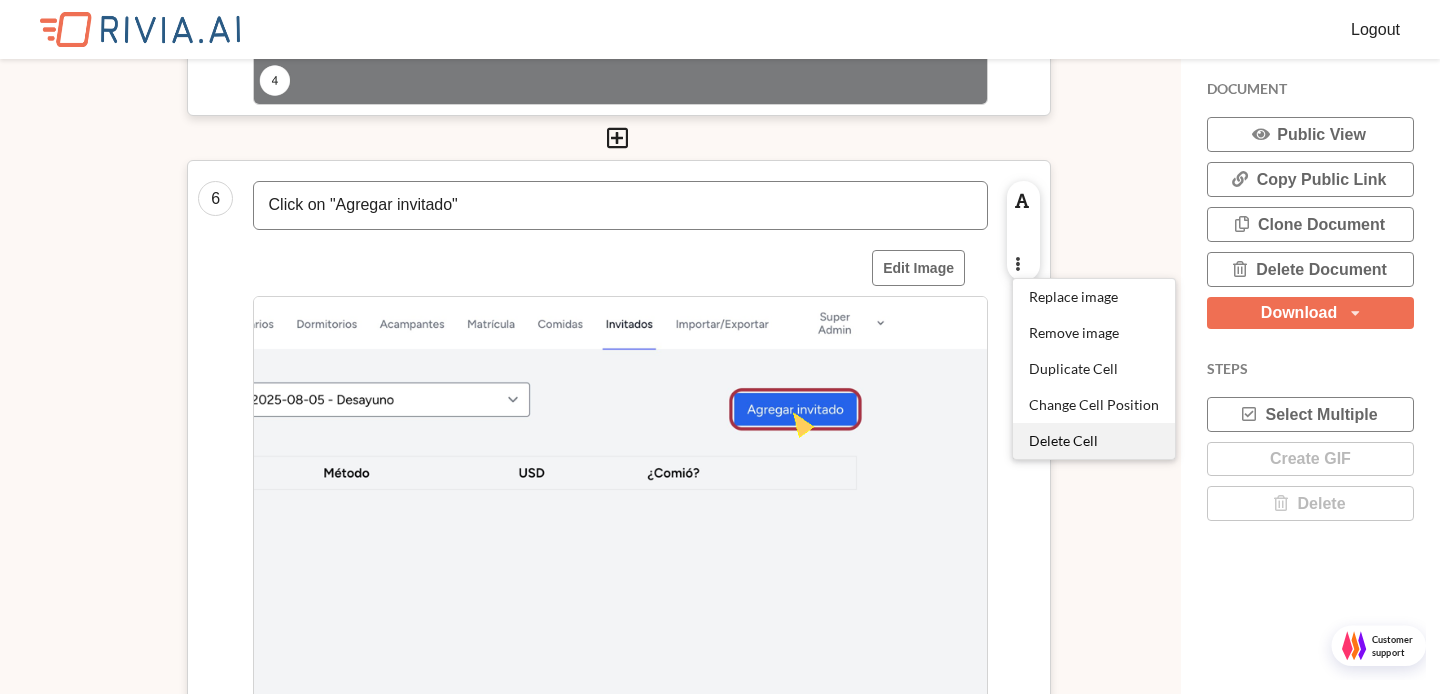 click on "Delete Cell" at bounding box center [1063, 440] 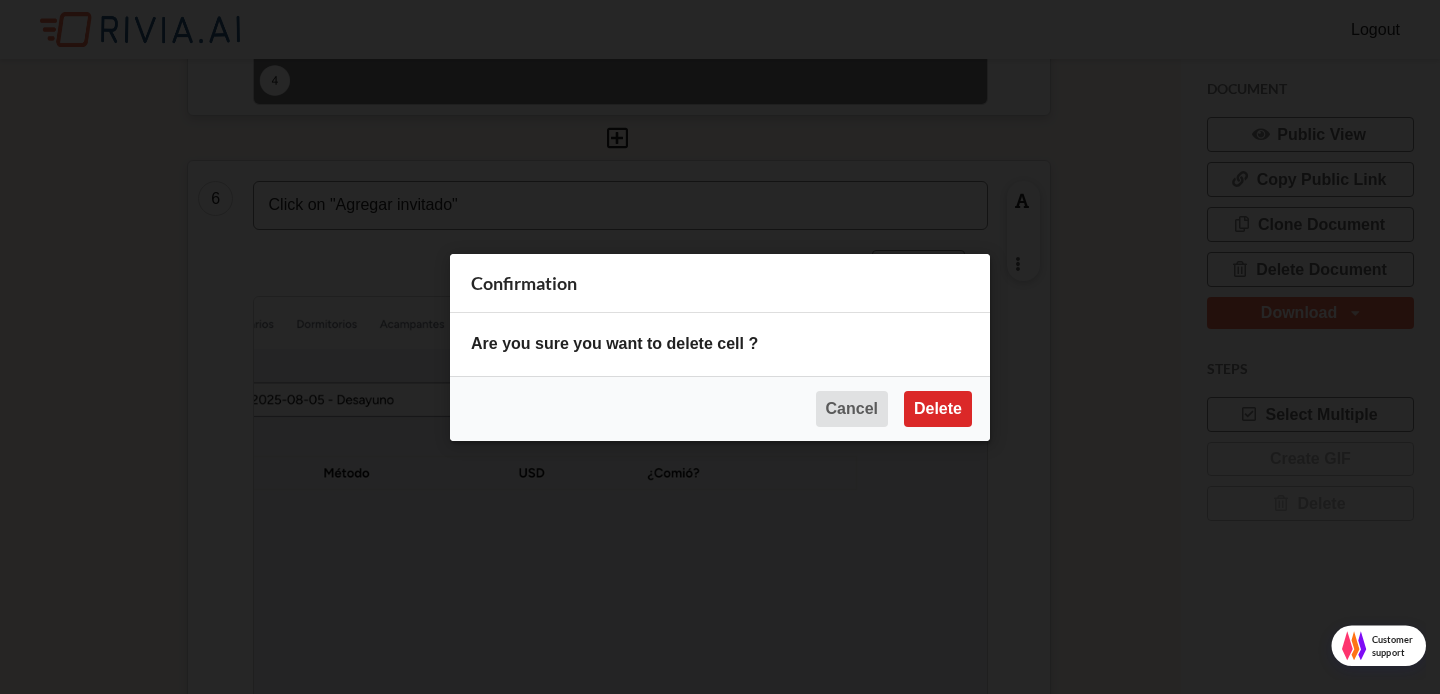 scroll, scrollTop: 10, scrollLeft: 10, axis: both 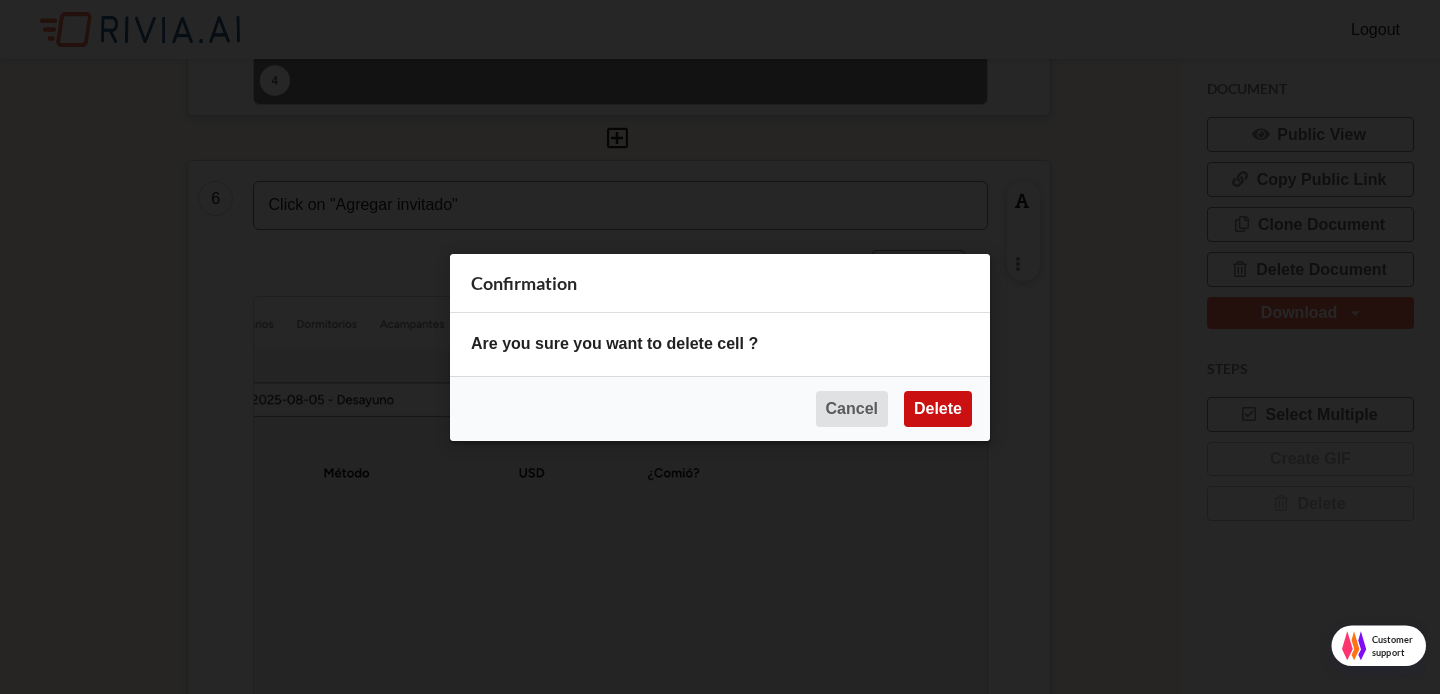 click on "Delete" at bounding box center [938, 408] 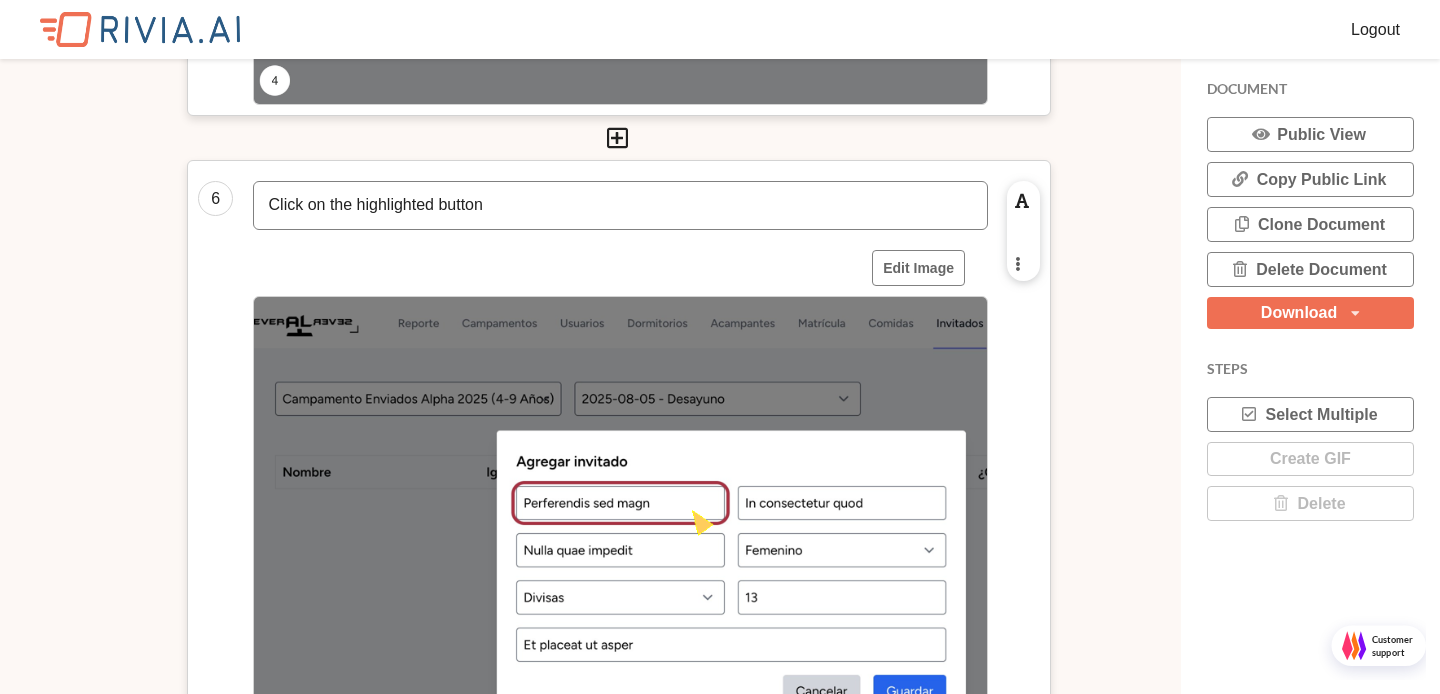 click at bounding box center (1017, 263) 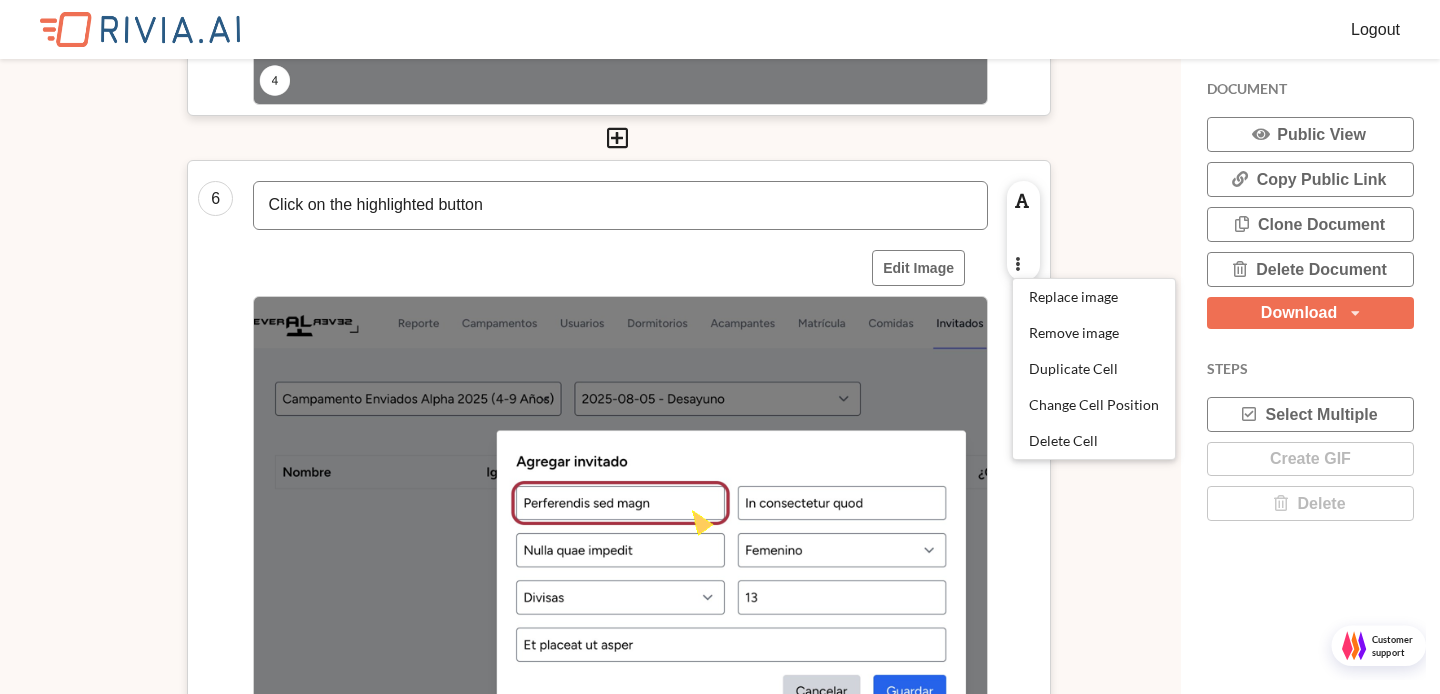 click at bounding box center (620, 503) 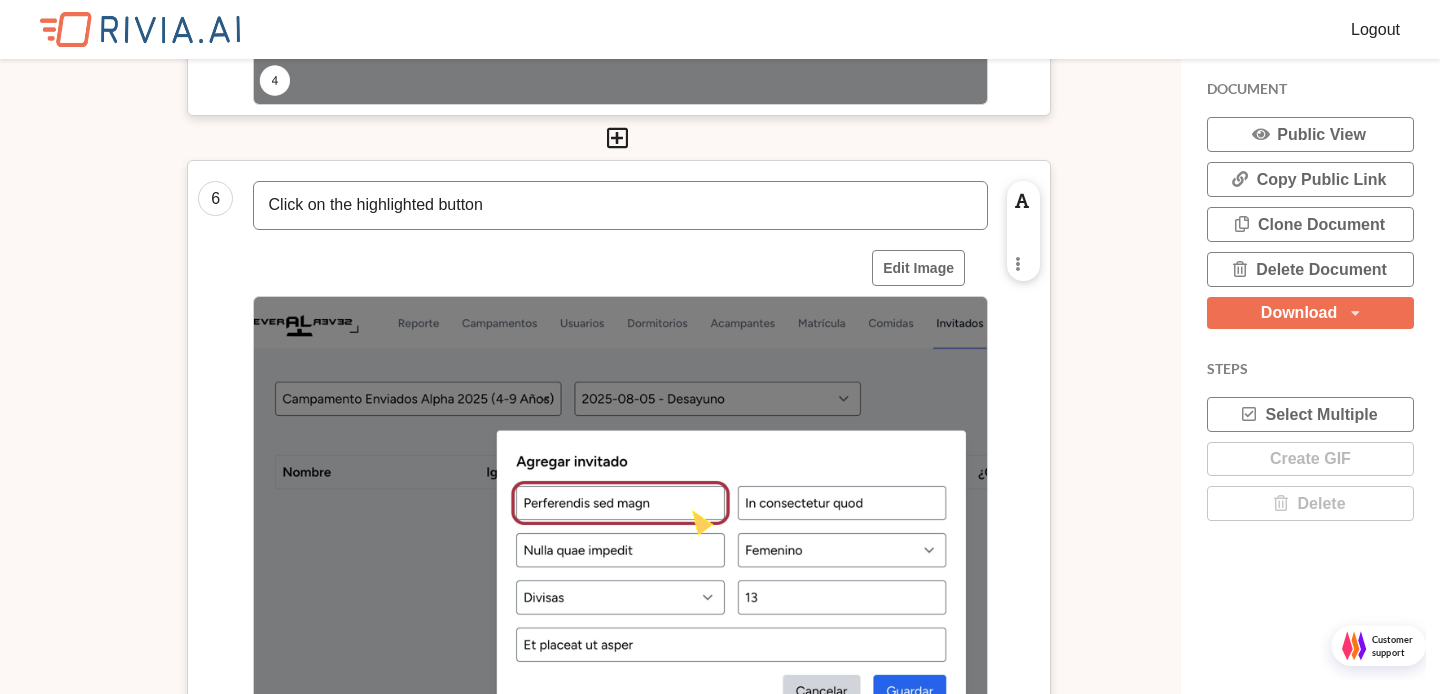 click on "6 Click on the highlighted button Edit Image Enable rich text editing Replace image Remove image Duplicate Cell Change Cell Position Delete Cell" at bounding box center (619, 440) 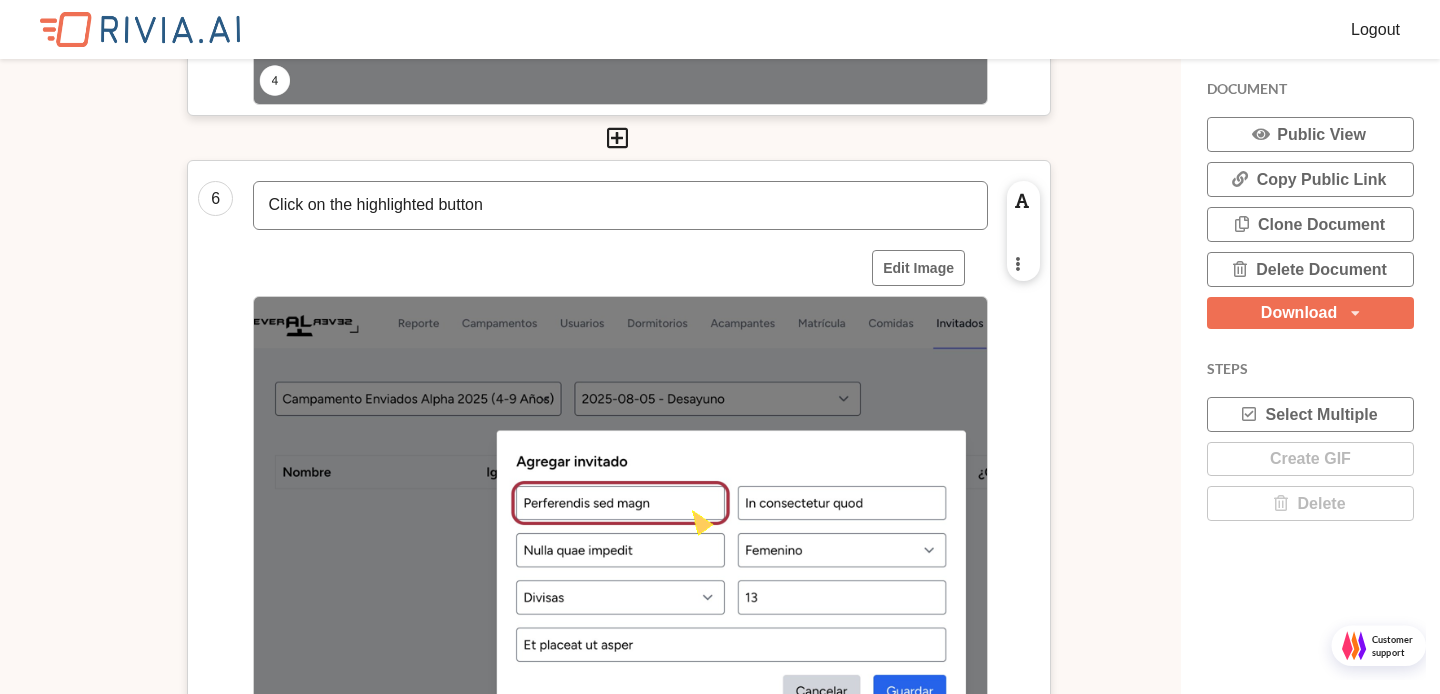 click on "Replace image Remove image Duplicate Cell Change Cell Position Delete Cell" at bounding box center [1022, 264] 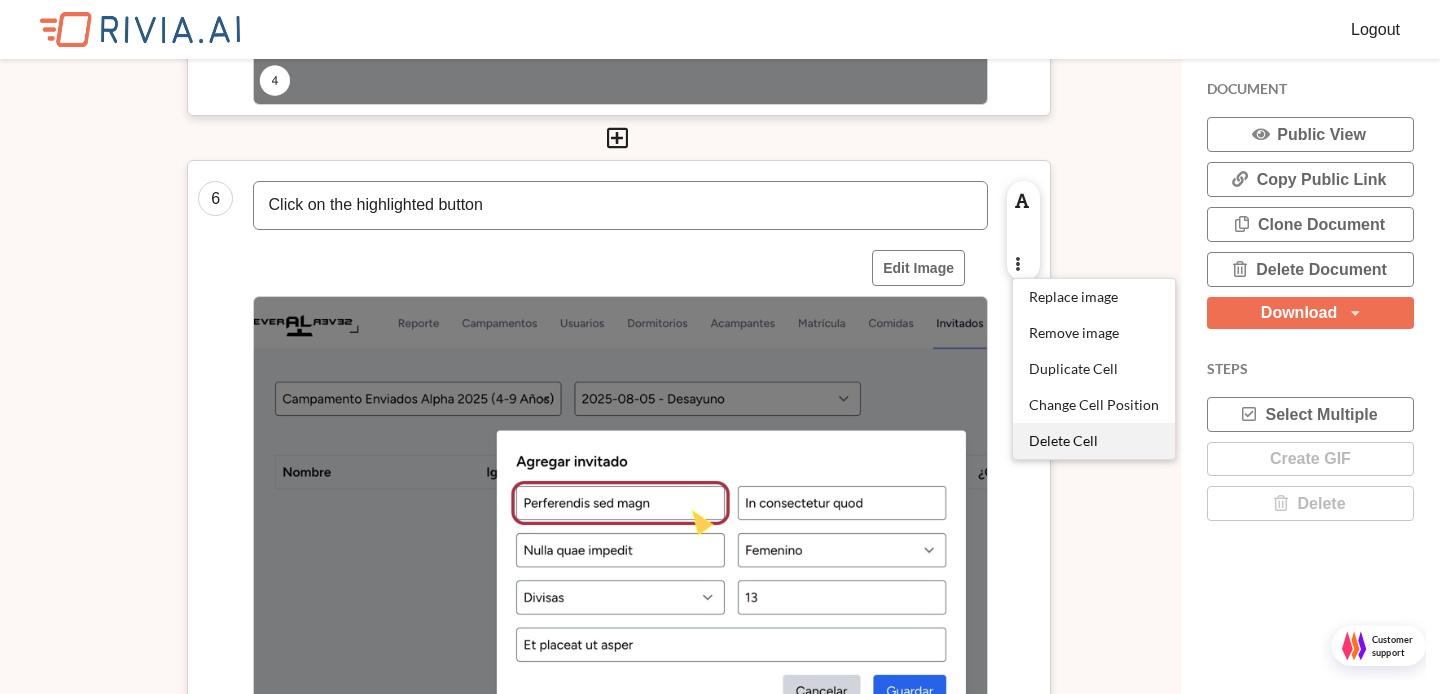 click on "Delete Cell" at bounding box center (1094, 441) 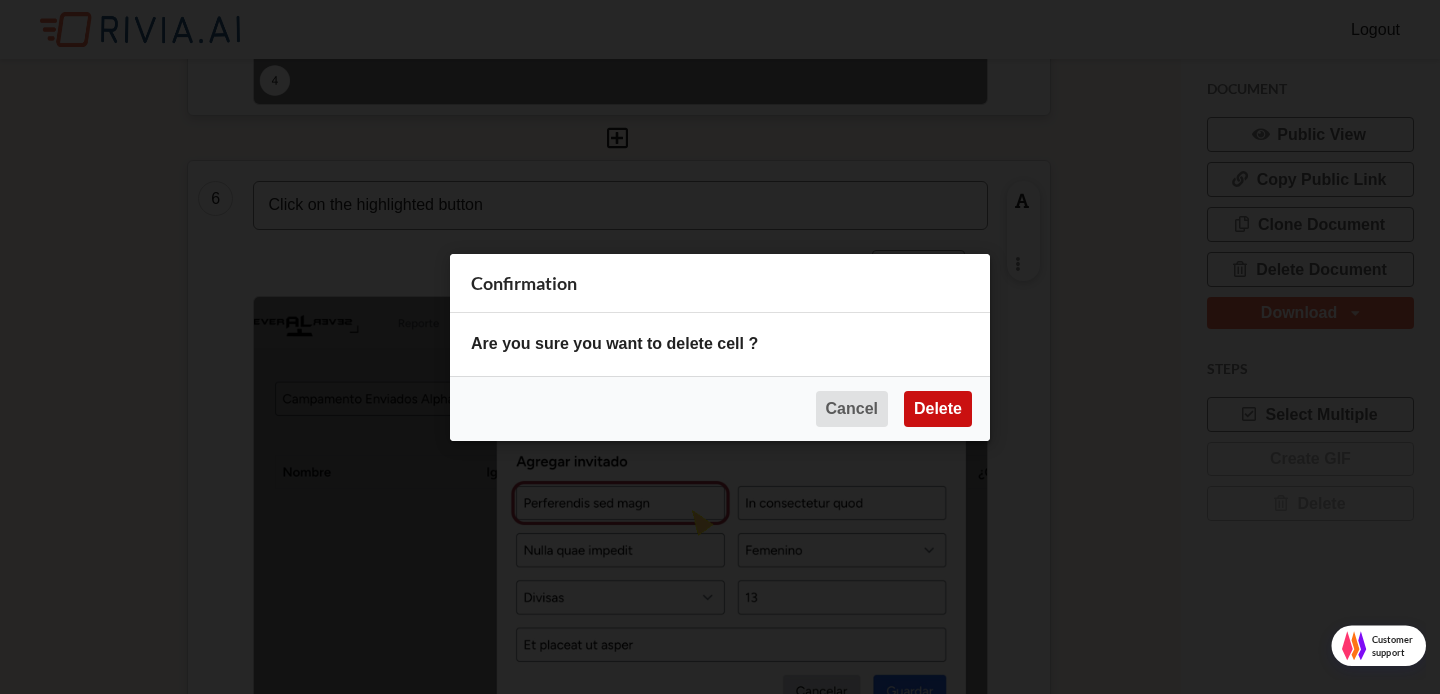 click on "Delete" at bounding box center (938, 408) 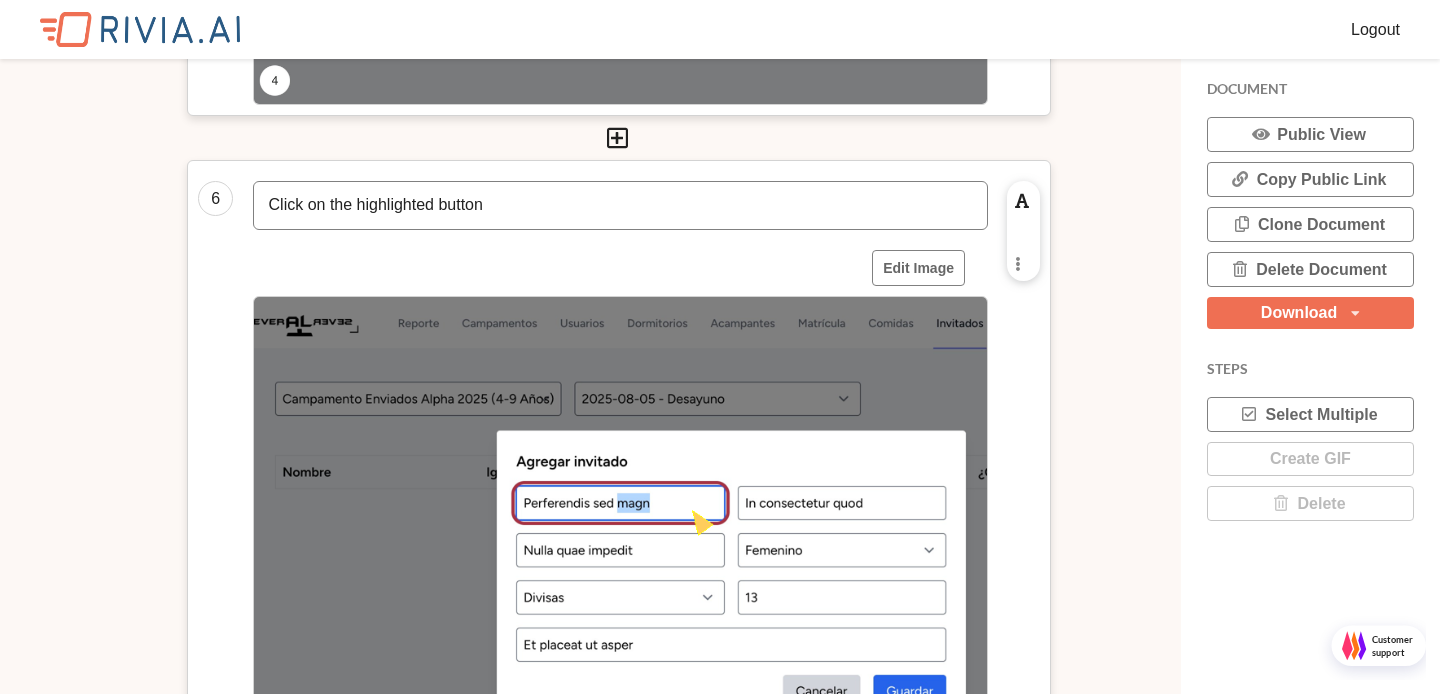 click on "Click on the highlighted button" at bounding box center [620, 205] 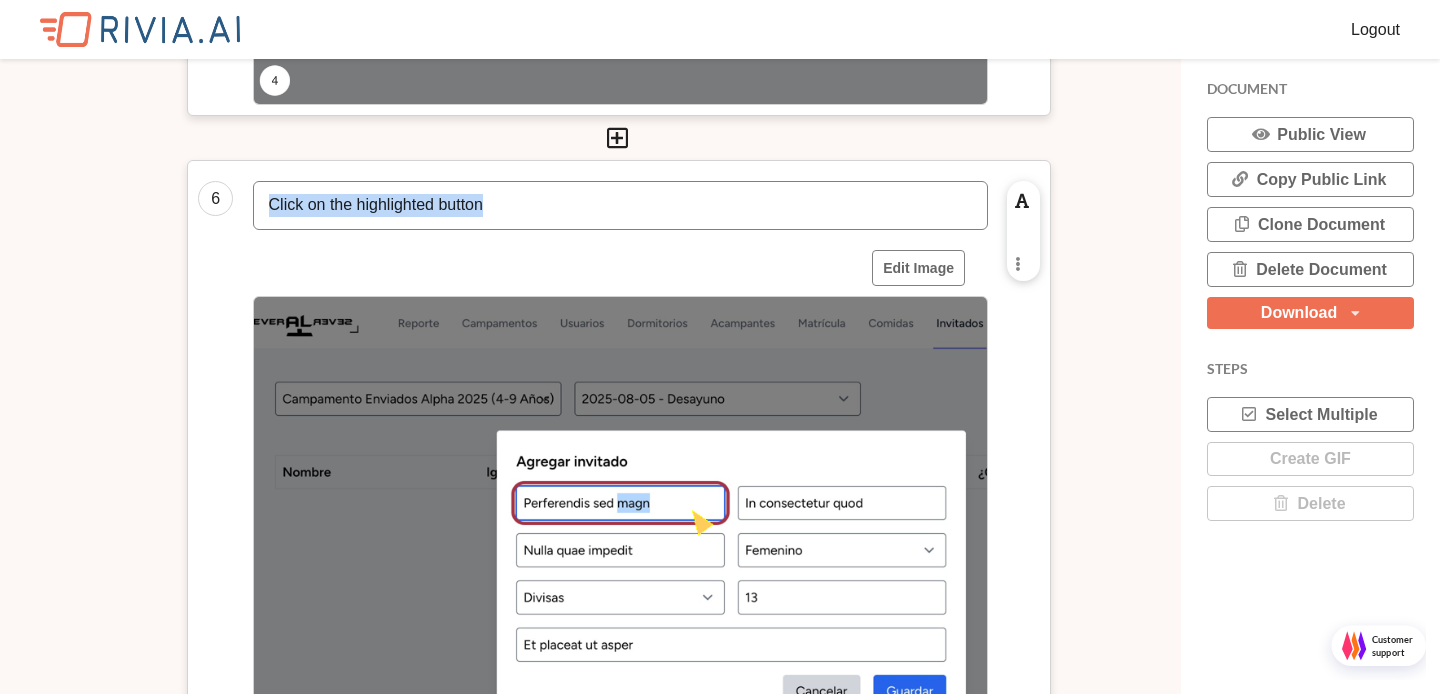 type 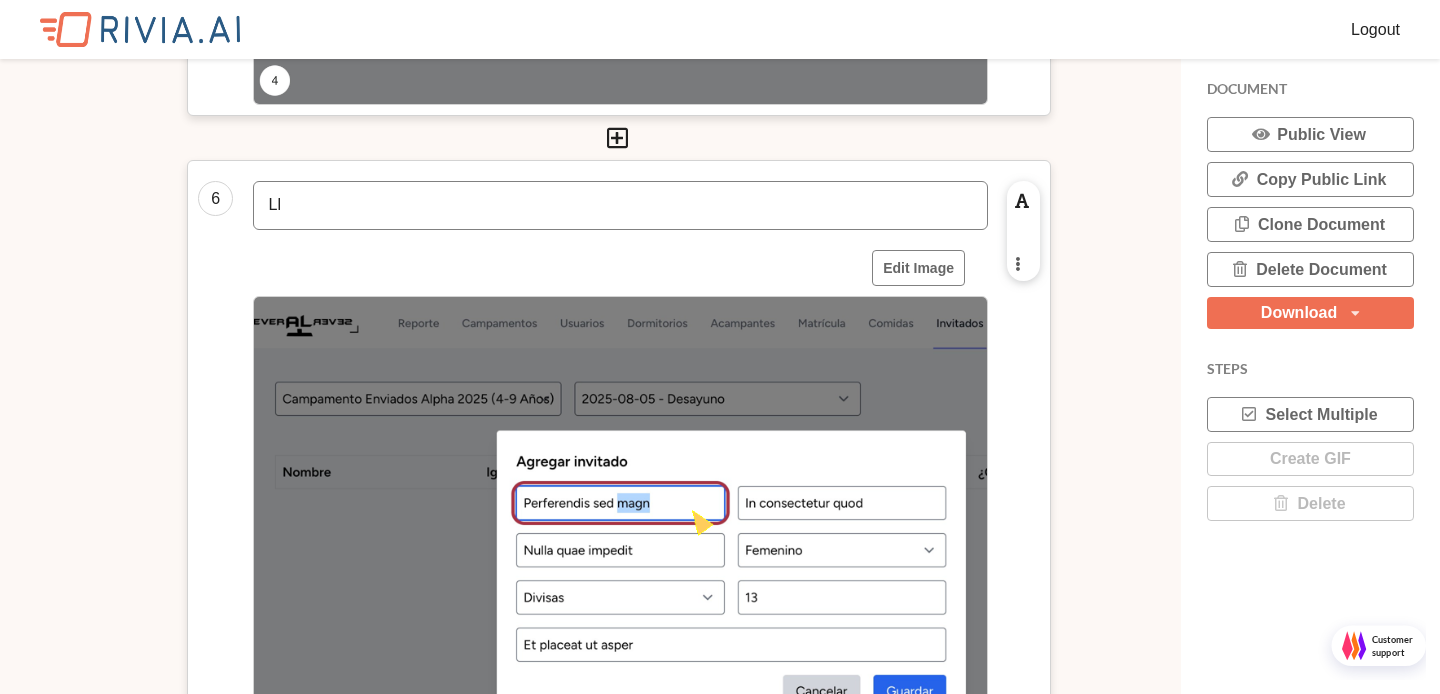 click at bounding box center (1017, 263) 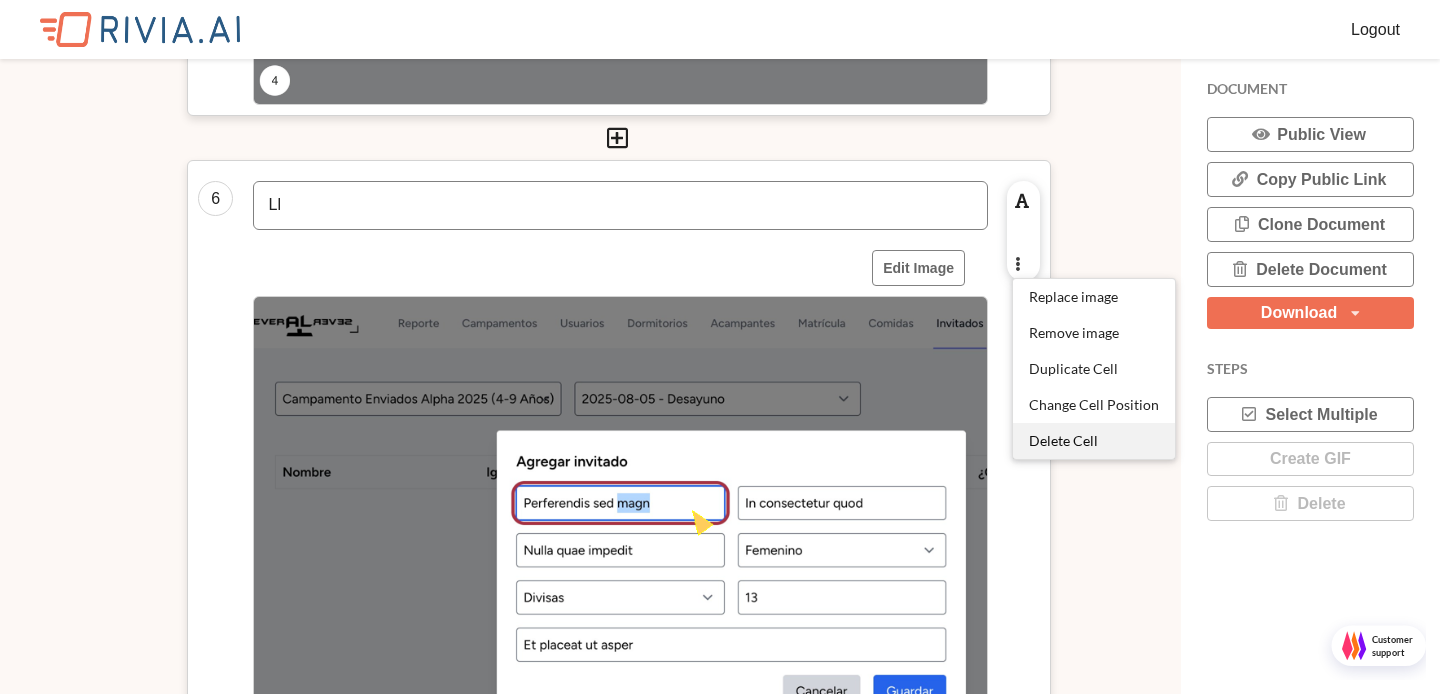click on "Delete Cell" at bounding box center [1063, 440] 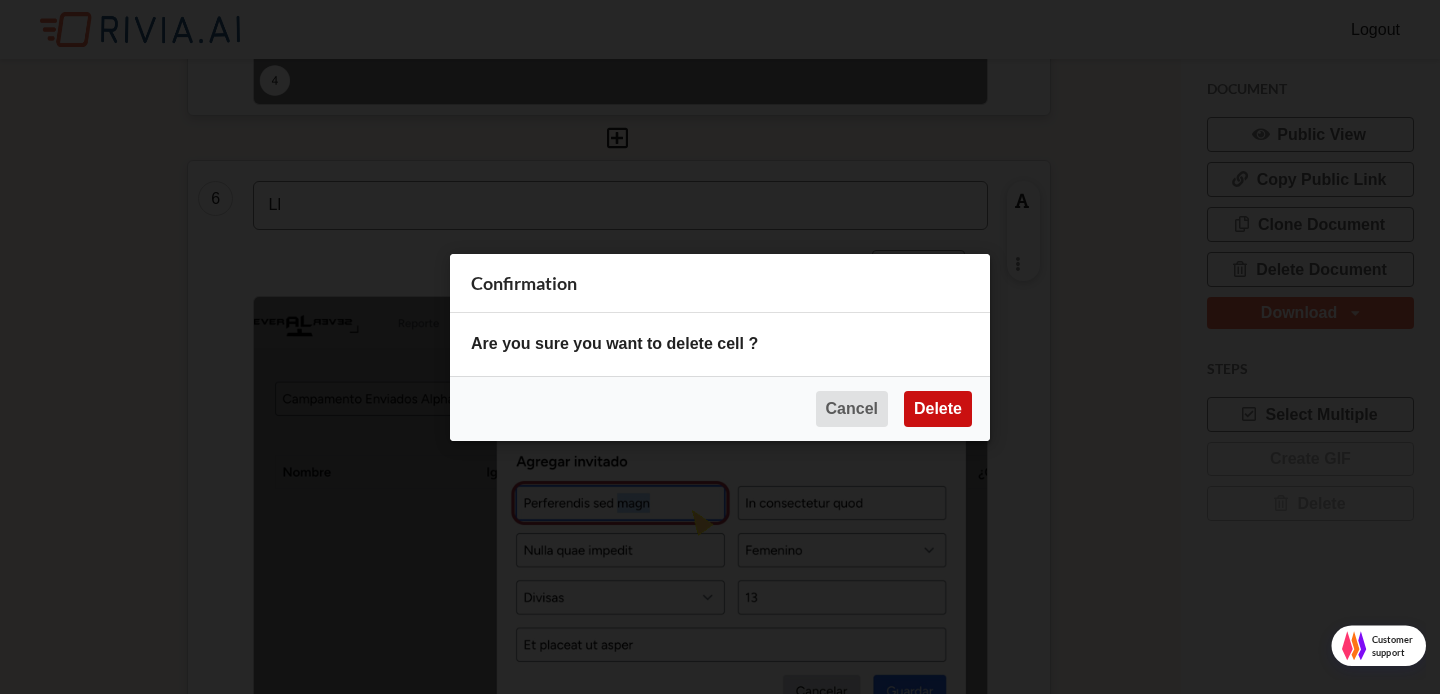 click on "Delete" at bounding box center (938, 408) 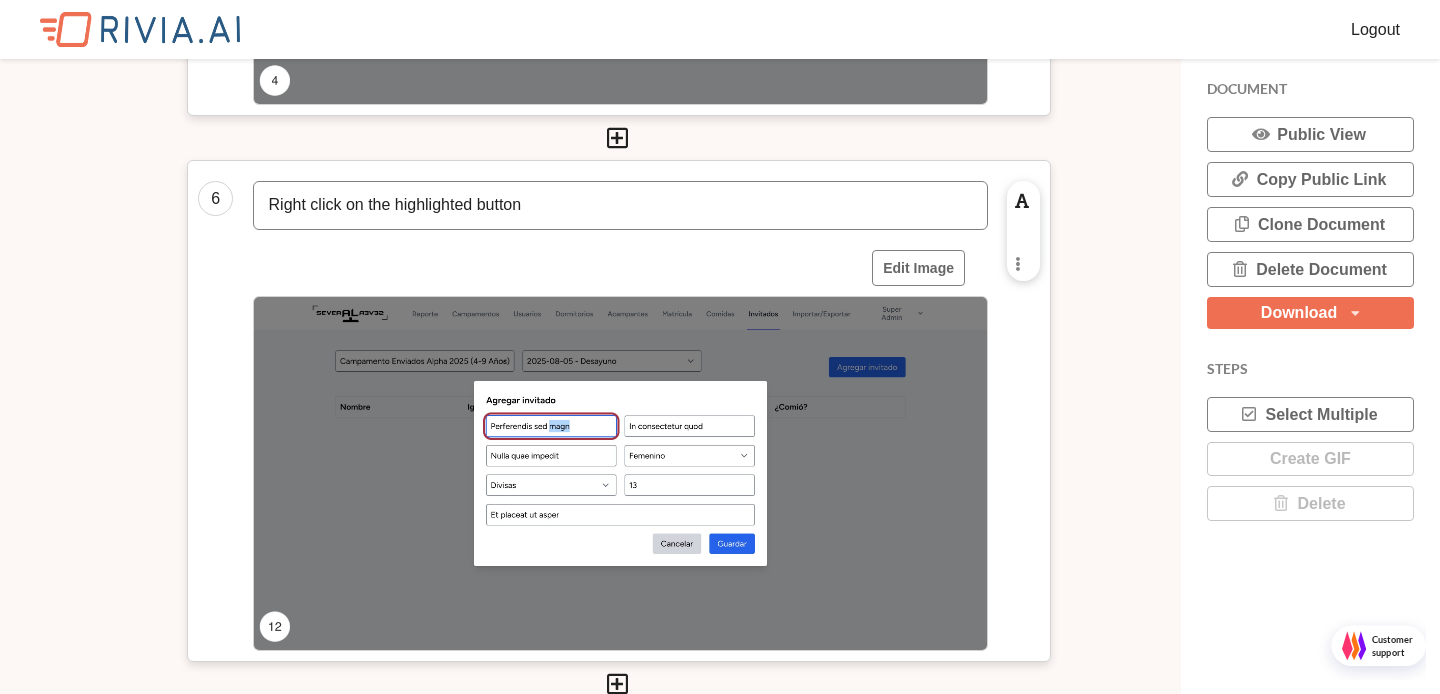 click on "Right click on the highlighted button Edit Image" at bounding box center [620, 411] 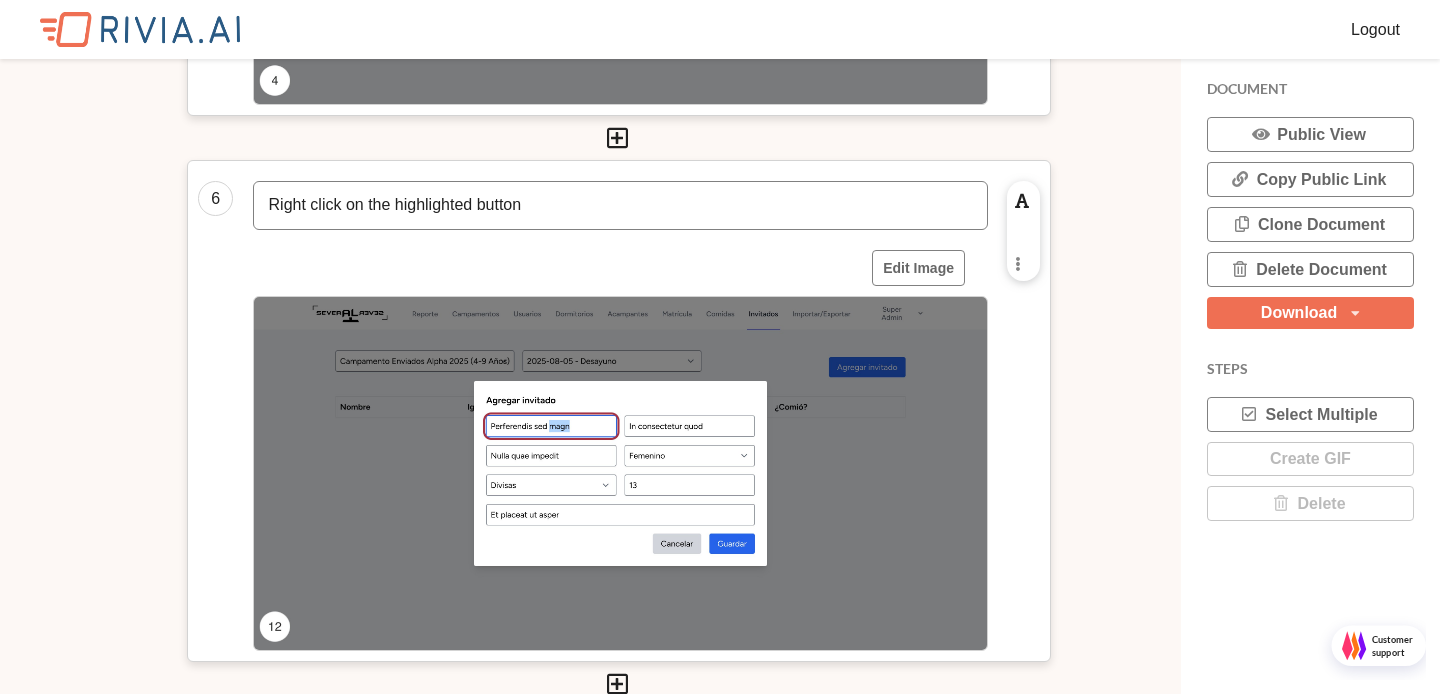 click on "Right click on the highlighted button" at bounding box center (620, 205) 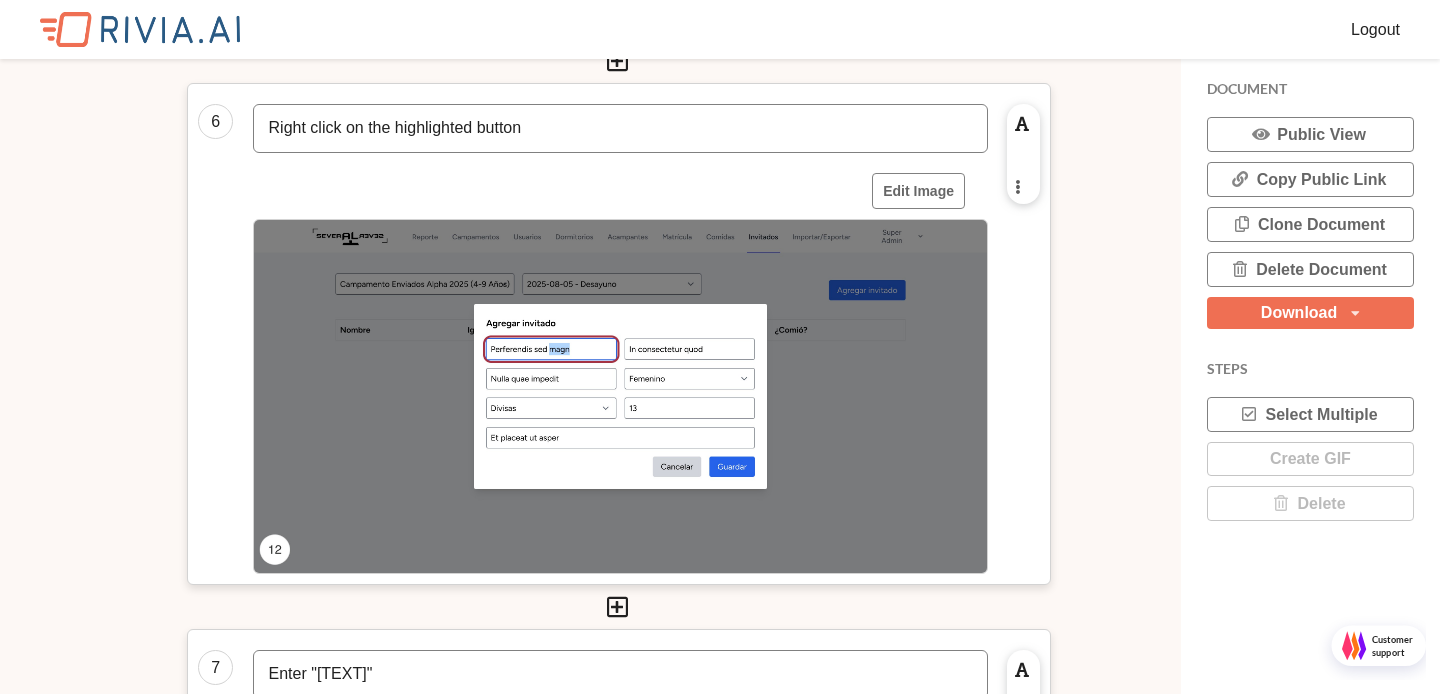 click at bounding box center [1017, 186] 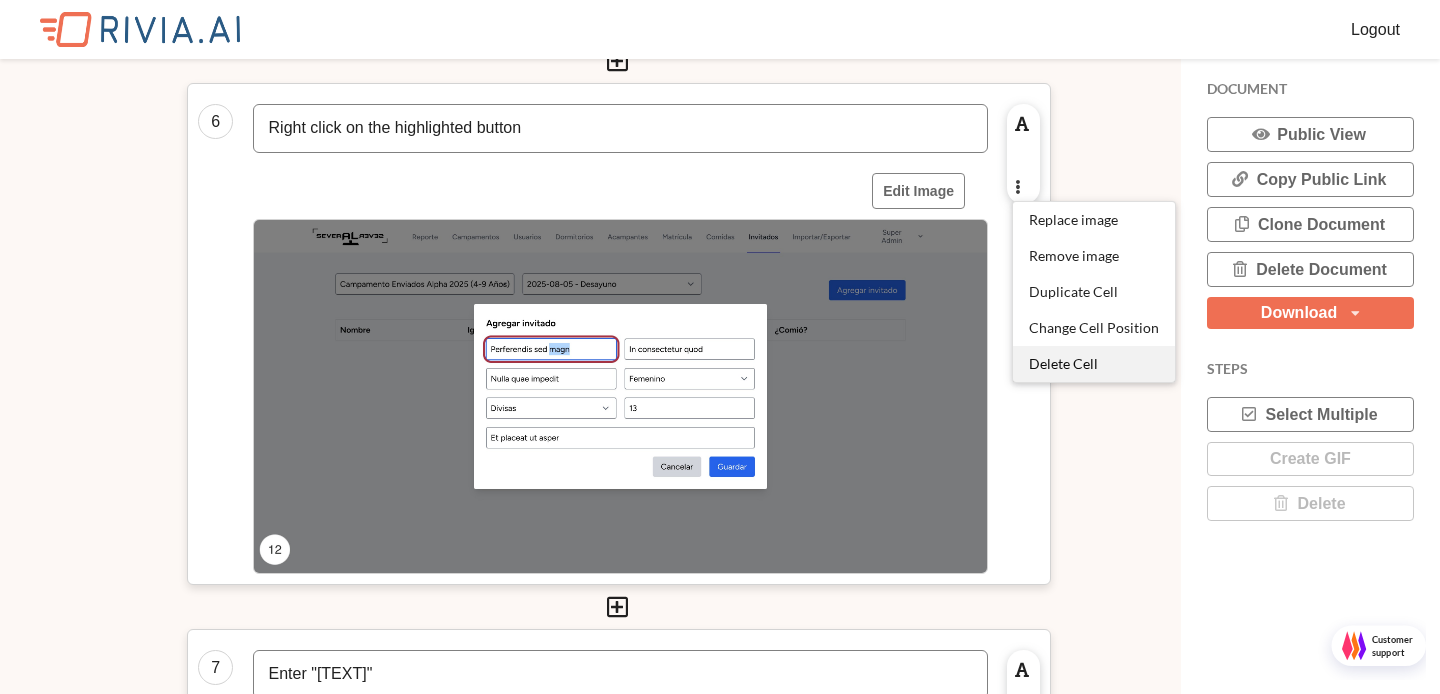click on "Delete Cell" at bounding box center [1063, 363] 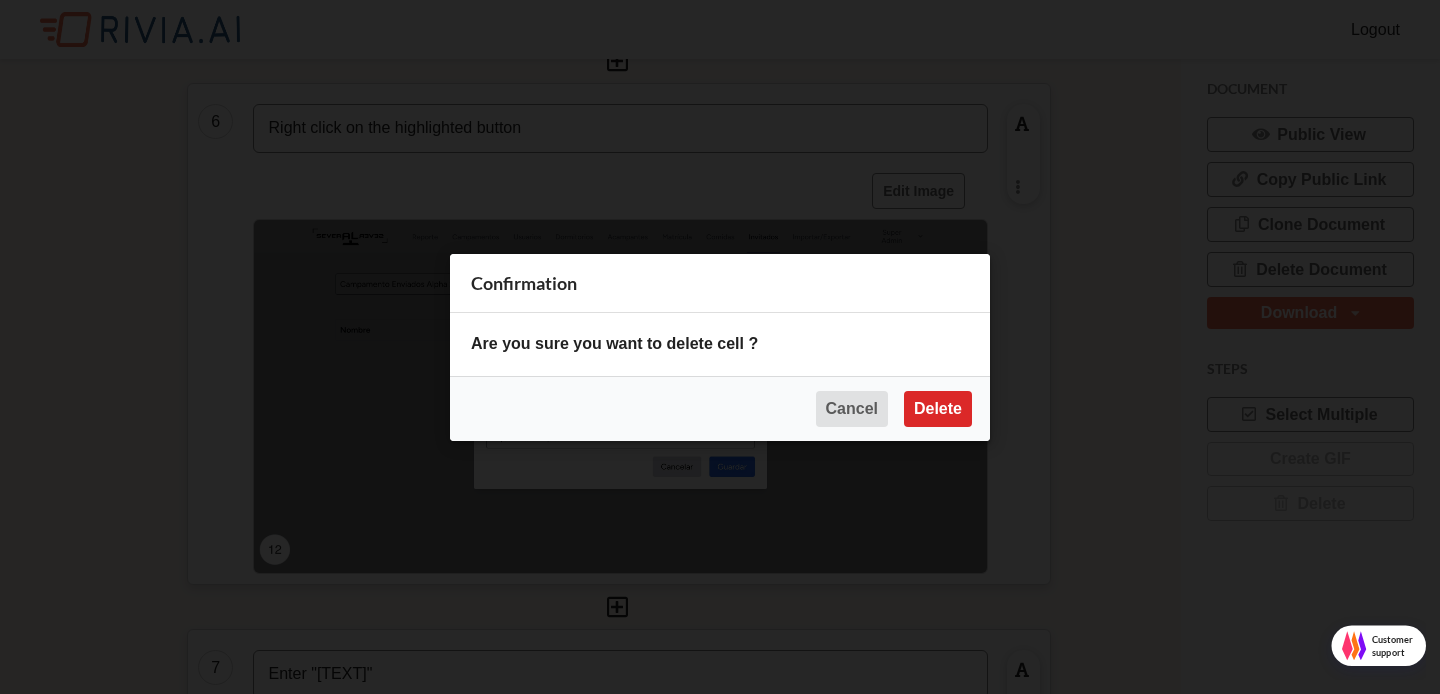 click on "Cancel Delete" at bounding box center (720, 407) 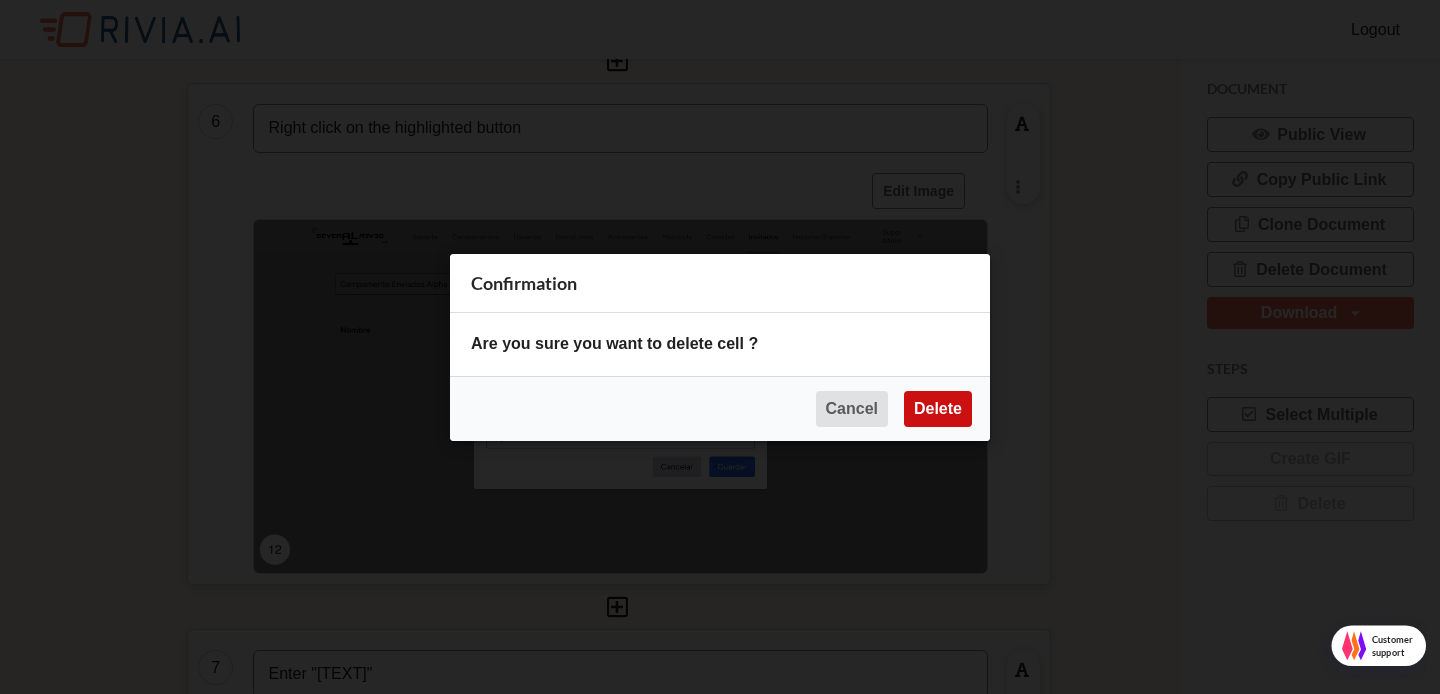 click on "Delete" at bounding box center [938, 408] 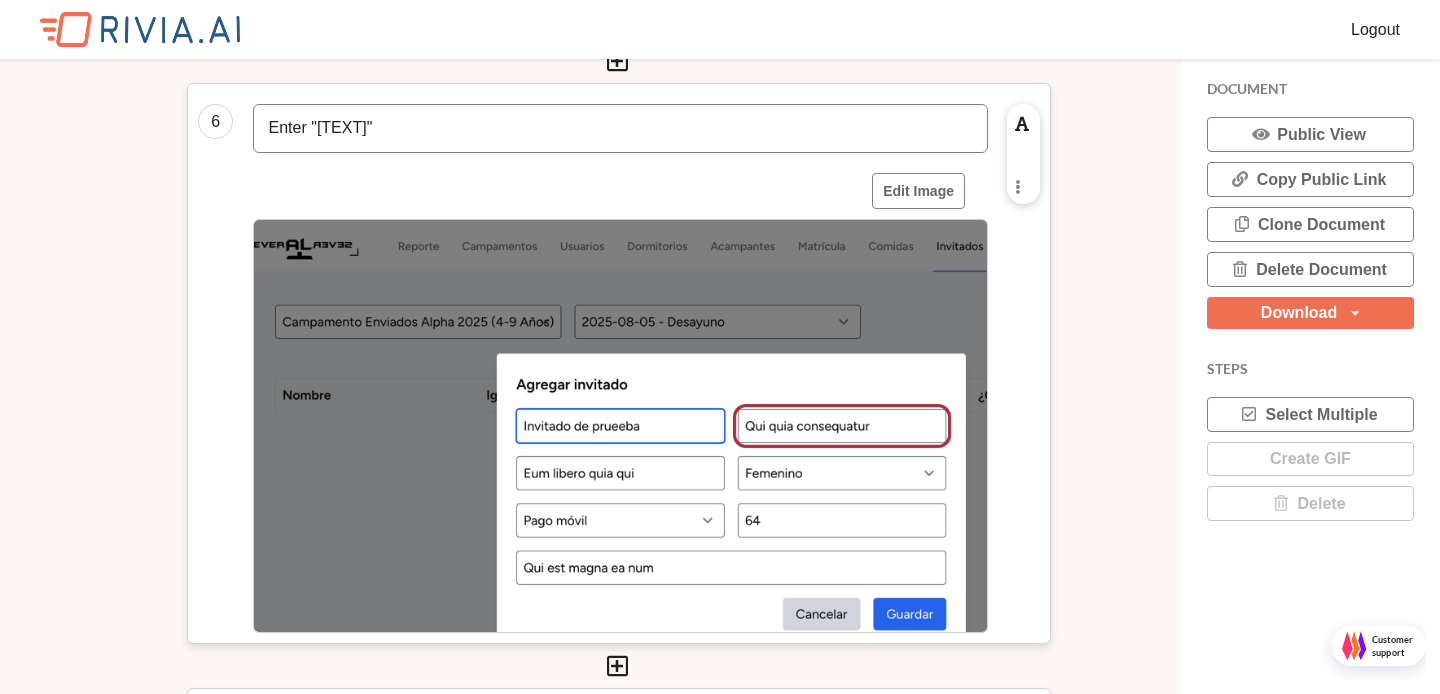 click on "Enter "Invitado de prueeba"" at bounding box center (620, 128) 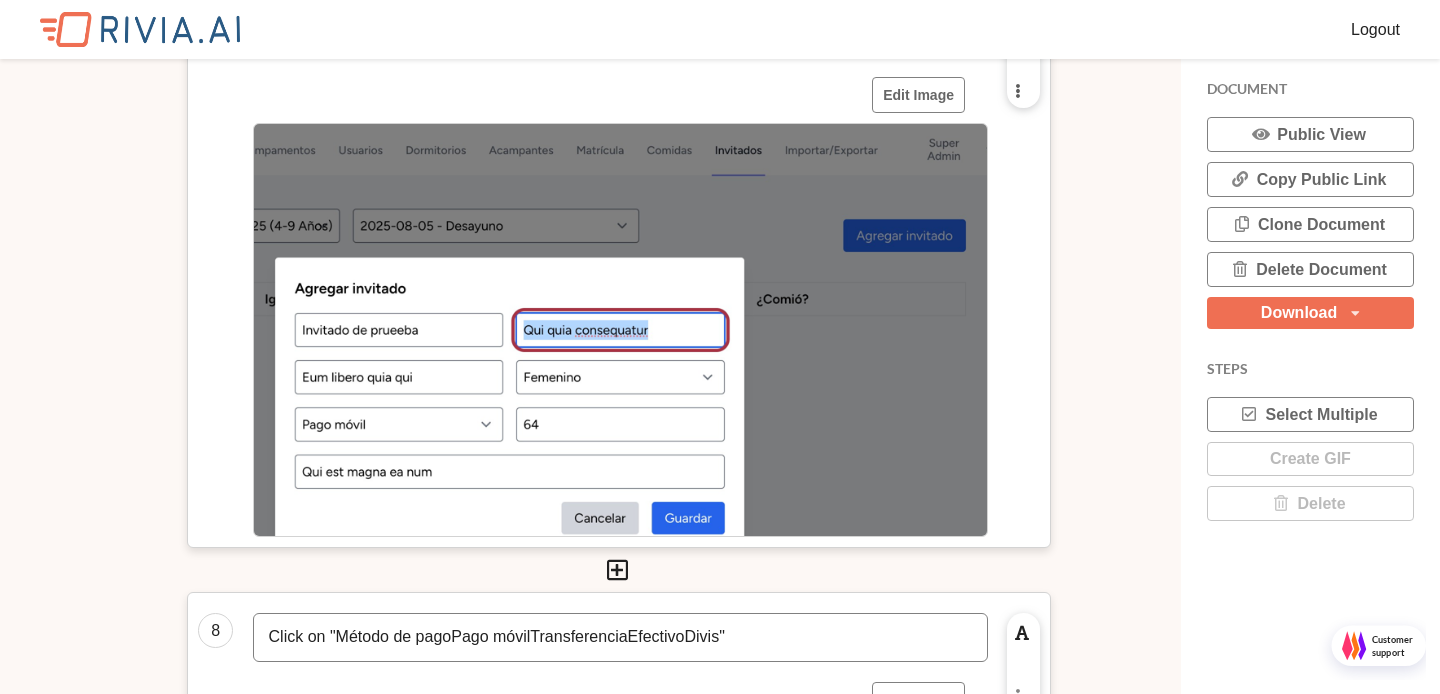 click at bounding box center (1017, 90) 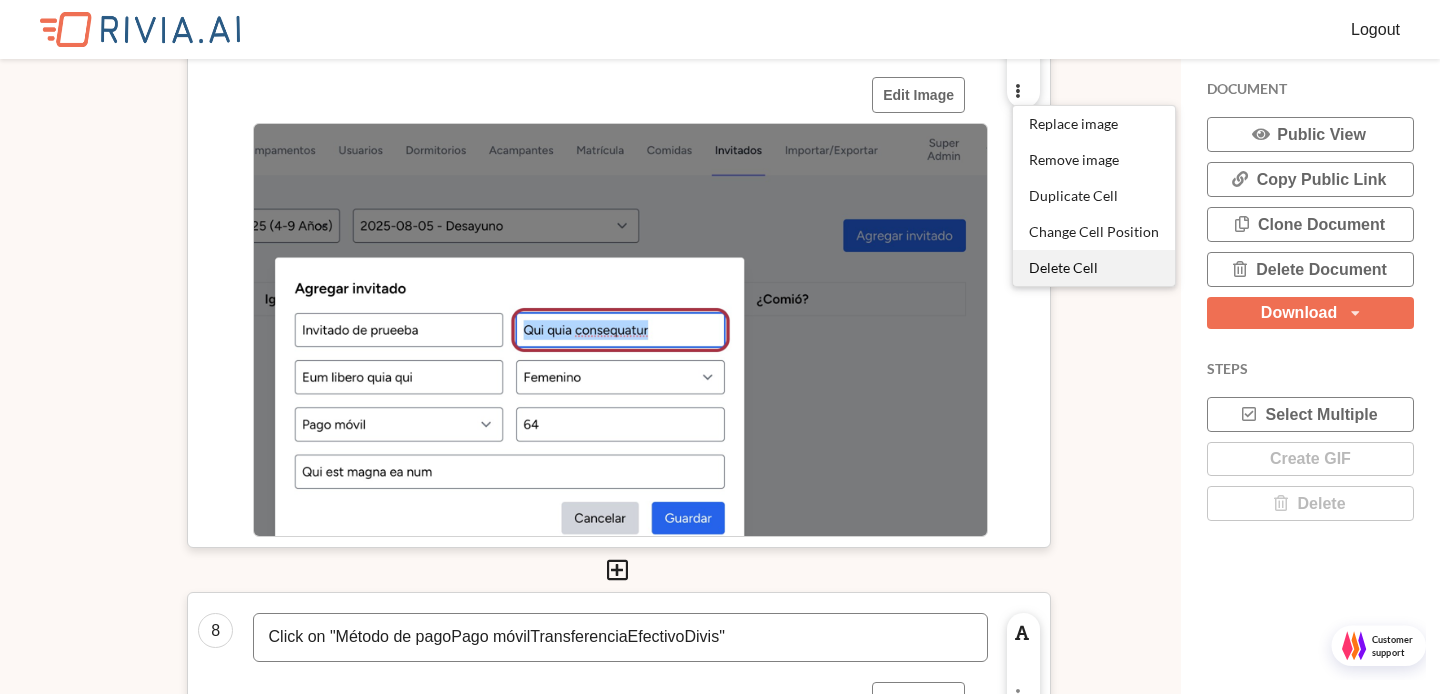 click on "Delete Cell" at bounding box center (1063, 267) 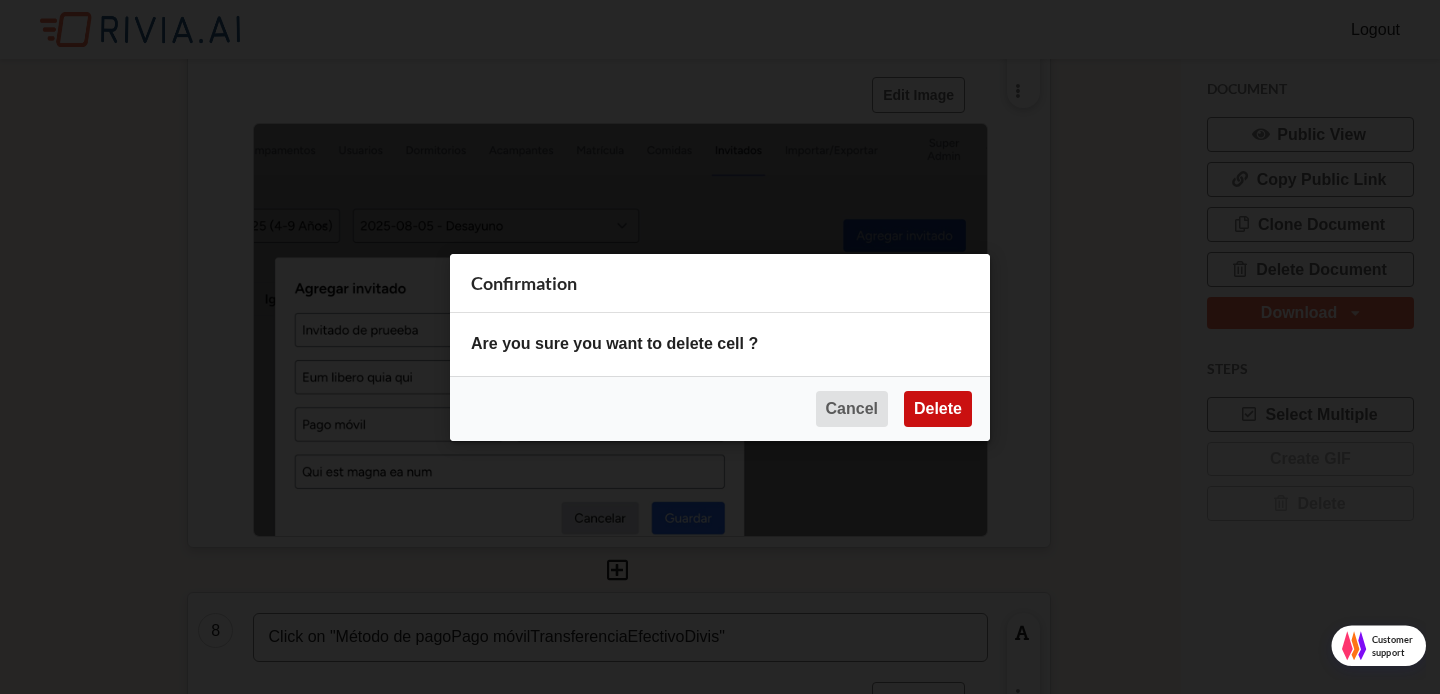 click on "Delete" at bounding box center [938, 408] 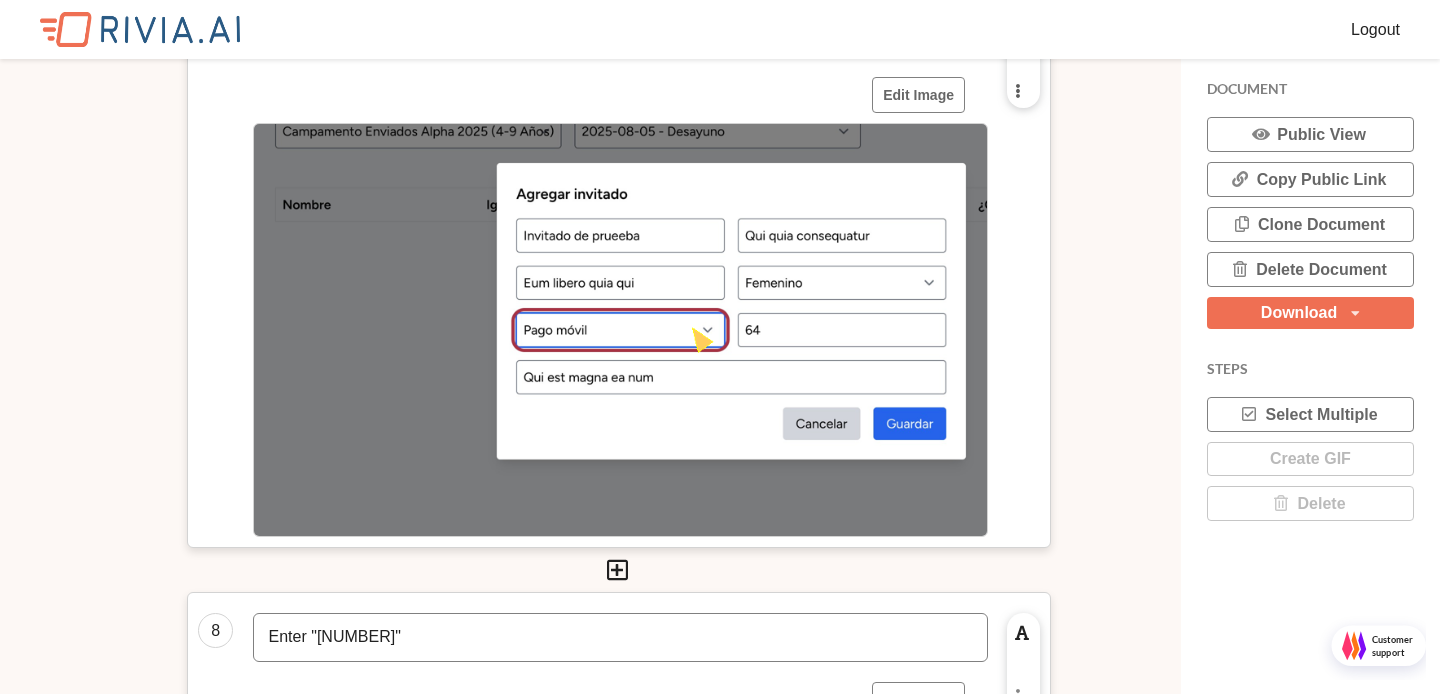 click at bounding box center (1017, 90) 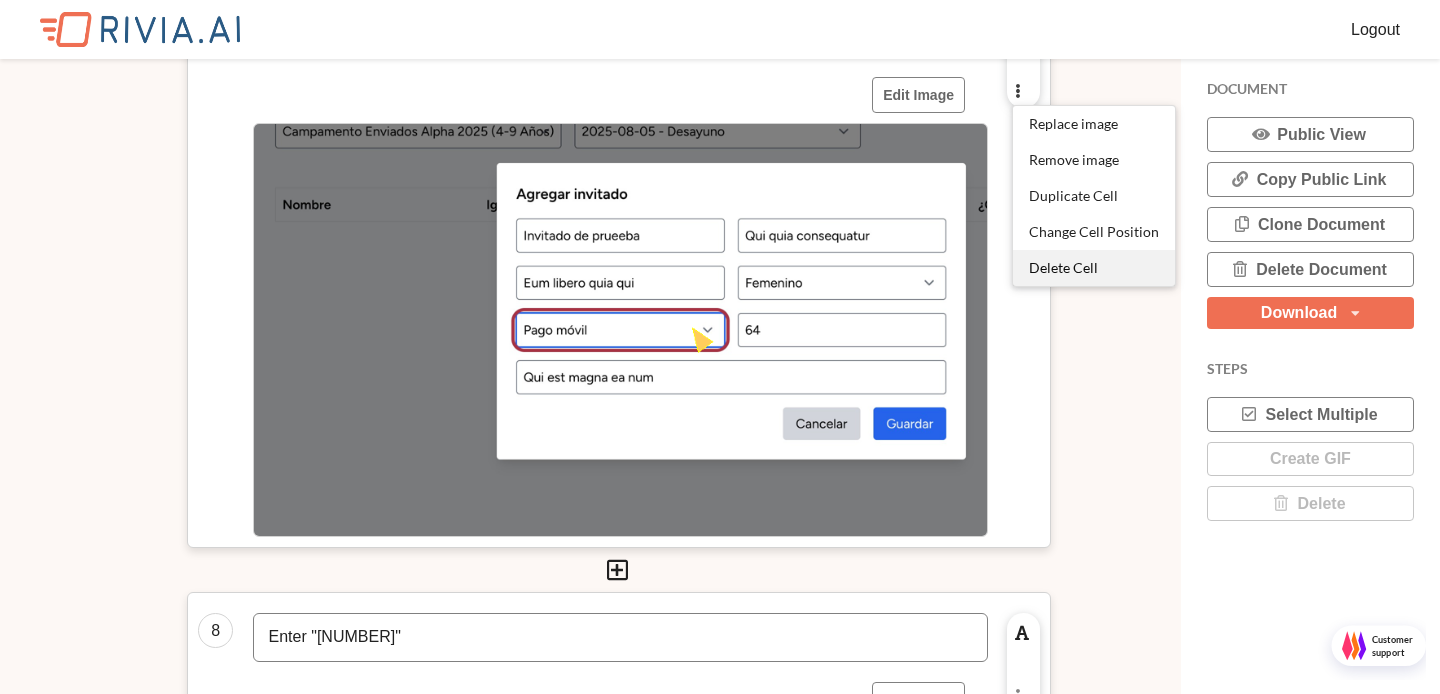 click on "Delete Cell" at bounding box center (1094, 268) 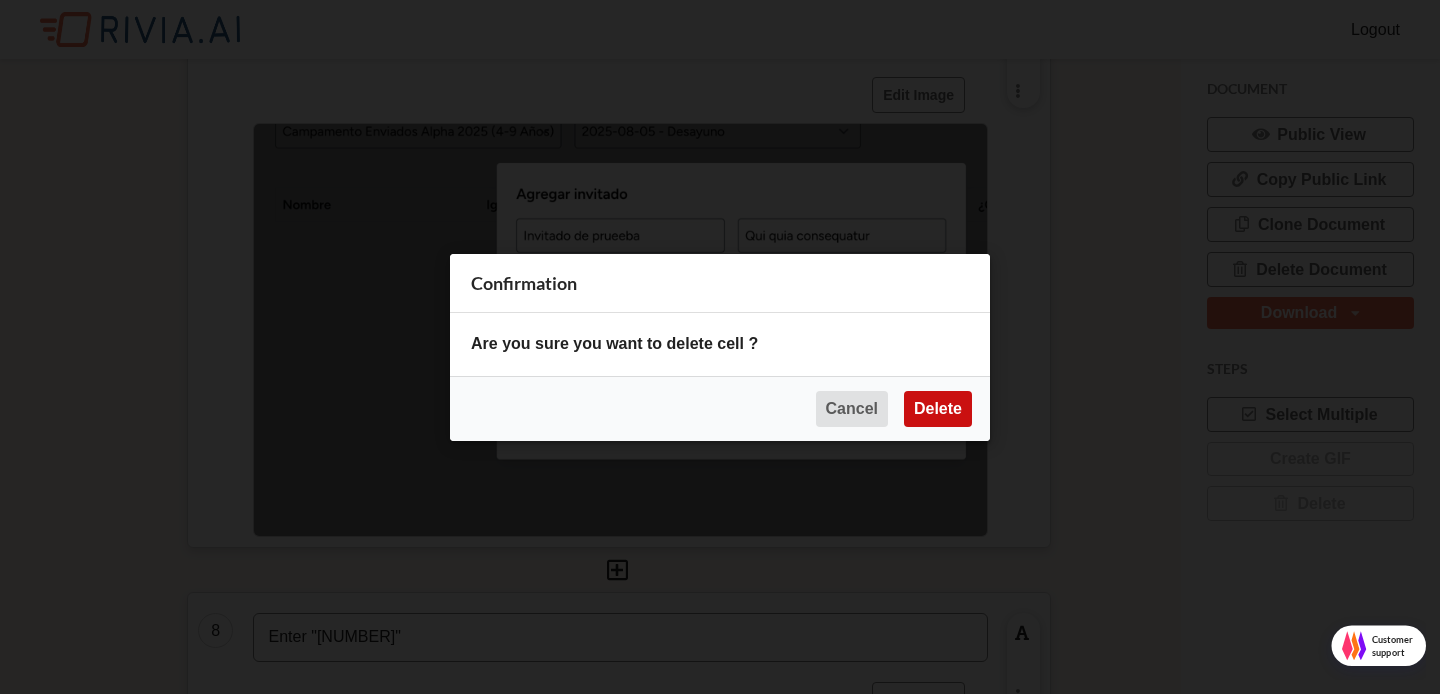 click on "Delete" at bounding box center (938, 408) 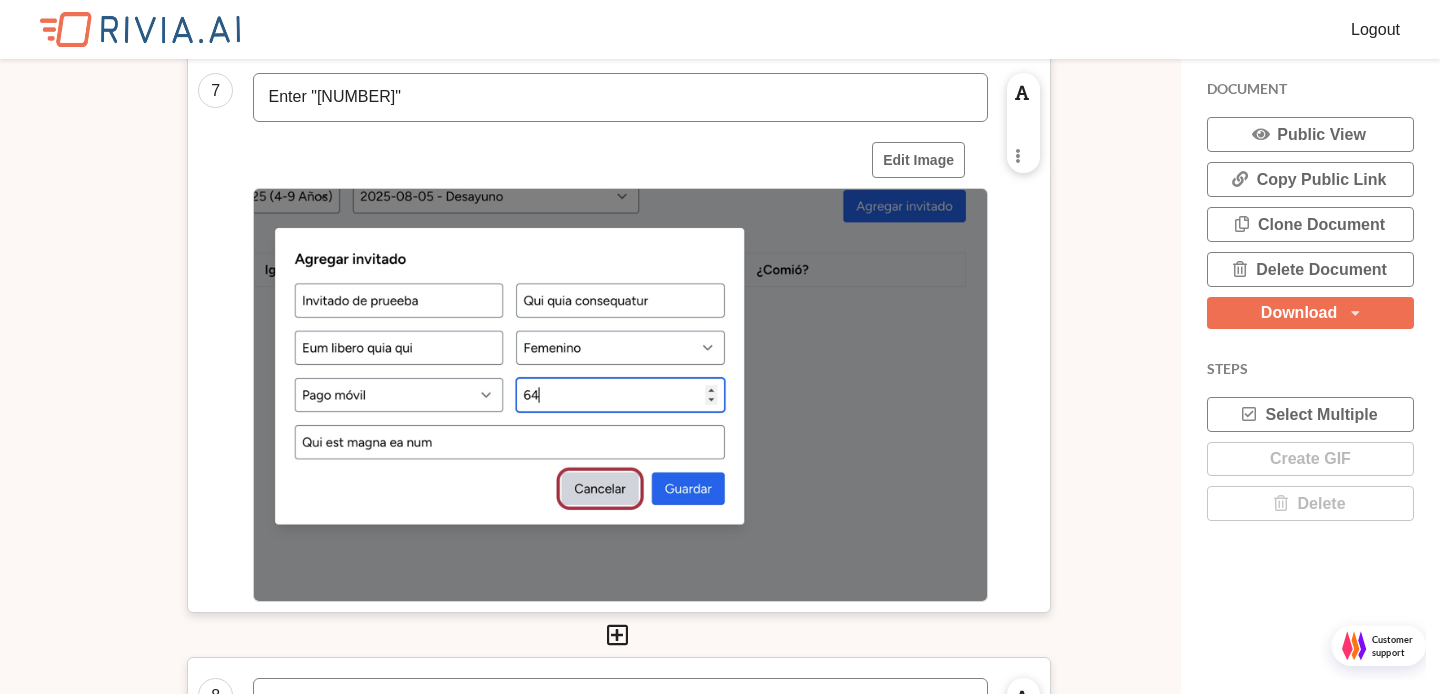 click on "Edit Image" at bounding box center (659, 160) 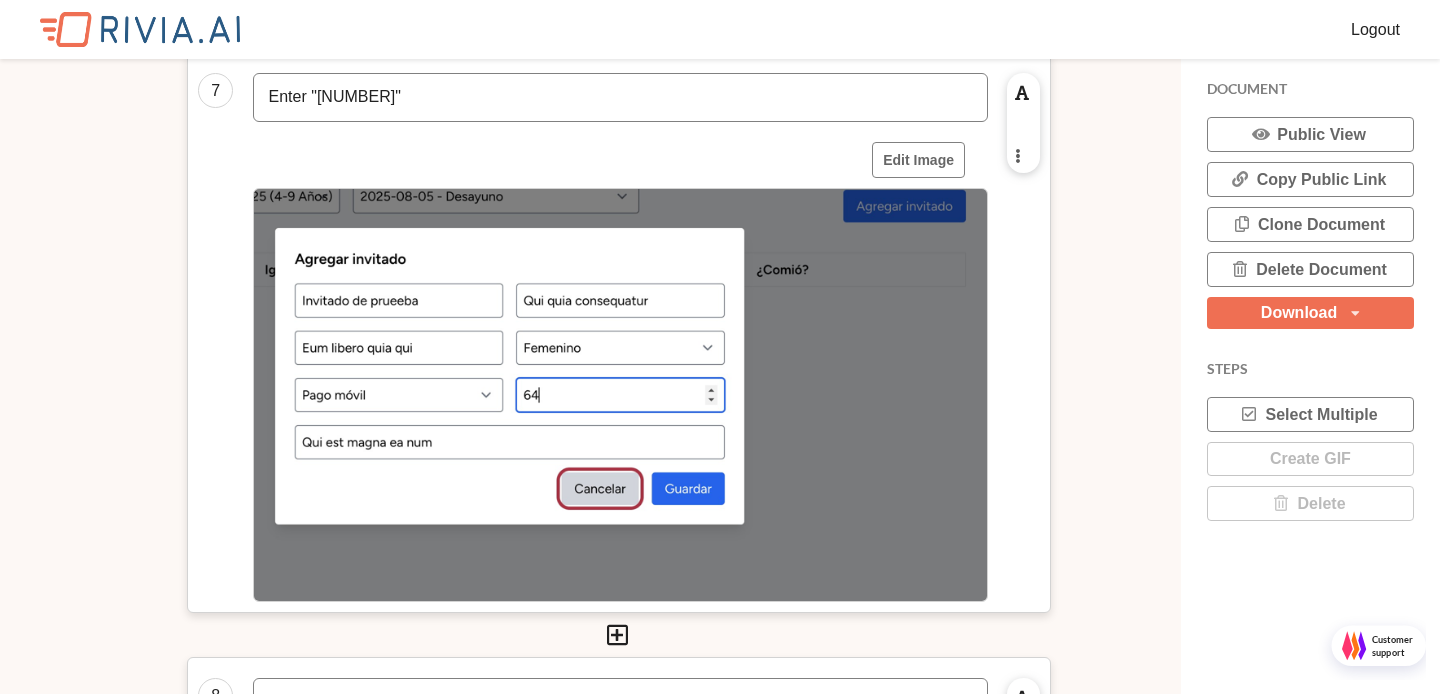 click at bounding box center [1017, 155] 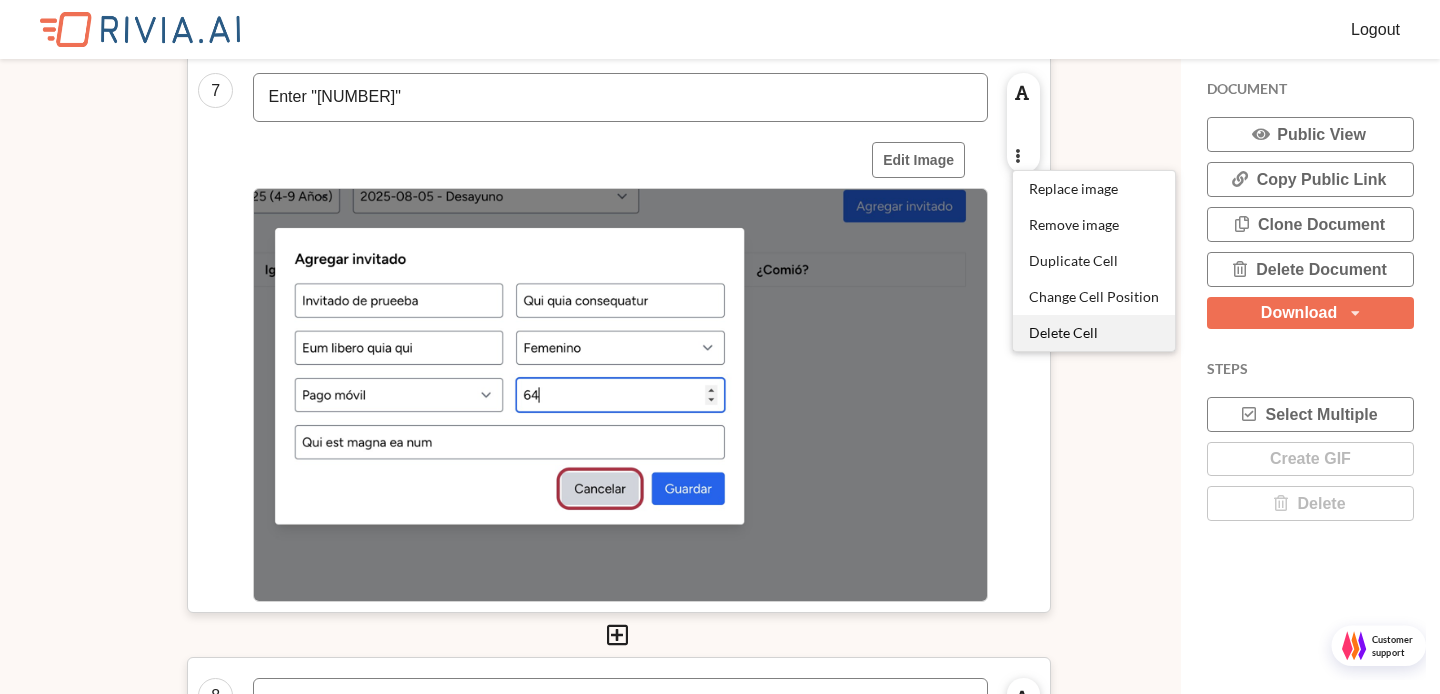 click on "Delete Cell" at bounding box center (1063, 332) 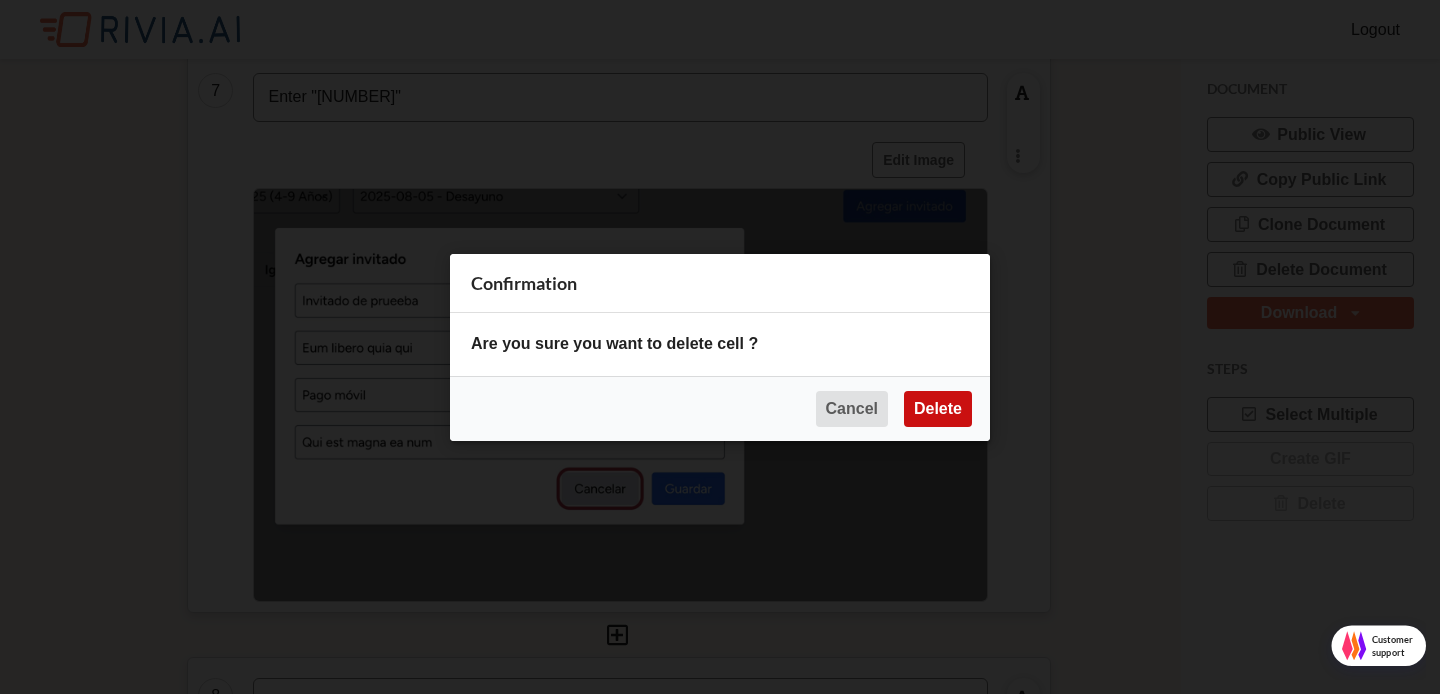 click on "Delete" at bounding box center [938, 408] 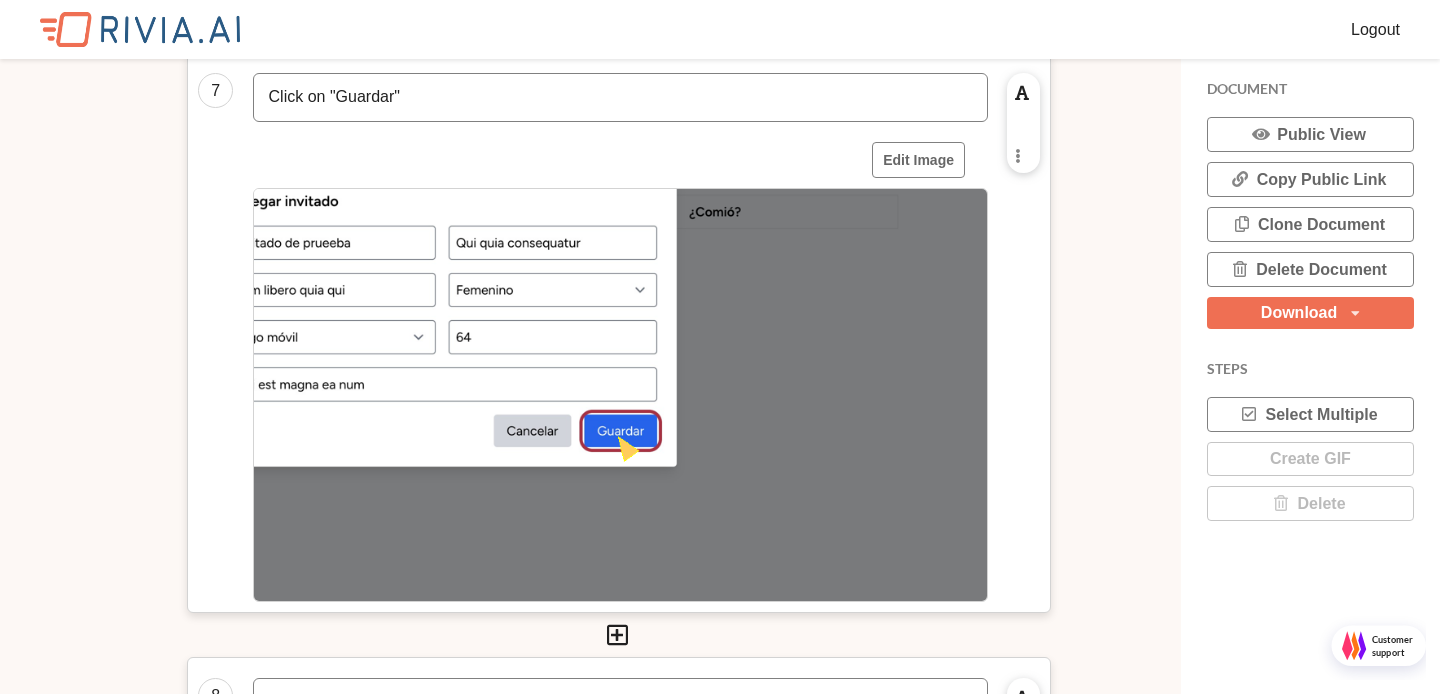 click on "Click on "Guardar"" at bounding box center (620, 97) 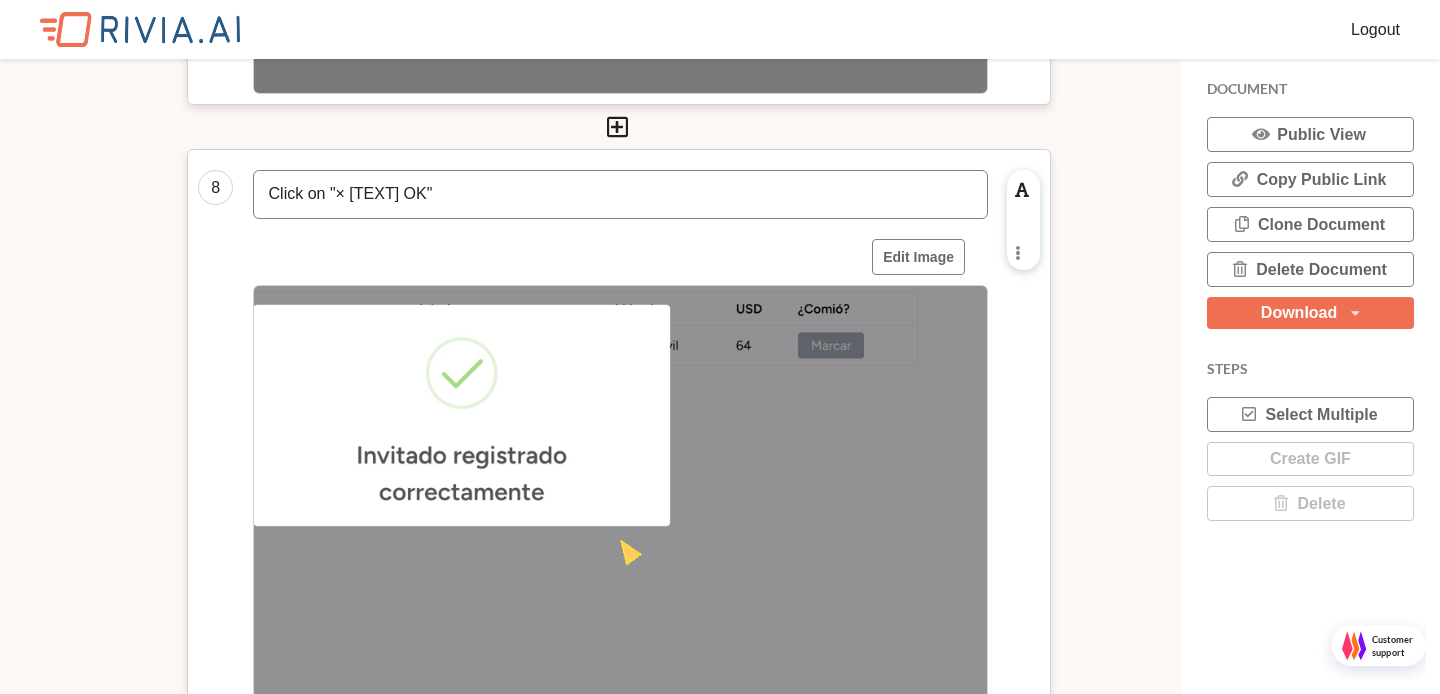 click on "Click on "× Invitado registrado correctamenteOK"" at bounding box center [620, 194] 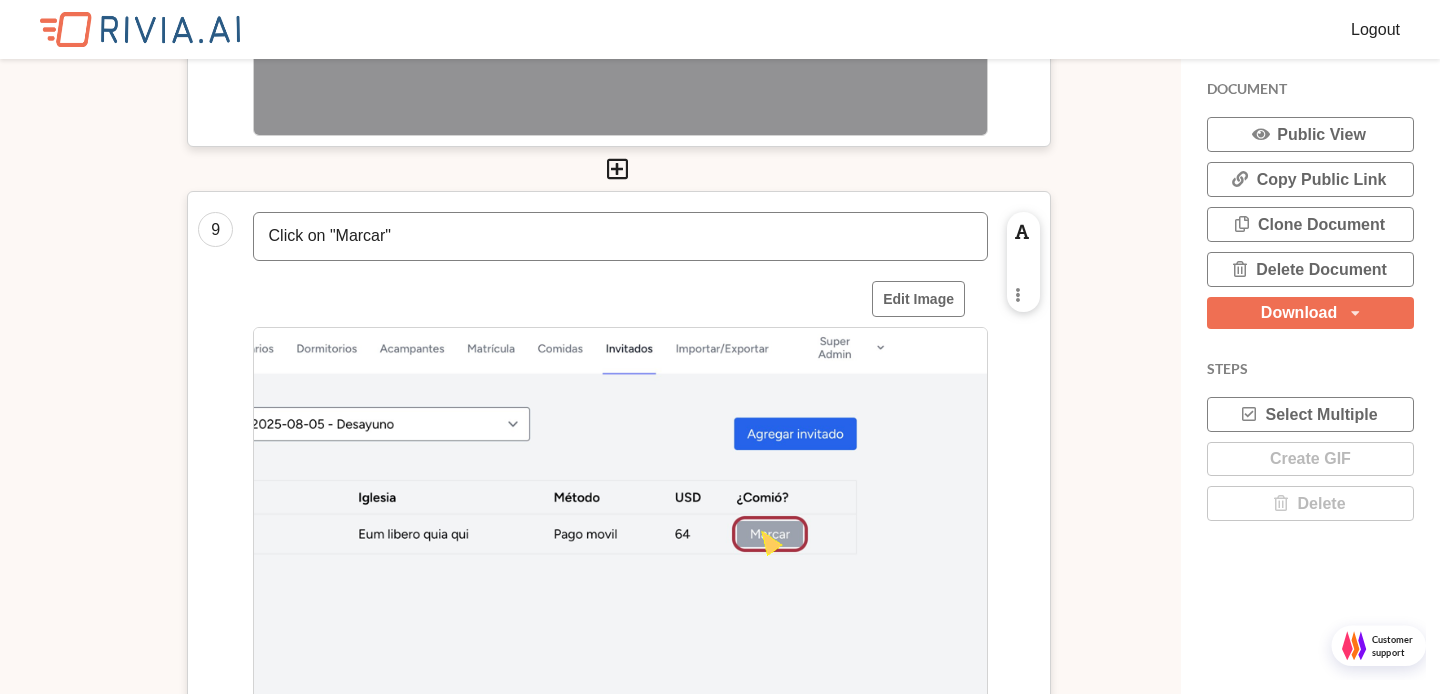 click on "Click on "Marcar"" at bounding box center (620, 236) 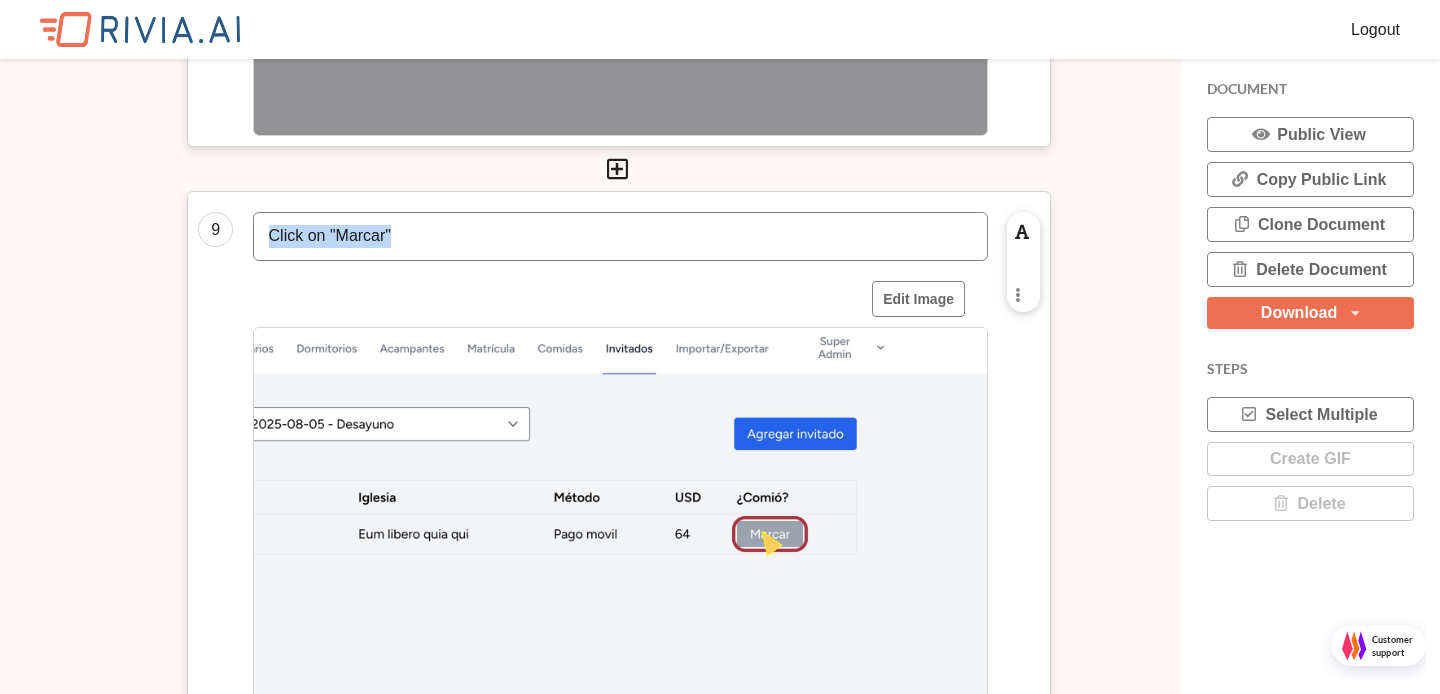 type 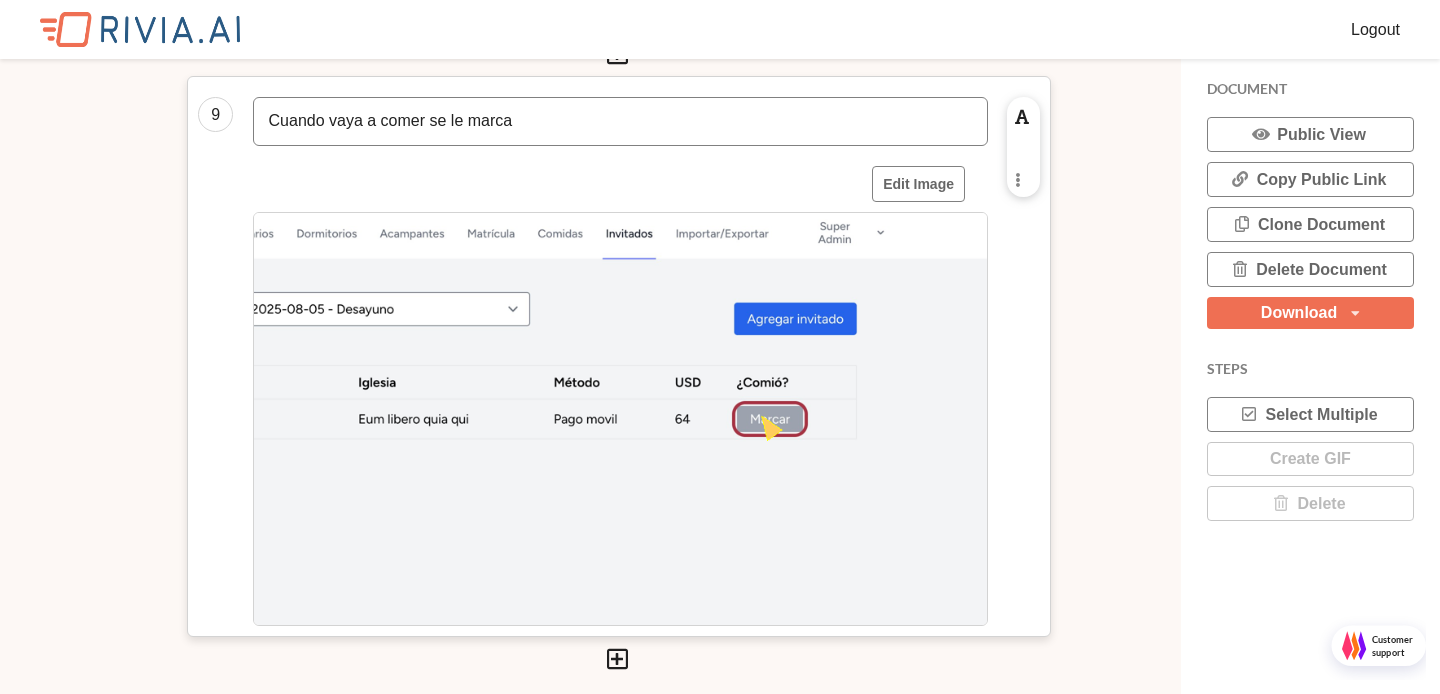scroll, scrollTop: 5149, scrollLeft: 0, axis: vertical 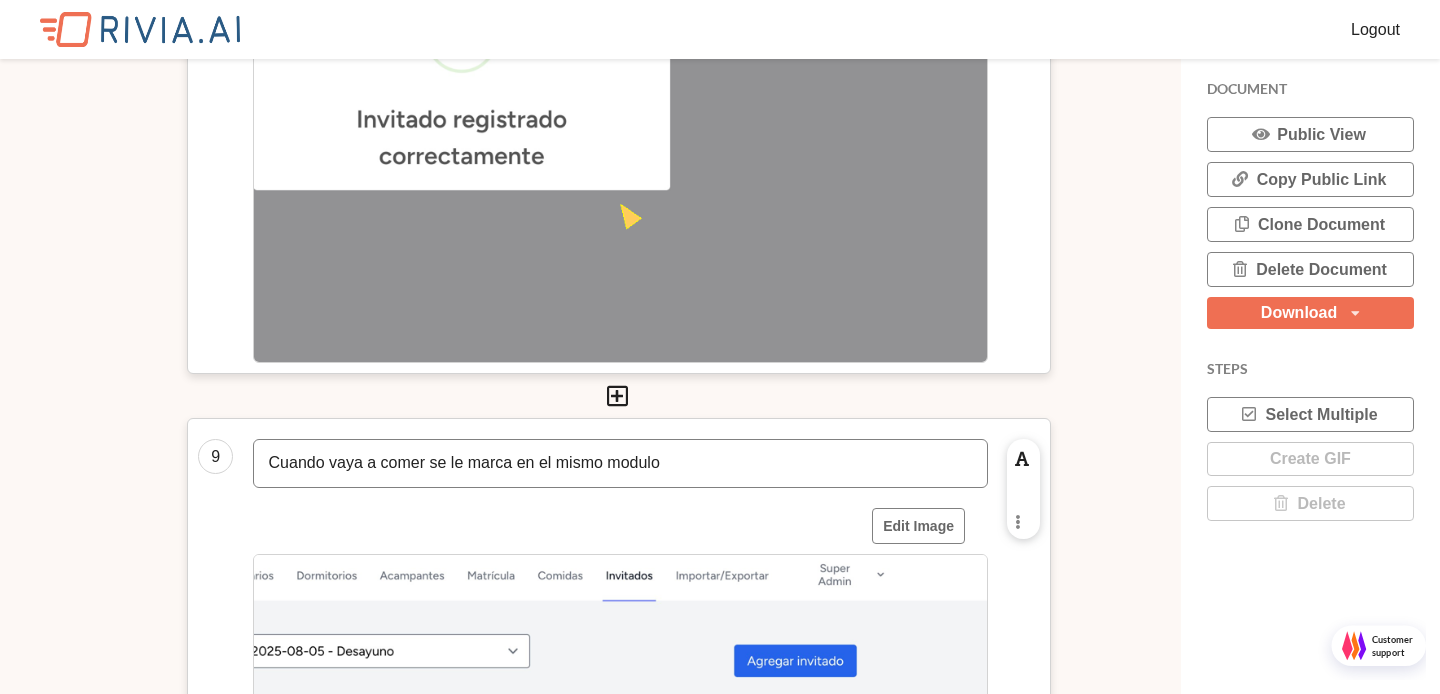 click on "DOCUMENT   Public View Copy Public Link Clone Document Delete Document Download PDF MD HTML DOCX STEPS Select Multiple Create GIF Delete" at bounding box center (1310, 303) 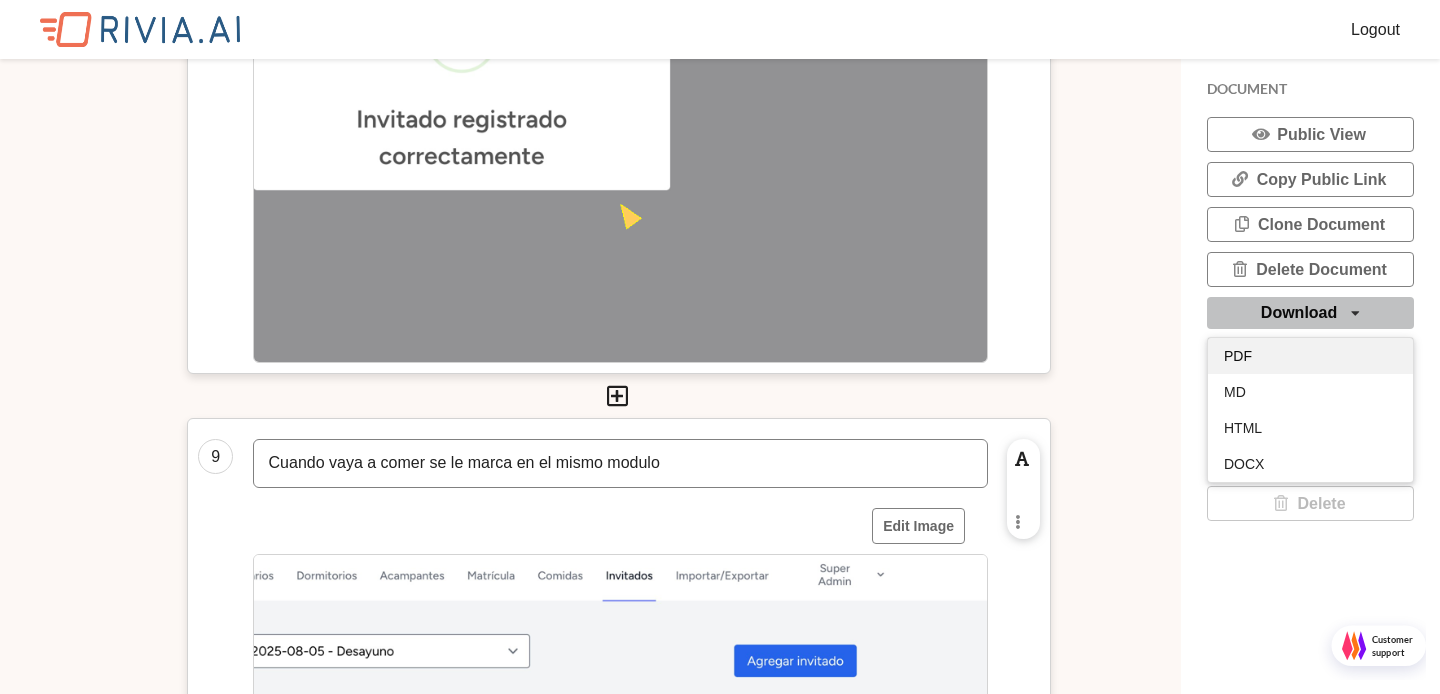 click on "PDF" at bounding box center [1238, 356] 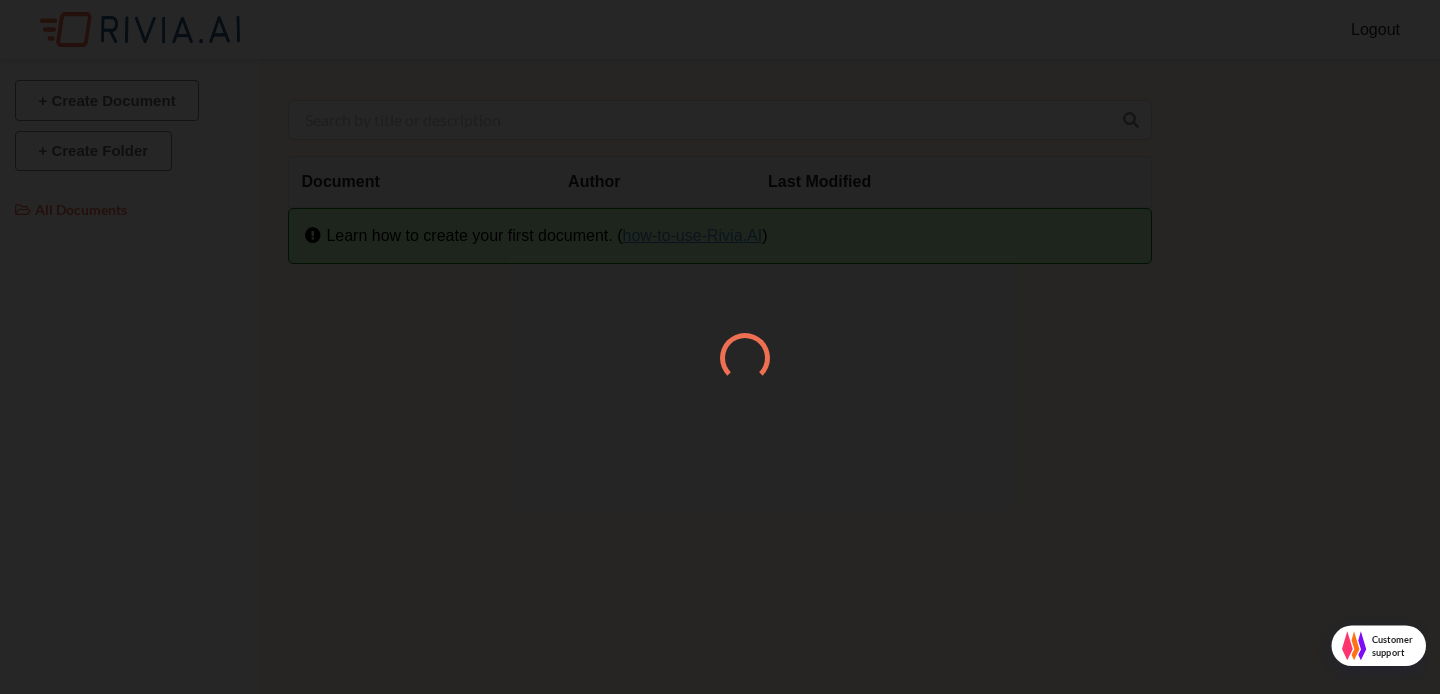 scroll, scrollTop: 0, scrollLeft: 0, axis: both 